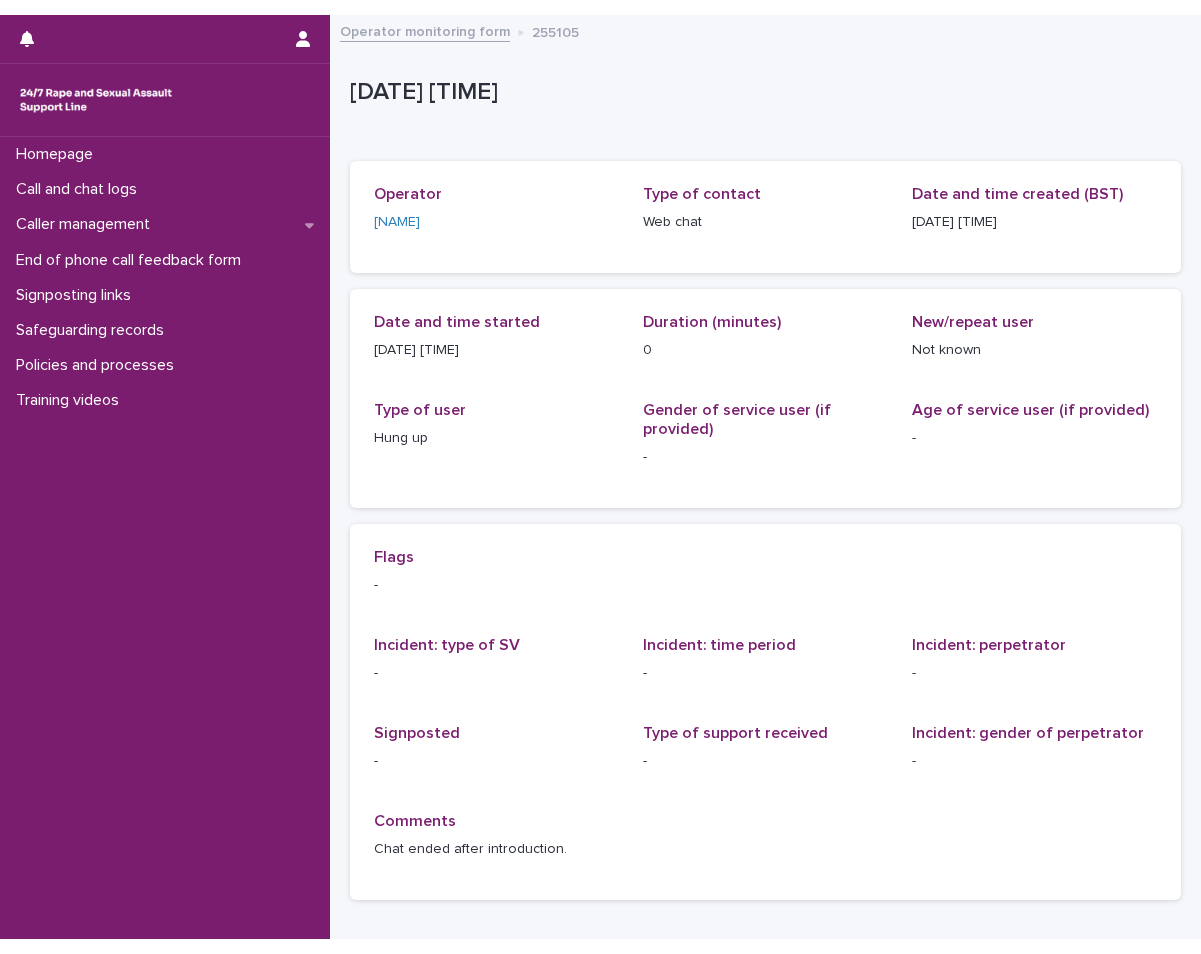 scroll, scrollTop: 0, scrollLeft: 0, axis: both 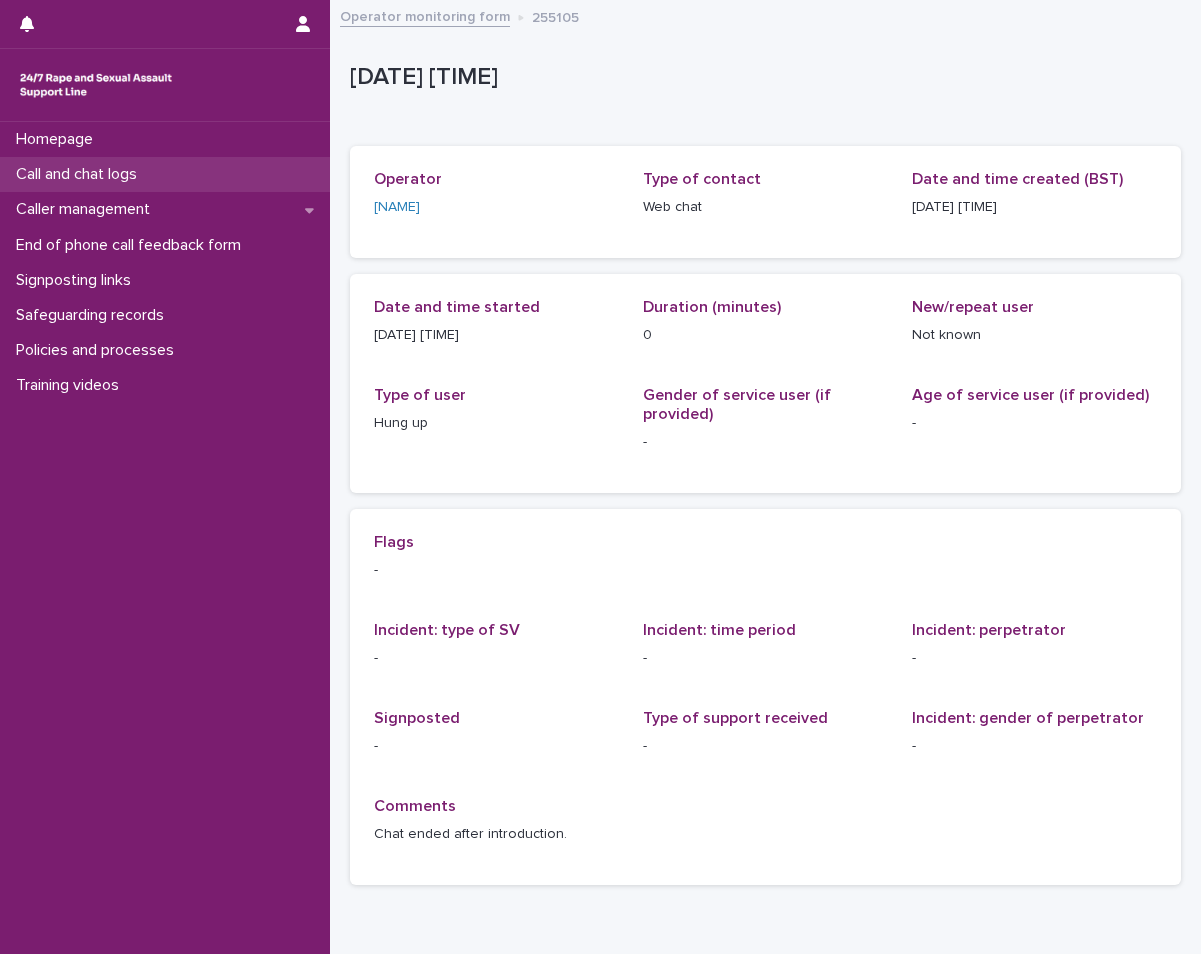 click on "Call and chat logs" at bounding box center [80, 174] 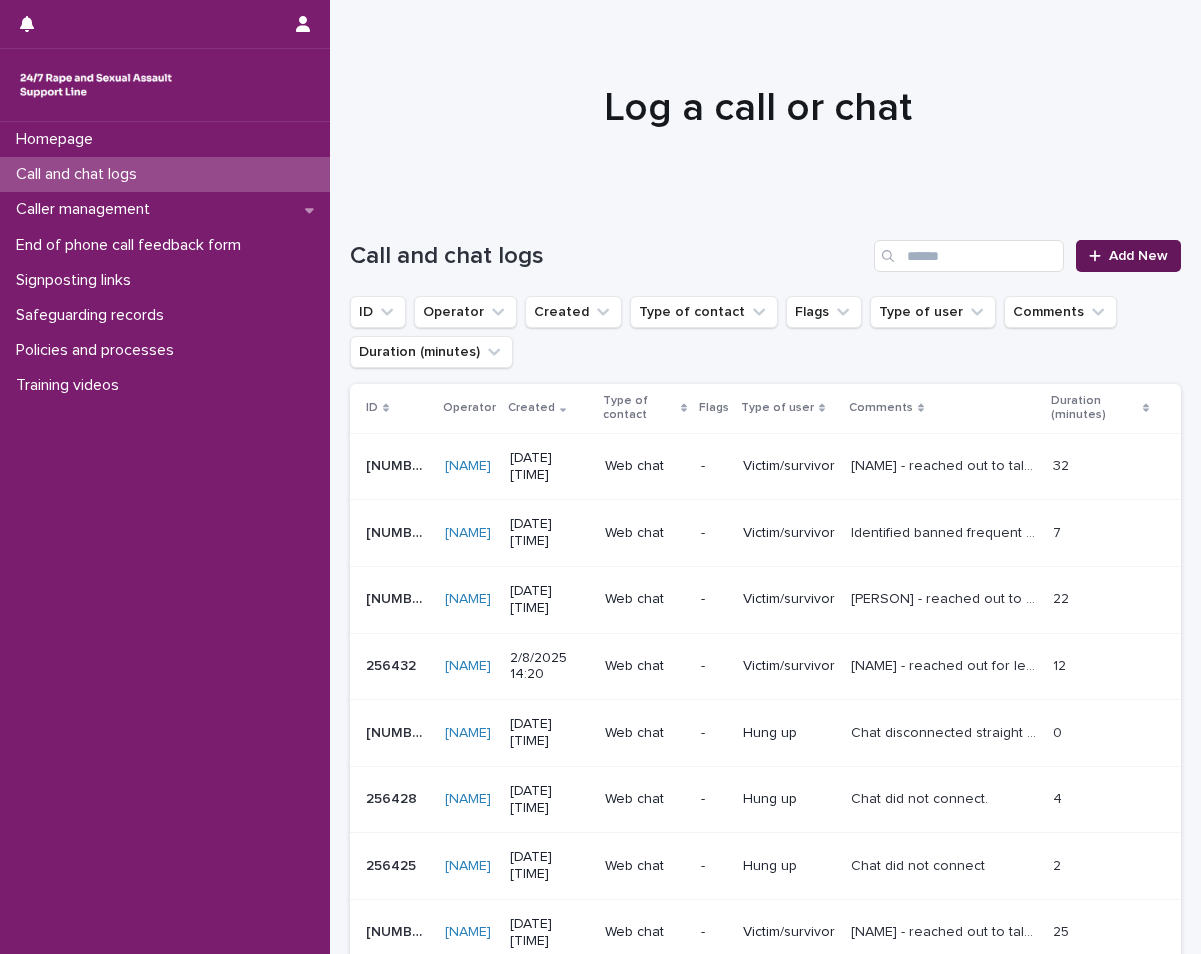 click on "Add New" at bounding box center [1128, 256] 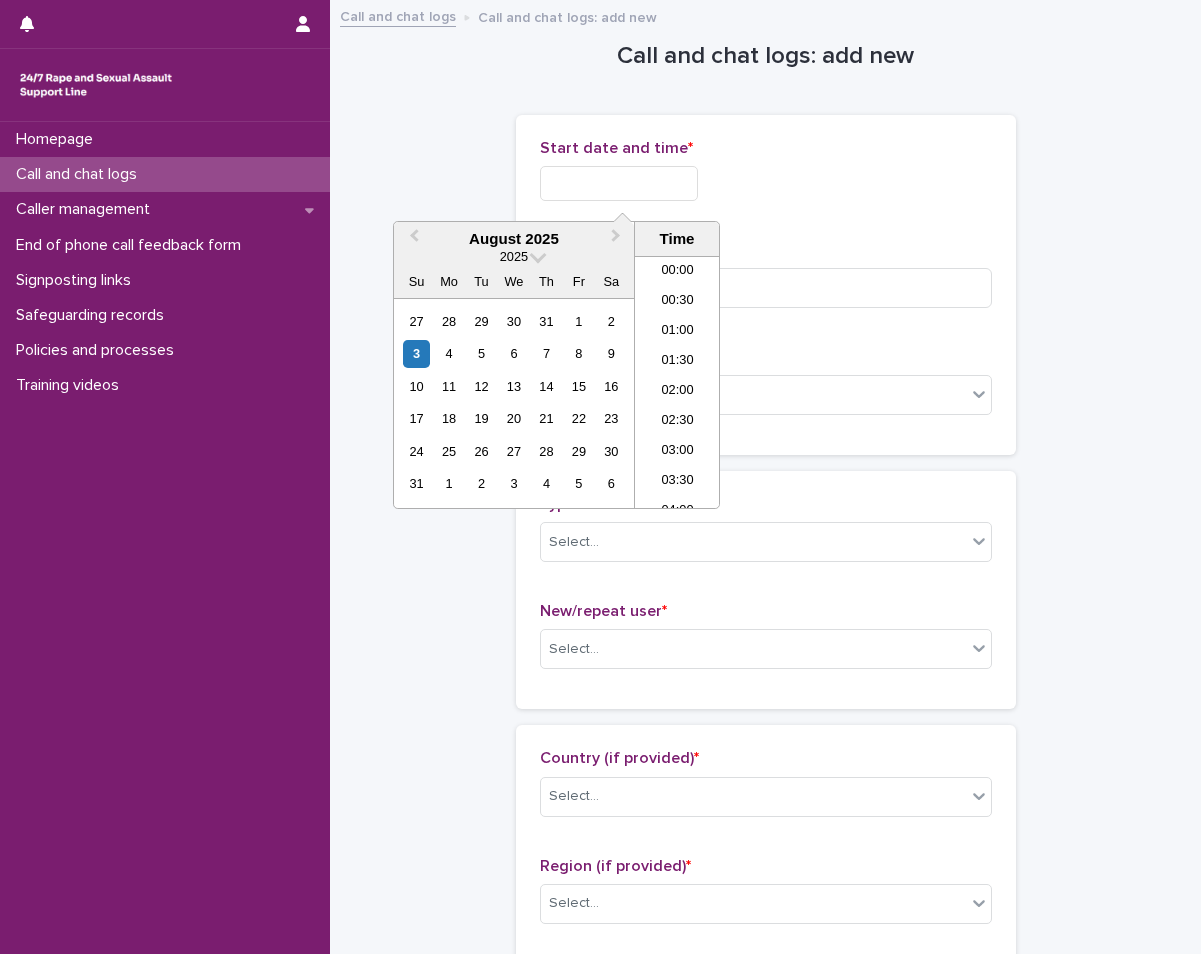 click at bounding box center [619, 183] 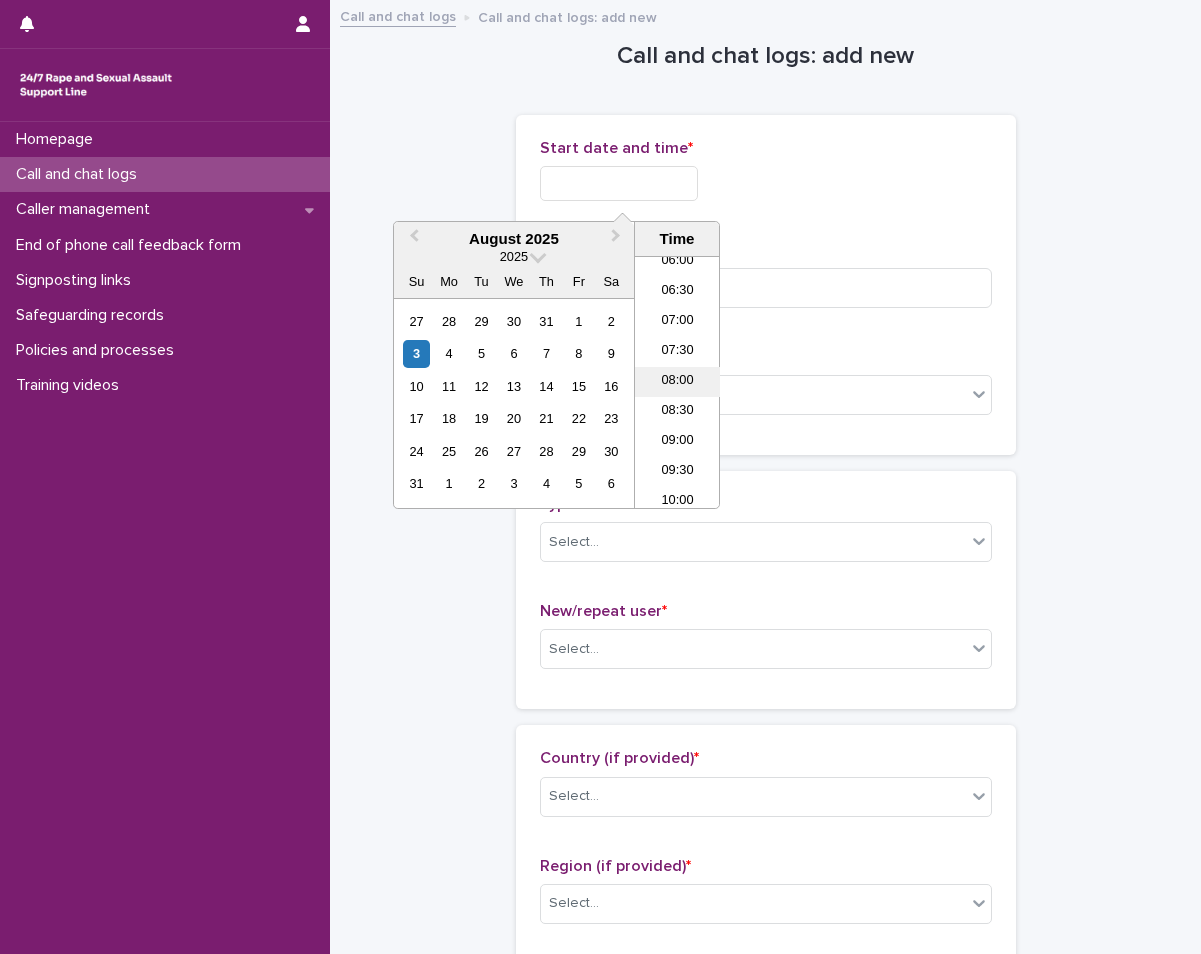 click on "08:00" at bounding box center [677, 382] 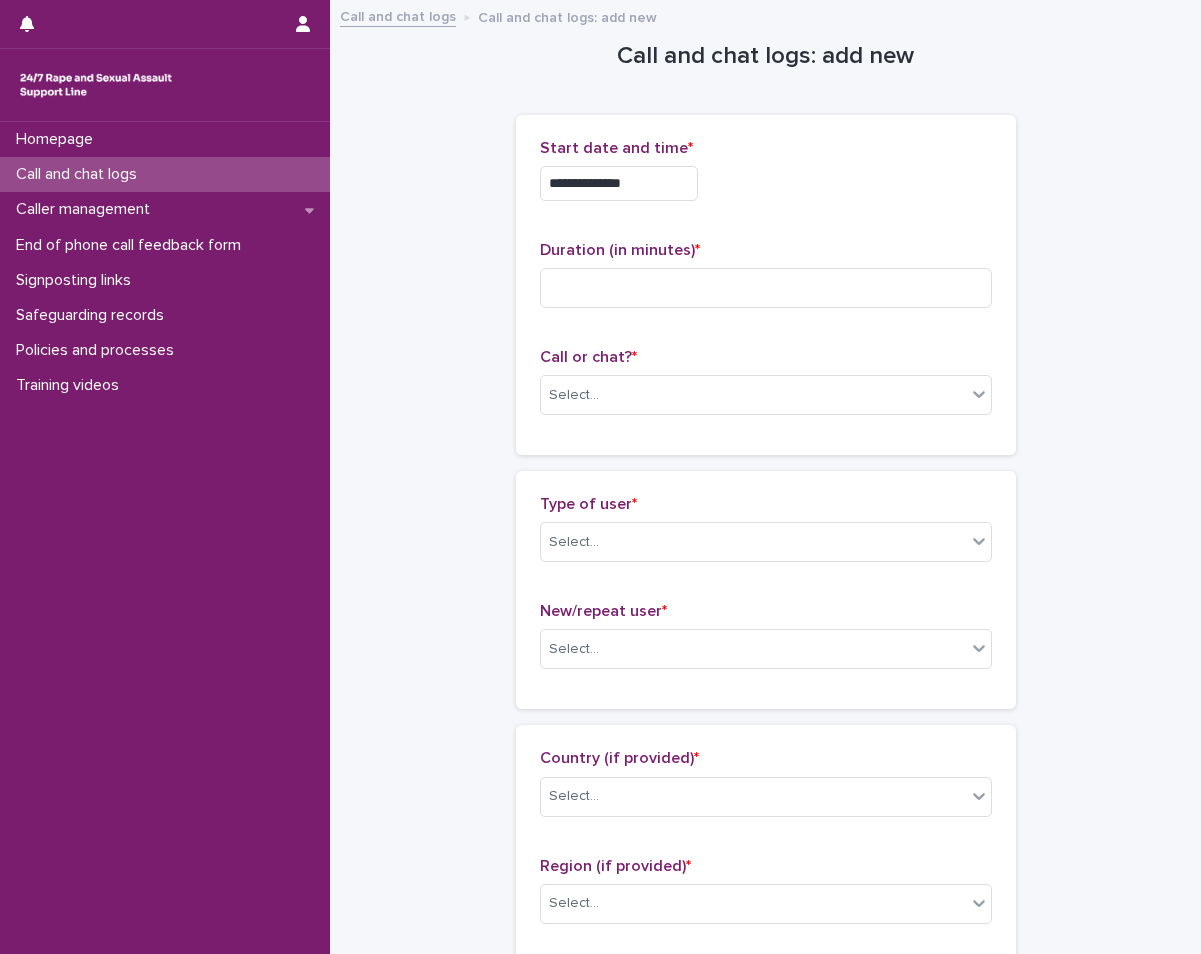 click on "**********" at bounding box center (619, 183) 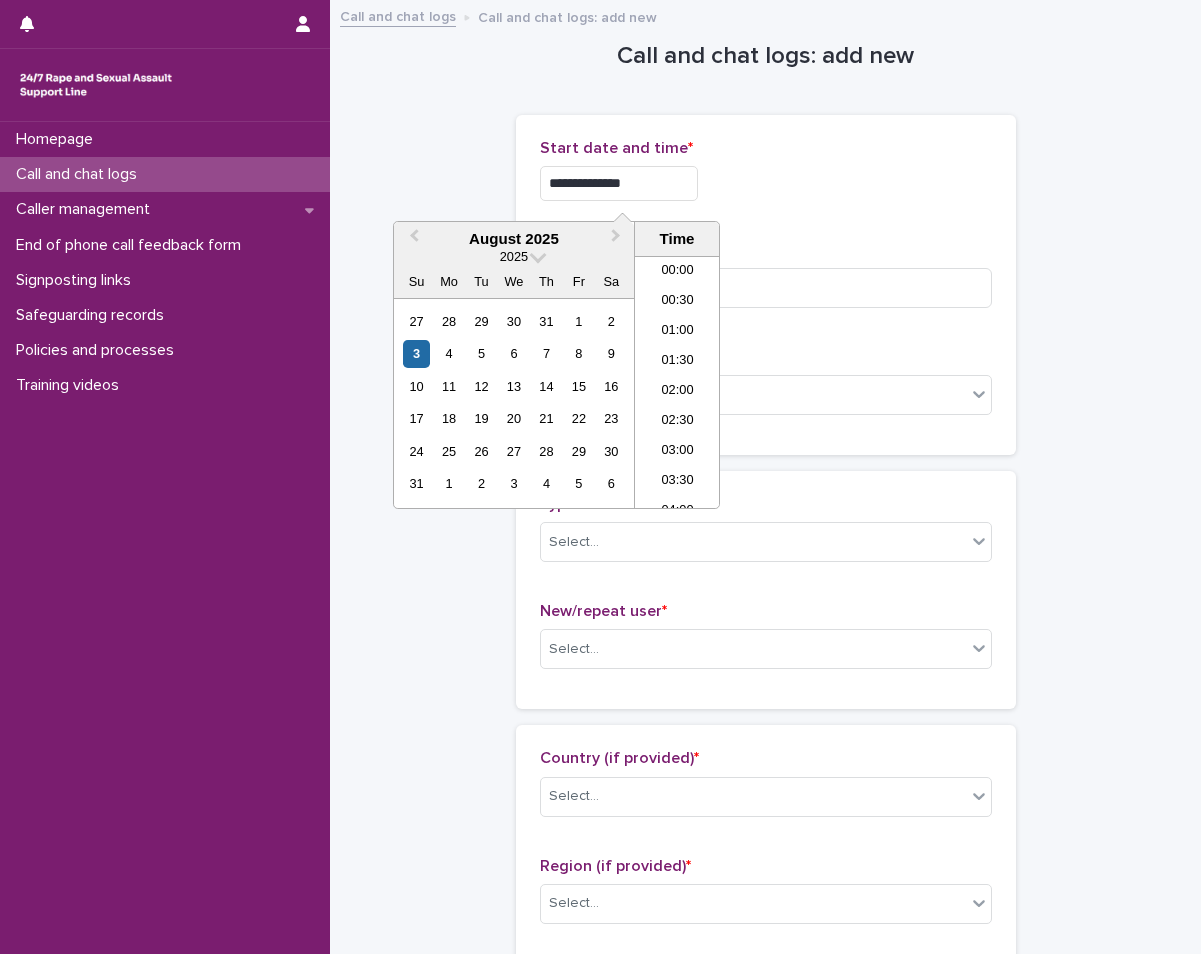 scroll, scrollTop: 370, scrollLeft: 0, axis: vertical 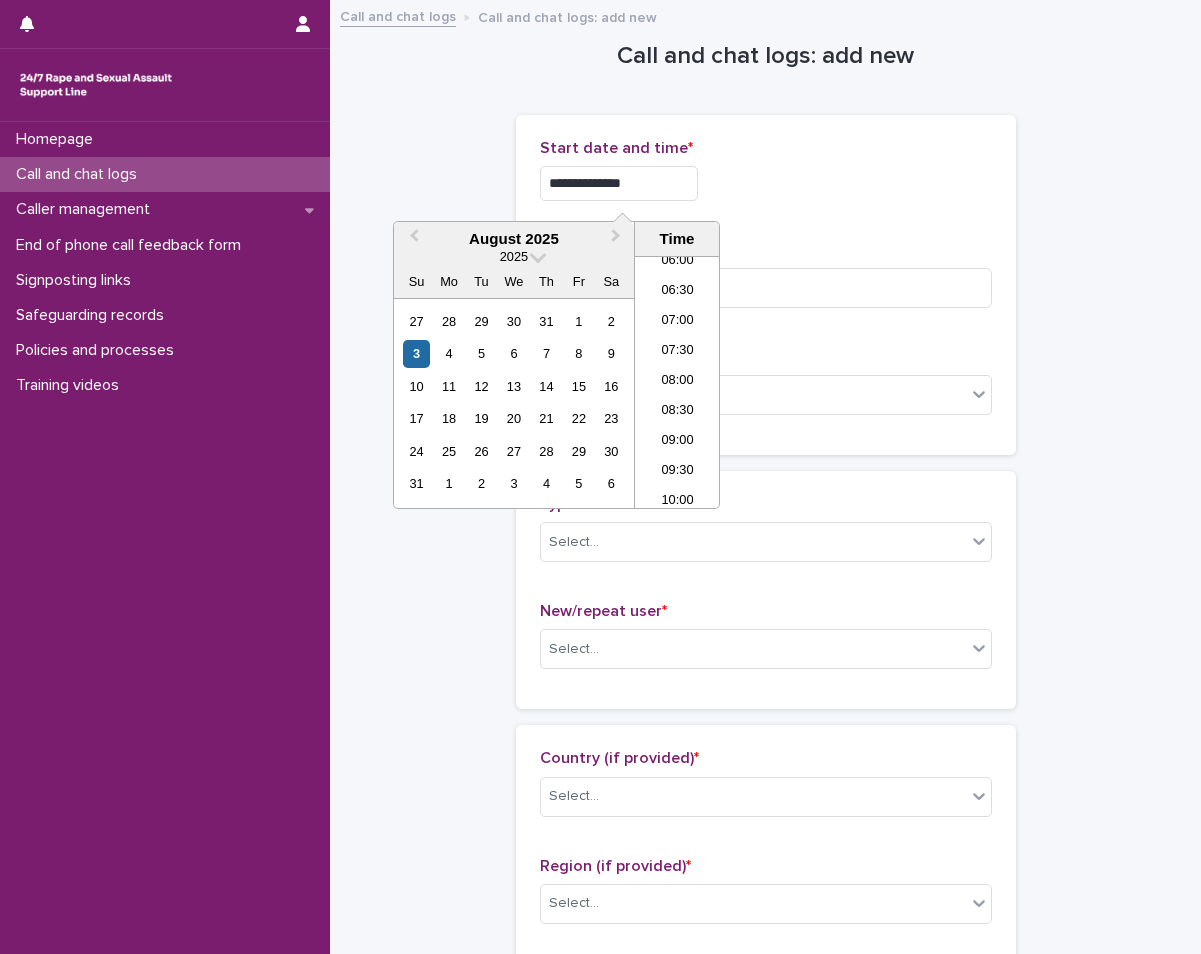 type on "**********" 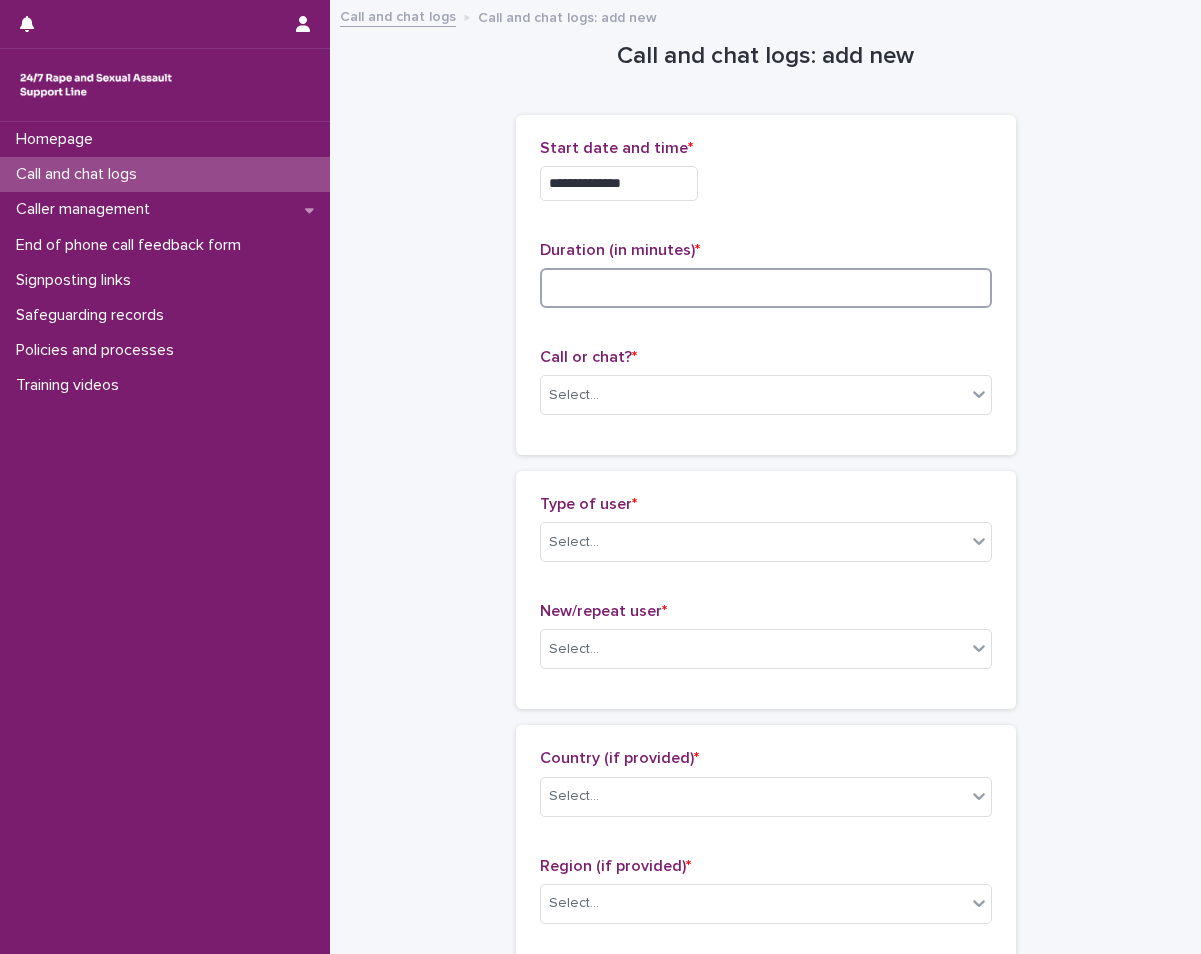 click at bounding box center [766, 288] 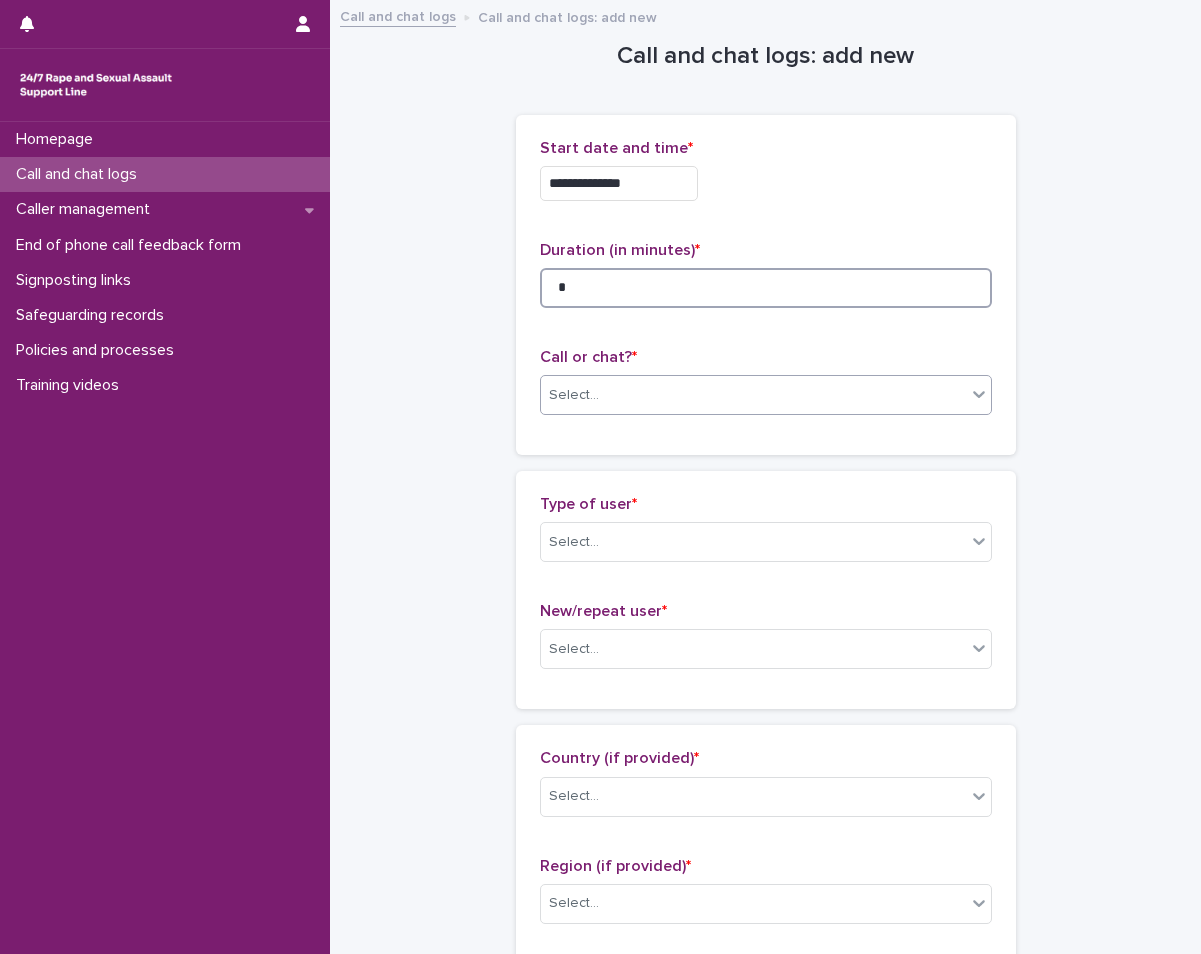 type on "*" 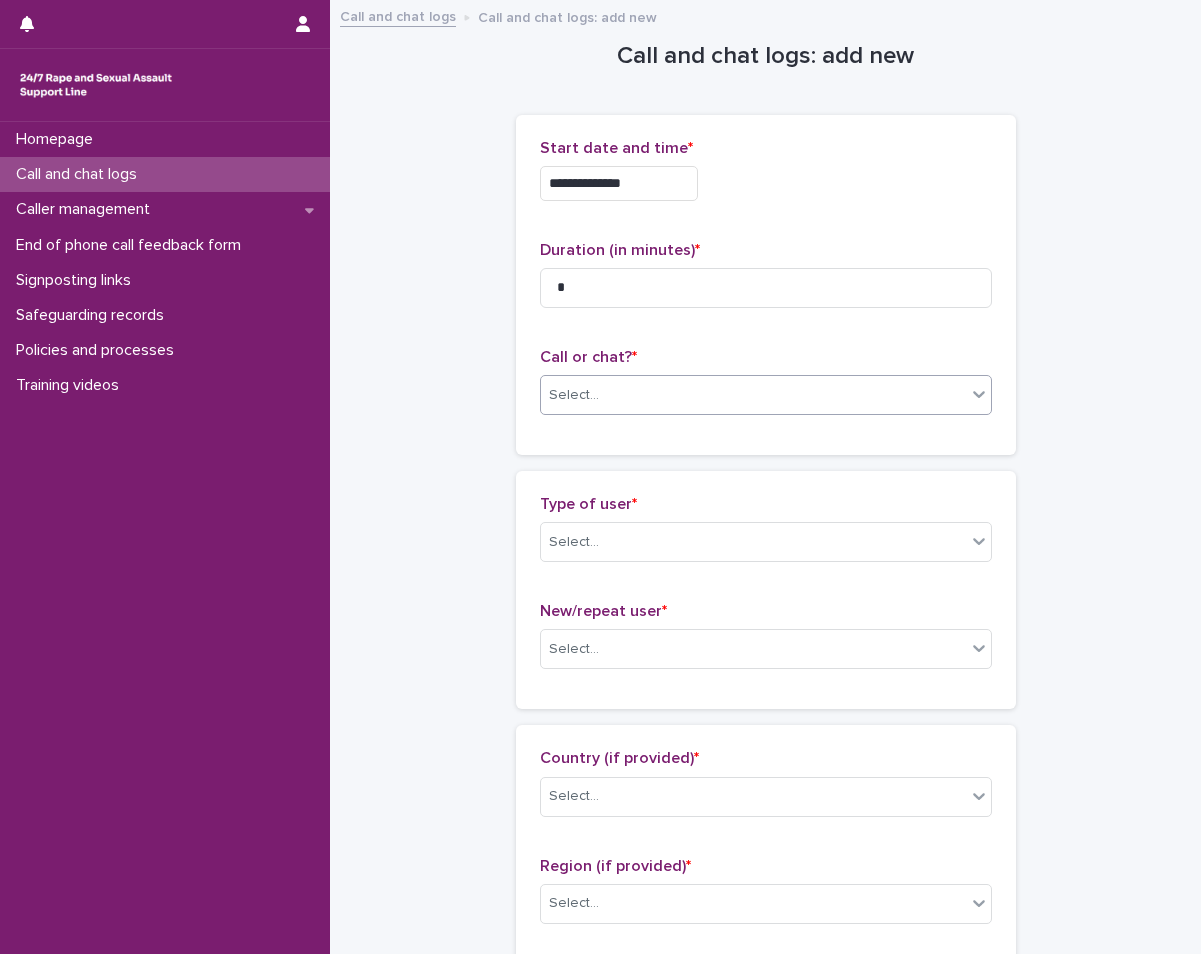 click on "Select..." at bounding box center (753, 395) 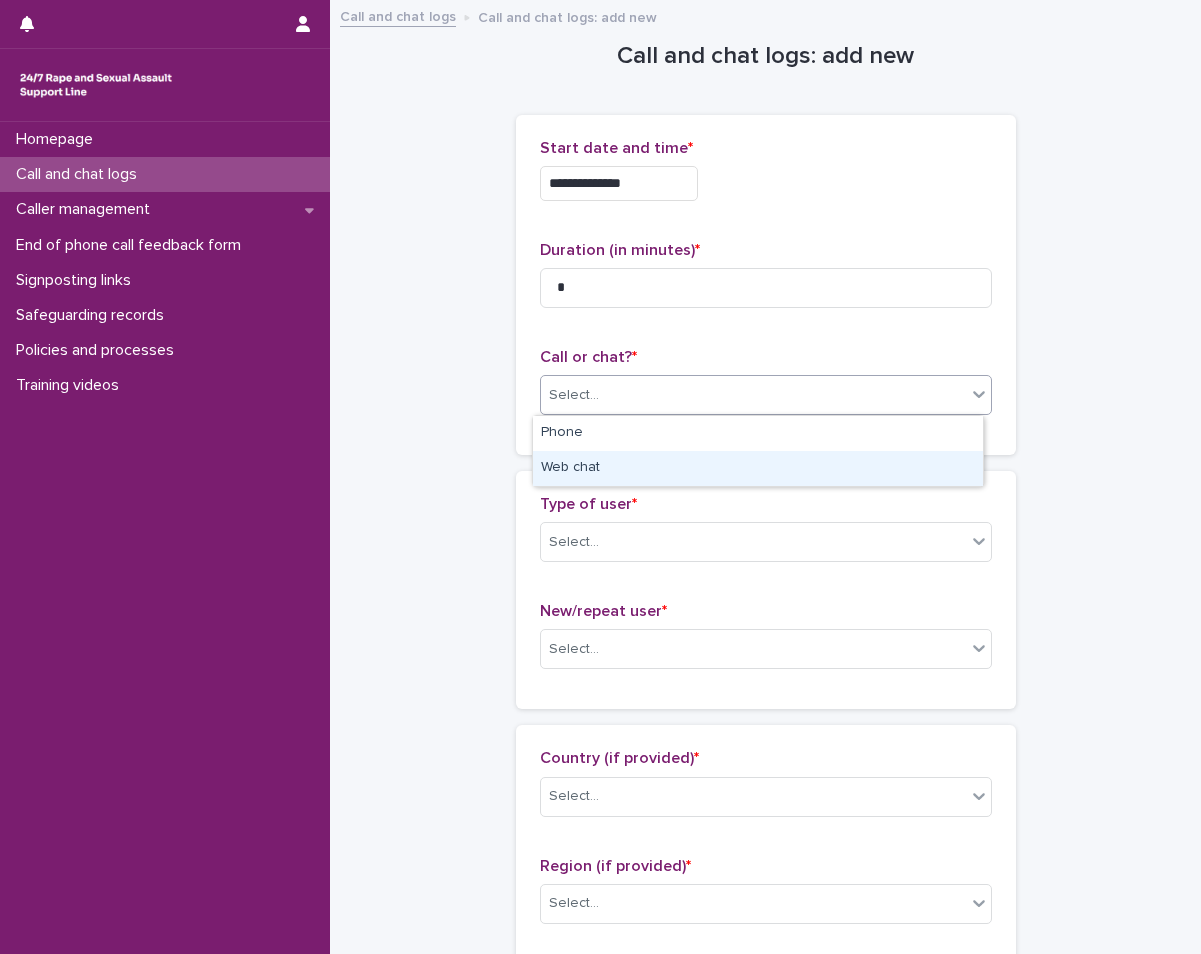 click on "Web chat" at bounding box center [758, 468] 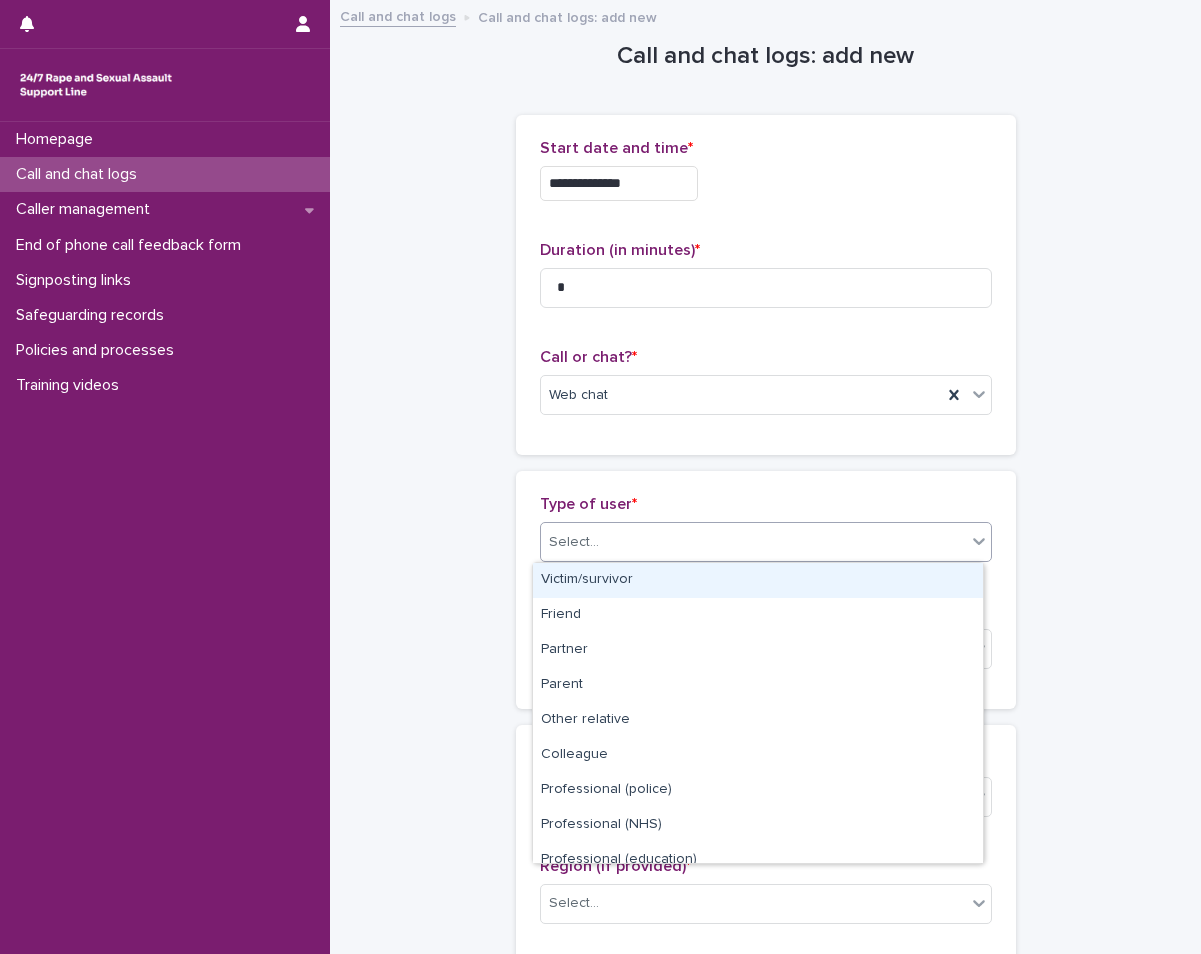click on "Select..." at bounding box center [766, 542] 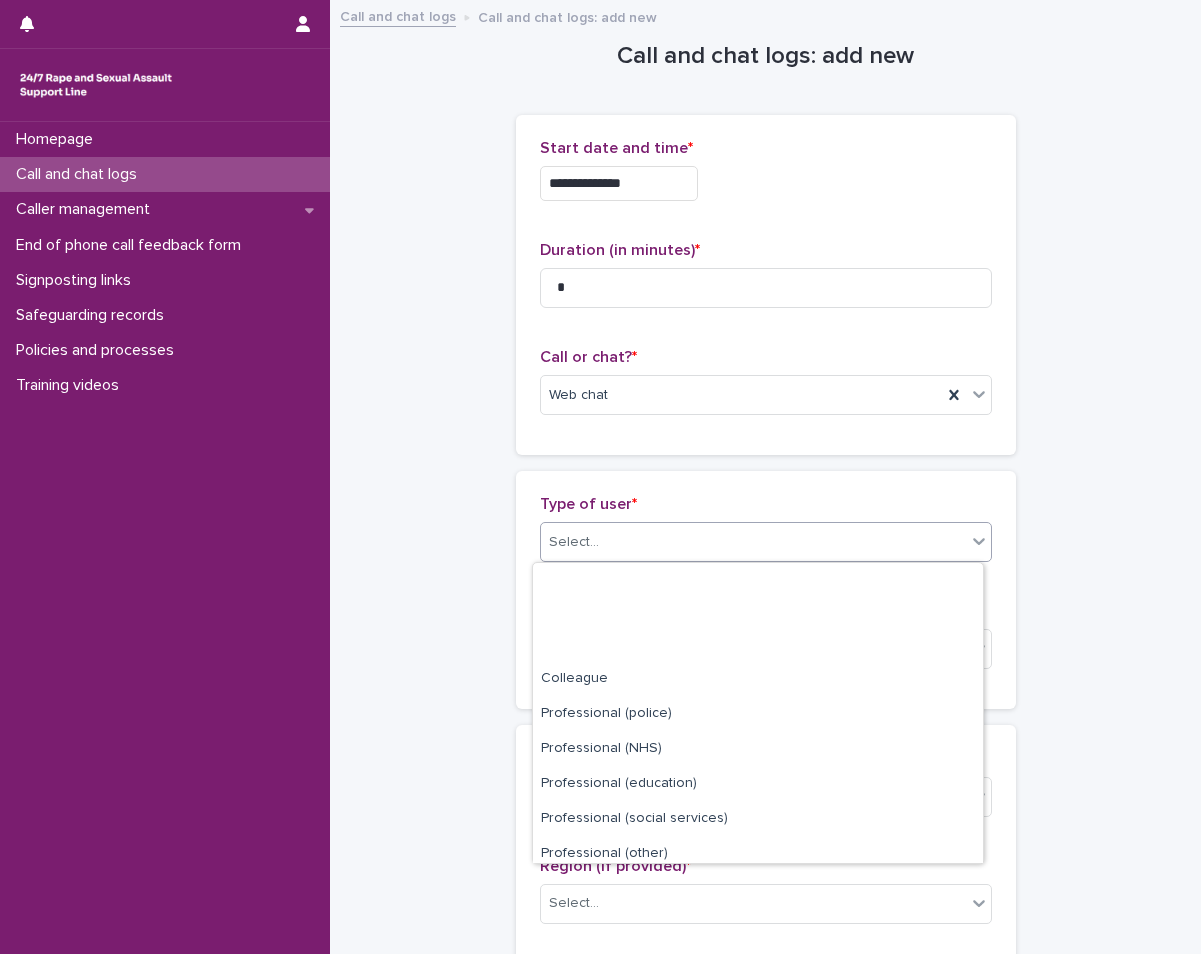 scroll, scrollTop: 225, scrollLeft: 0, axis: vertical 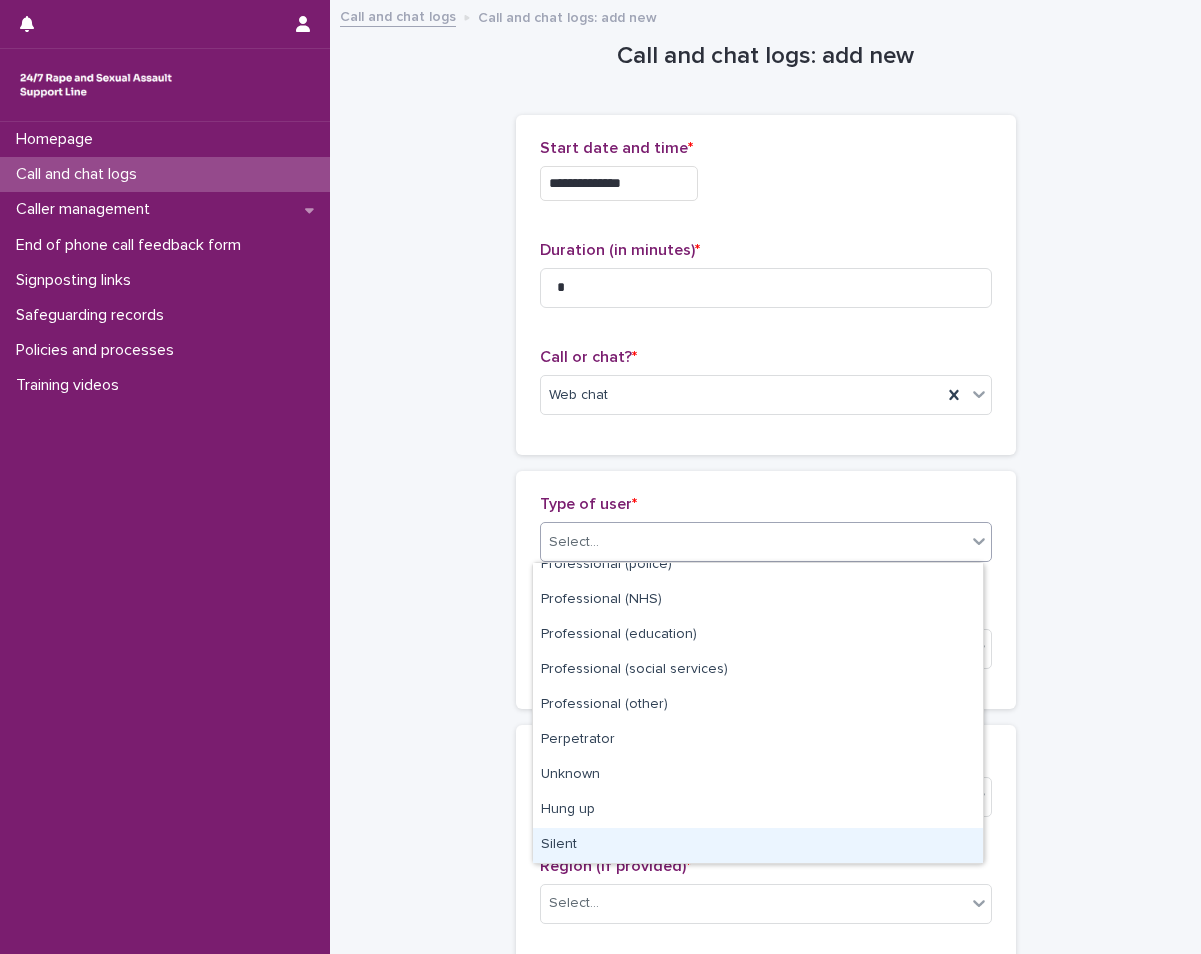 click on "Silent" at bounding box center (758, 845) 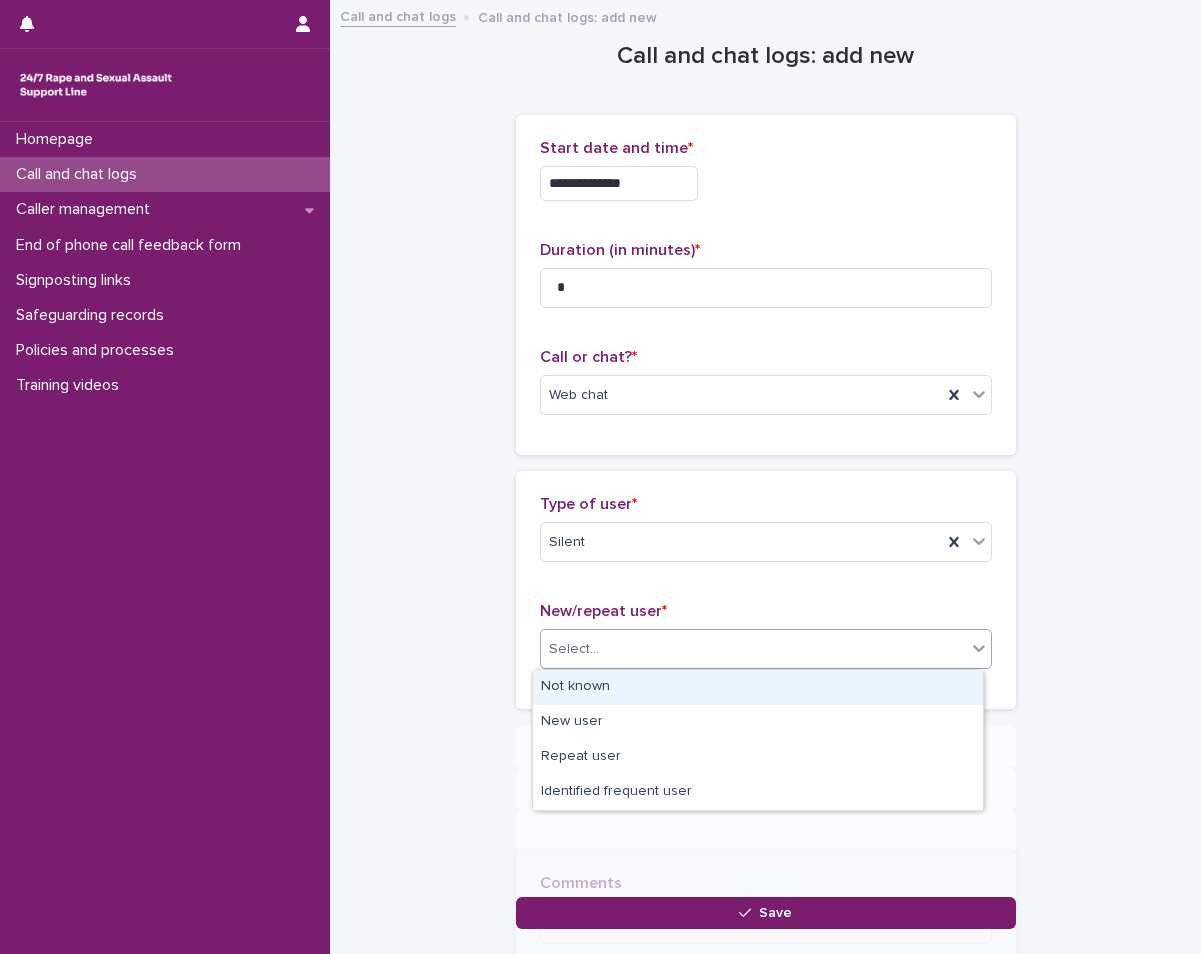 click on "Select..." at bounding box center [753, 649] 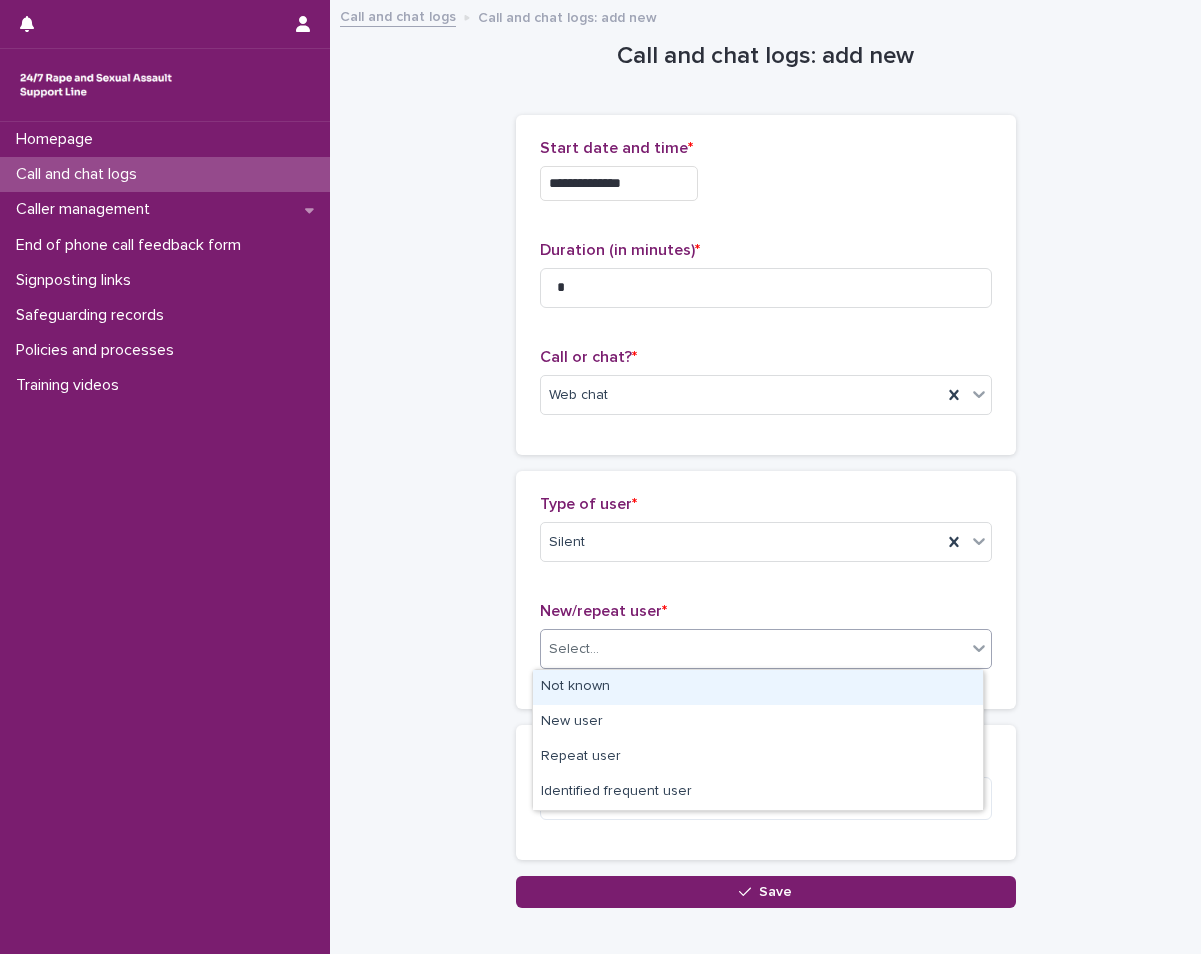 click on "Not known" at bounding box center [758, 687] 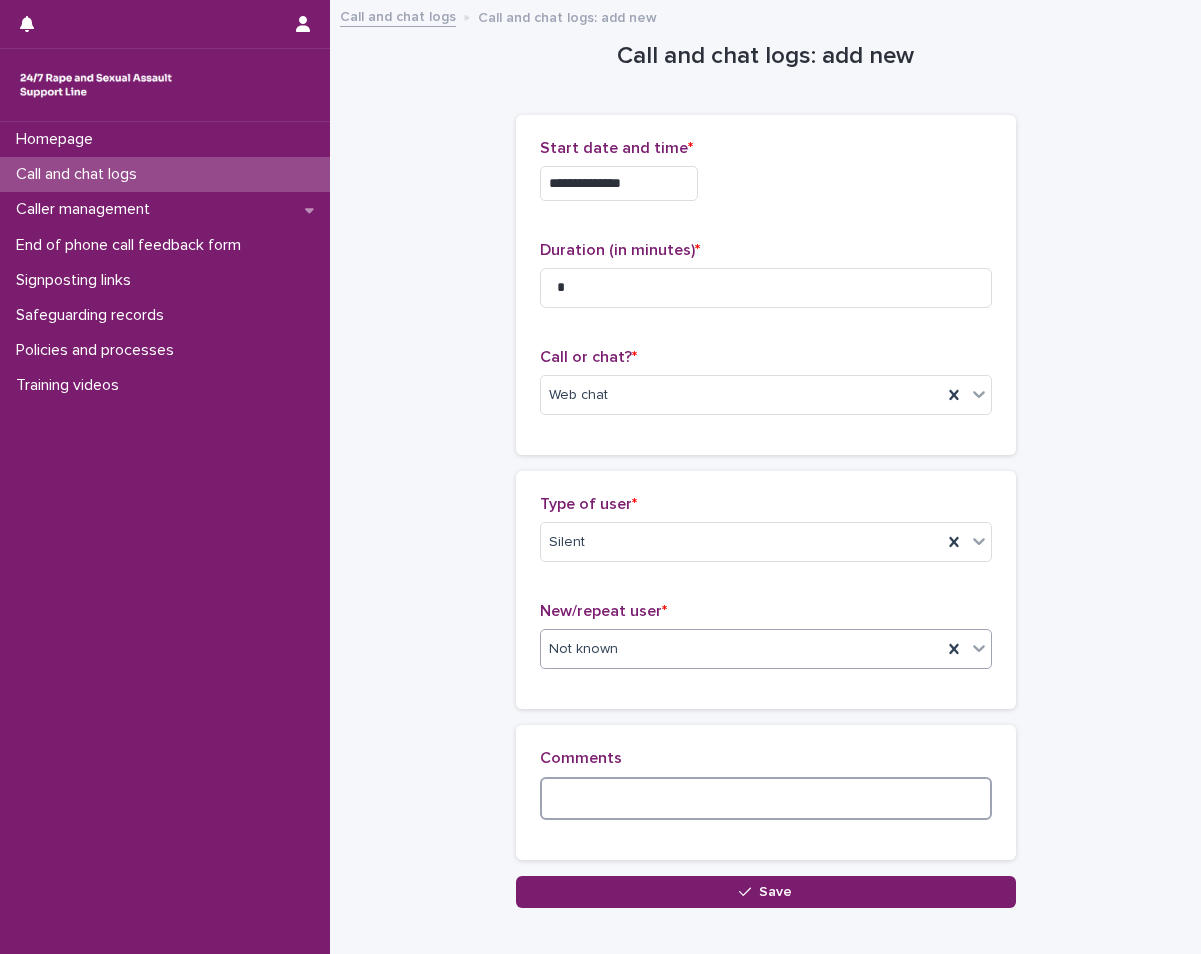 click at bounding box center (766, 798) 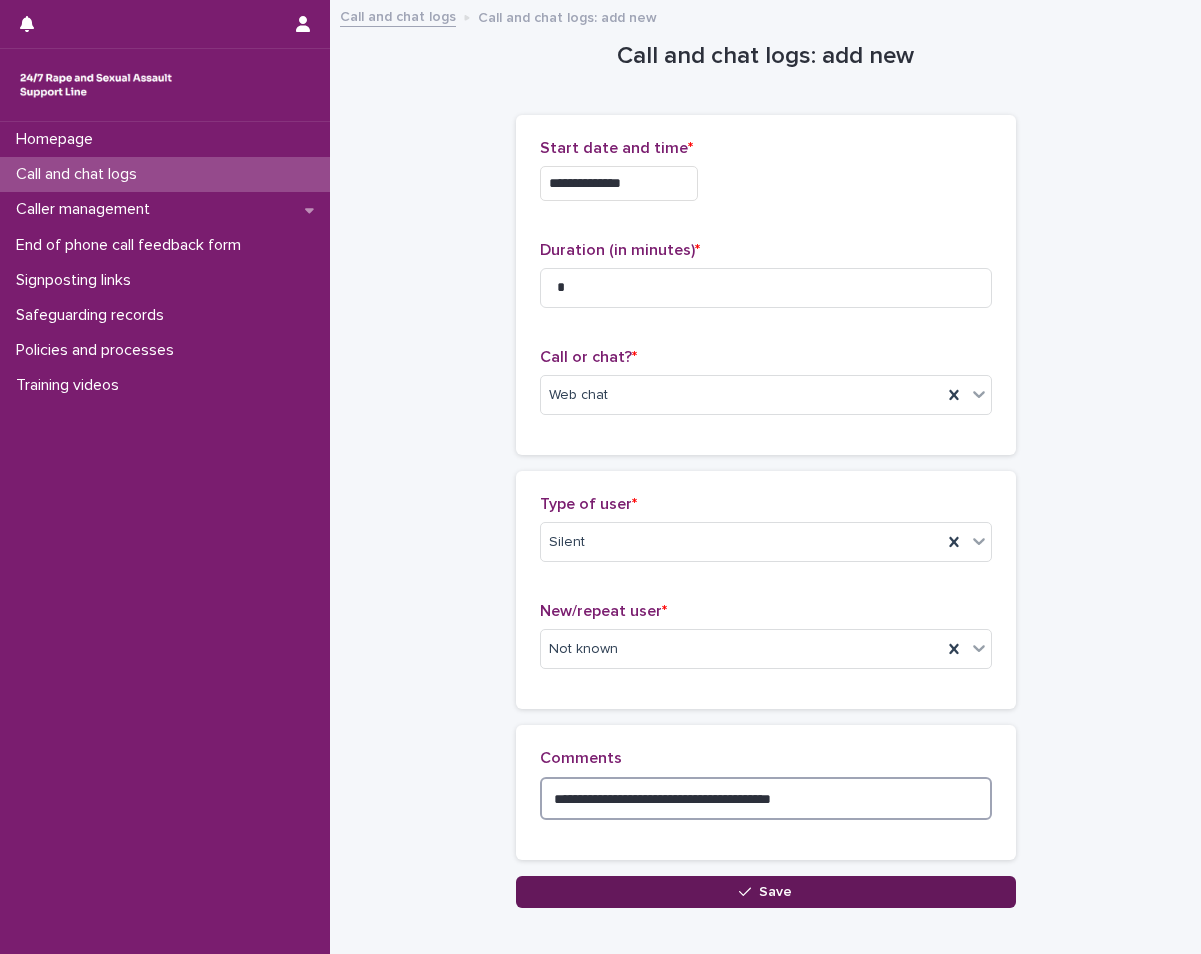 type on "**********" 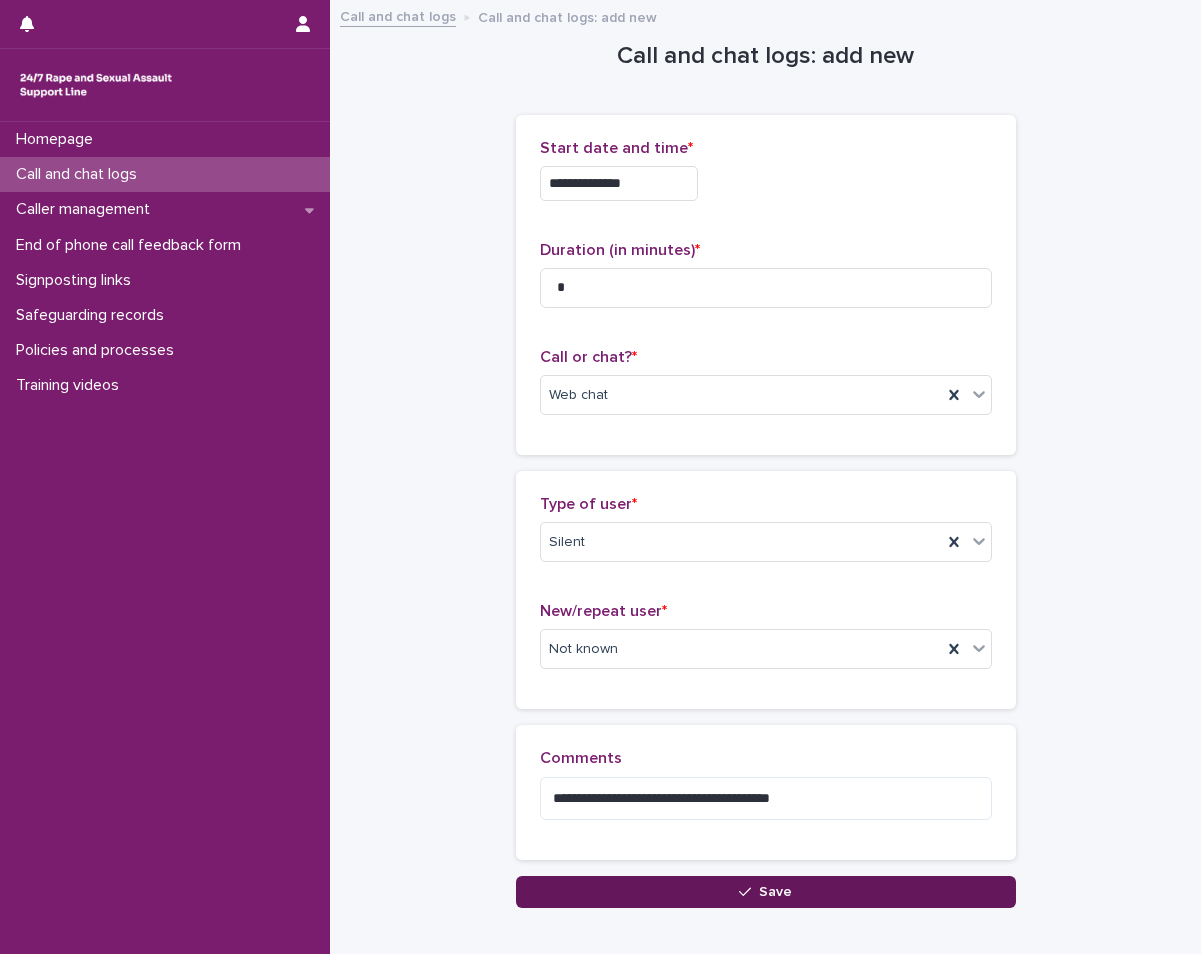 click on "Save" at bounding box center (766, 892) 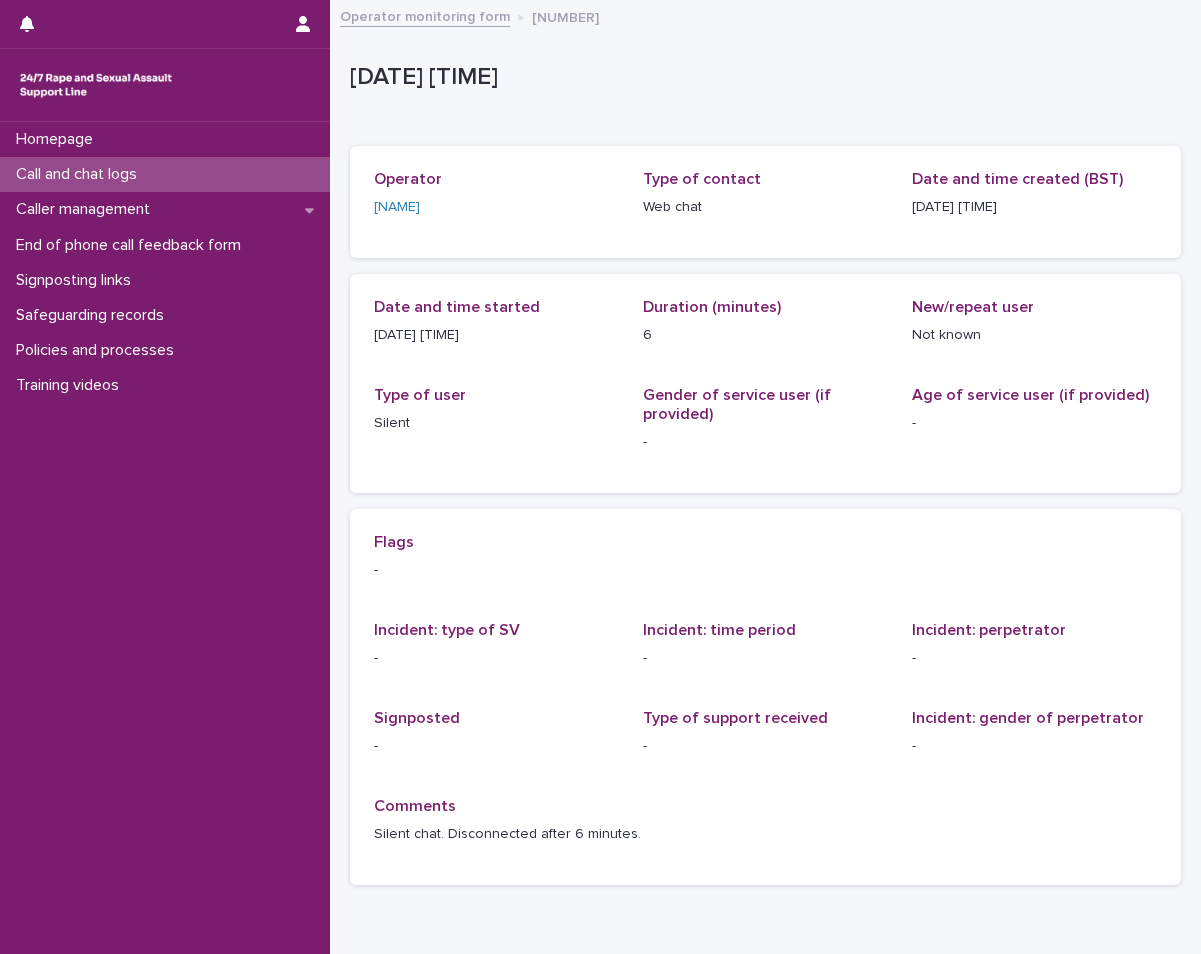 click on "Call and chat logs" at bounding box center (165, 174) 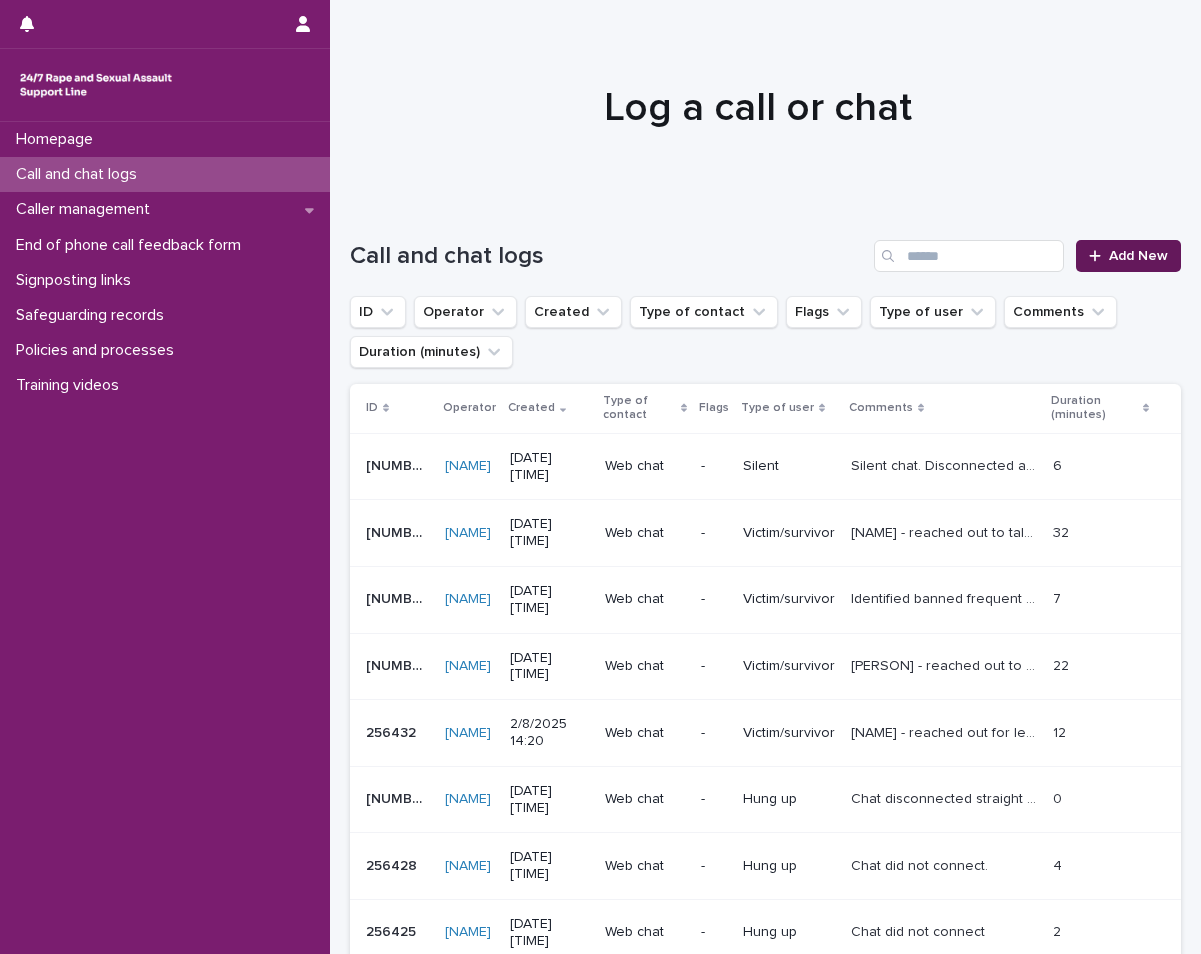 click 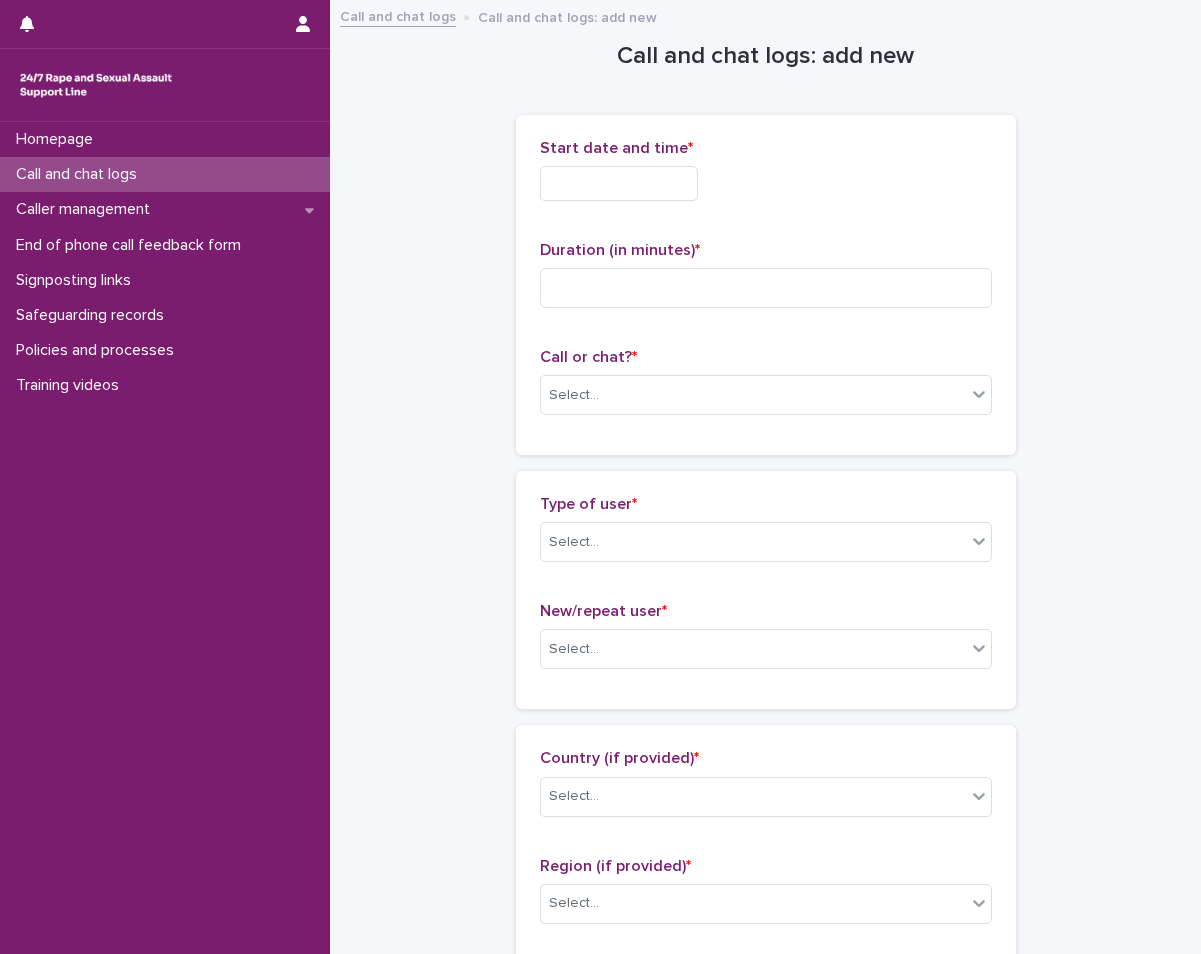 click at bounding box center (619, 183) 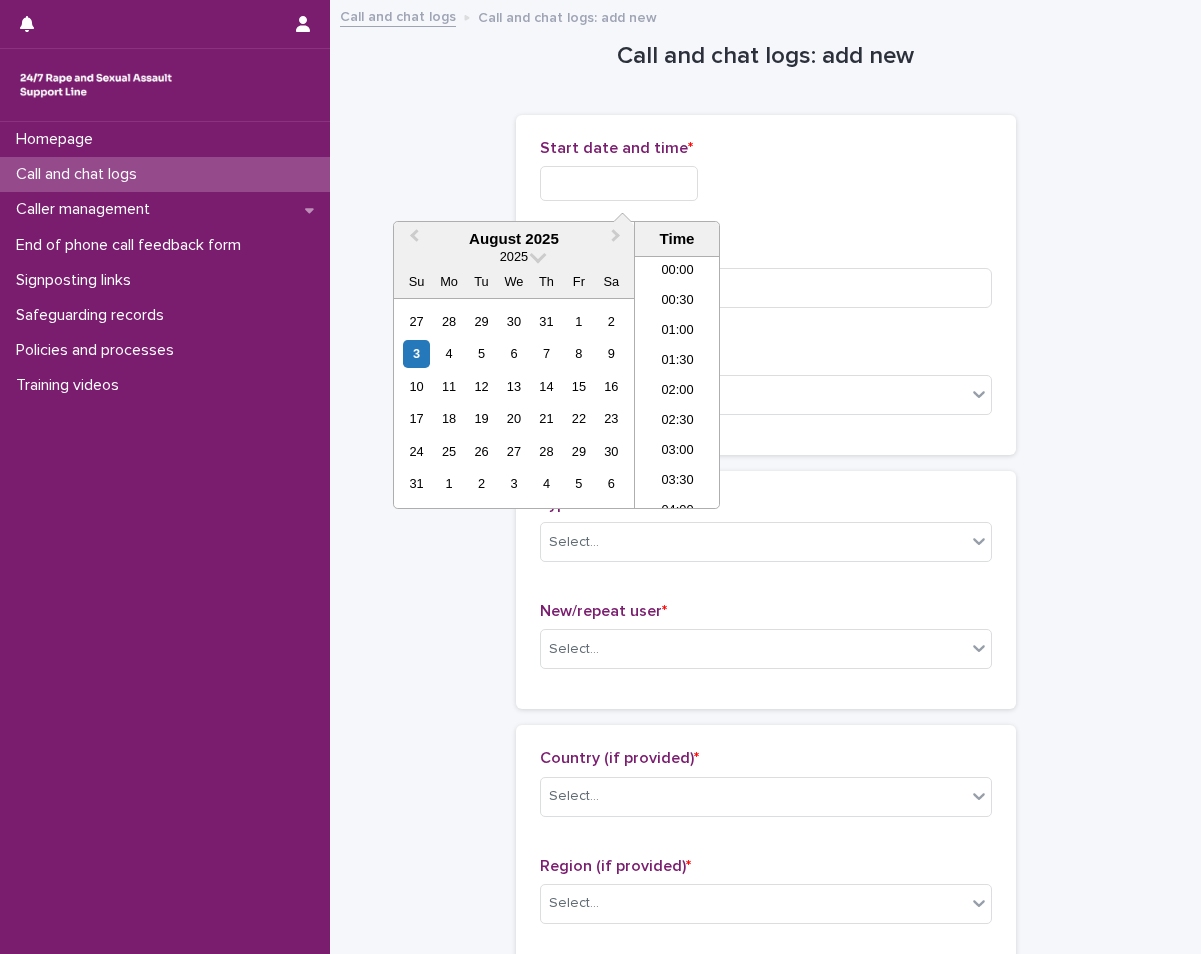 scroll, scrollTop: 370, scrollLeft: 0, axis: vertical 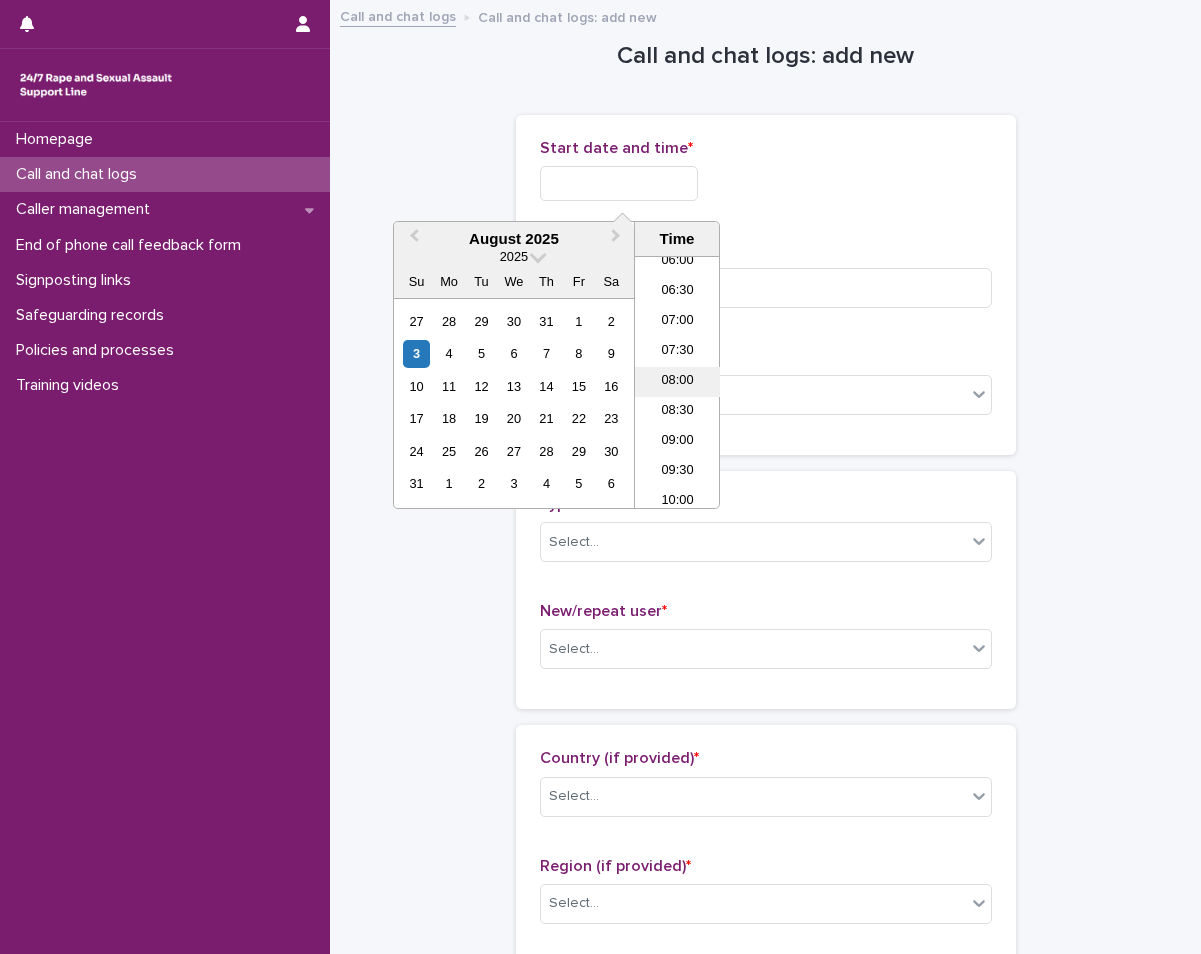 click on "08:00" at bounding box center [677, 382] 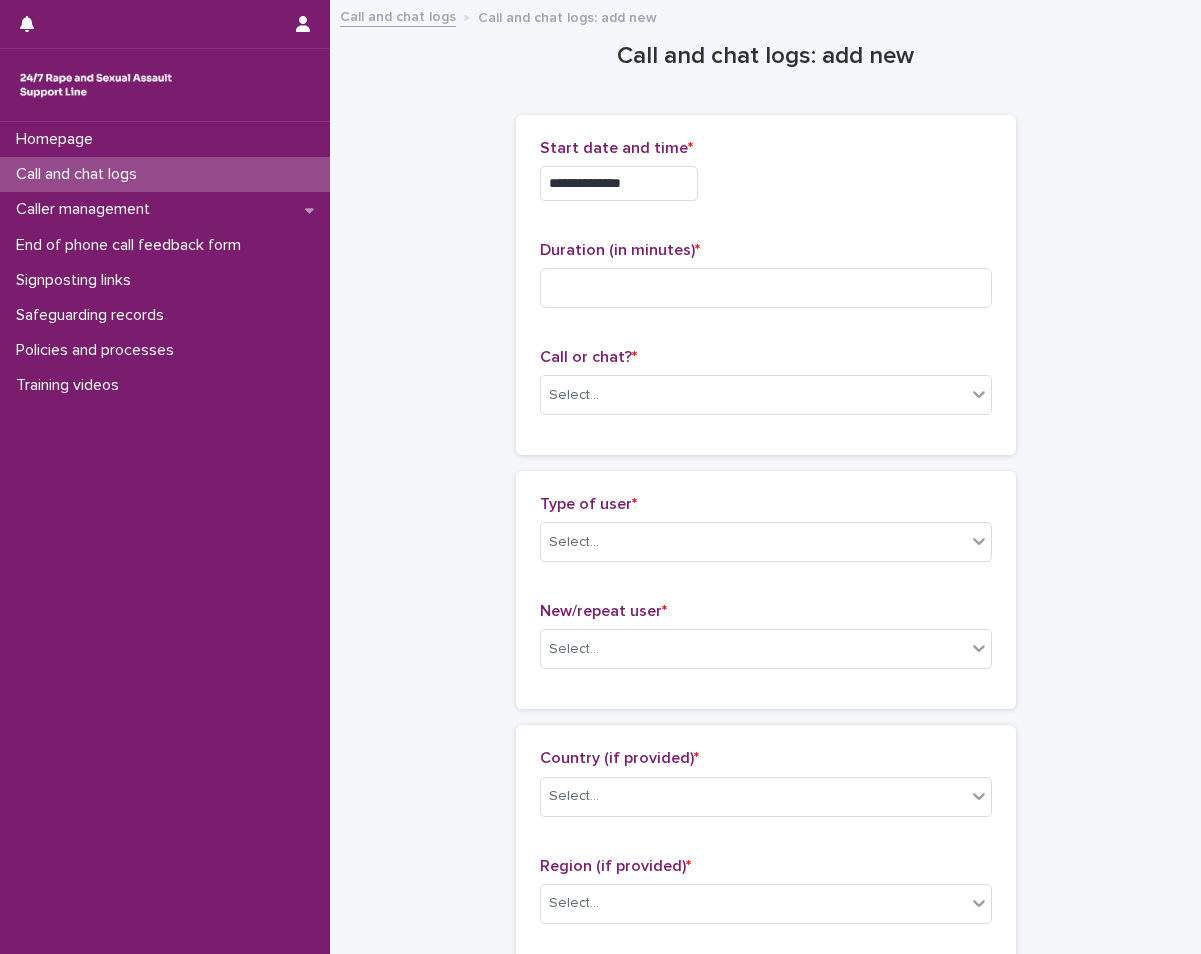 click on "**********" at bounding box center [619, 183] 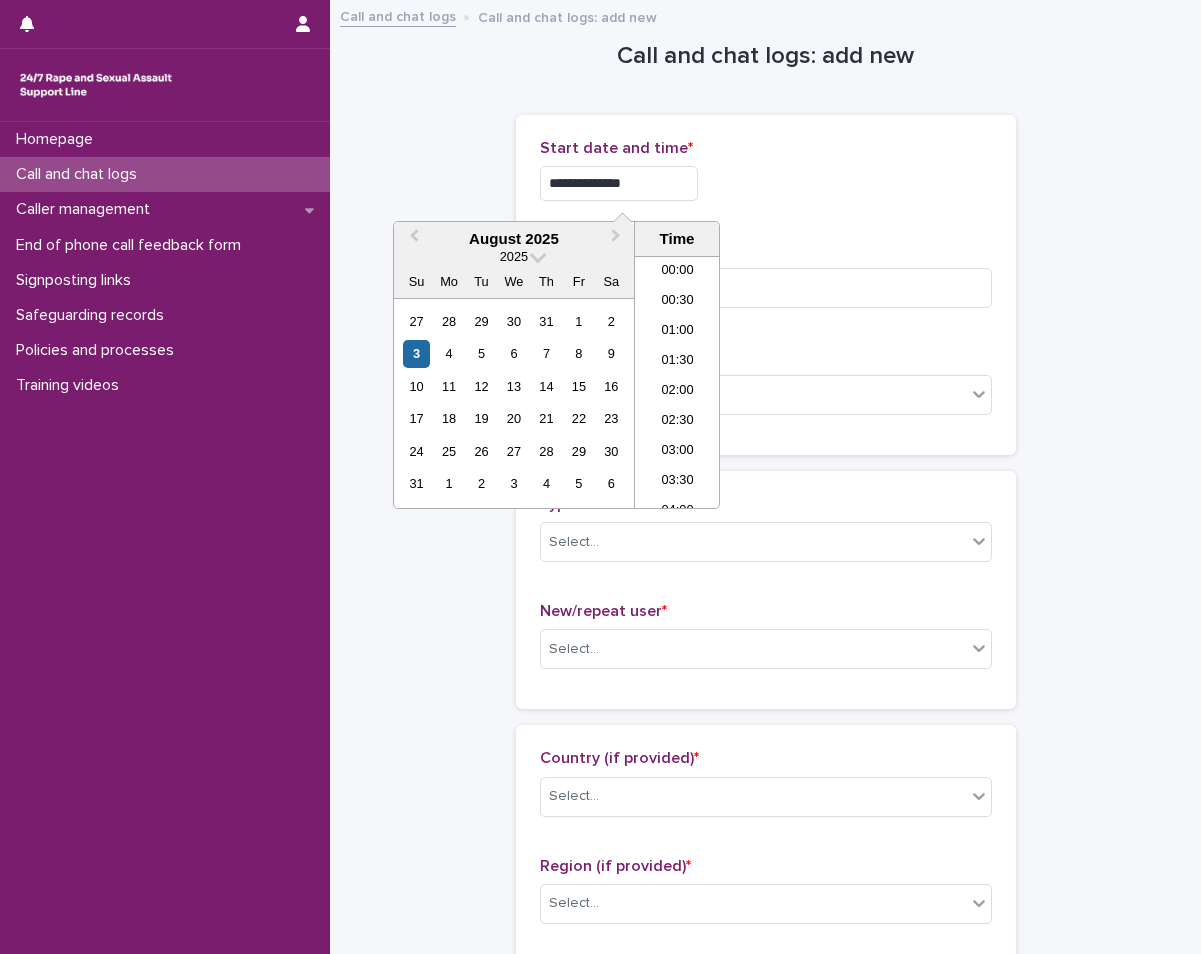scroll, scrollTop: 370, scrollLeft: 0, axis: vertical 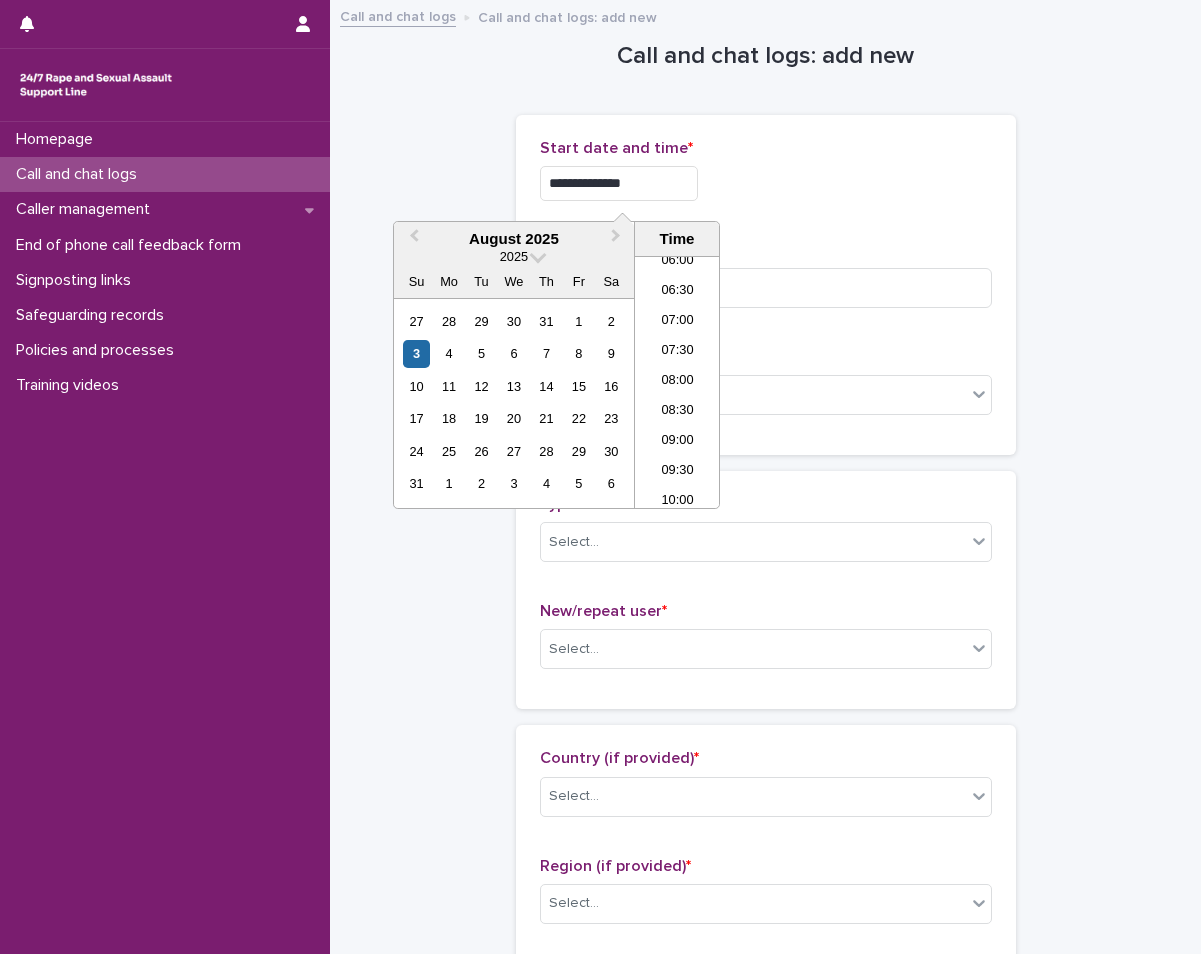 type on "**********" 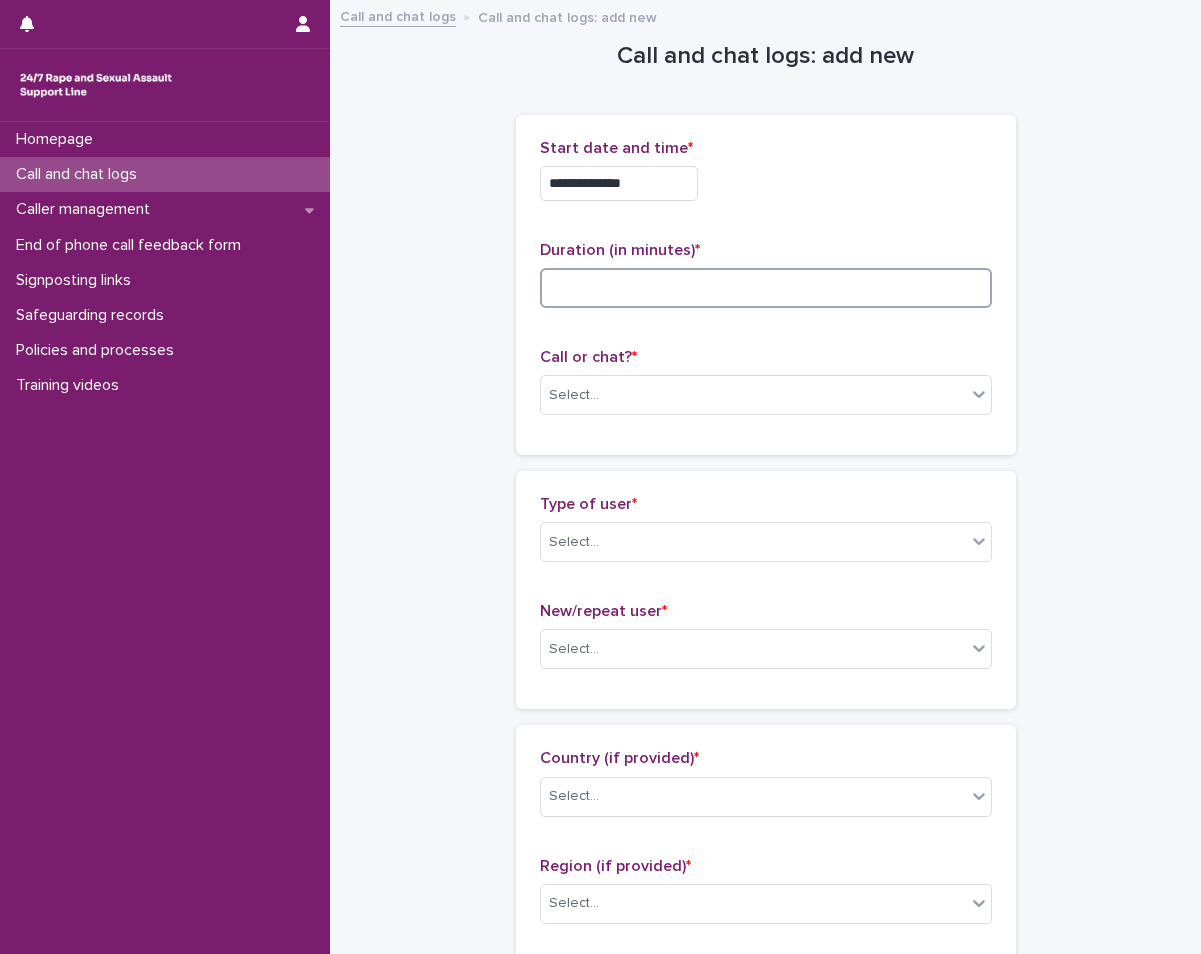 click at bounding box center (766, 288) 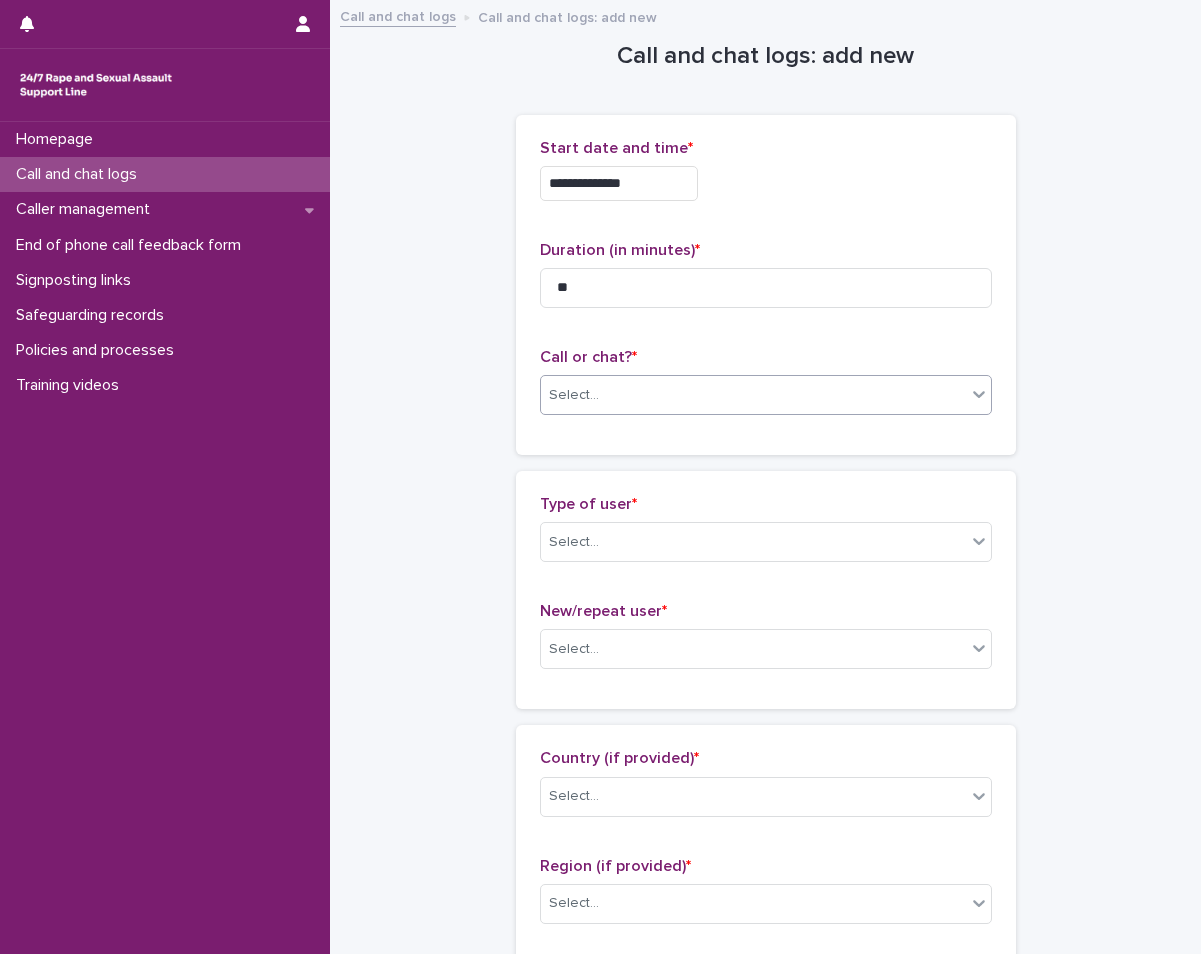 click on "Select..." at bounding box center (753, 395) 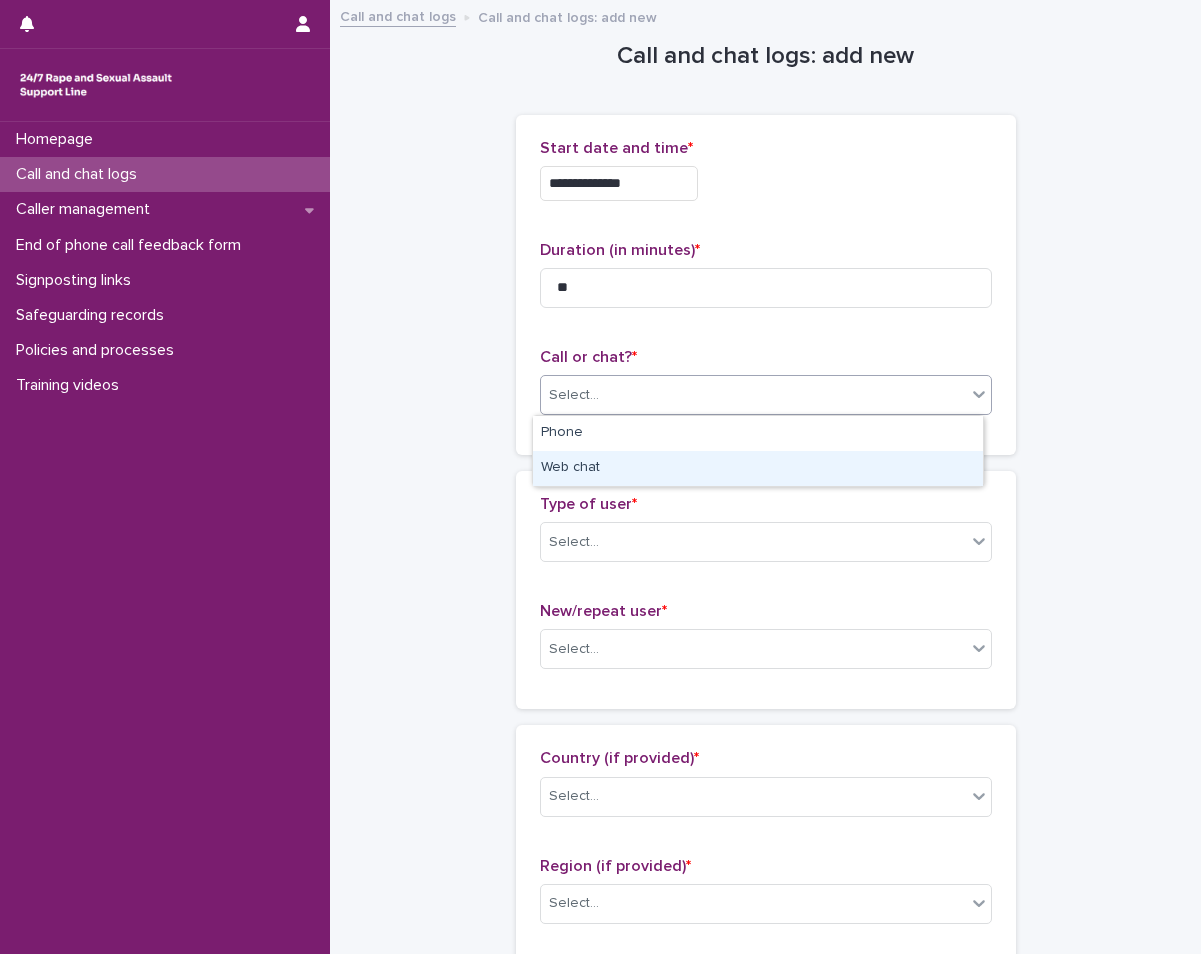 click on "Web chat" at bounding box center [758, 468] 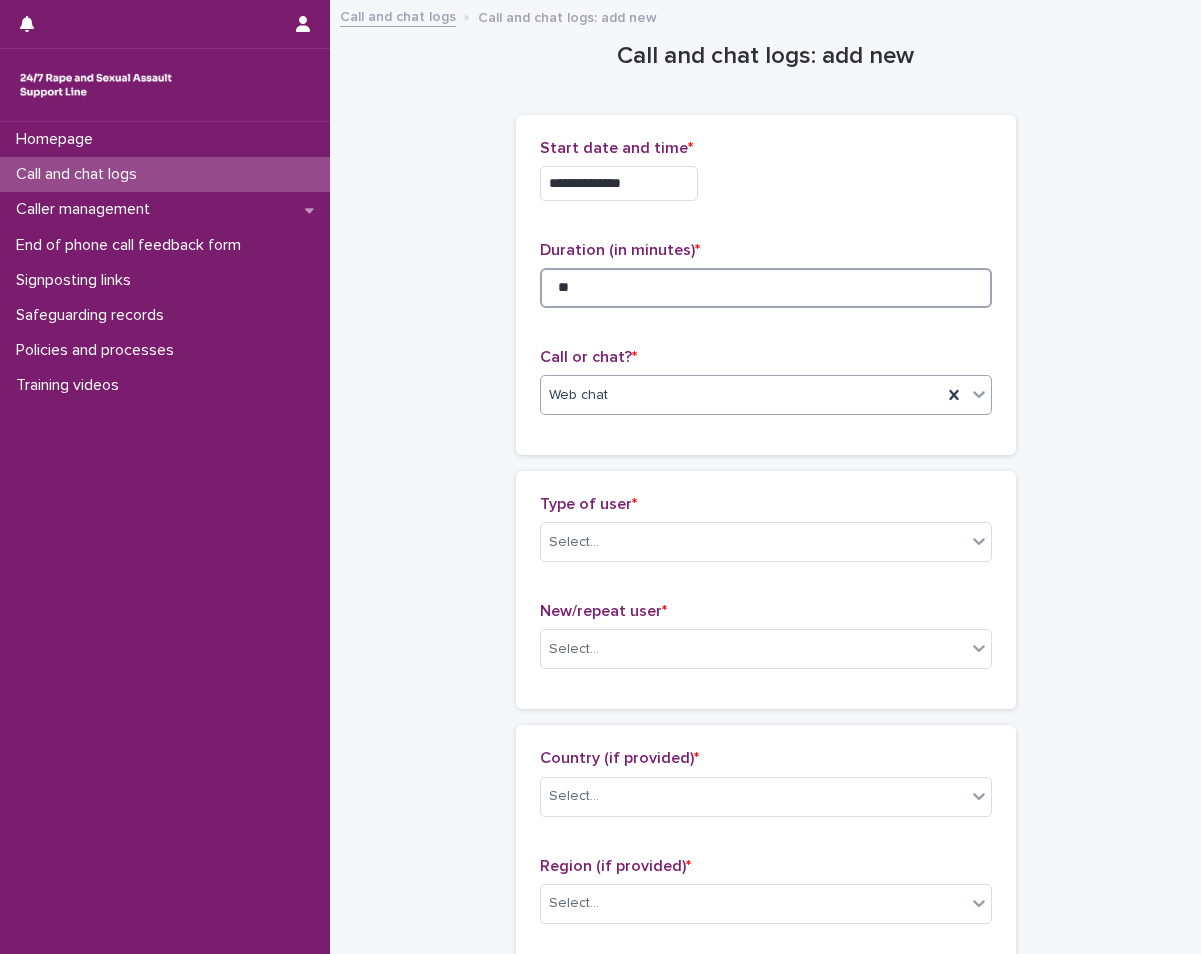 click on "**" at bounding box center [766, 288] 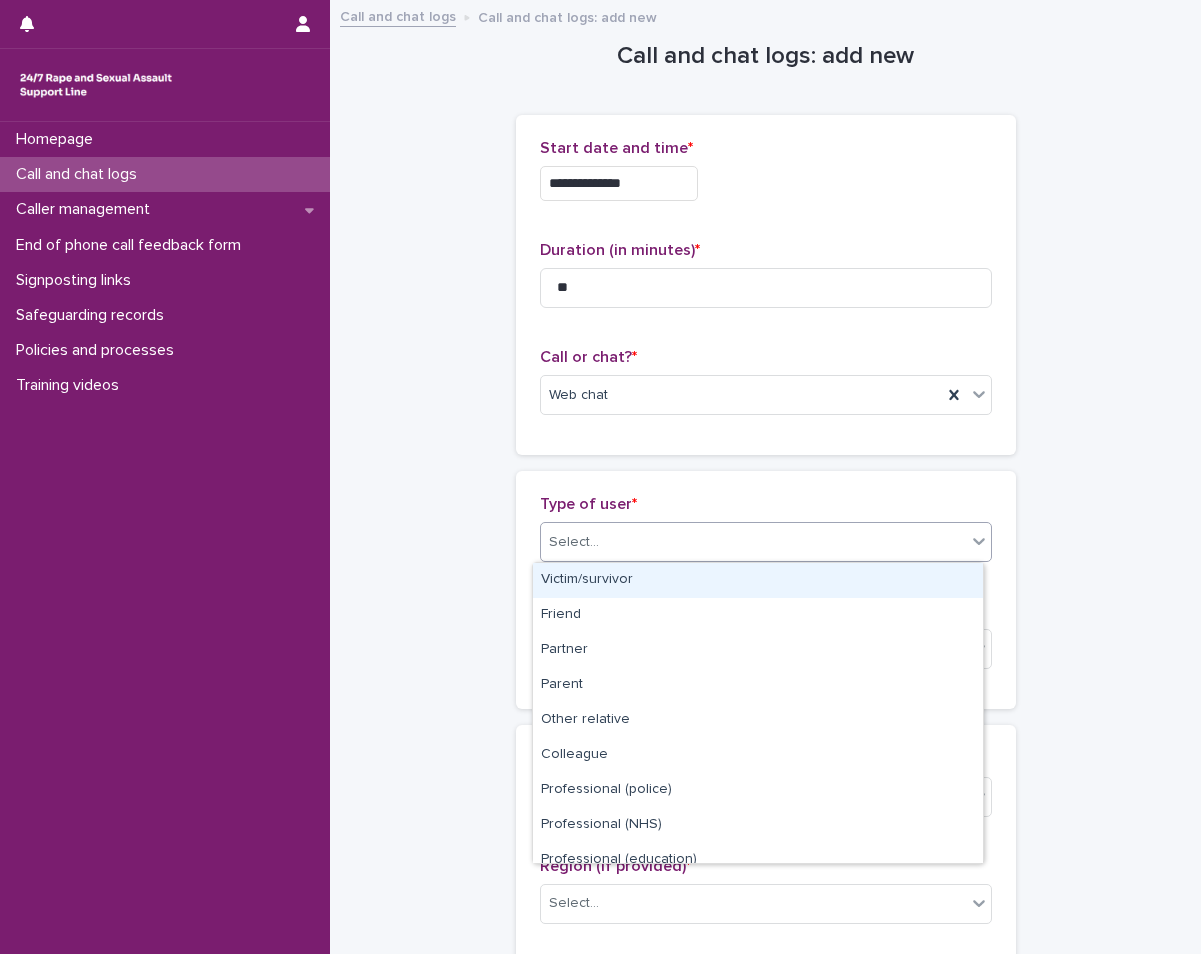 click on "Select..." at bounding box center [766, 542] 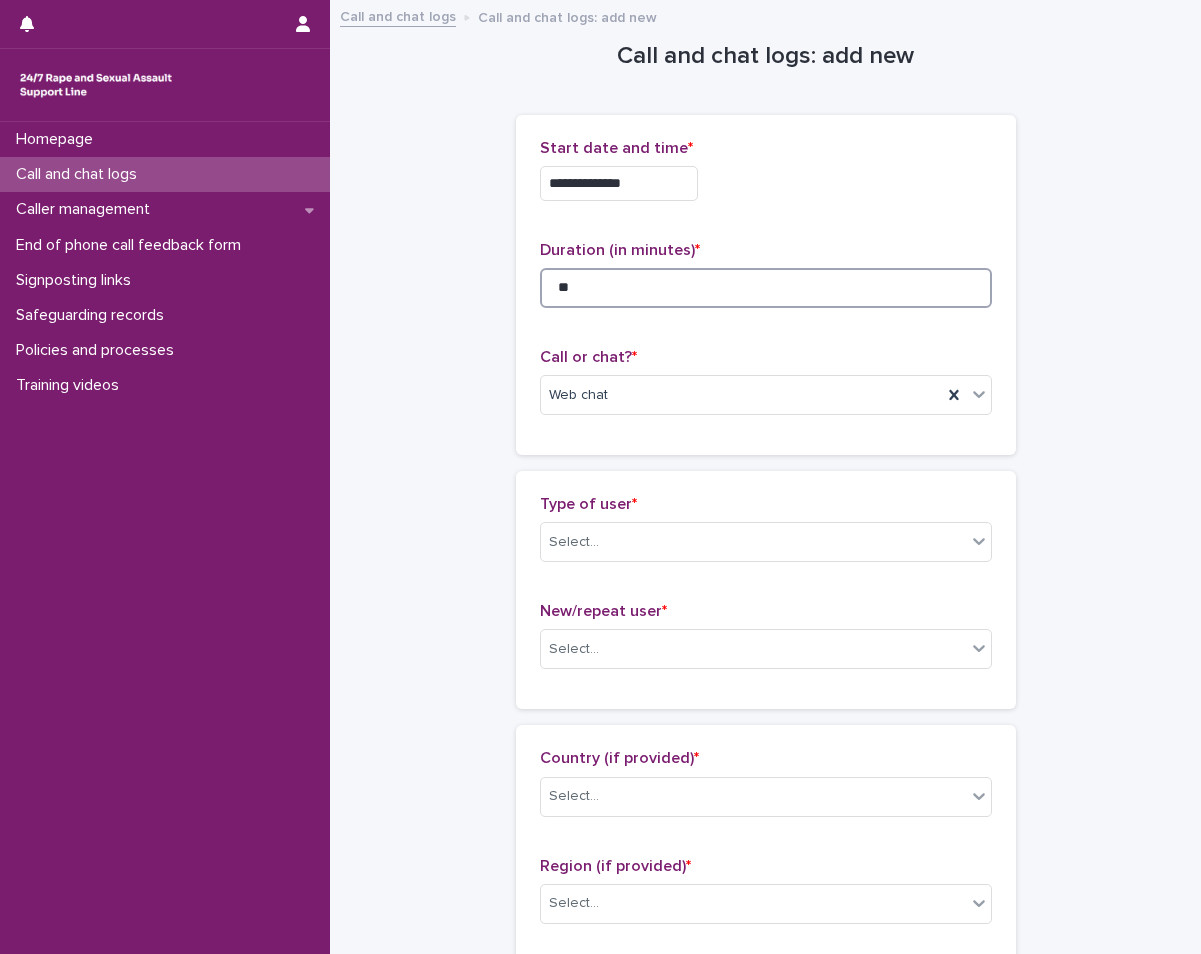 click on "**" at bounding box center (766, 288) 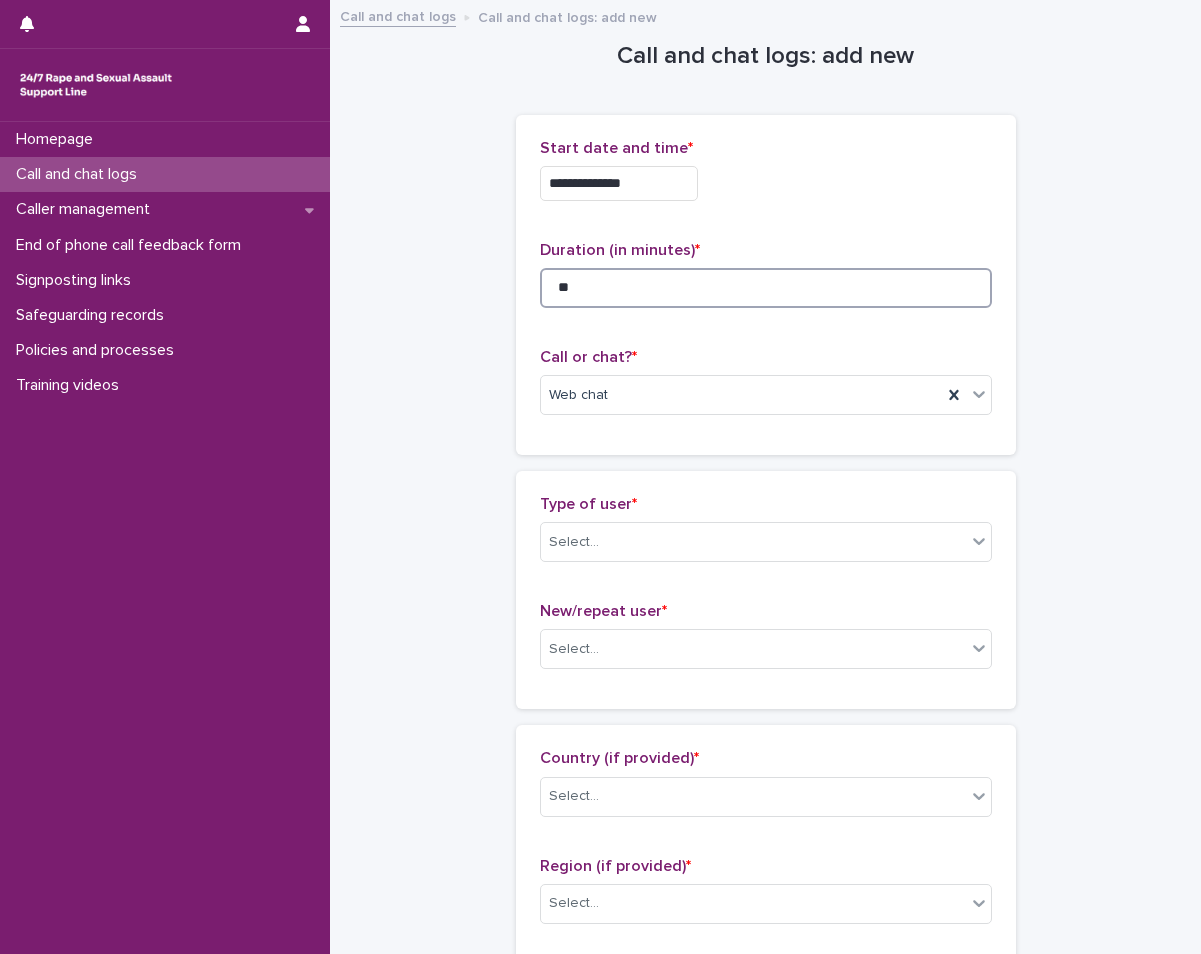 type on "**" 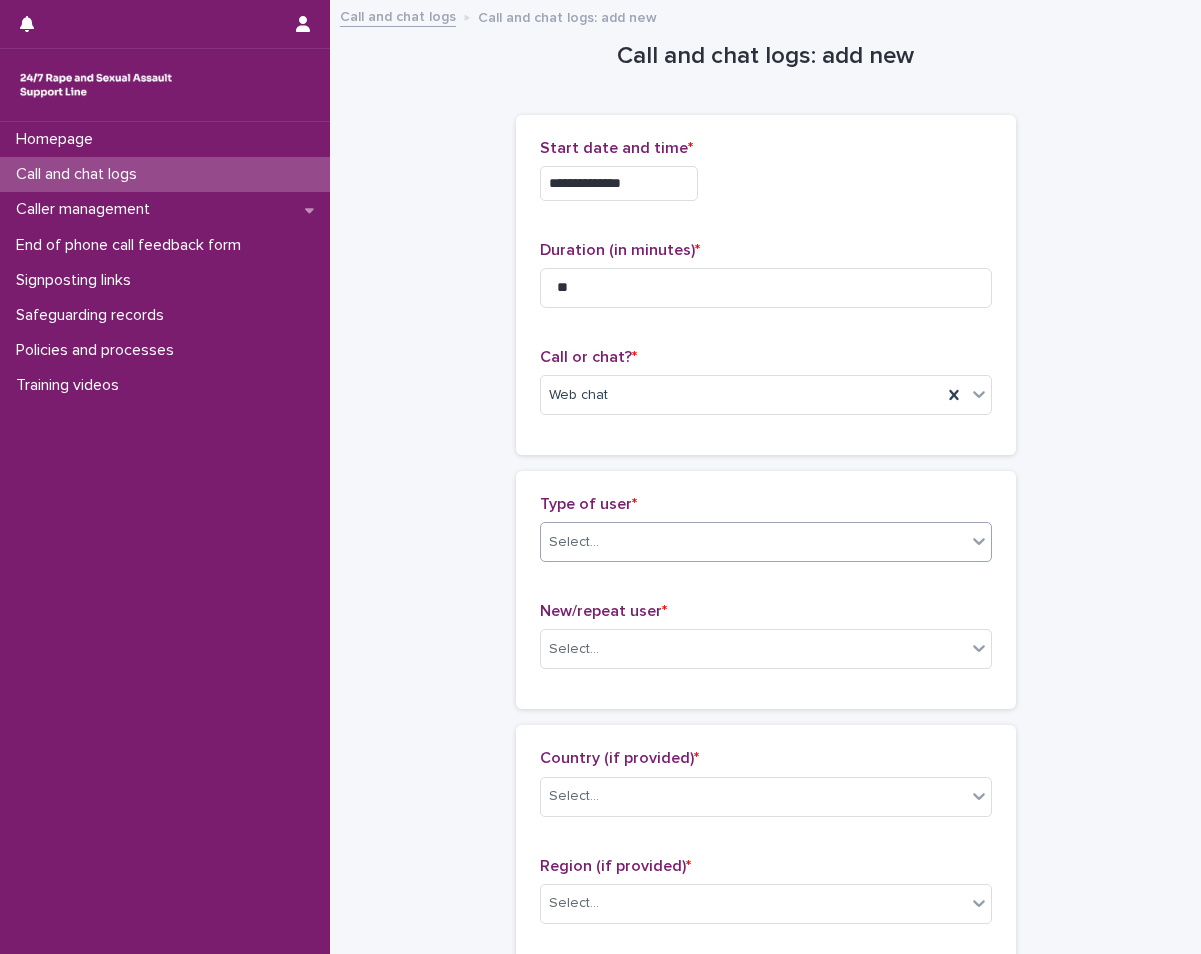 click on "Select..." at bounding box center [753, 542] 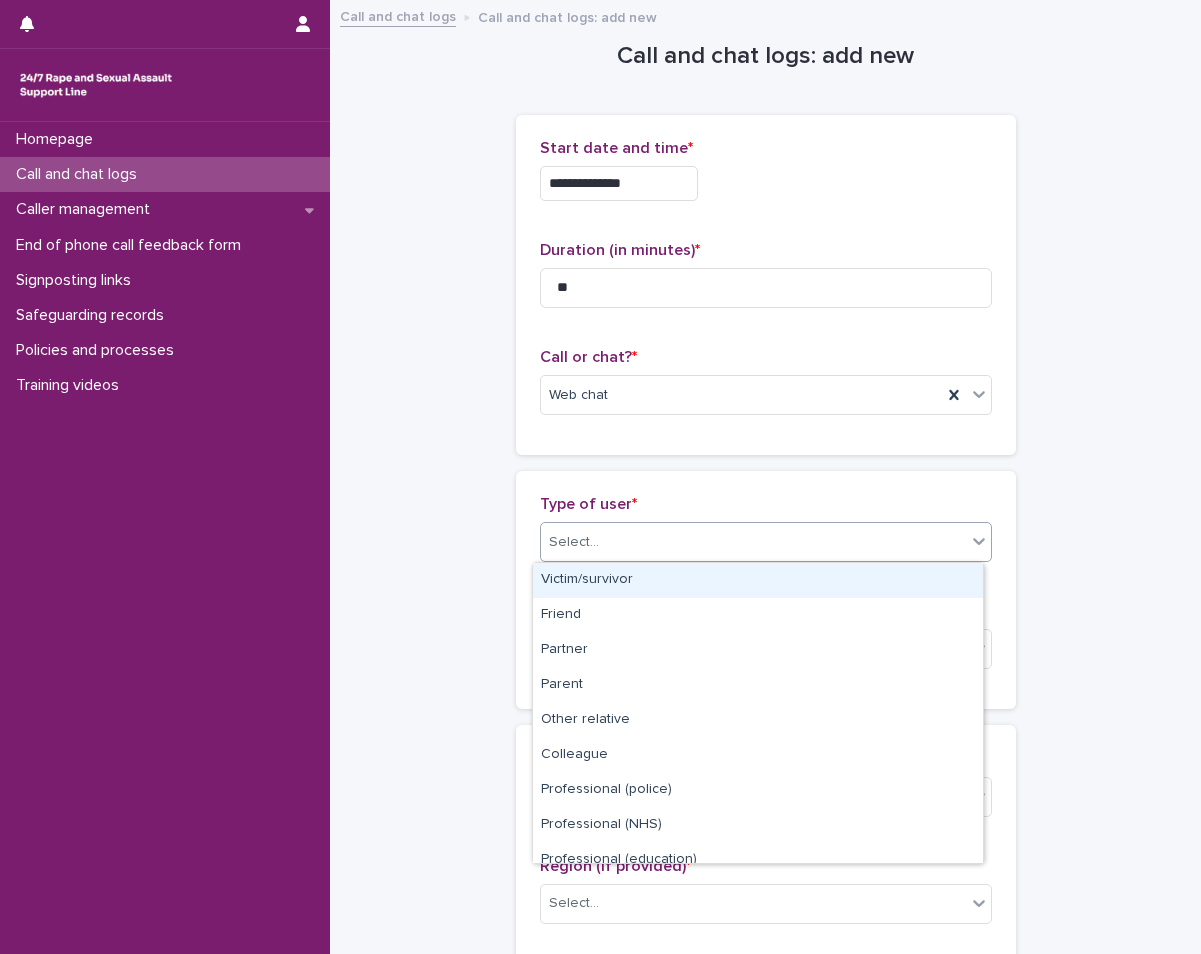 click on "Victim/survivor" at bounding box center [758, 580] 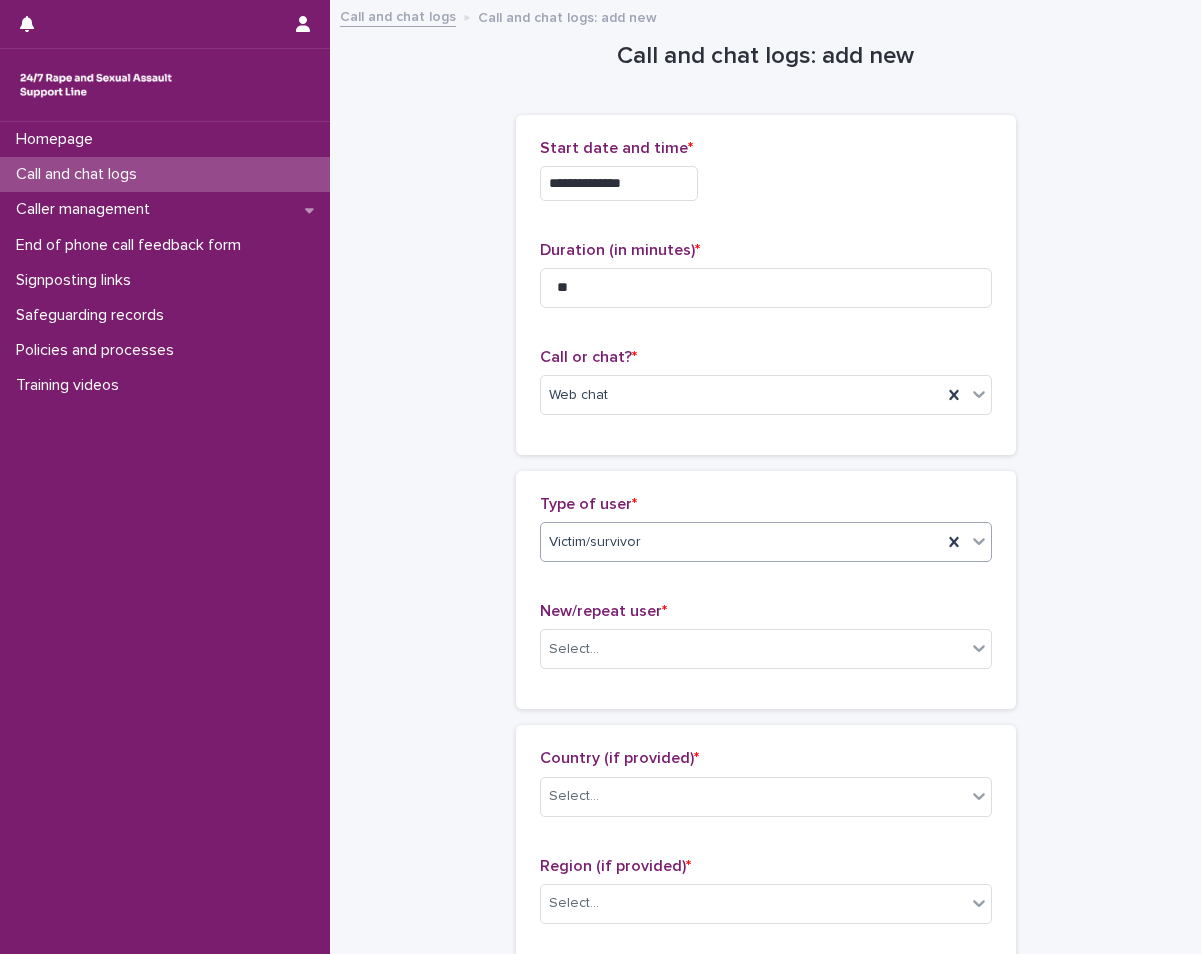 scroll, scrollTop: 300, scrollLeft: 0, axis: vertical 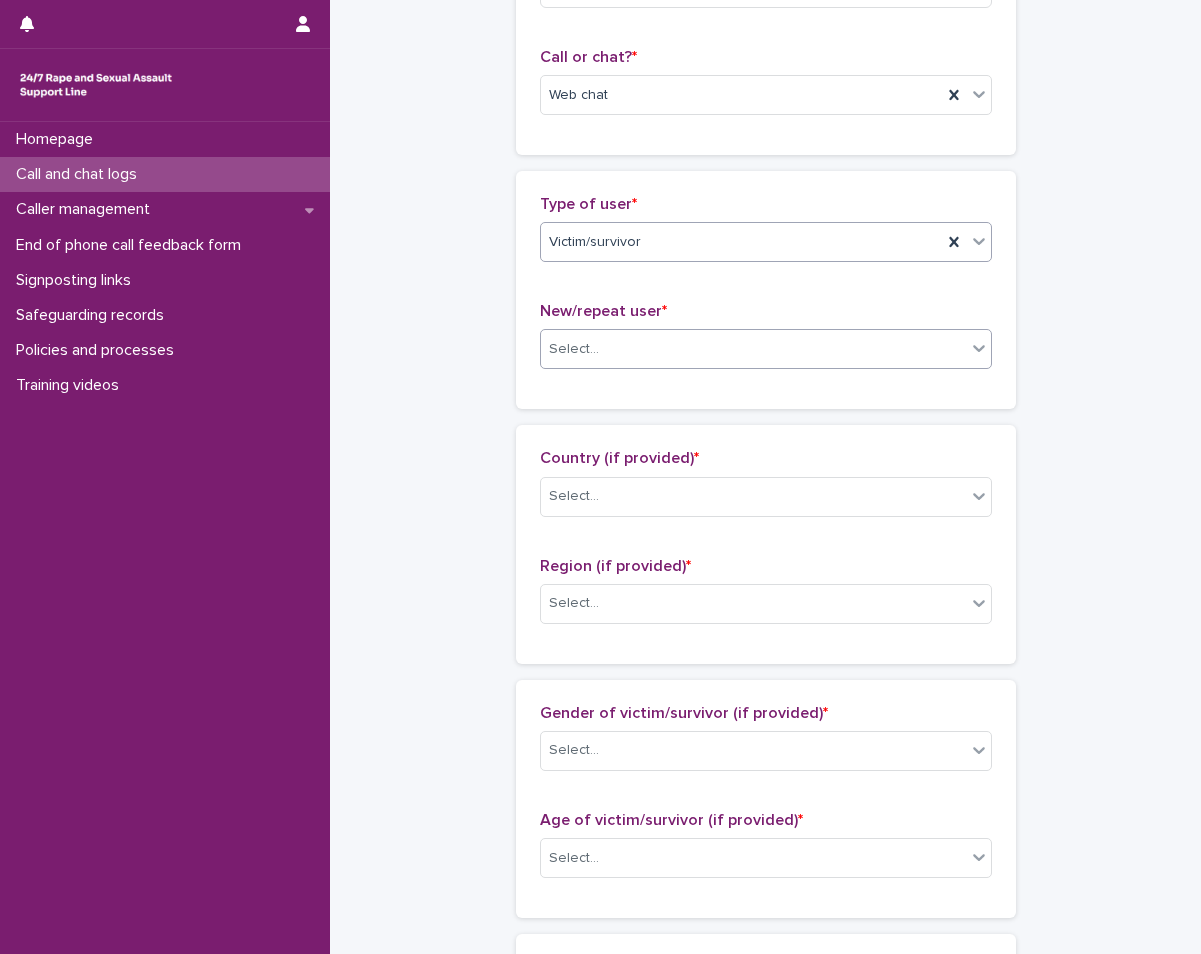 click on "Select..." at bounding box center (753, 349) 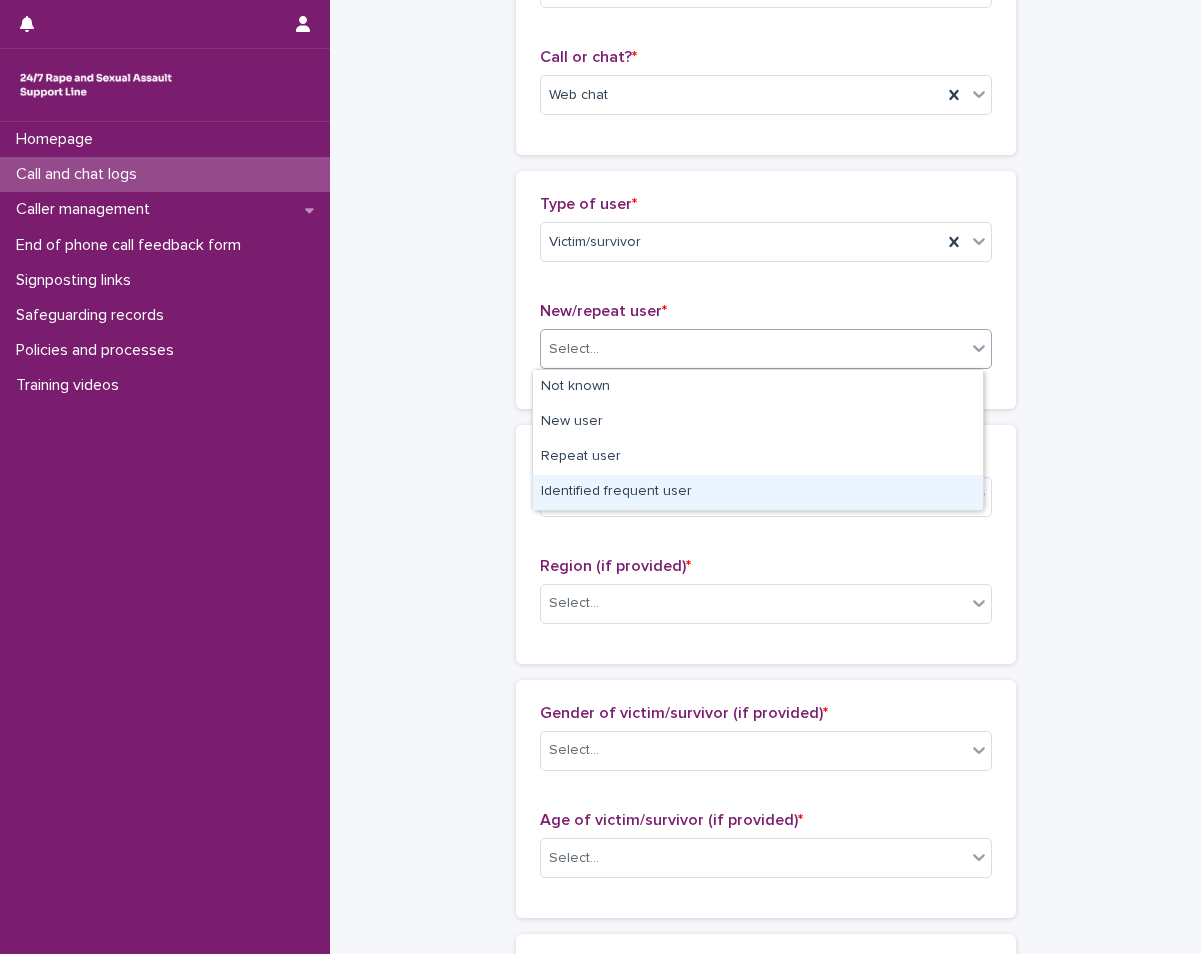 click on "Identified frequent user" at bounding box center (758, 492) 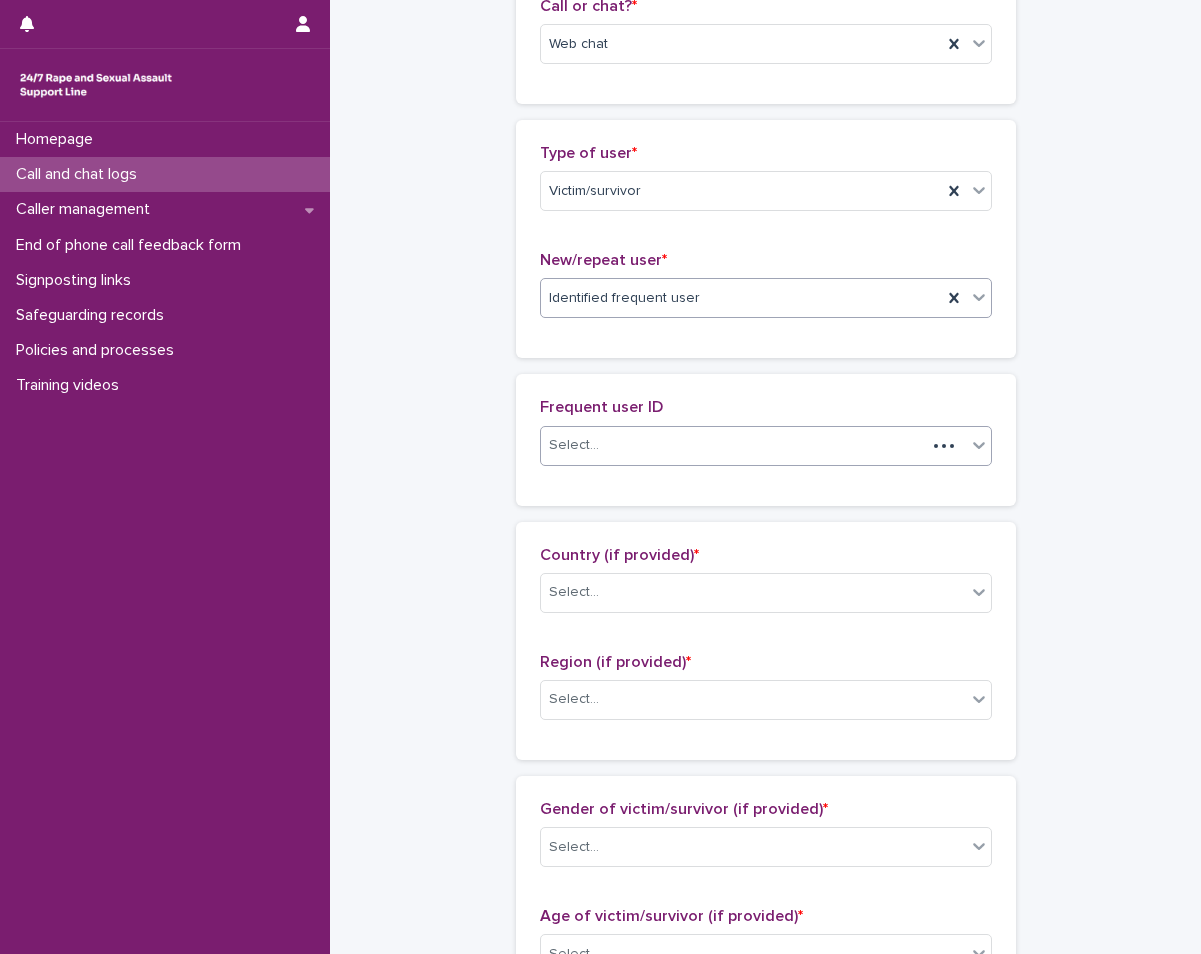 scroll, scrollTop: 373, scrollLeft: 0, axis: vertical 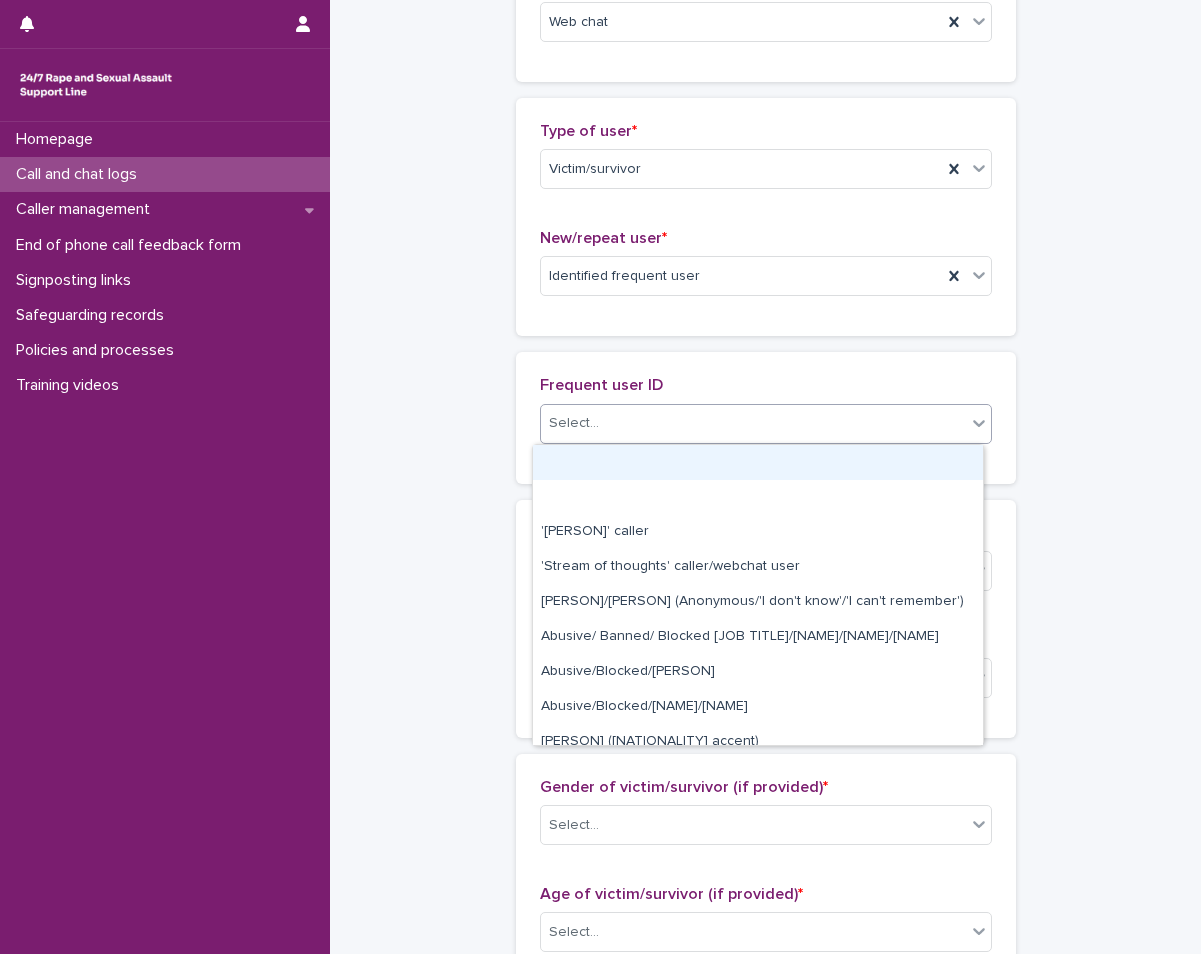 click on "Select..." at bounding box center (753, 423) 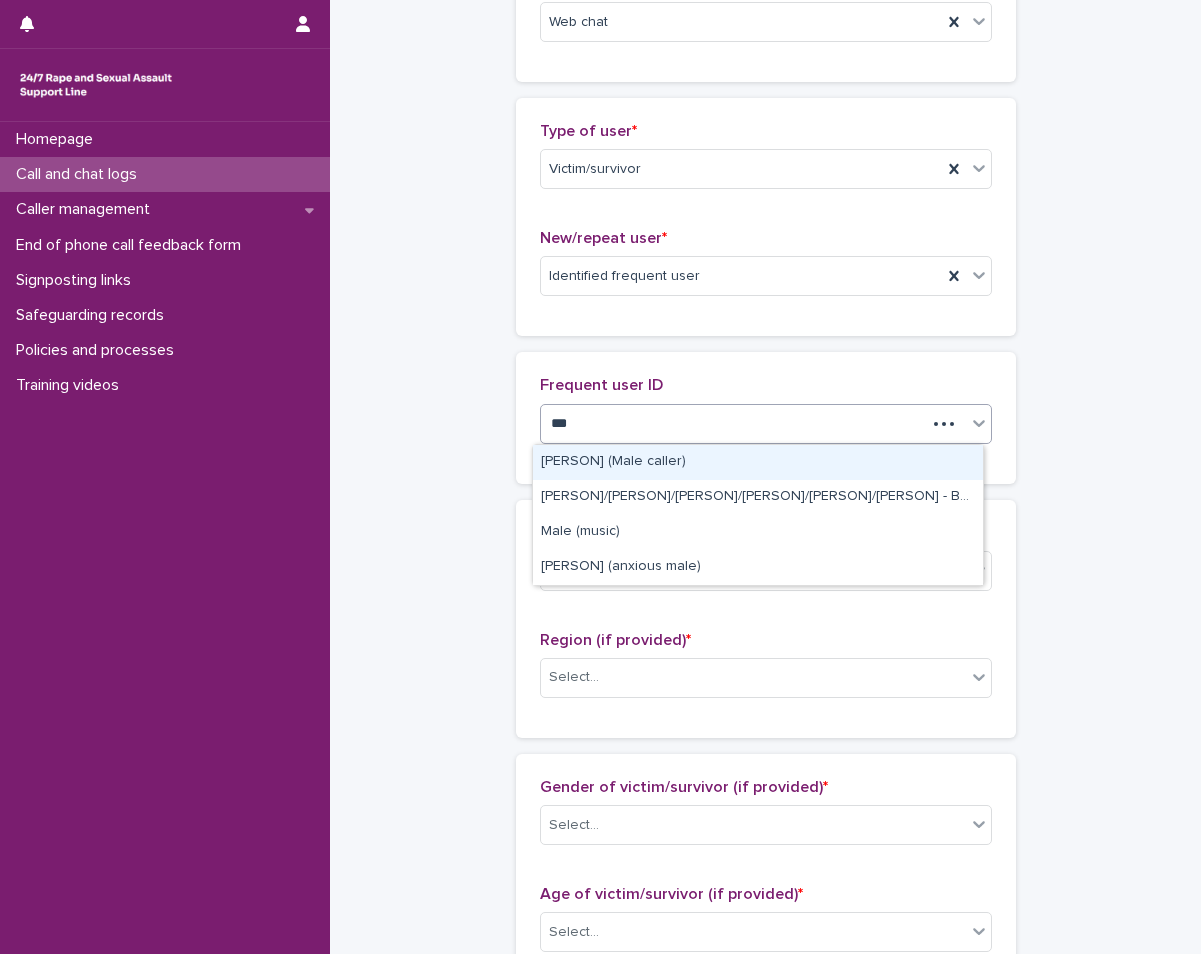 type on "****" 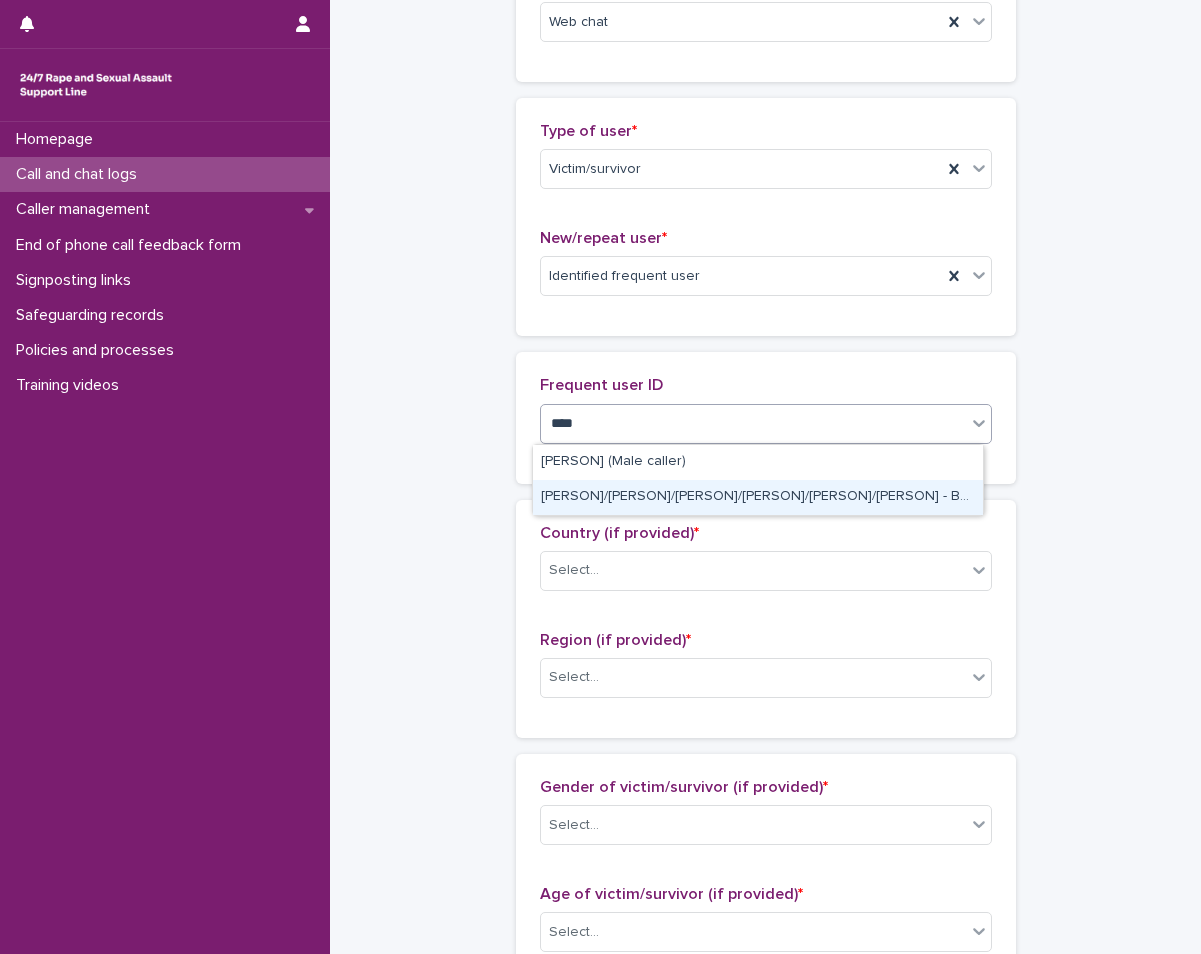 click on "[PERSON]/[PERSON]/[PERSON]/[PERSON]/[PERSON]/[PERSON] - Banned/Webchatter" at bounding box center [758, 497] 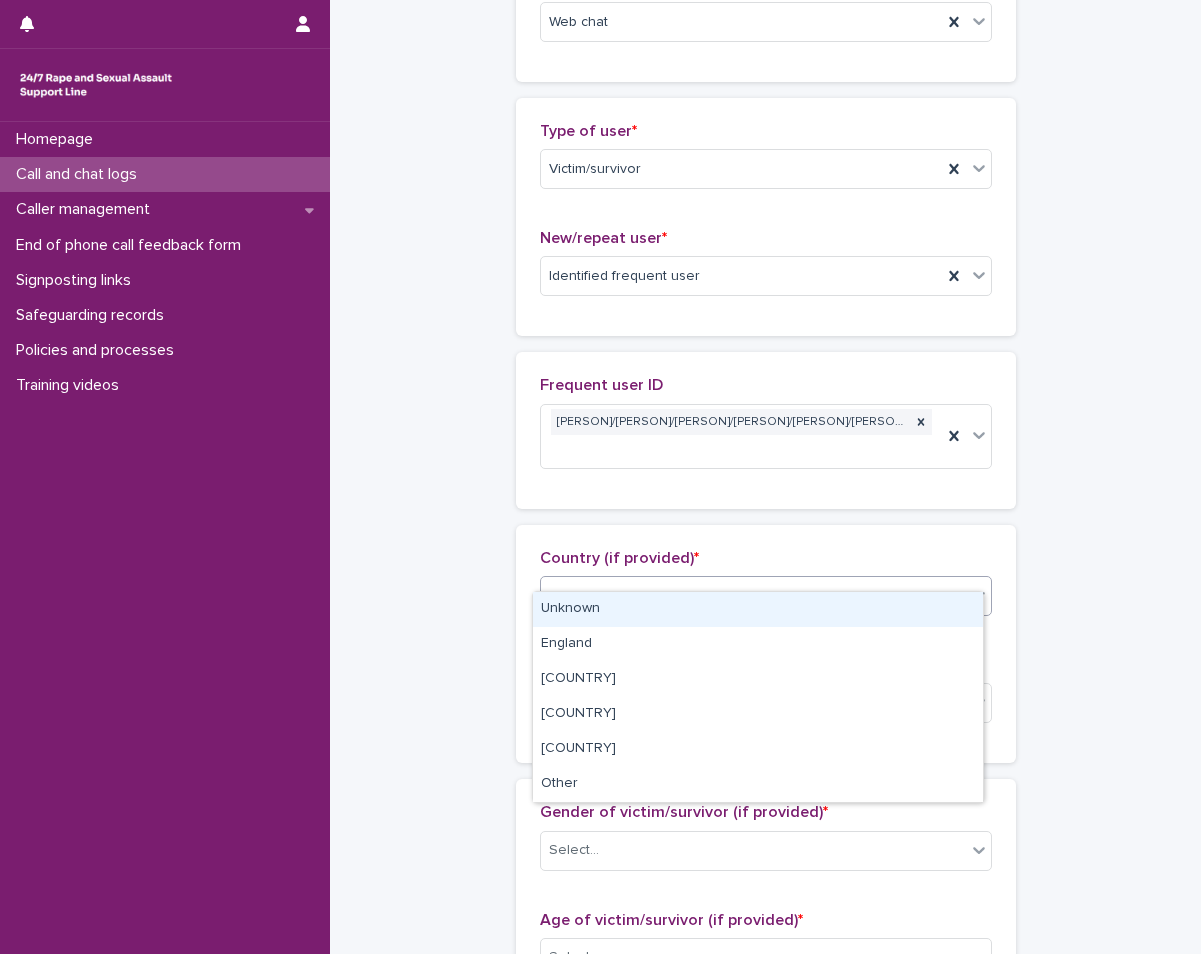 click on "Select..." at bounding box center [766, 596] 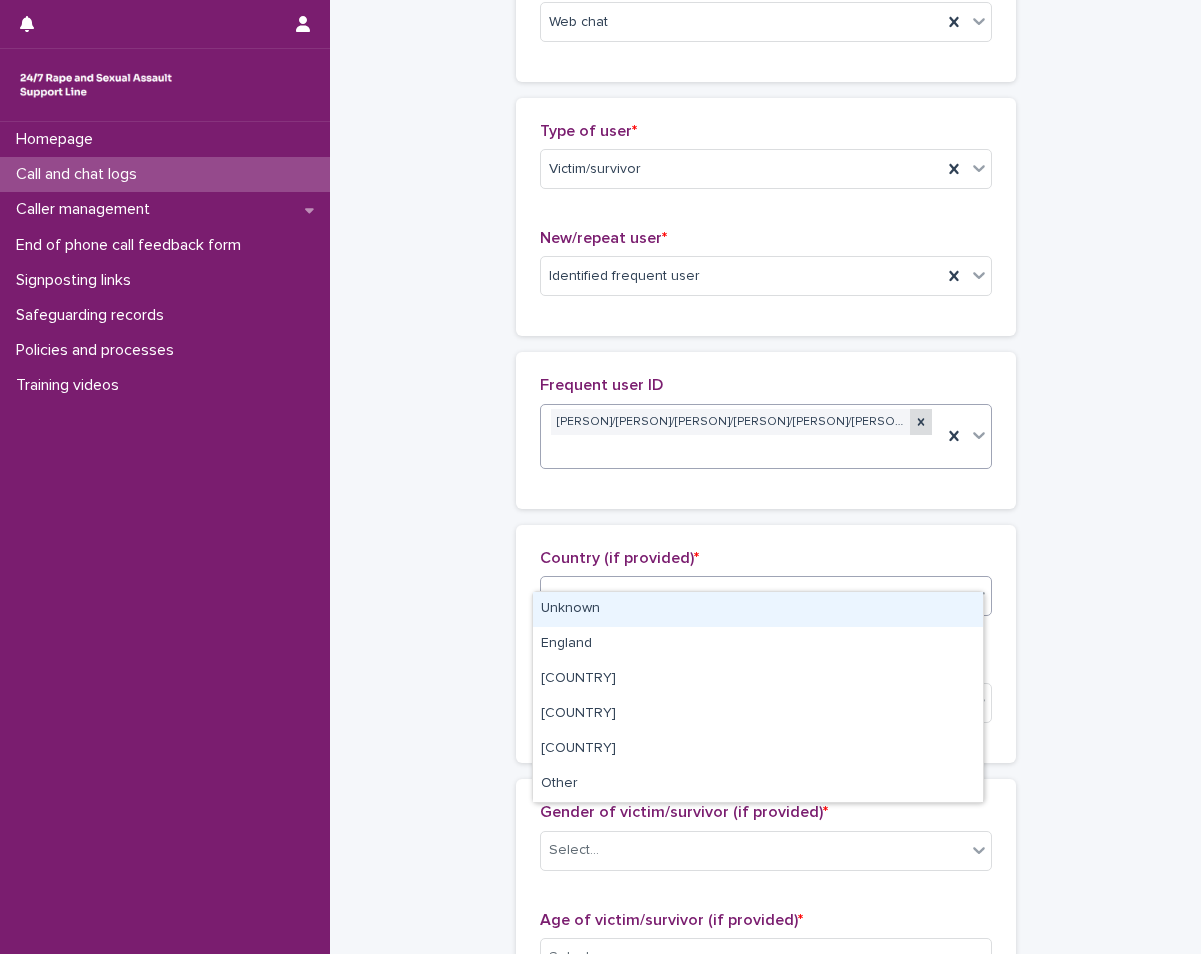 click at bounding box center (921, 422) 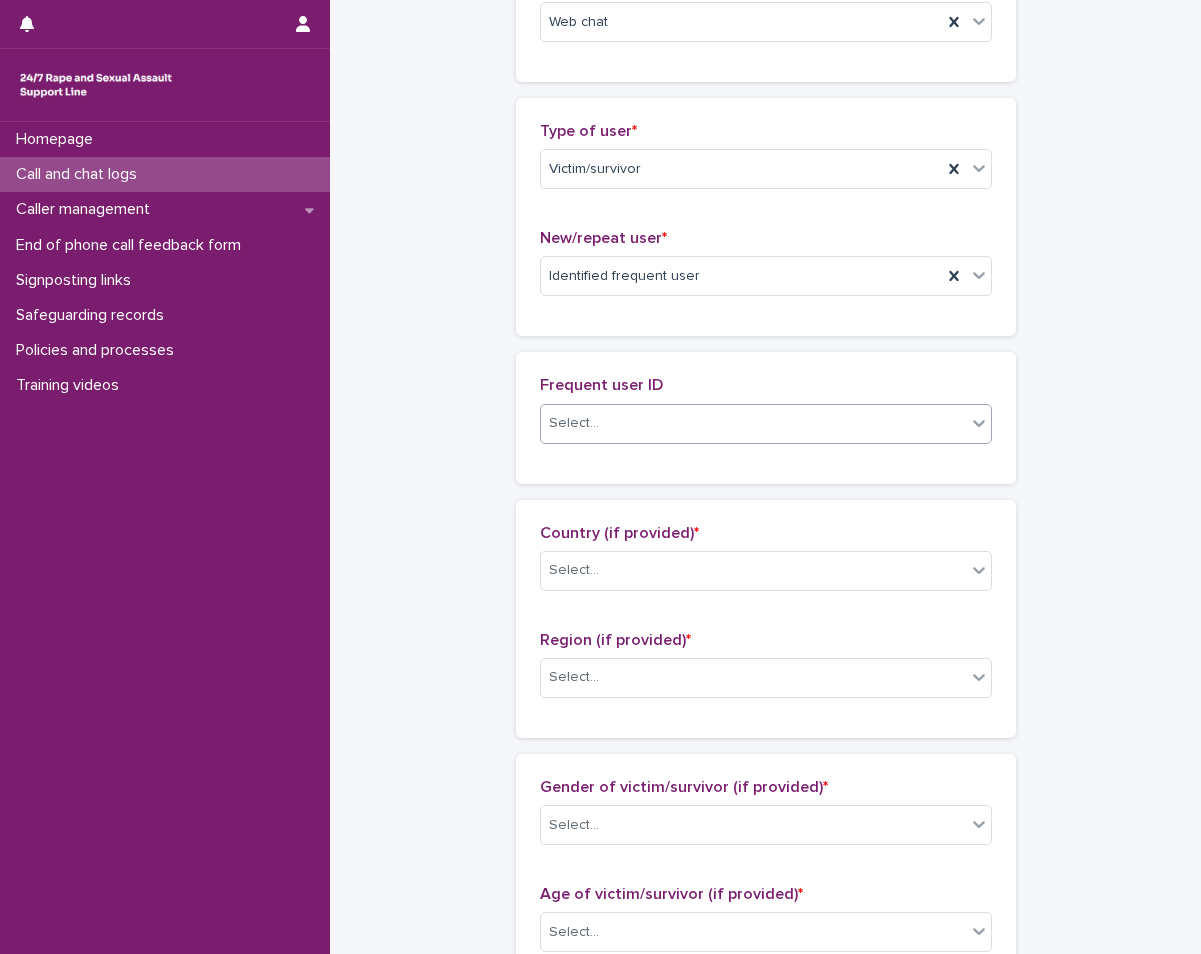 click on "Select..." at bounding box center [753, 423] 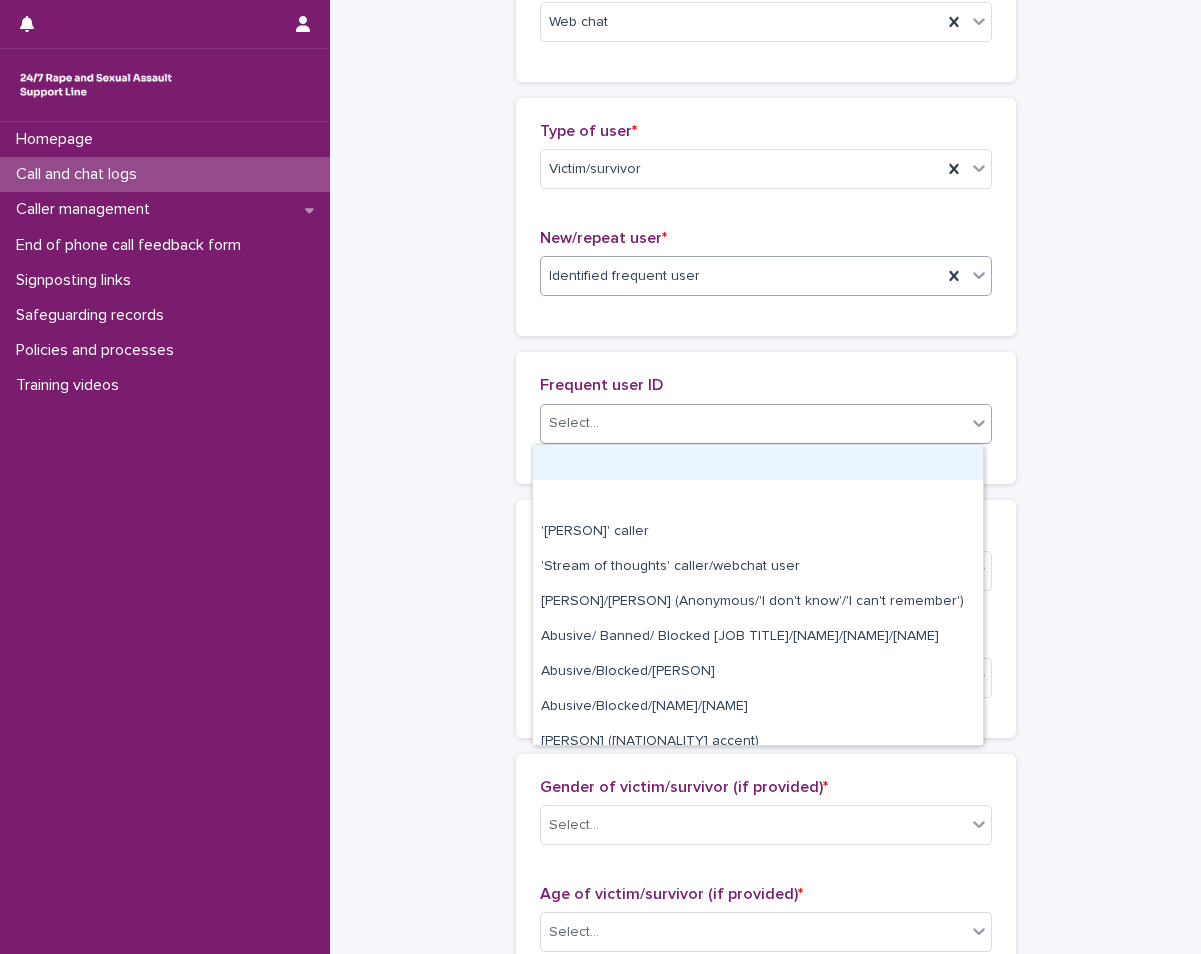 click on "Identified frequent user" at bounding box center (741, 276) 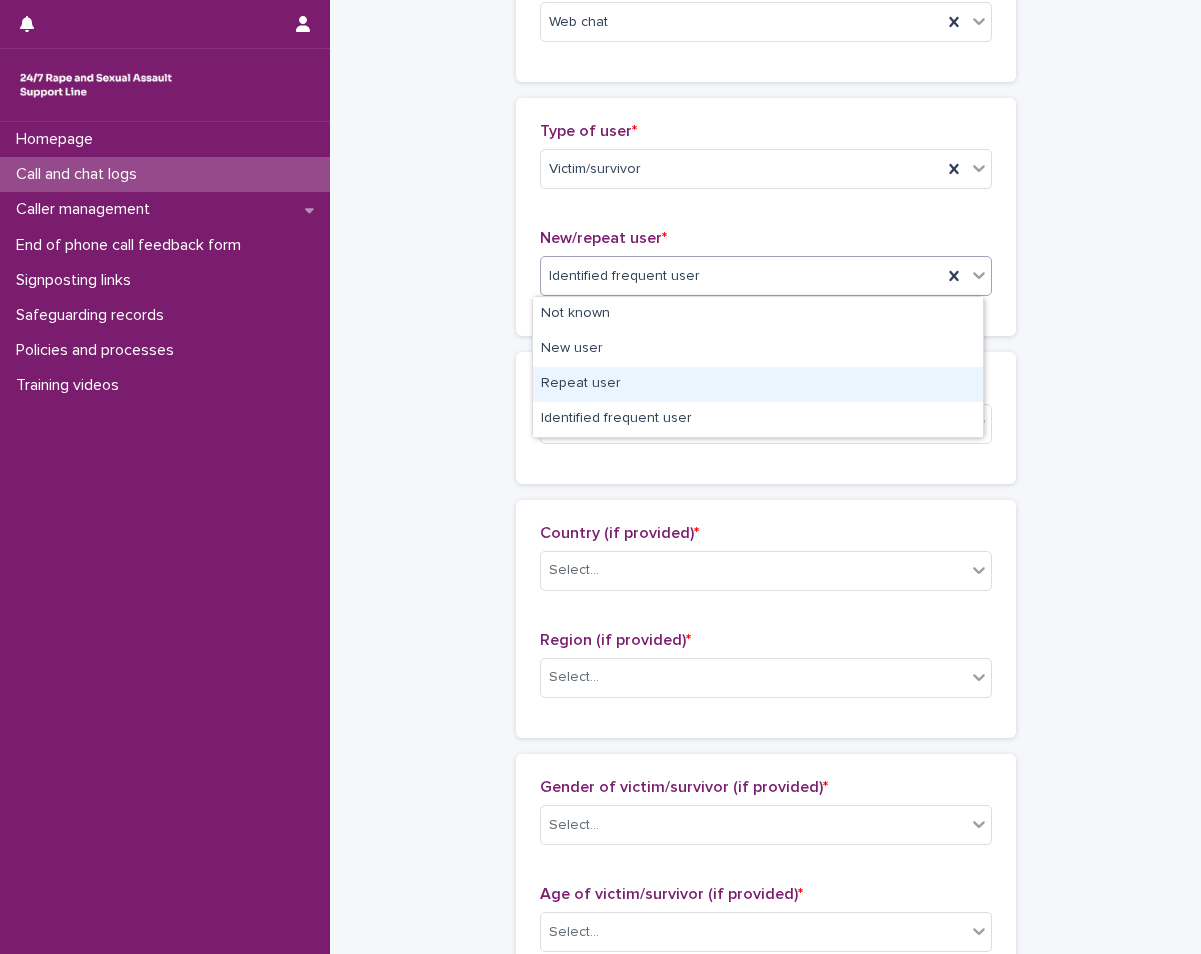 click on "Repeat user" at bounding box center [758, 384] 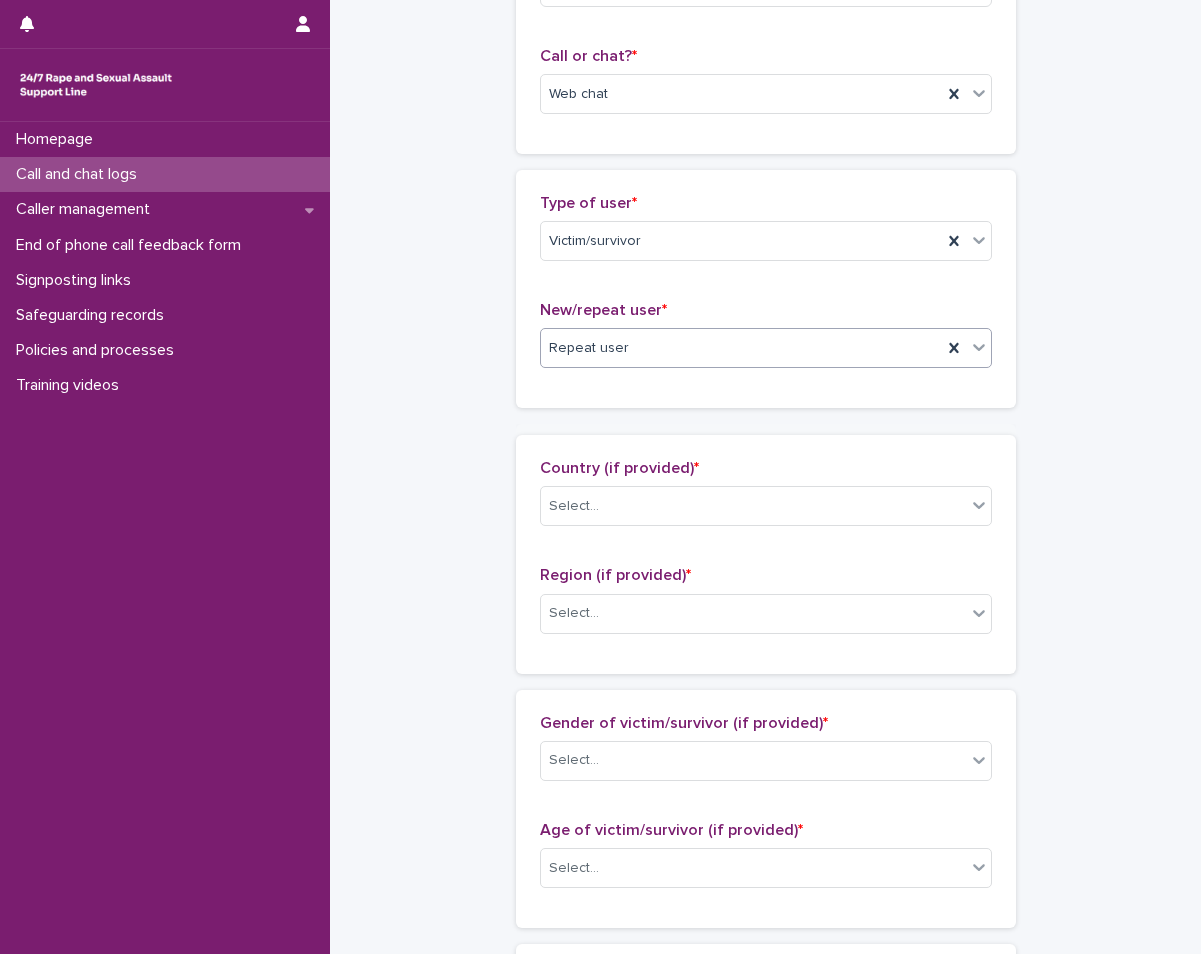 scroll, scrollTop: 300, scrollLeft: 0, axis: vertical 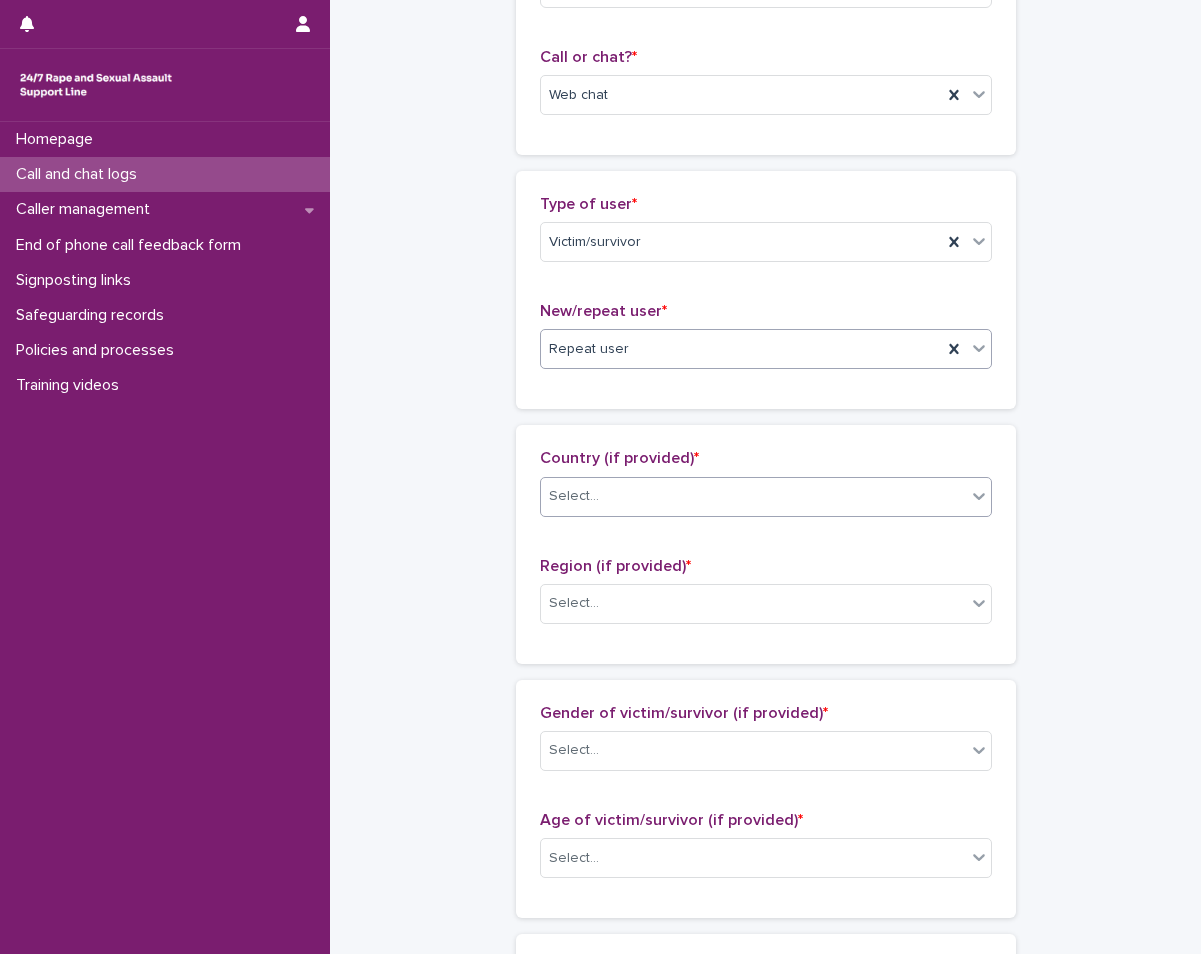 click on "Select..." at bounding box center (753, 496) 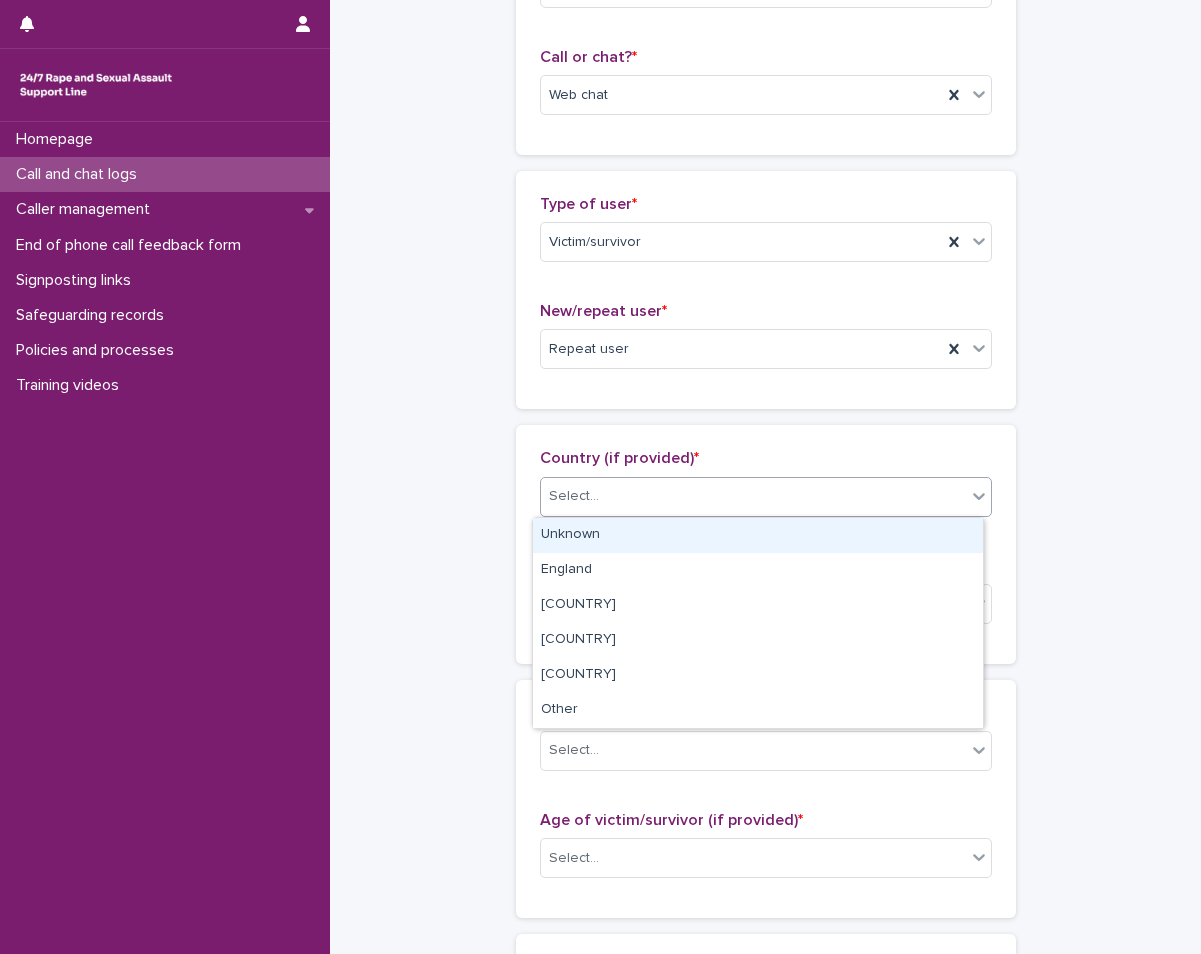 click on "Unknown" at bounding box center [758, 535] 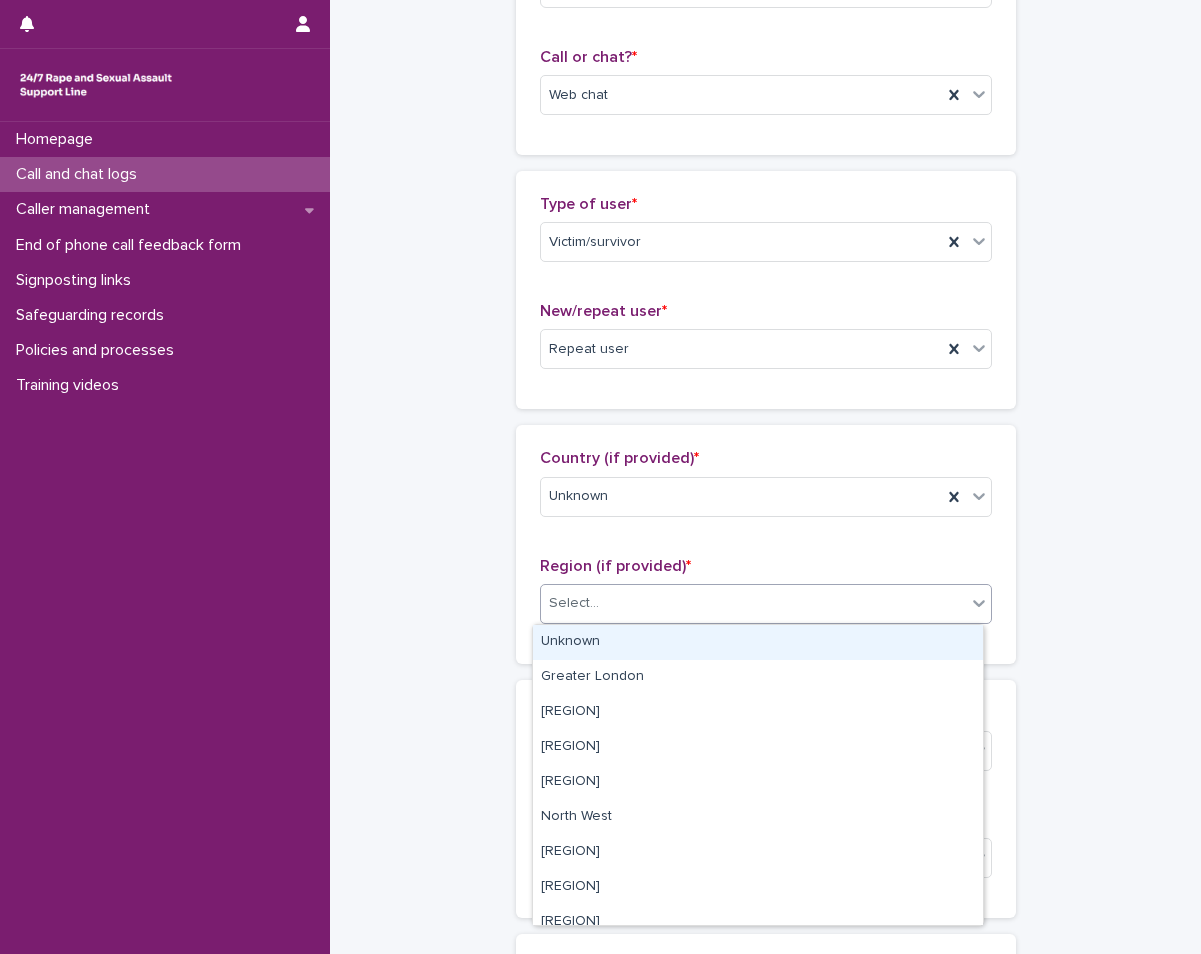 click on "Select..." at bounding box center (753, 603) 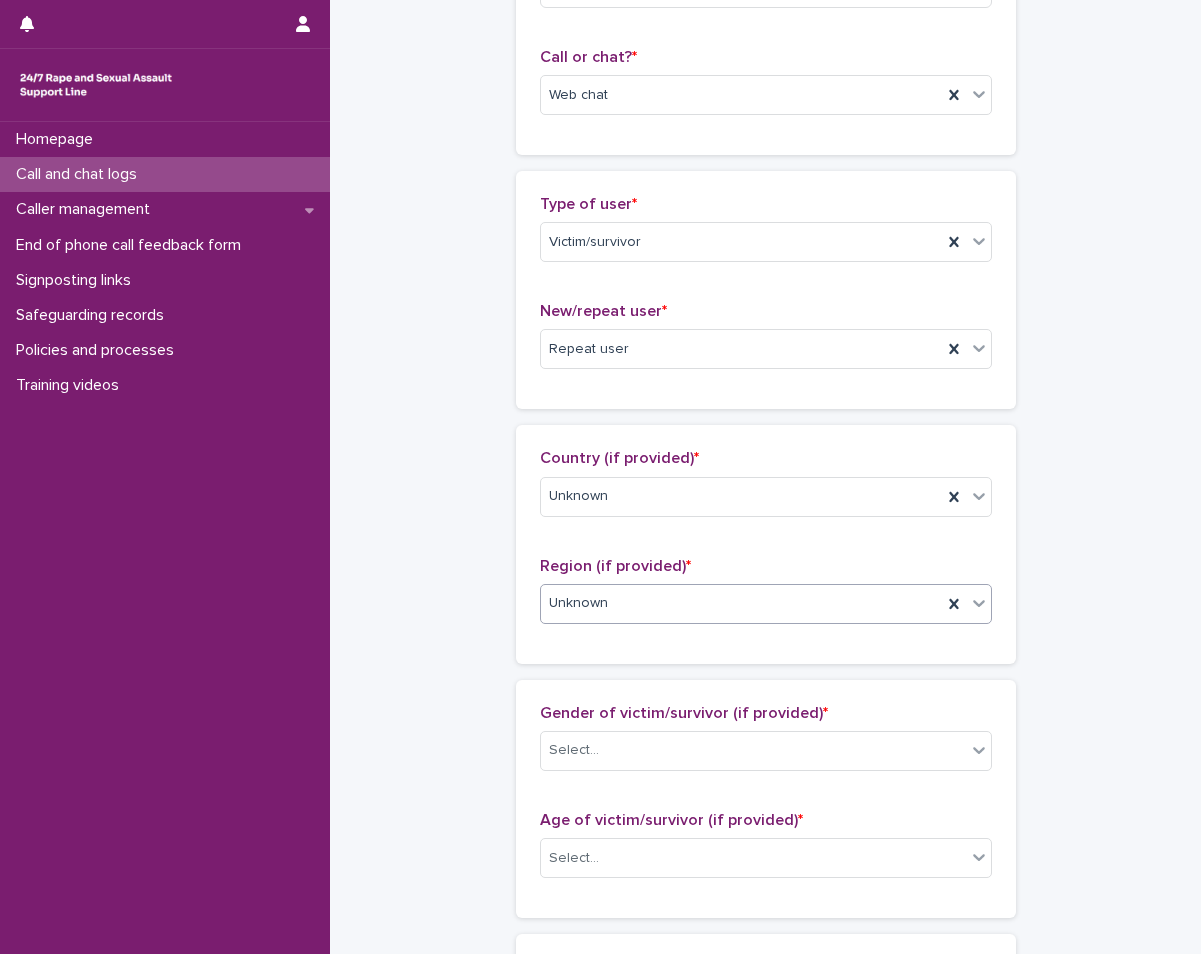 scroll, scrollTop: 600, scrollLeft: 0, axis: vertical 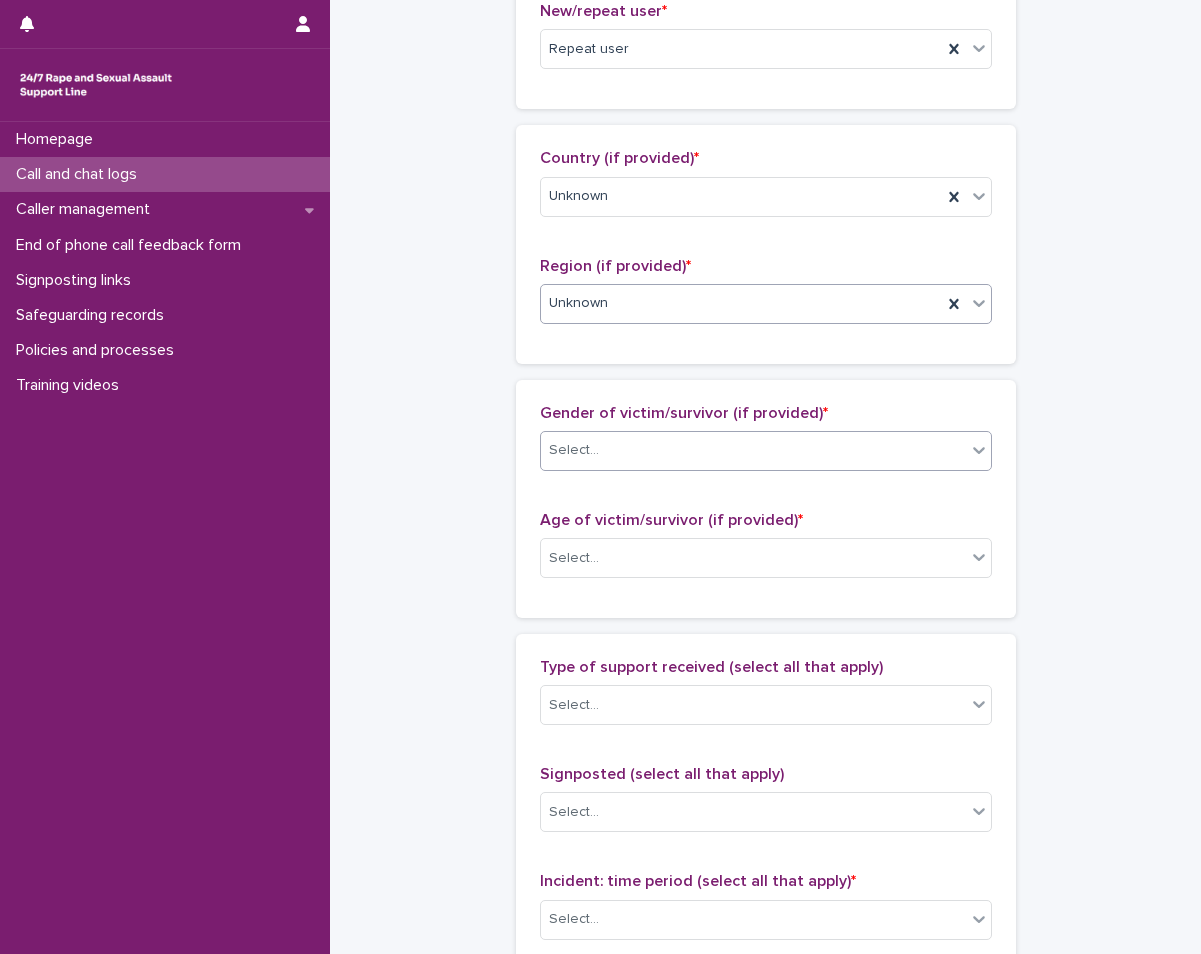click on "Select..." at bounding box center [753, 450] 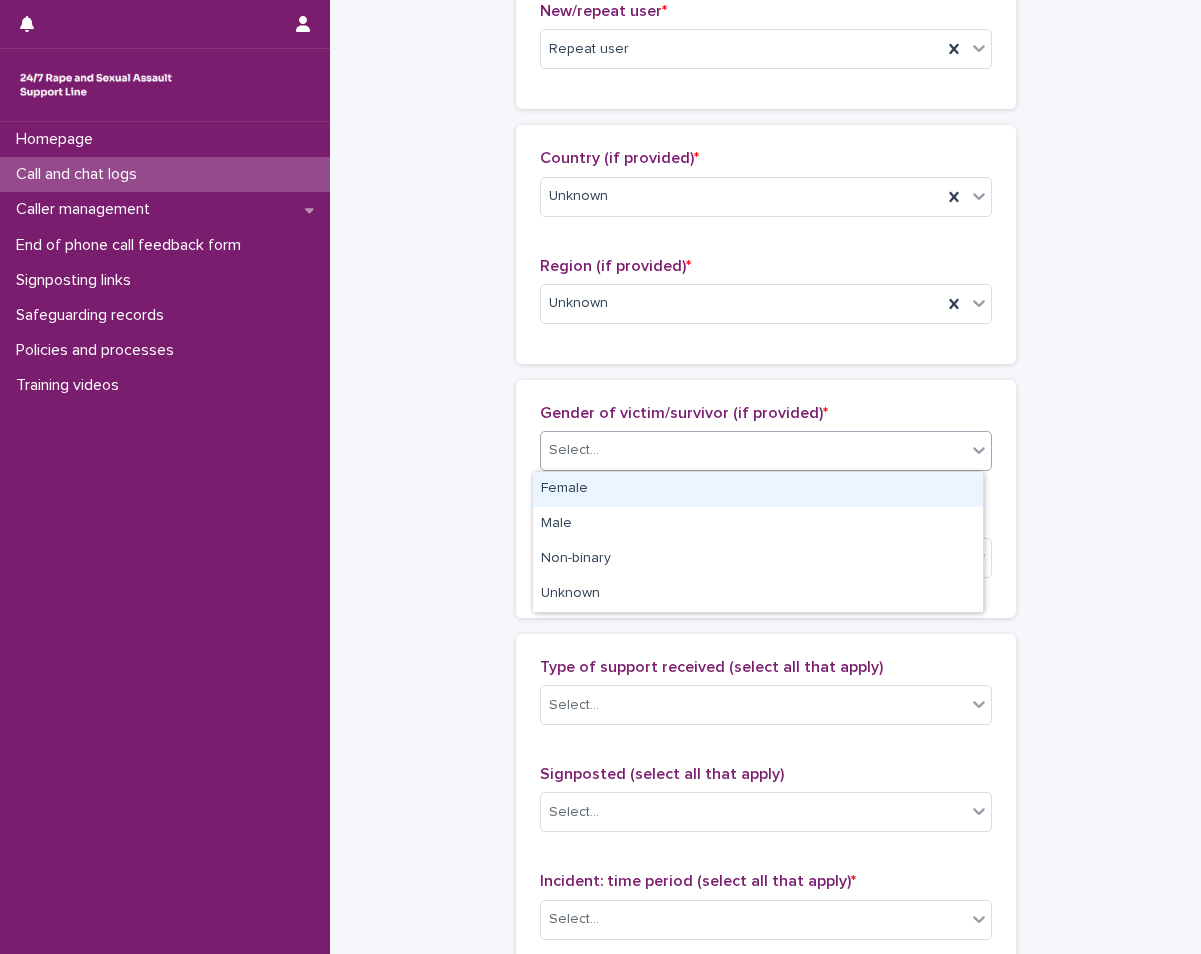 click on "Female" at bounding box center (758, 489) 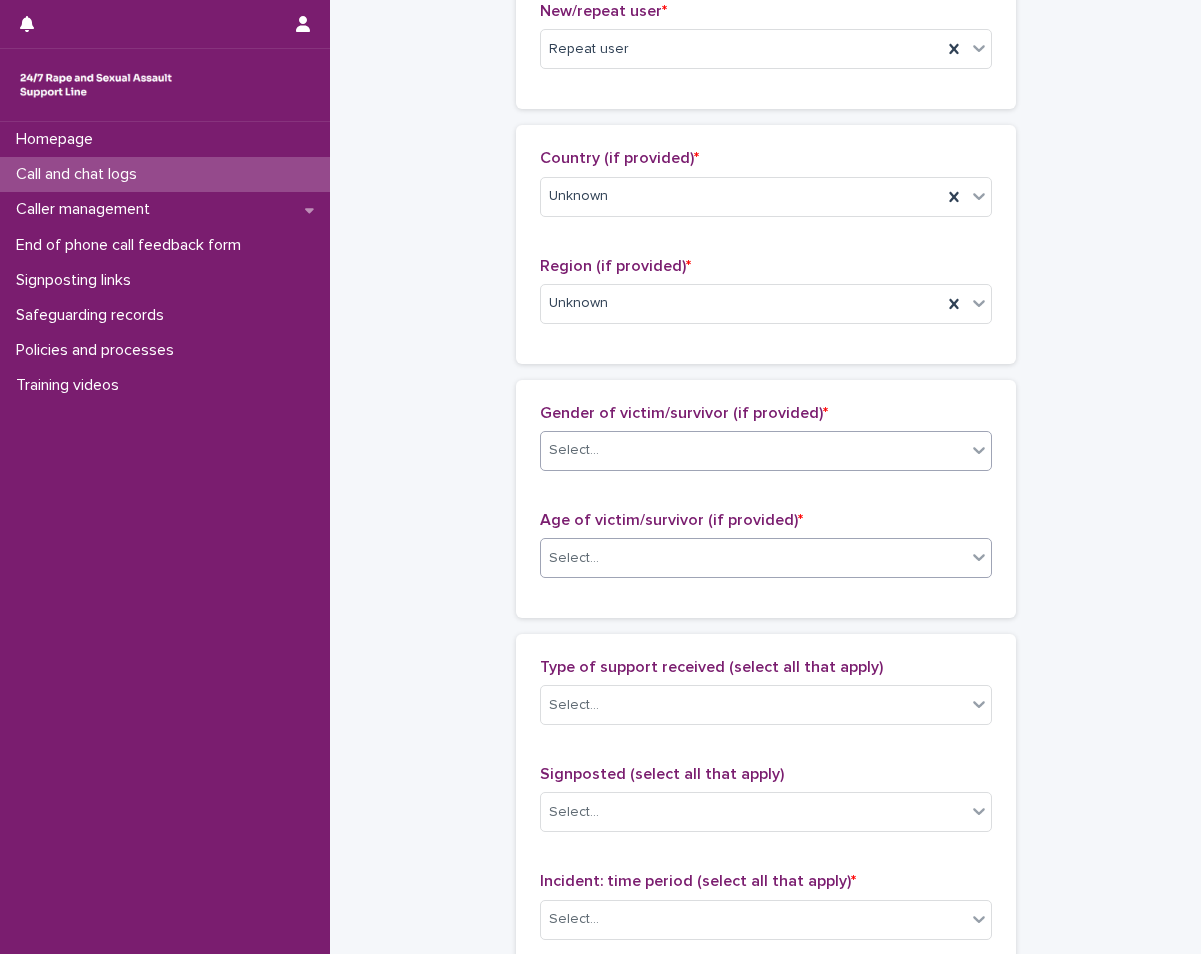click on "Select..." at bounding box center (753, 558) 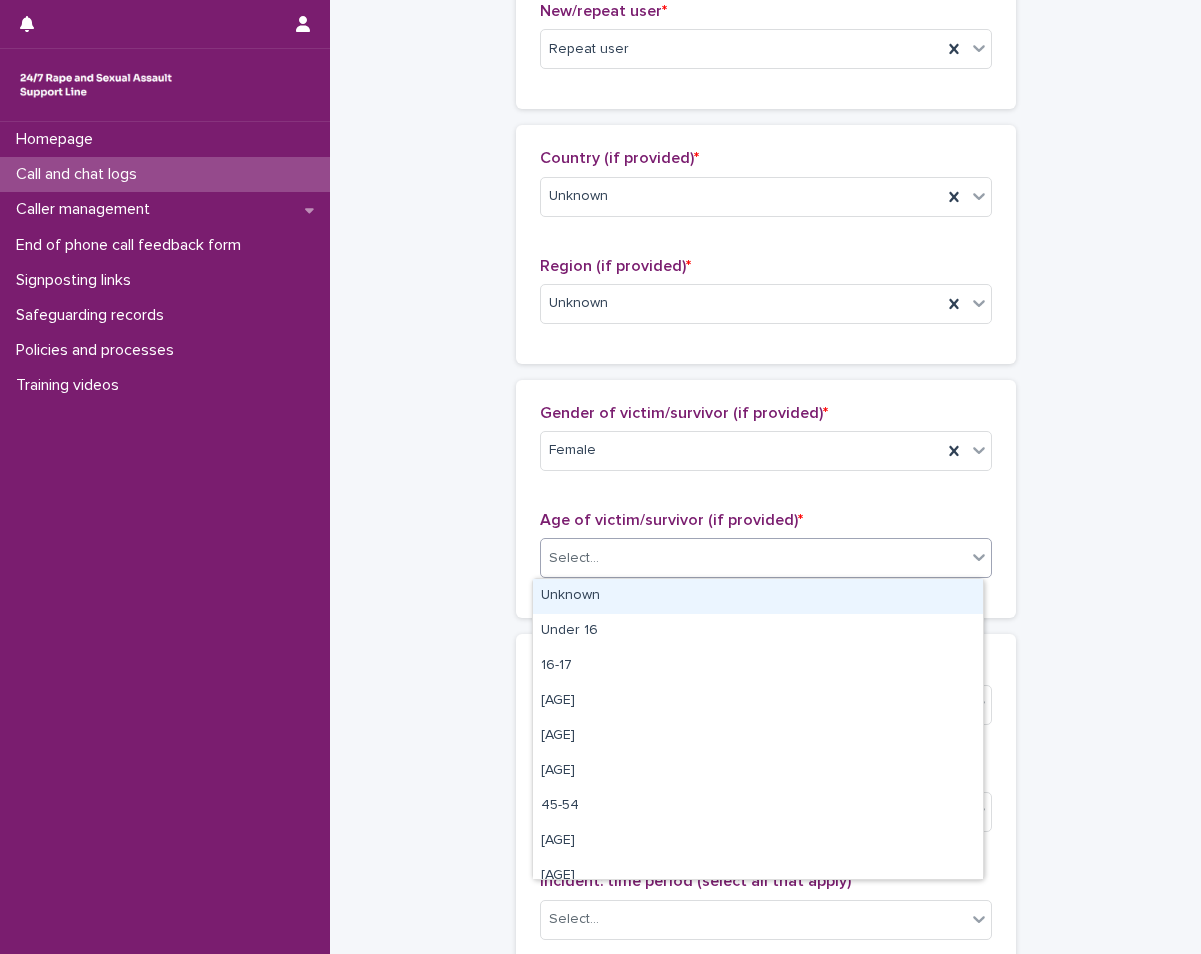 click on "Unknown" at bounding box center [758, 596] 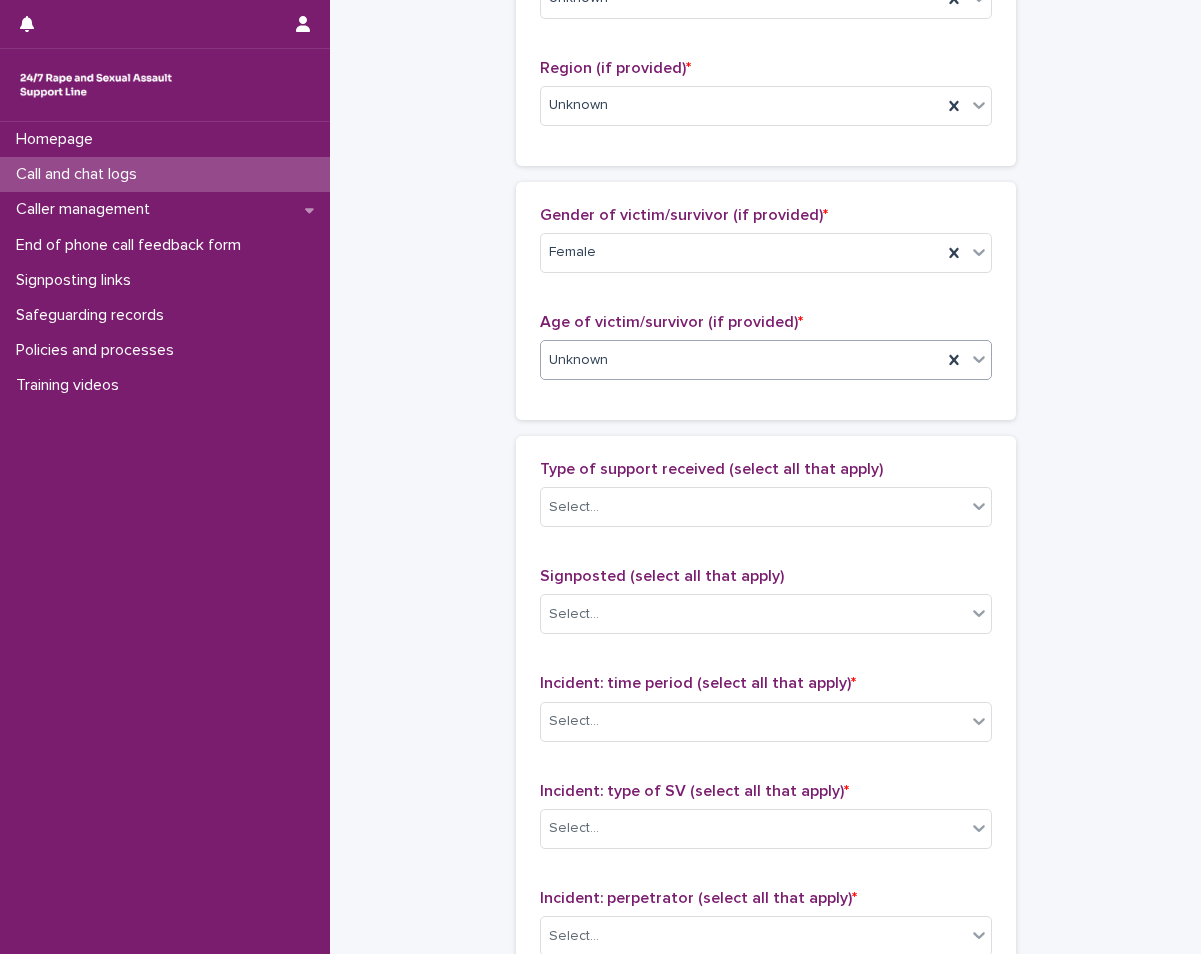 scroll, scrollTop: 800, scrollLeft: 0, axis: vertical 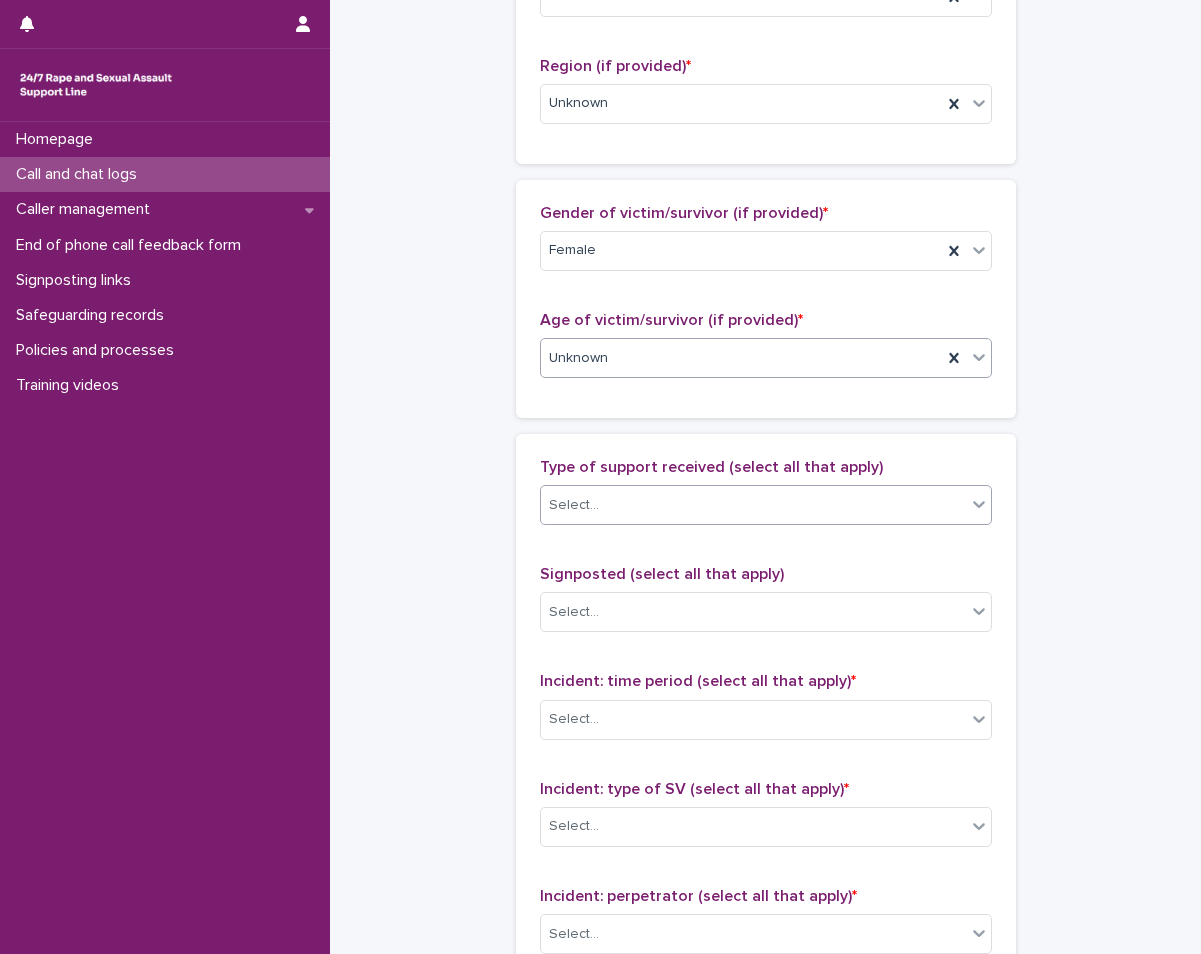 click on "Select..." at bounding box center (753, 505) 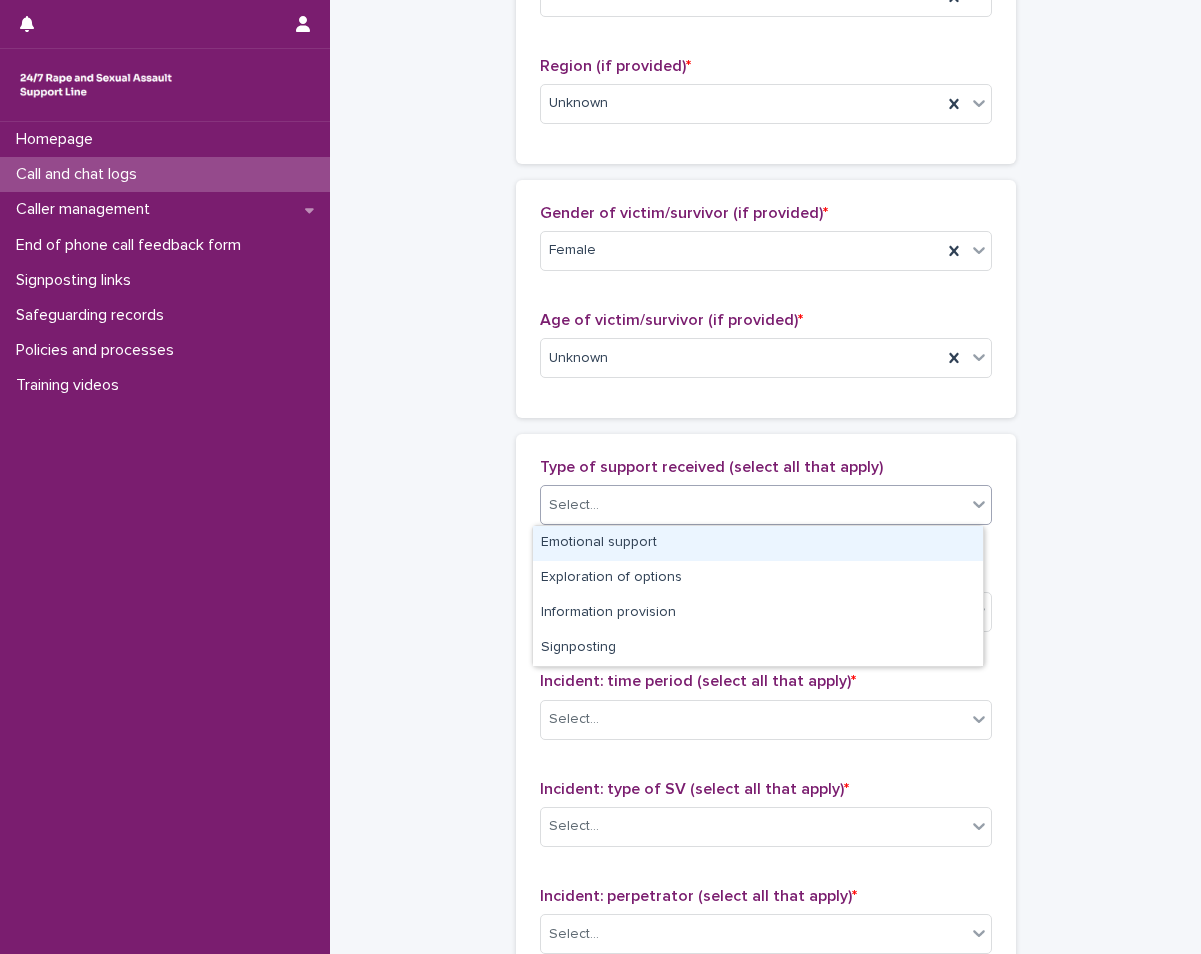 click on "Emotional support" at bounding box center (758, 543) 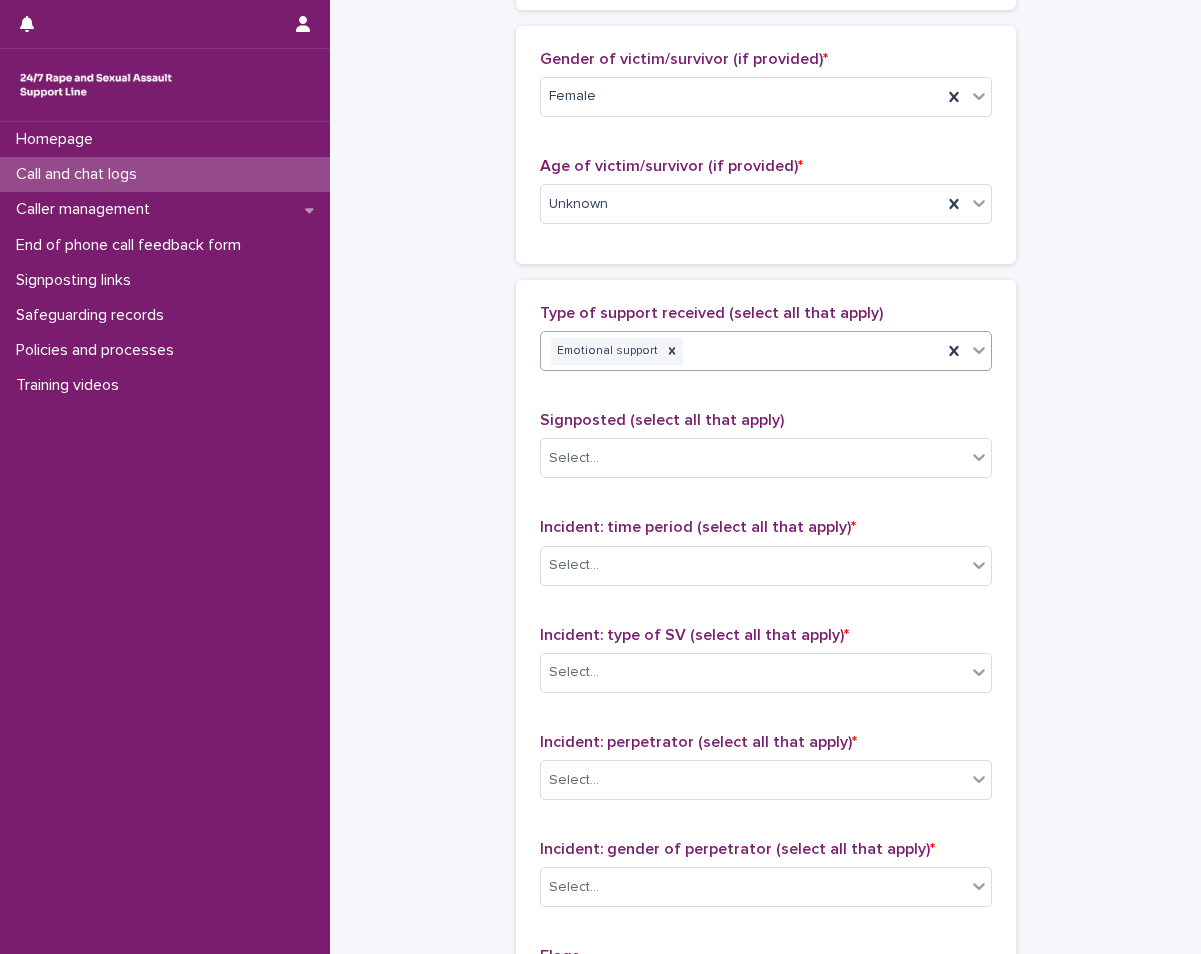 scroll, scrollTop: 1100, scrollLeft: 0, axis: vertical 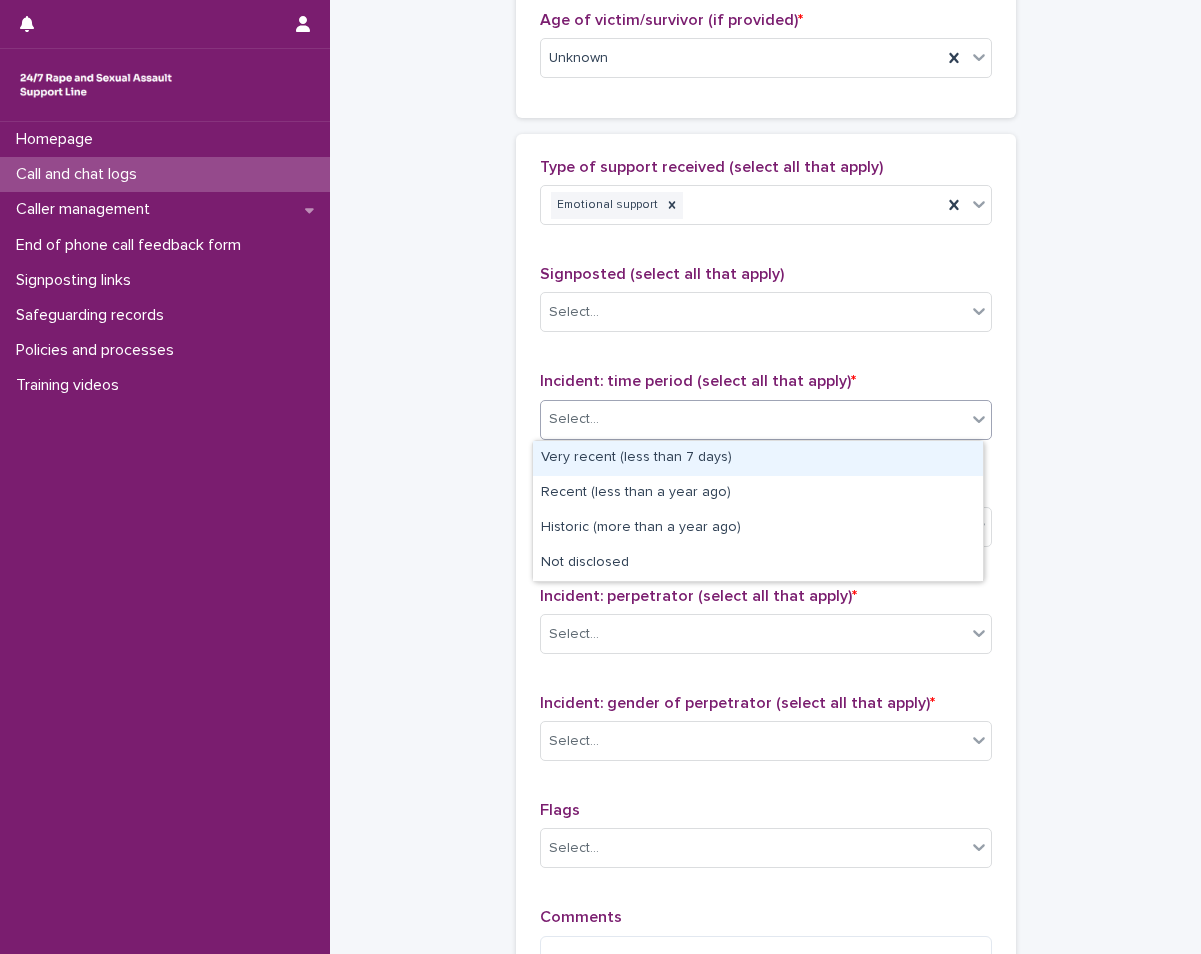 click on "Select..." at bounding box center [753, 419] 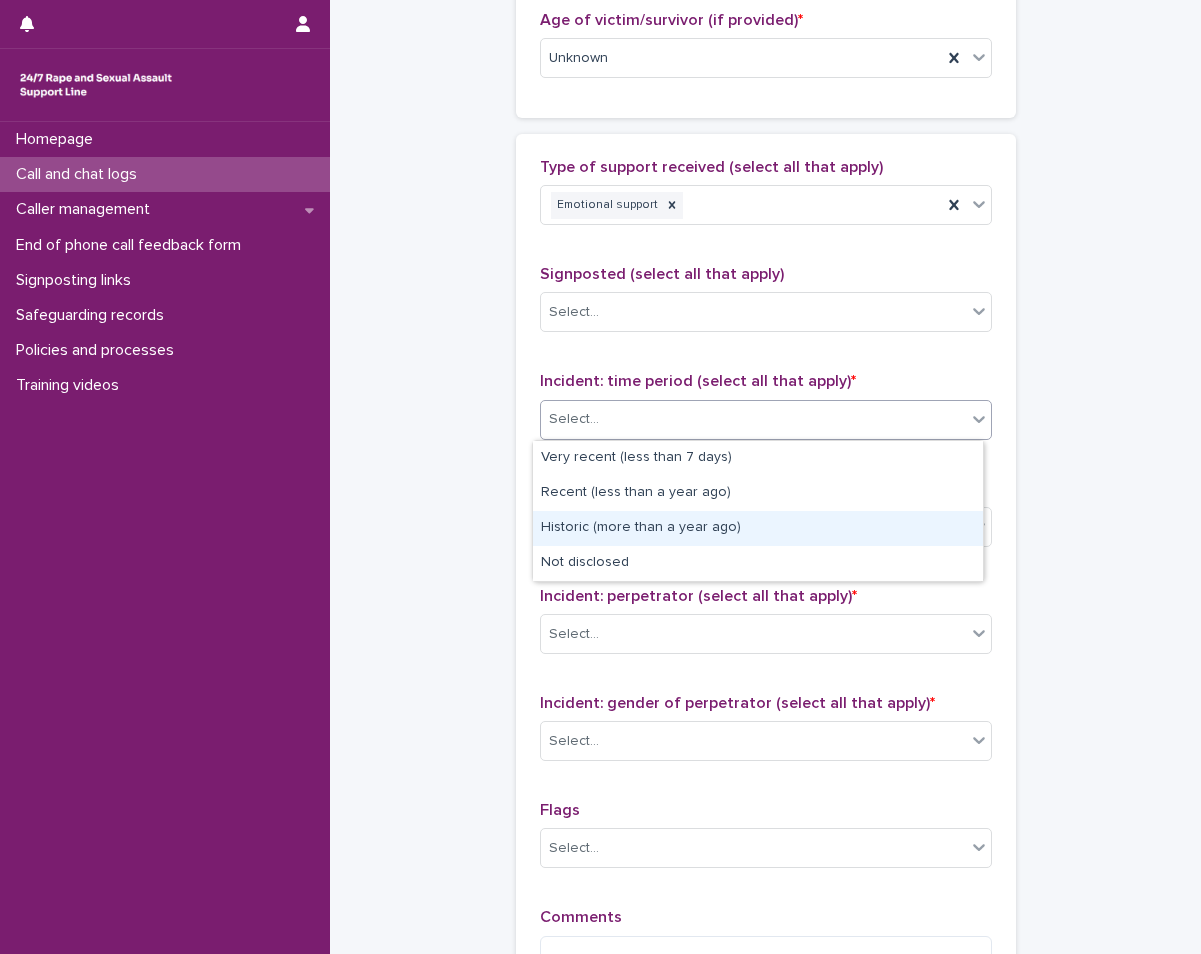 click on "Historic (more than a year ago)" at bounding box center (758, 528) 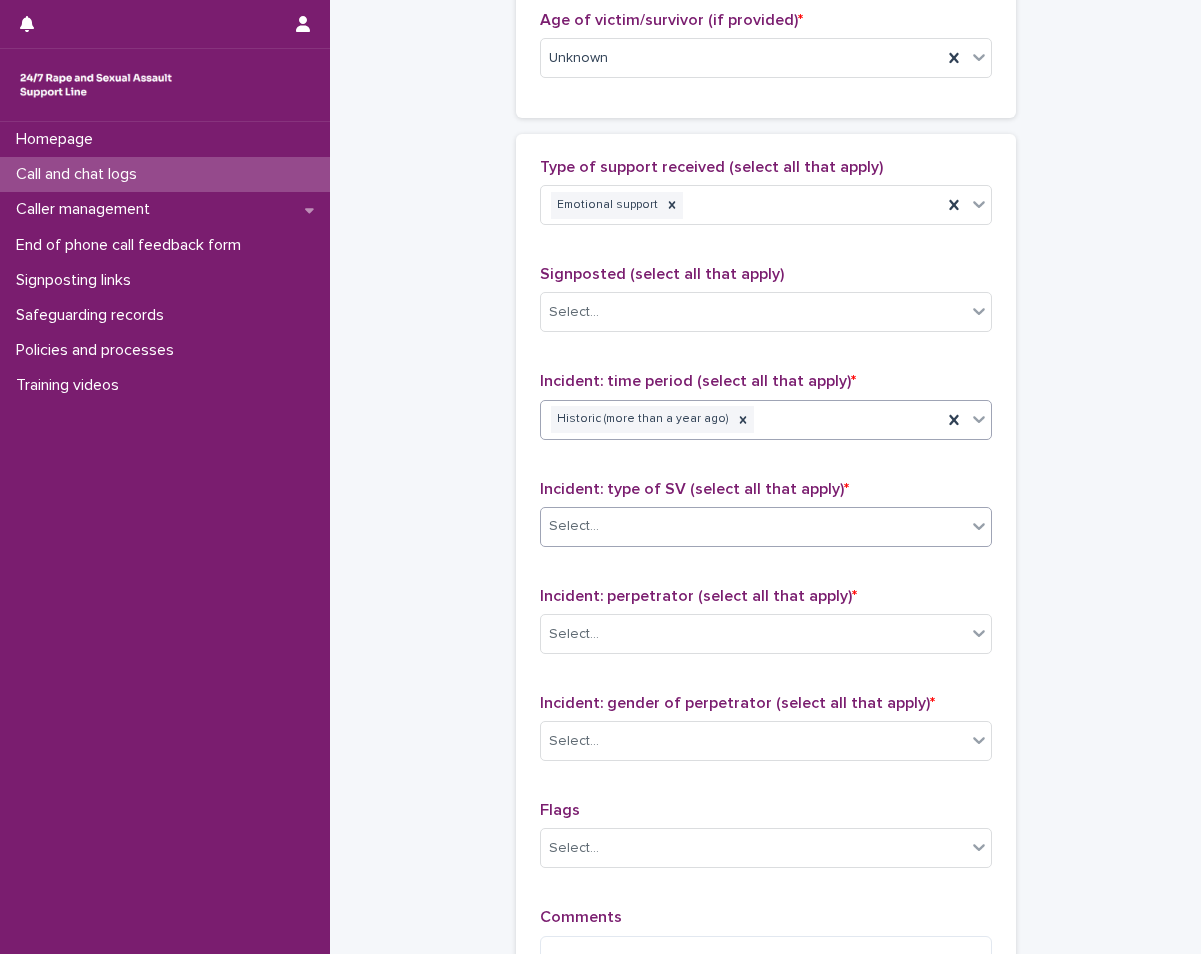 click on "Select..." at bounding box center [753, 526] 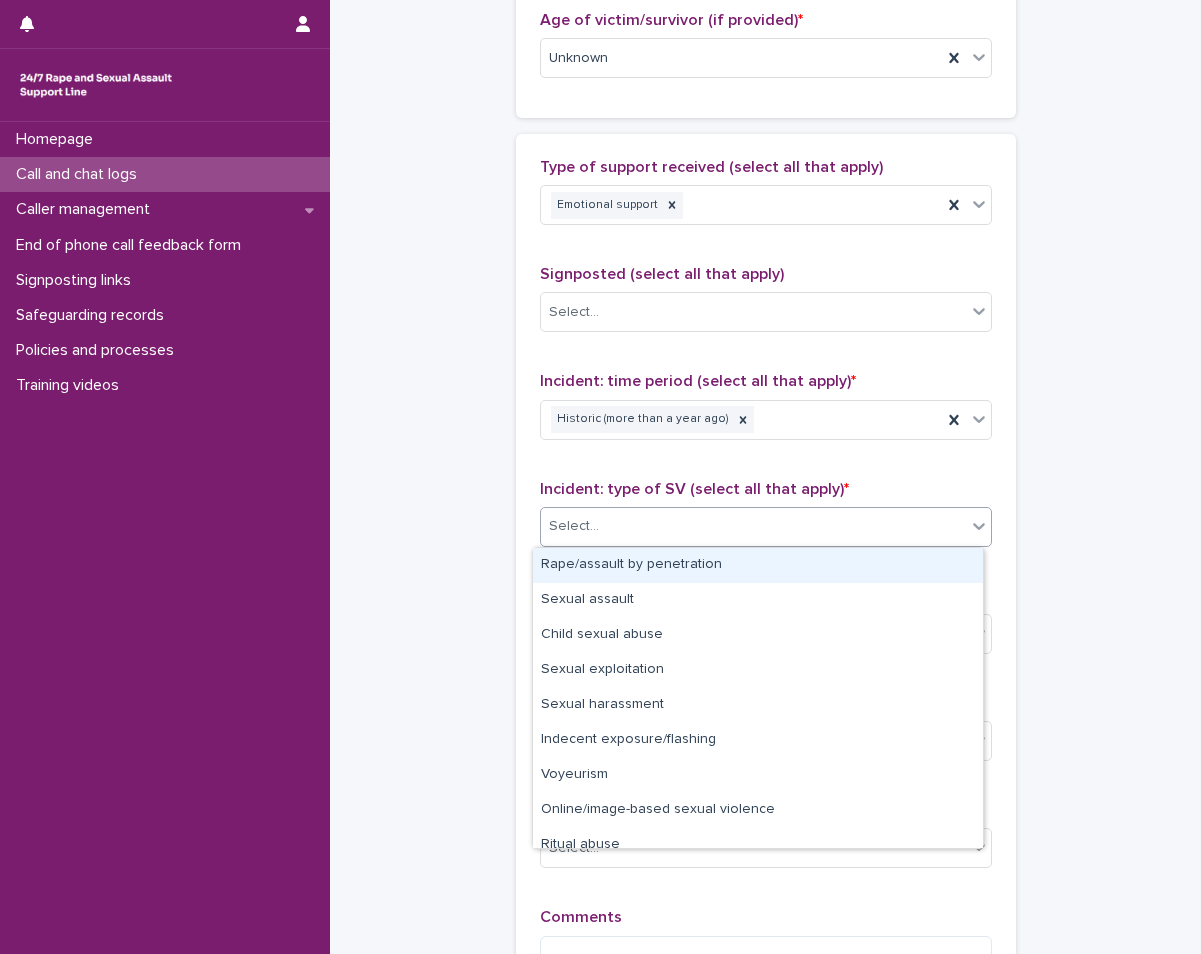 click on "Rape/assault by penetration" at bounding box center [758, 565] 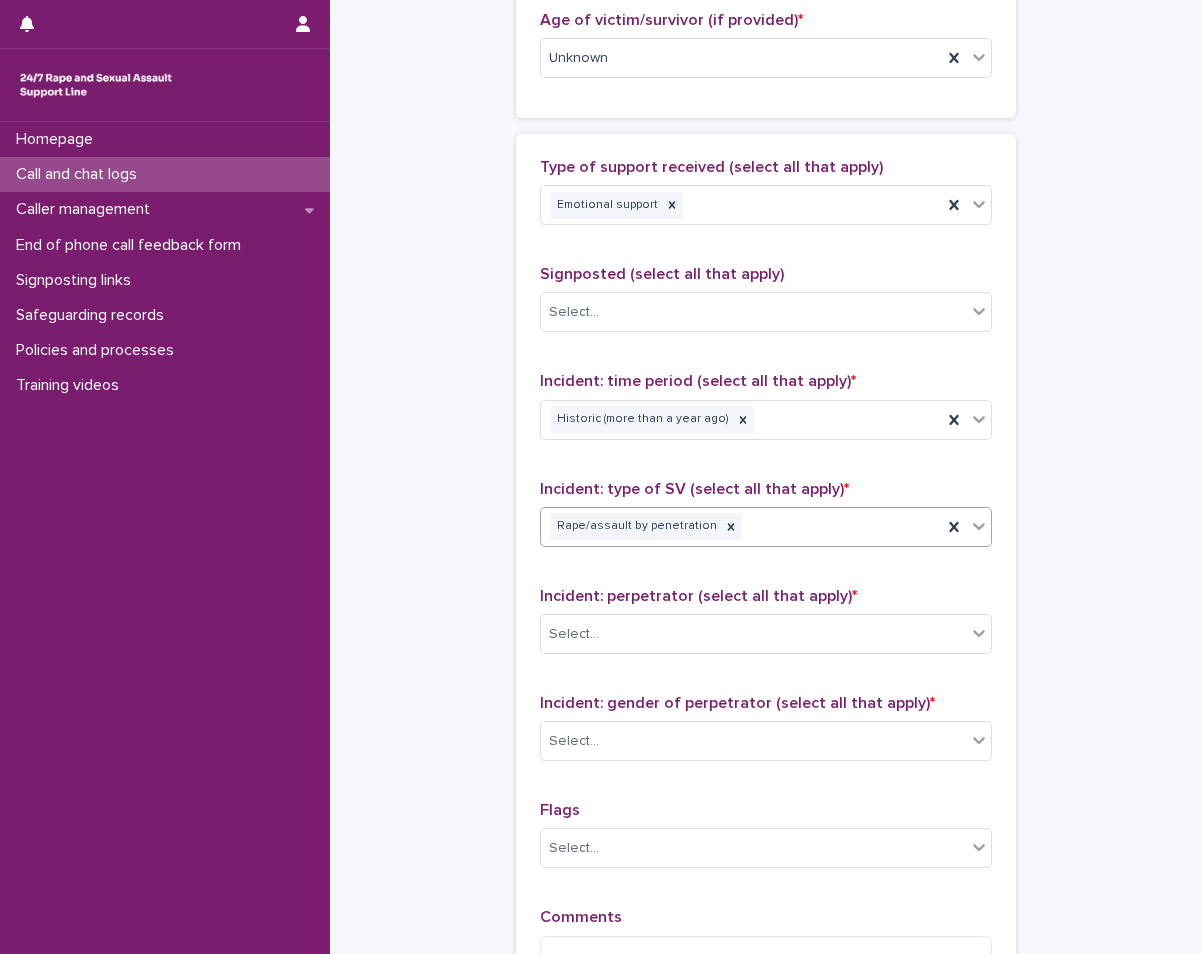 scroll, scrollTop: 1300, scrollLeft: 0, axis: vertical 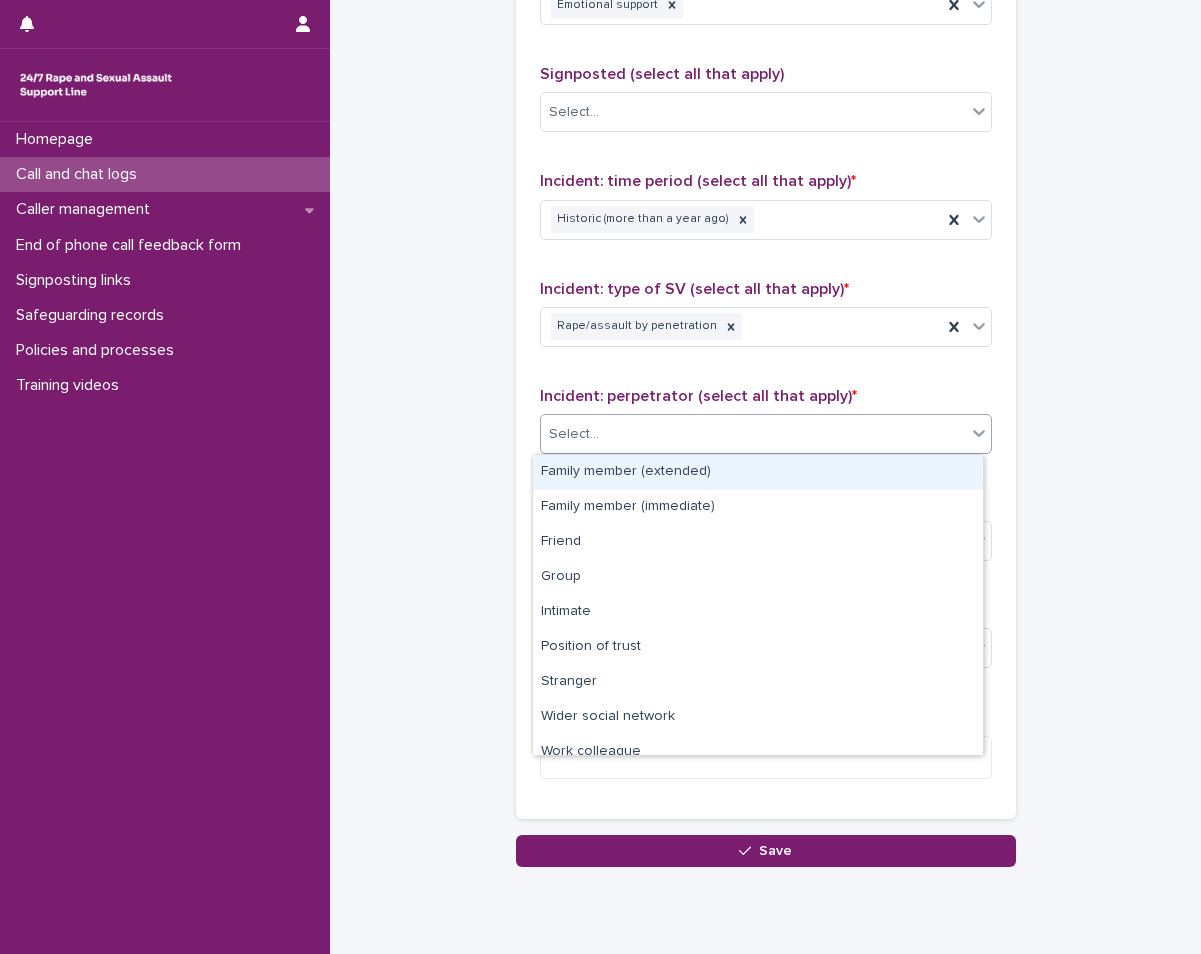 click on "Select..." at bounding box center [753, 434] 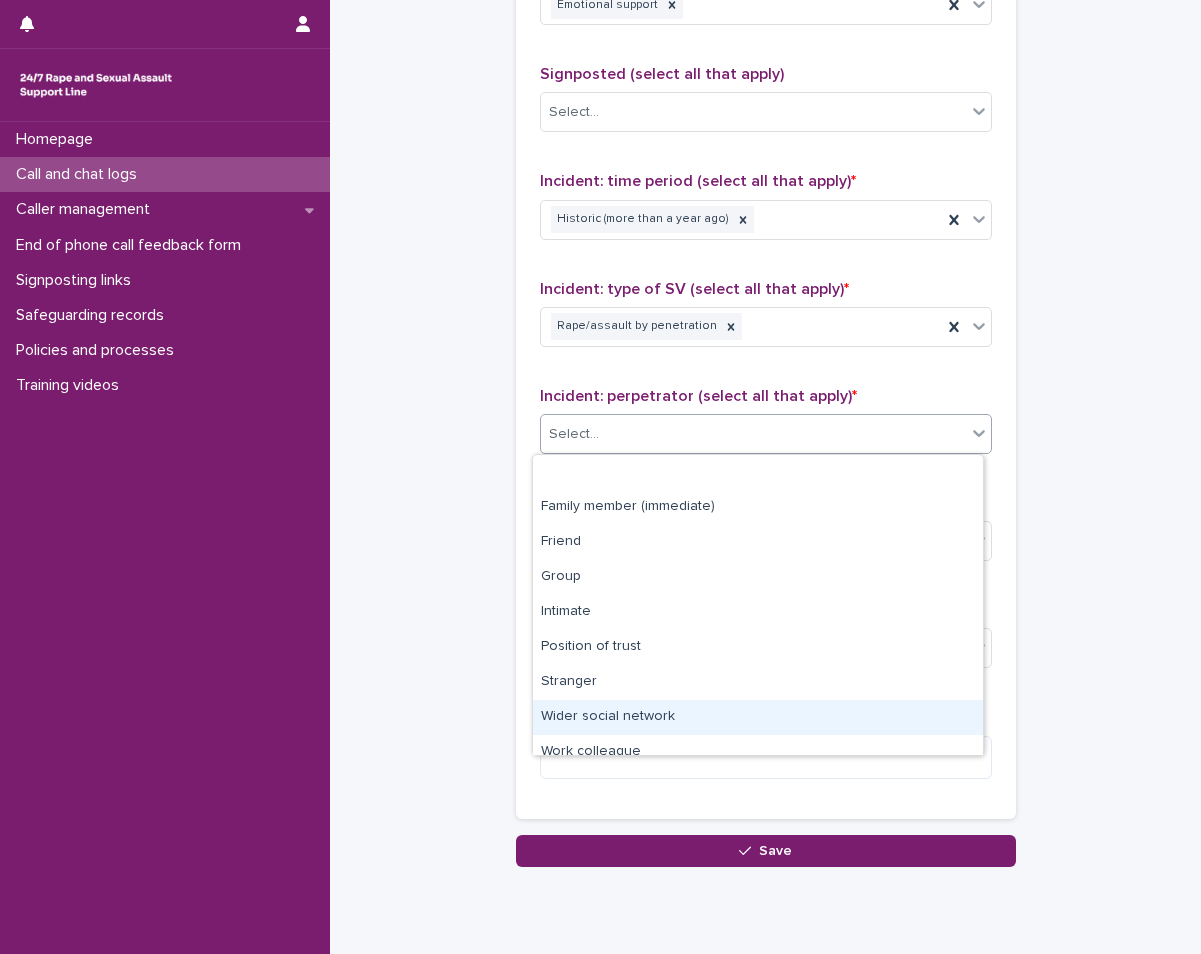 scroll, scrollTop: 85, scrollLeft: 0, axis: vertical 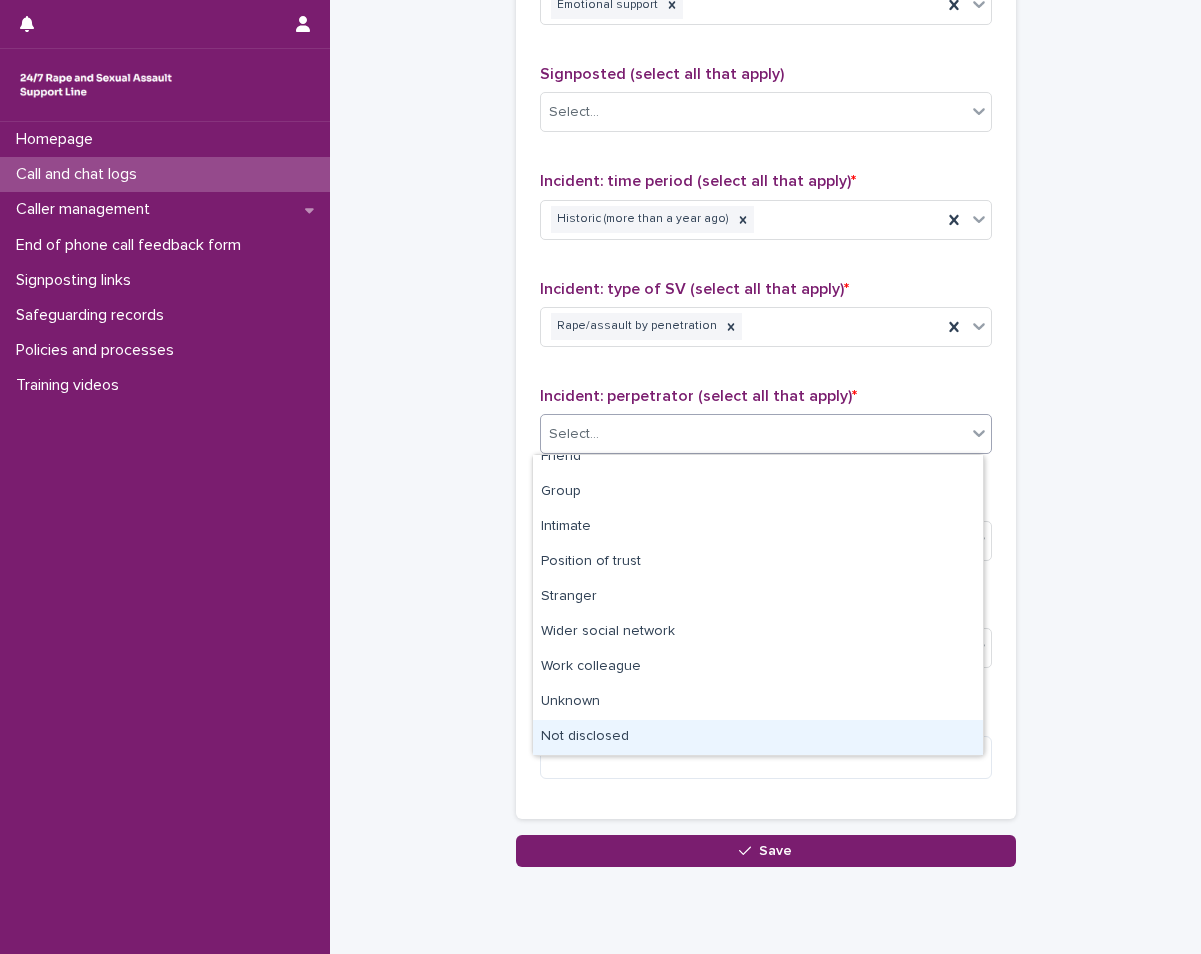 click on "Not disclosed" at bounding box center [758, 737] 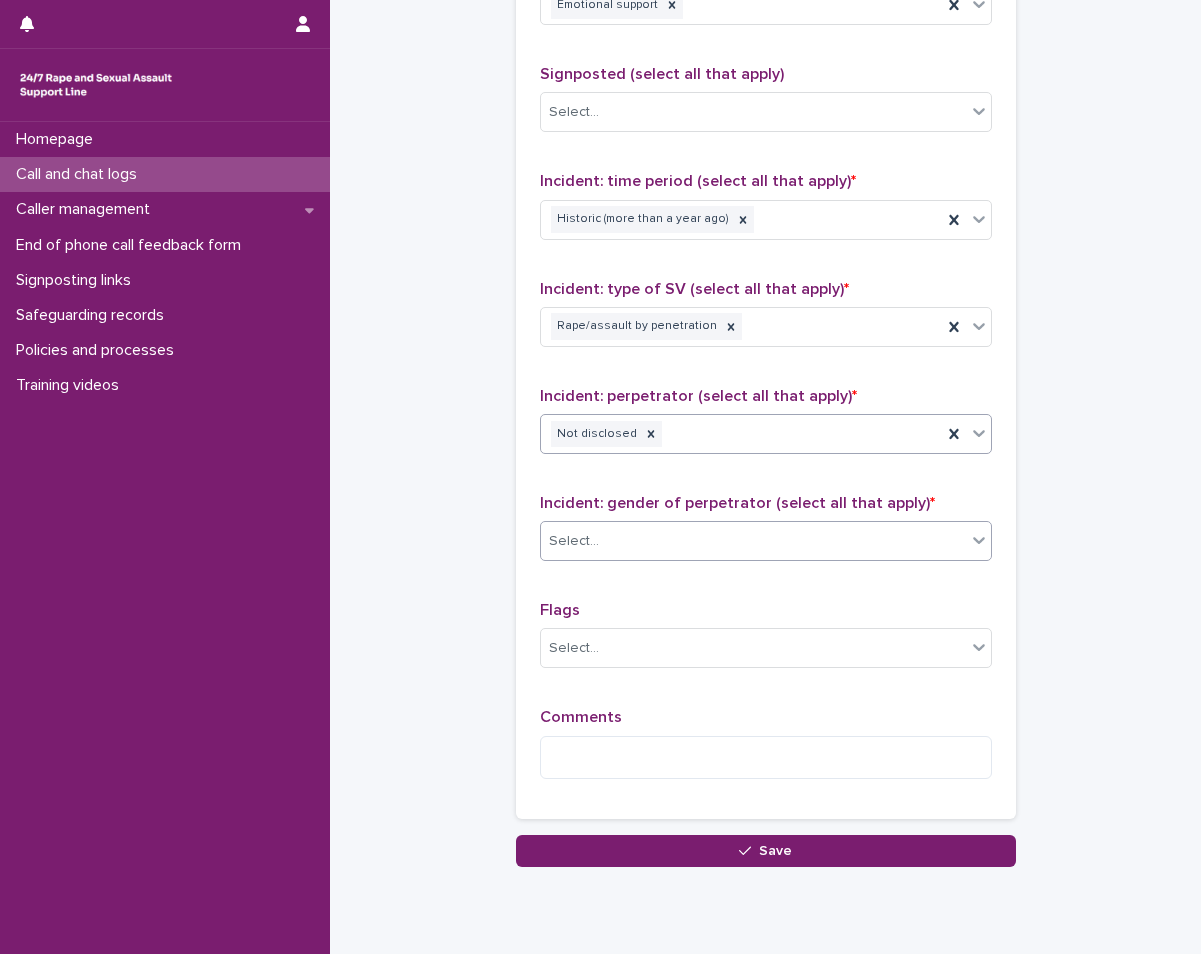 click on "Select..." at bounding box center (753, 541) 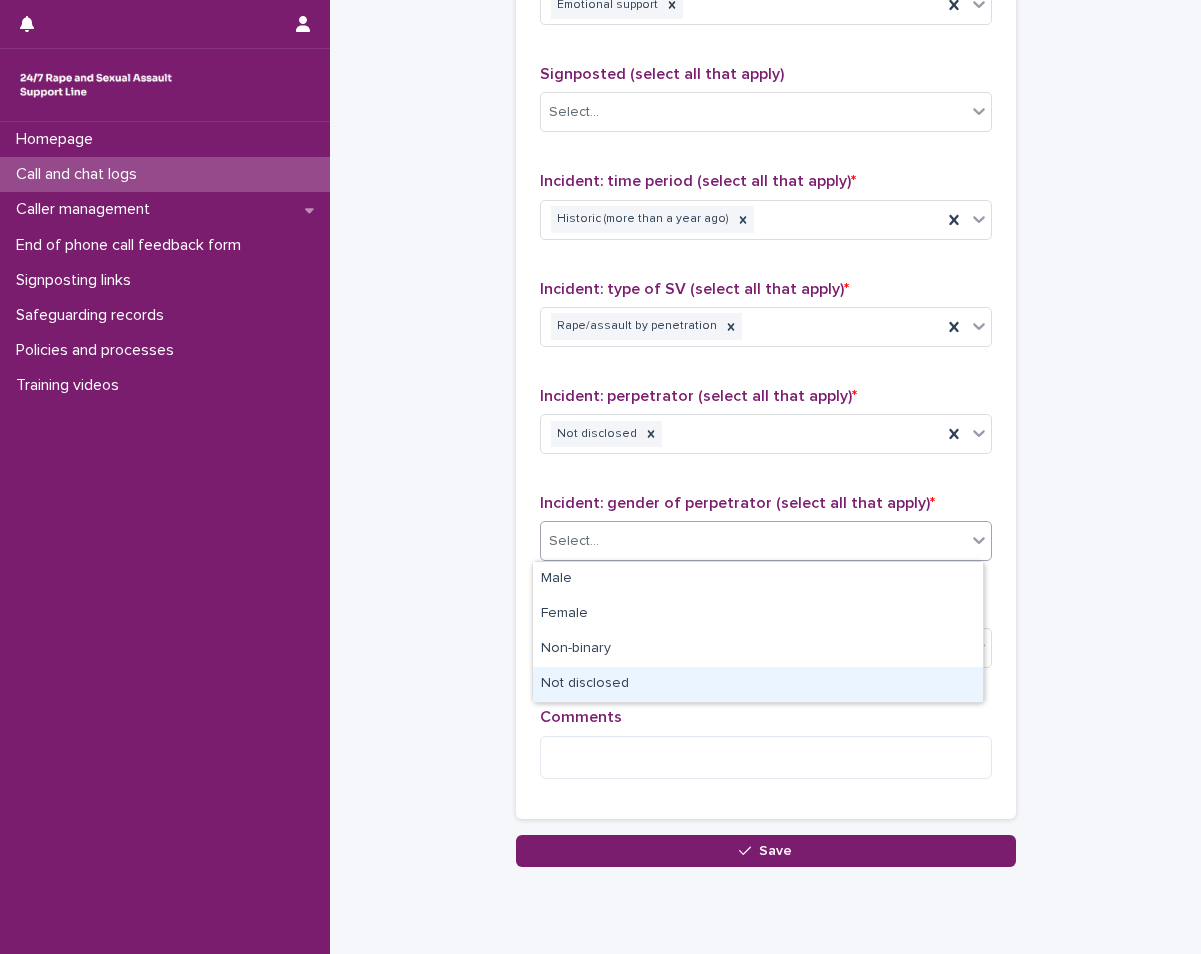 click on "Not disclosed" at bounding box center [758, 684] 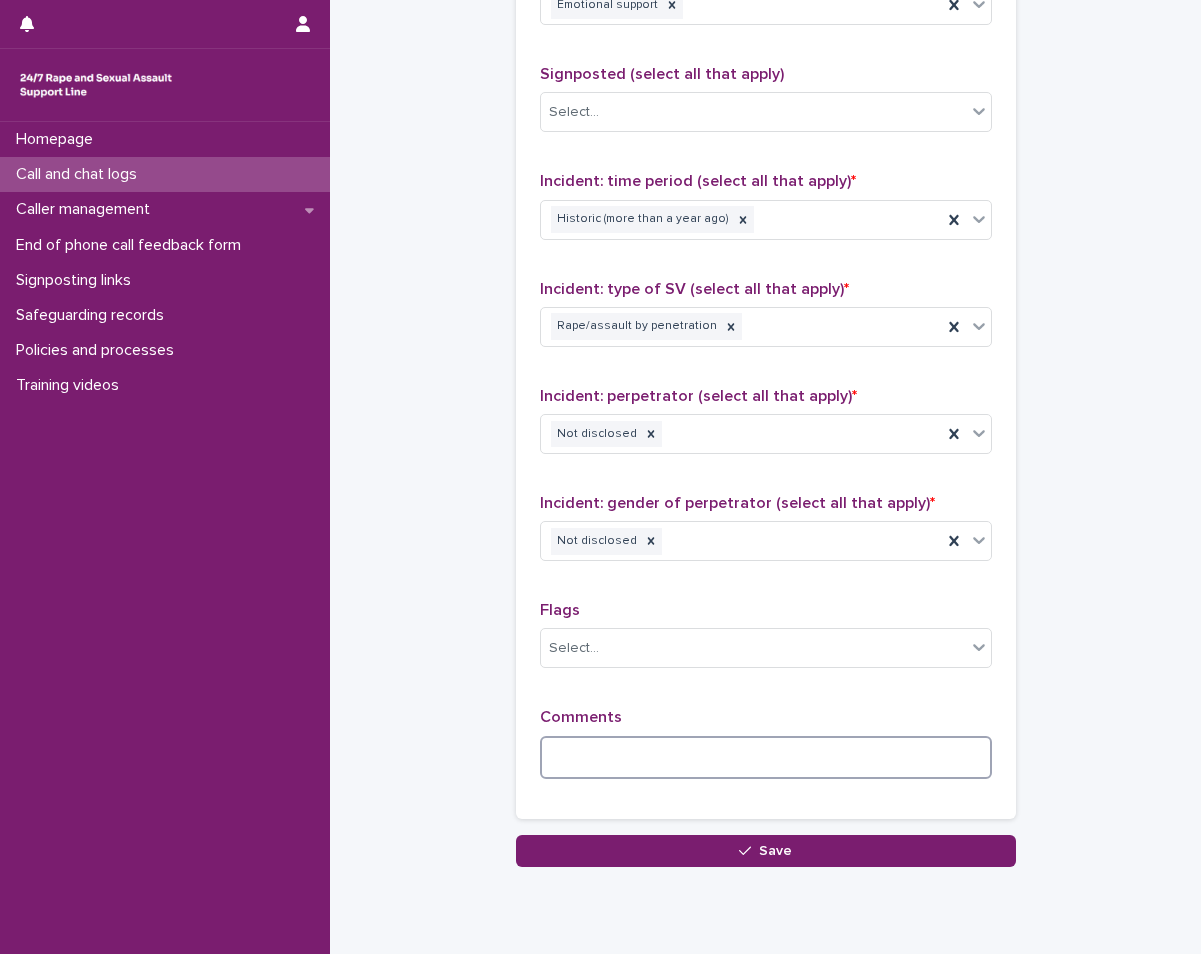 drag, startPoint x: 646, startPoint y: 759, endPoint x: 564, endPoint y: 710, distance: 95.524864 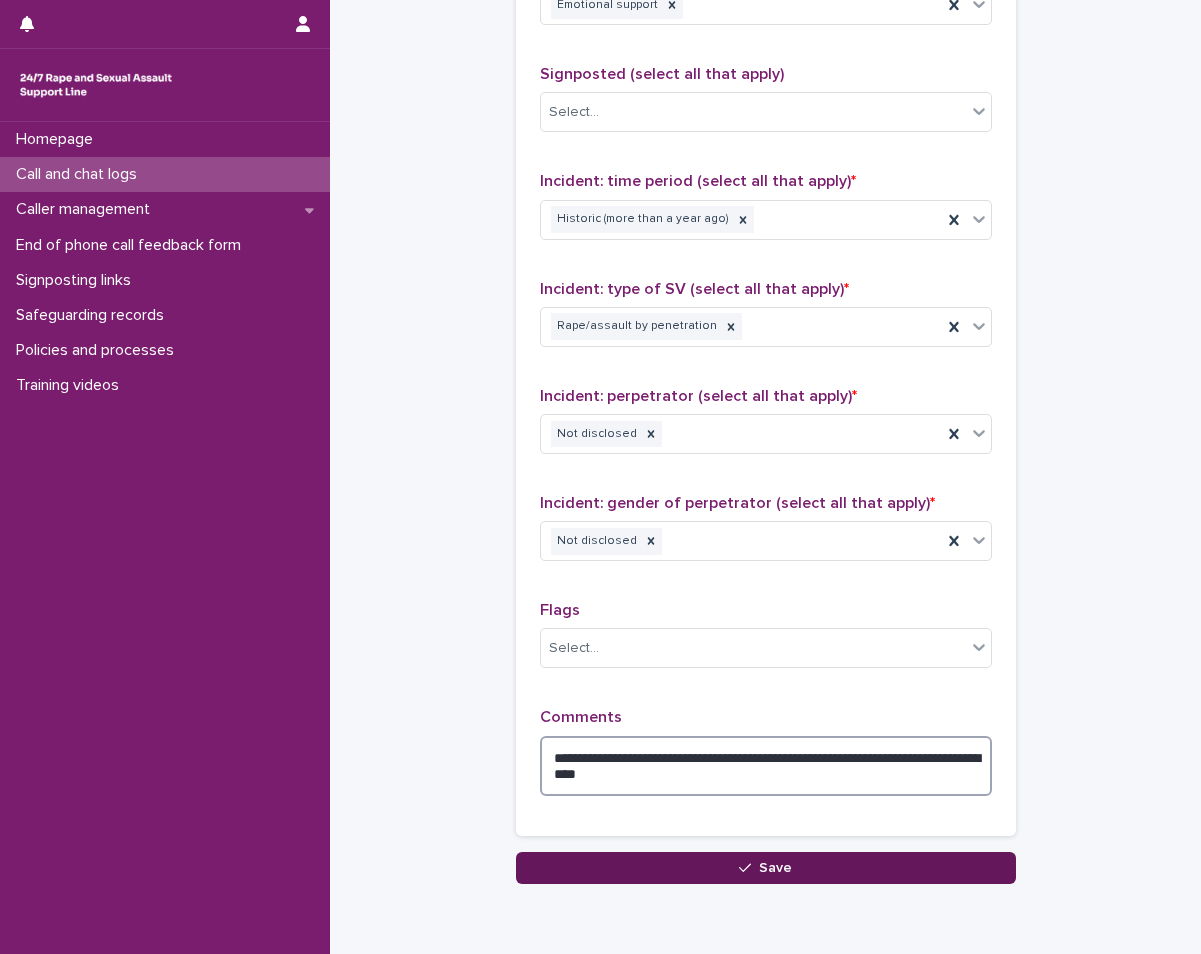 type on "**********" 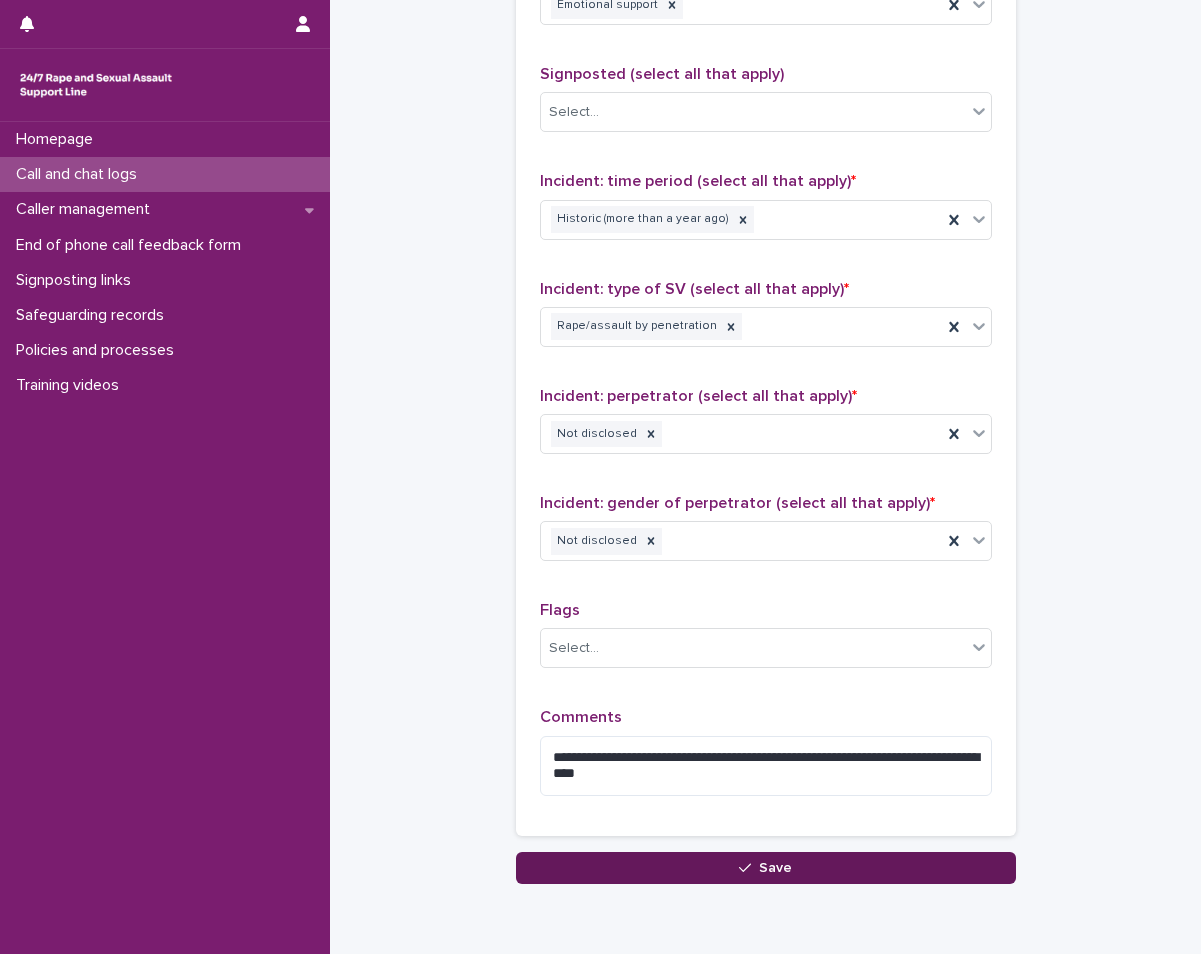 click on "Save" at bounding box center (766, 868) 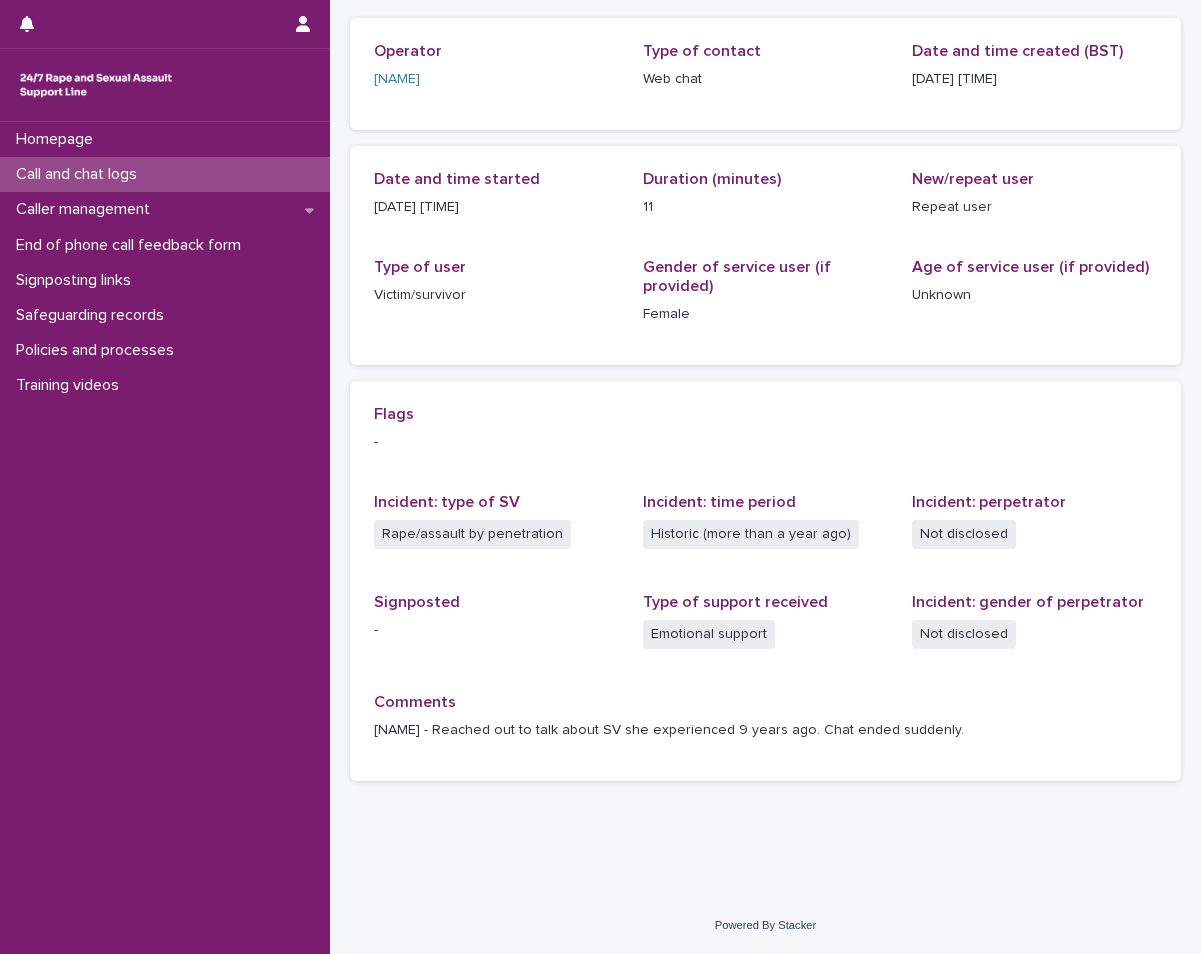scroll, scrollTop: 0, scrollLeft: 0, axis: both 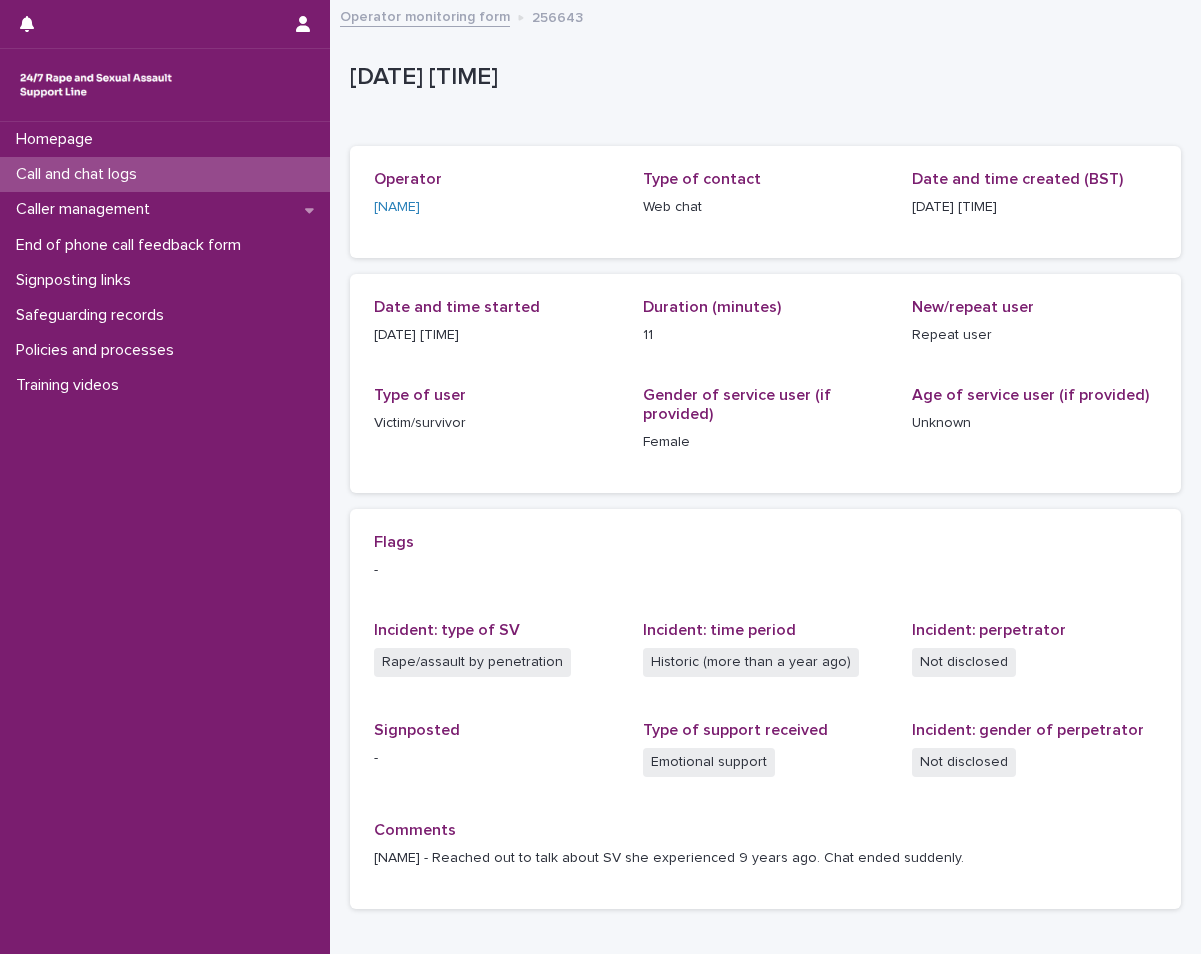 click on "Call and chat logs" at bounding box center (80, 174) 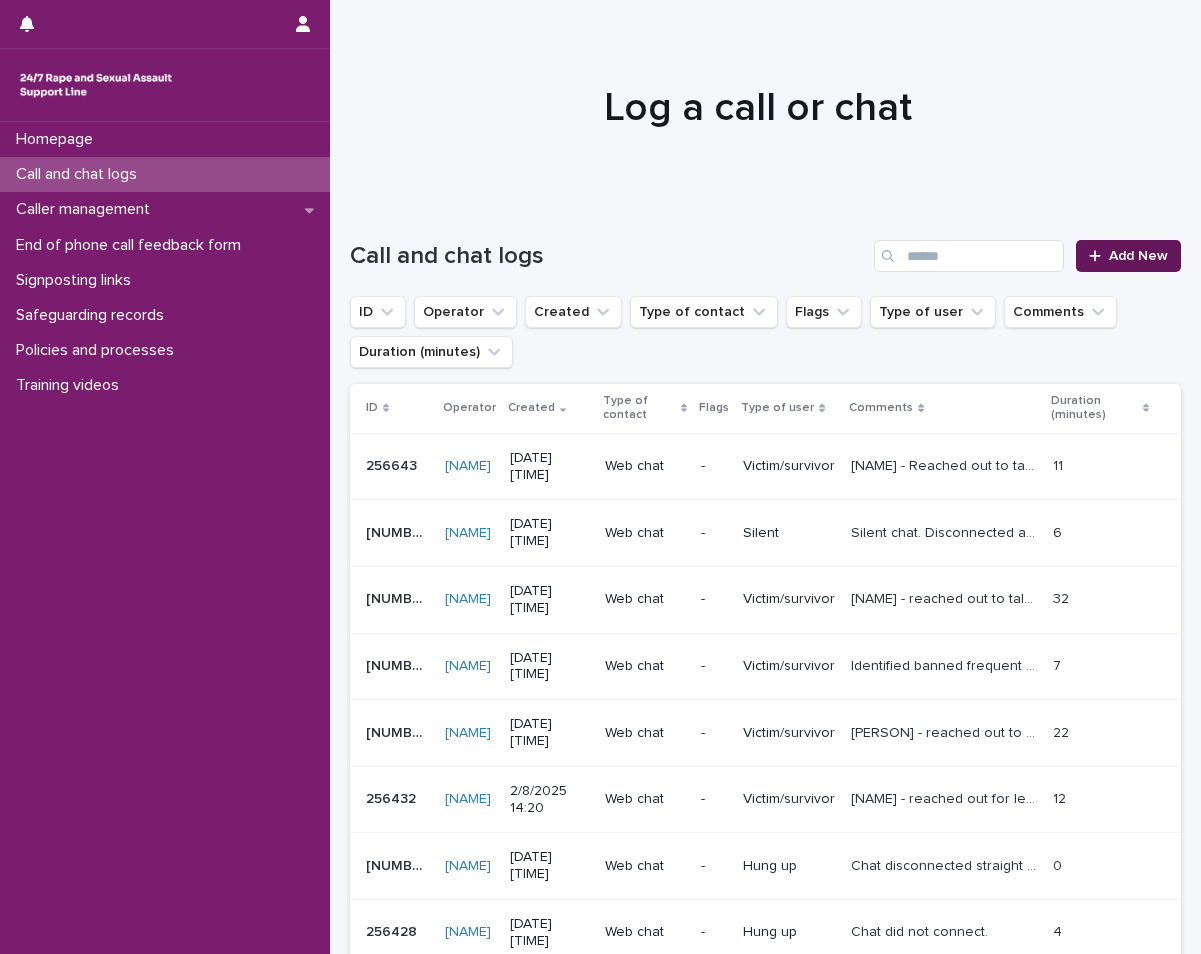 click on "Add New" at bounding box center [1128, 256] 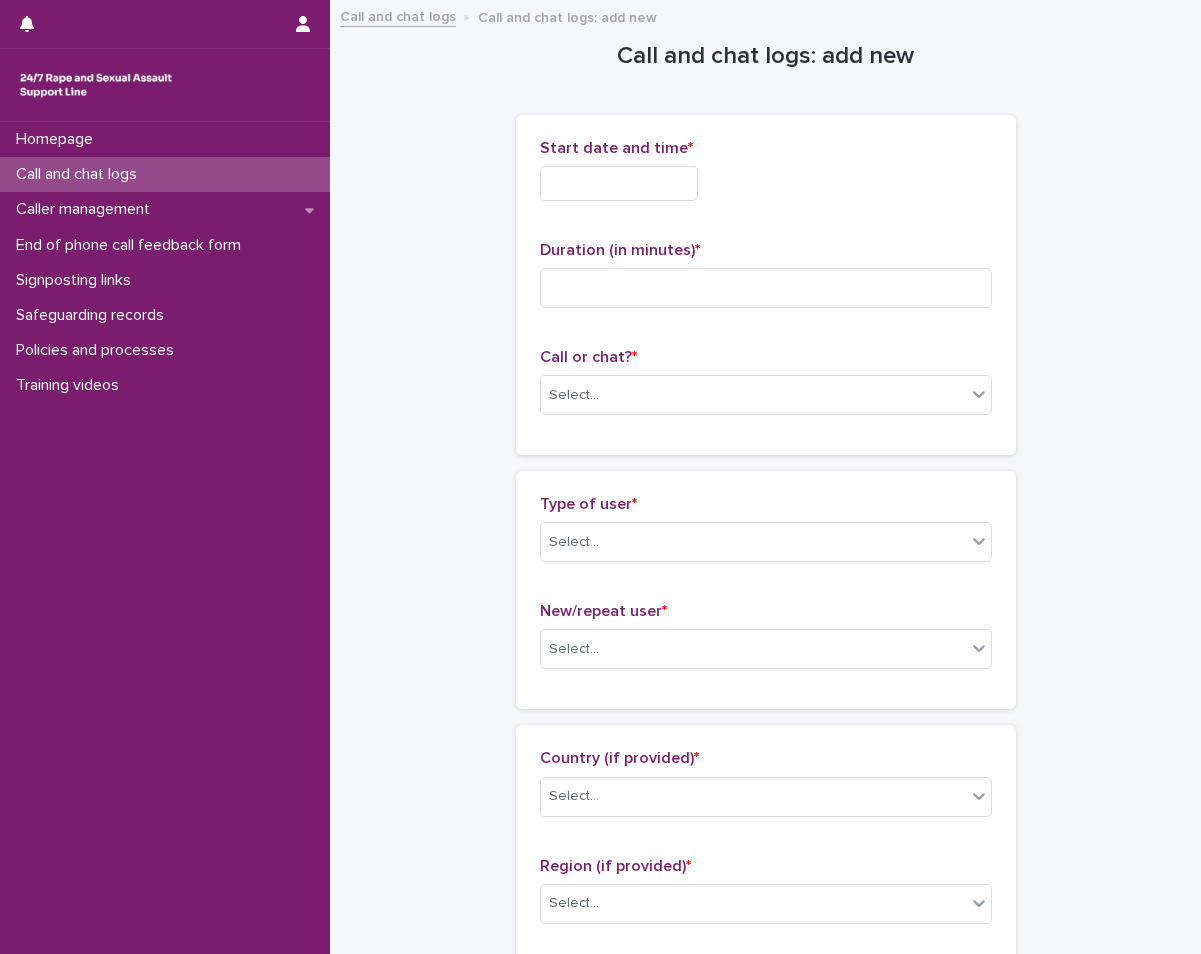 click at bounding box center [619, 183] 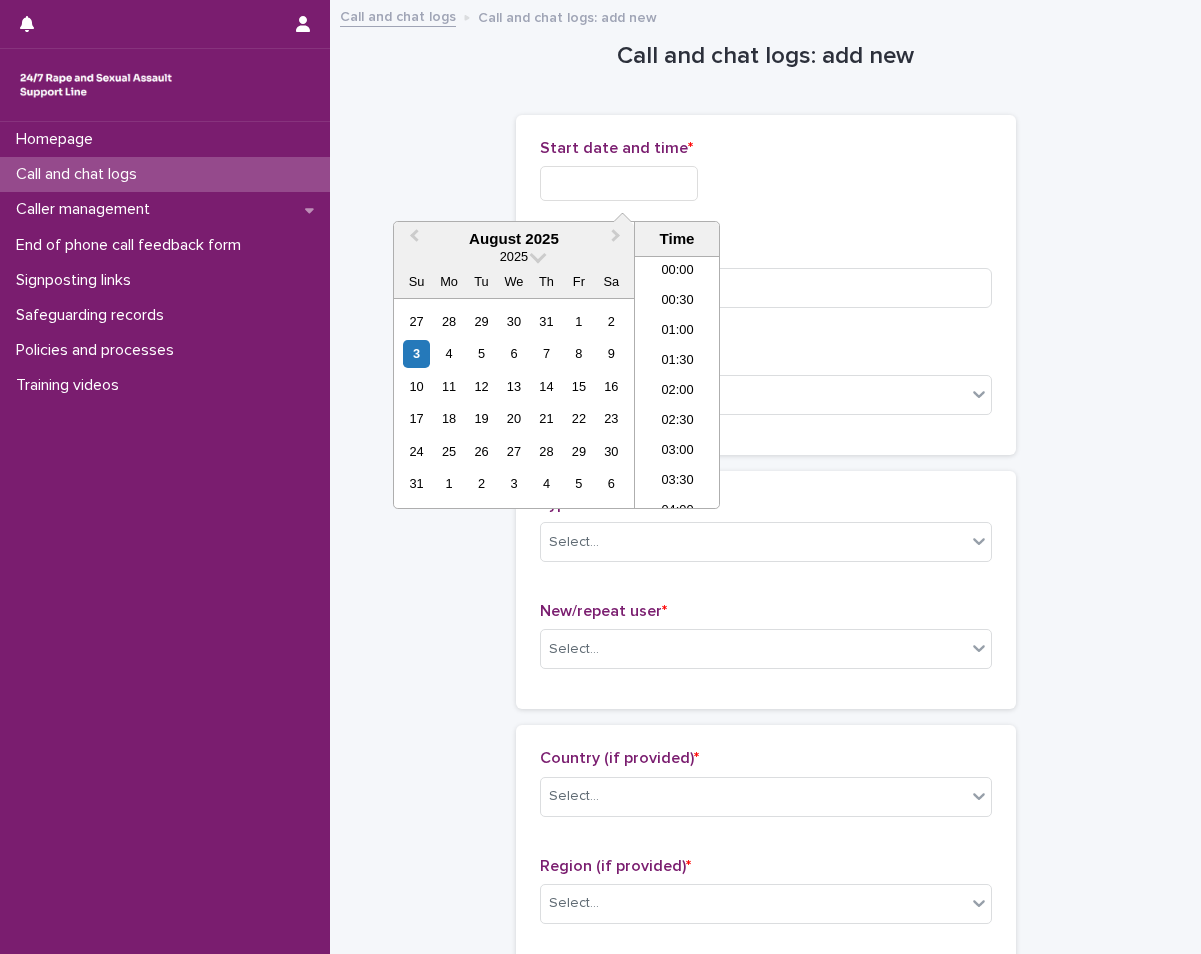 scroll, scrollTop: 400, scrollLeft: 0, axis: vertical 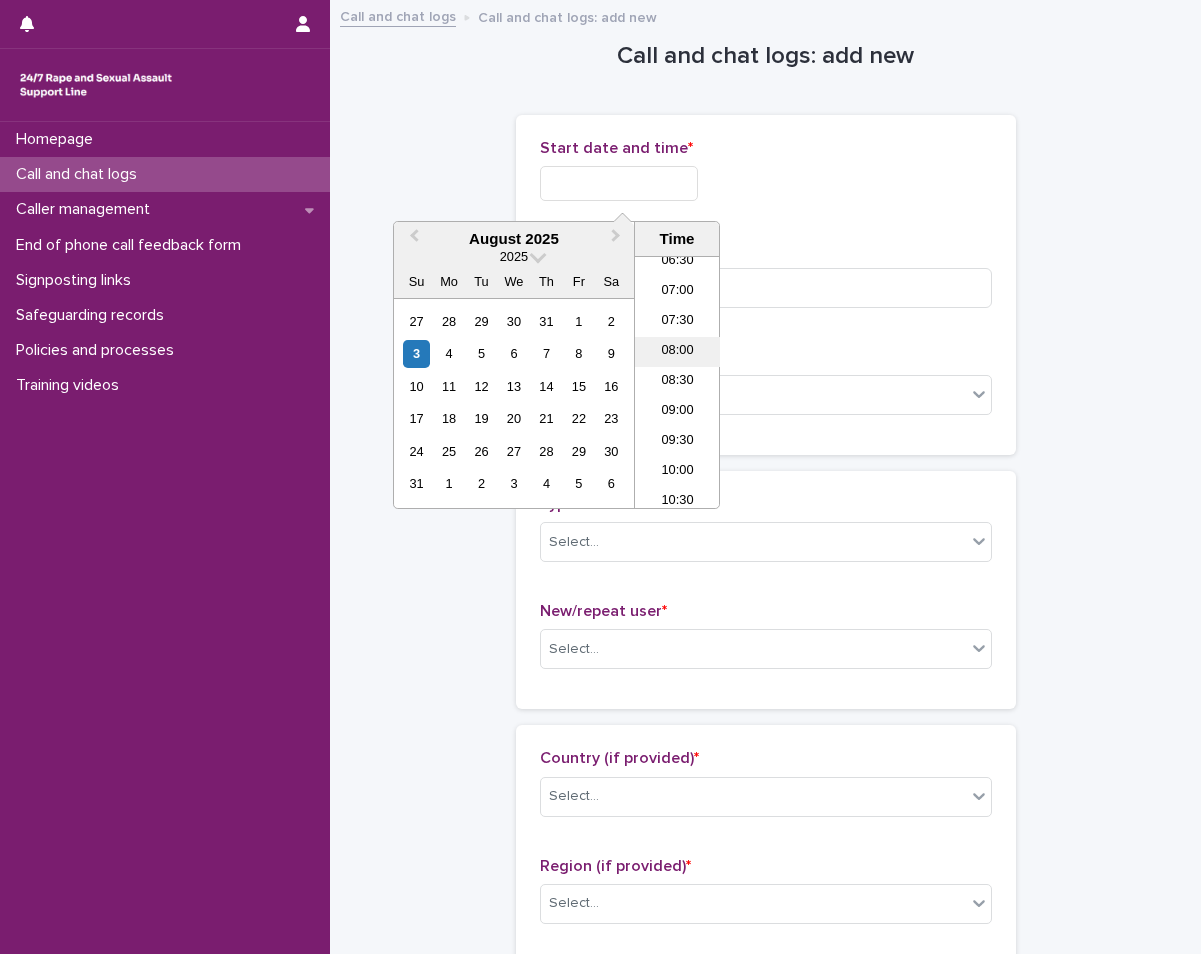 click on "08:00" at bounding box center (677, 352) 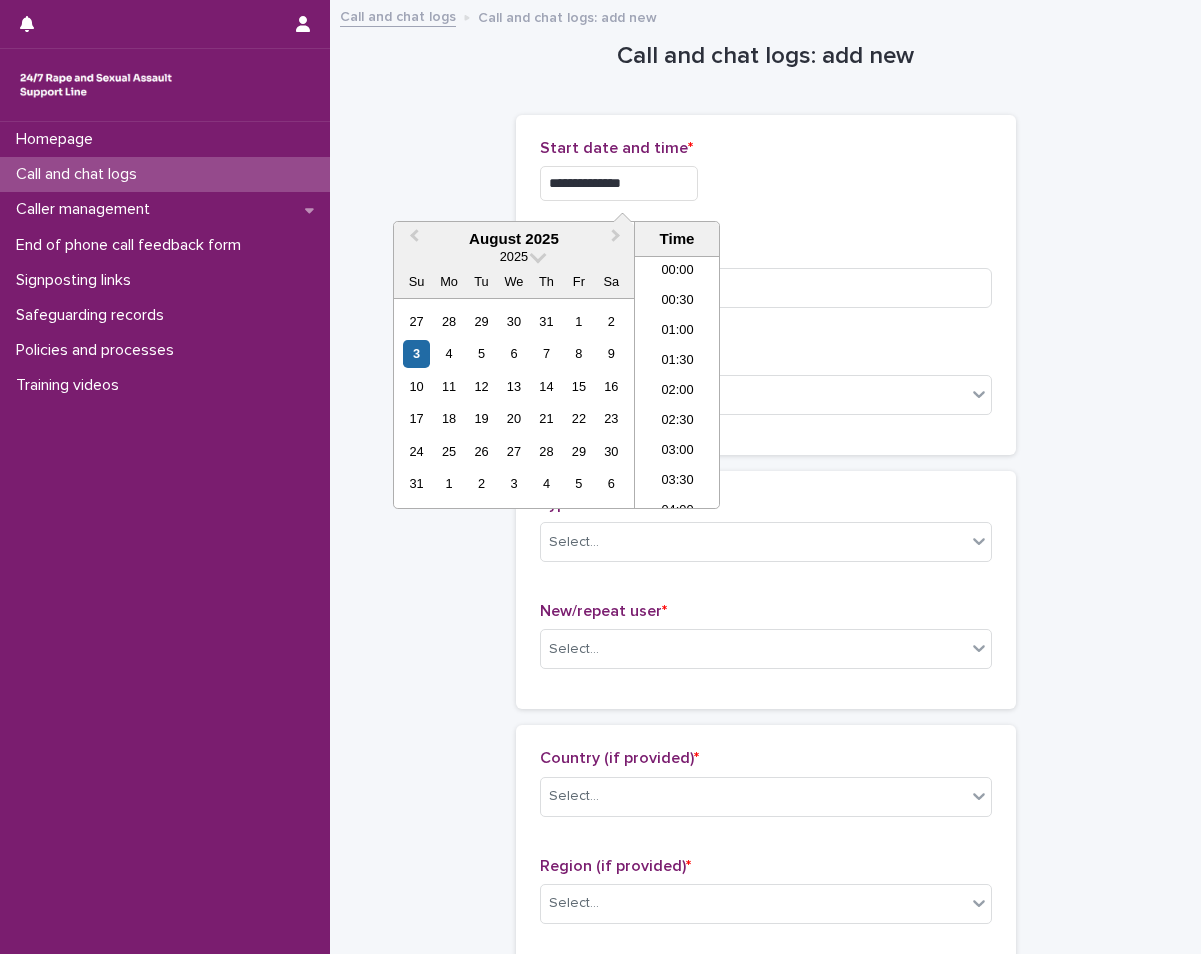 click on "**********" at bounding box center [619, 183] 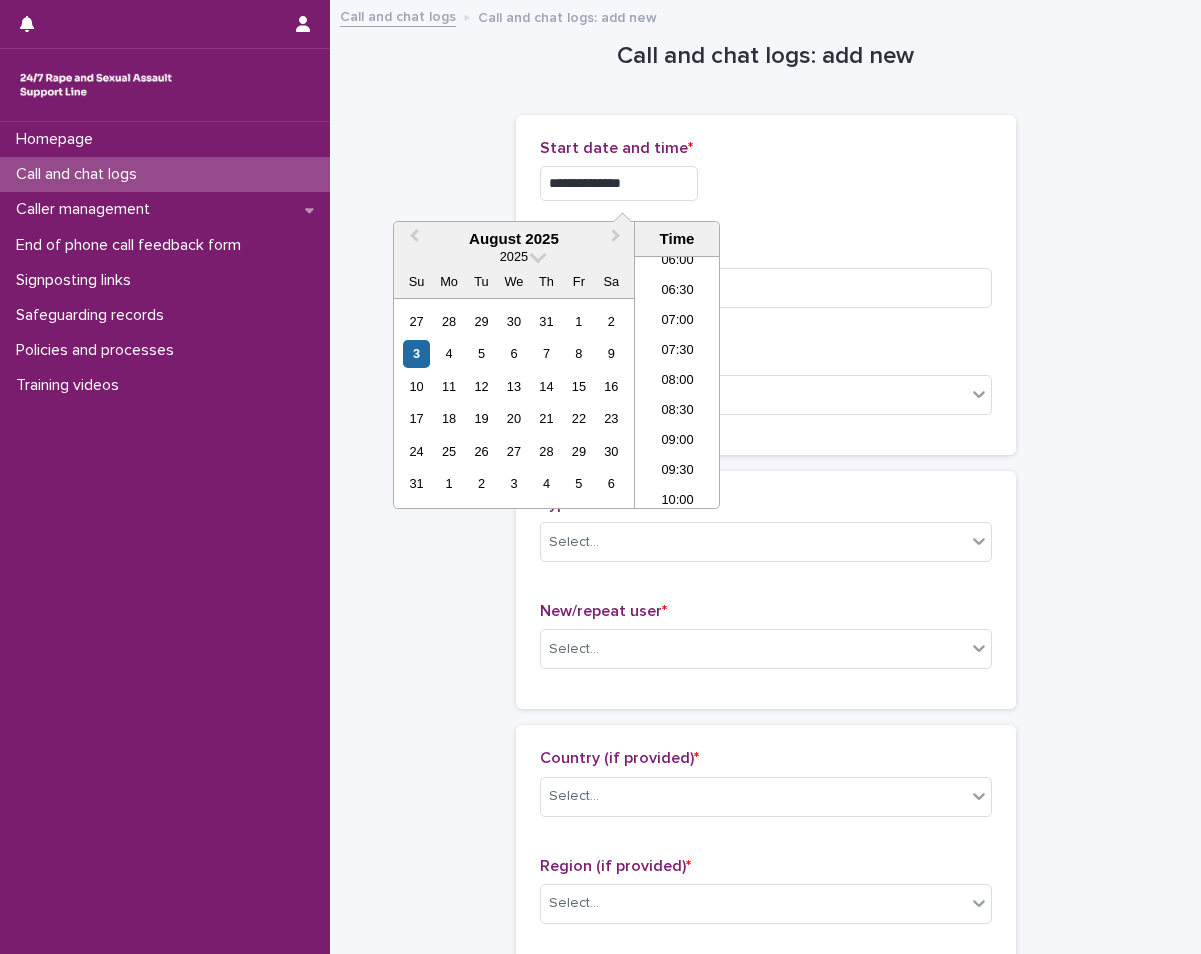 type on "**********" 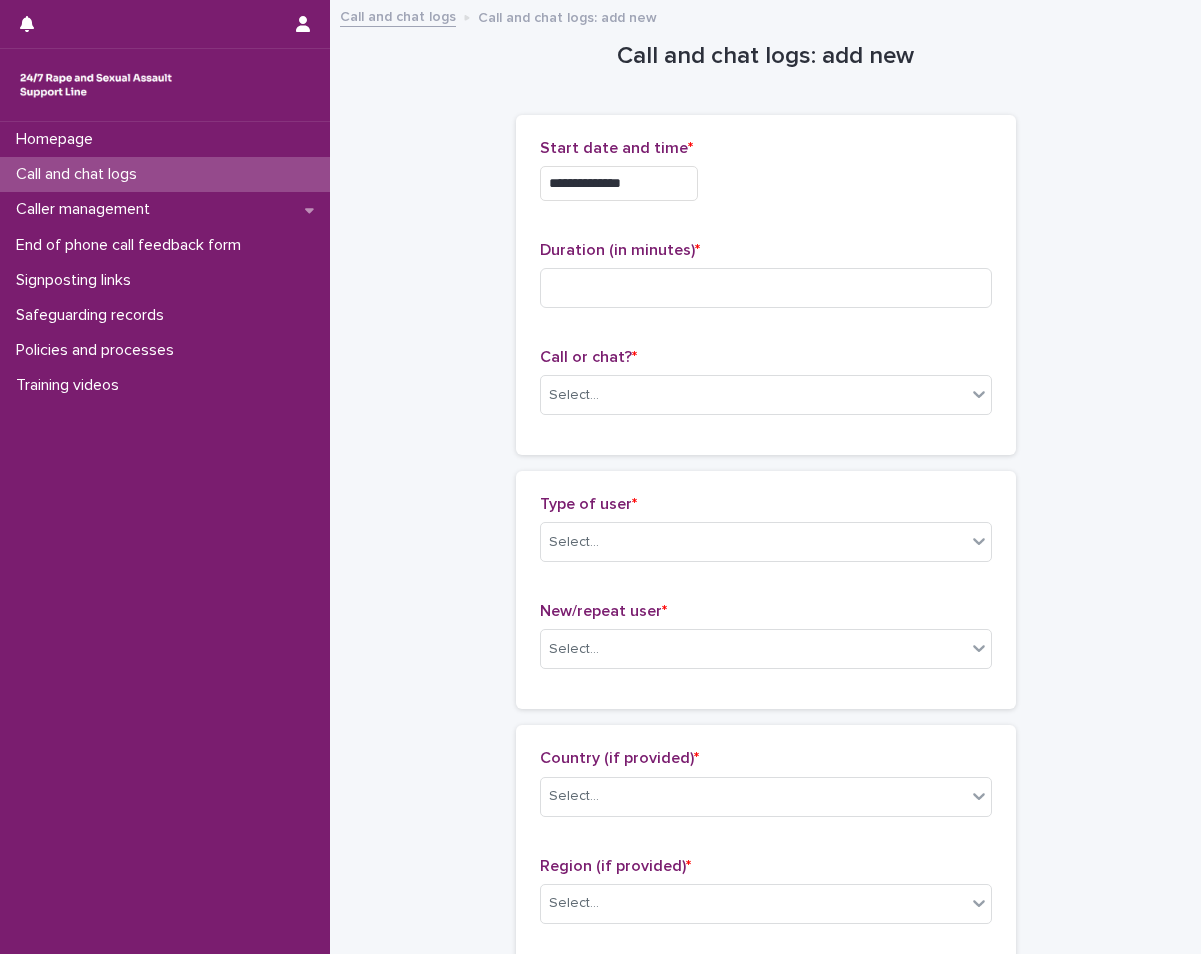 click on "Duration (in minutes) *" at bounding box center (766, 282) 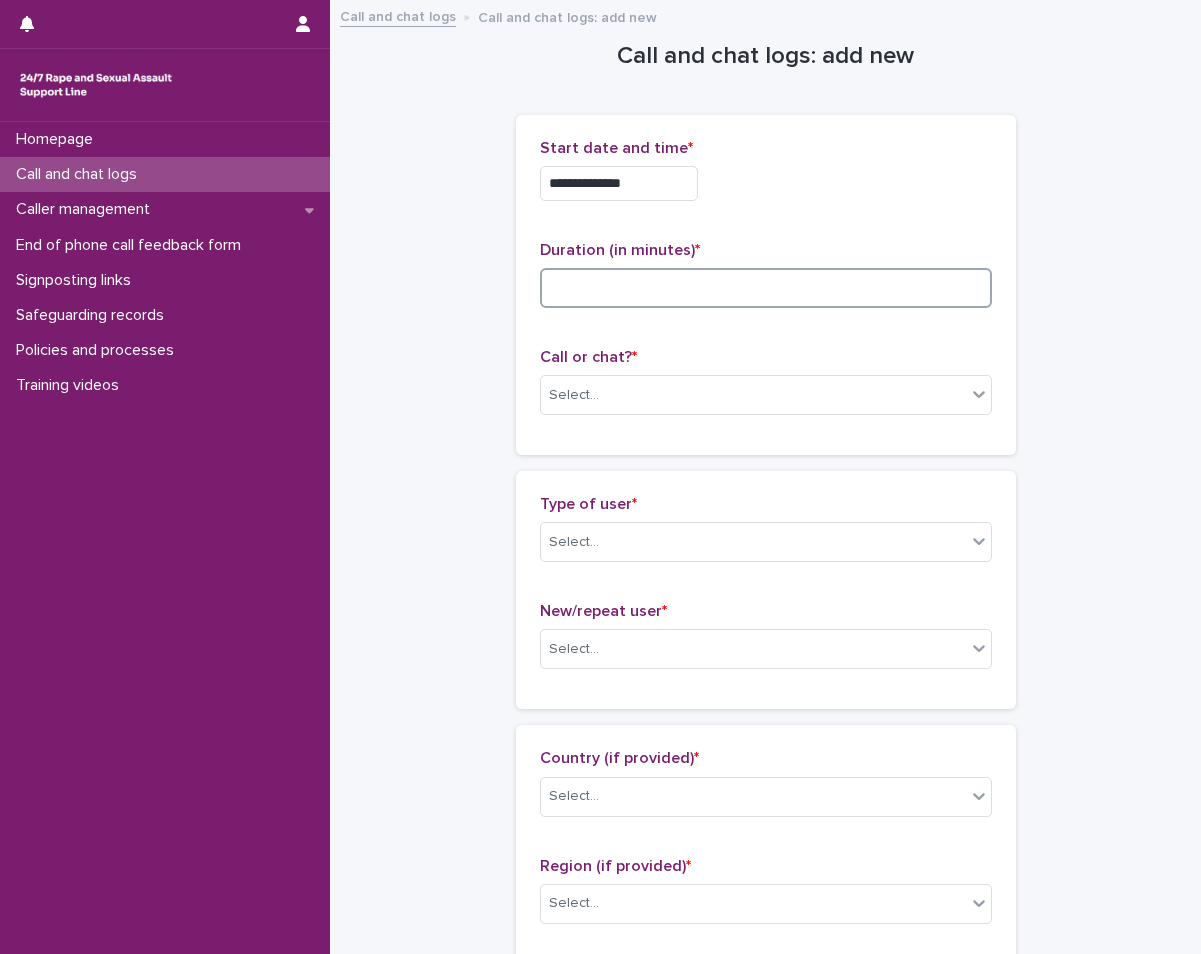 click at bounding box center (766, 288) 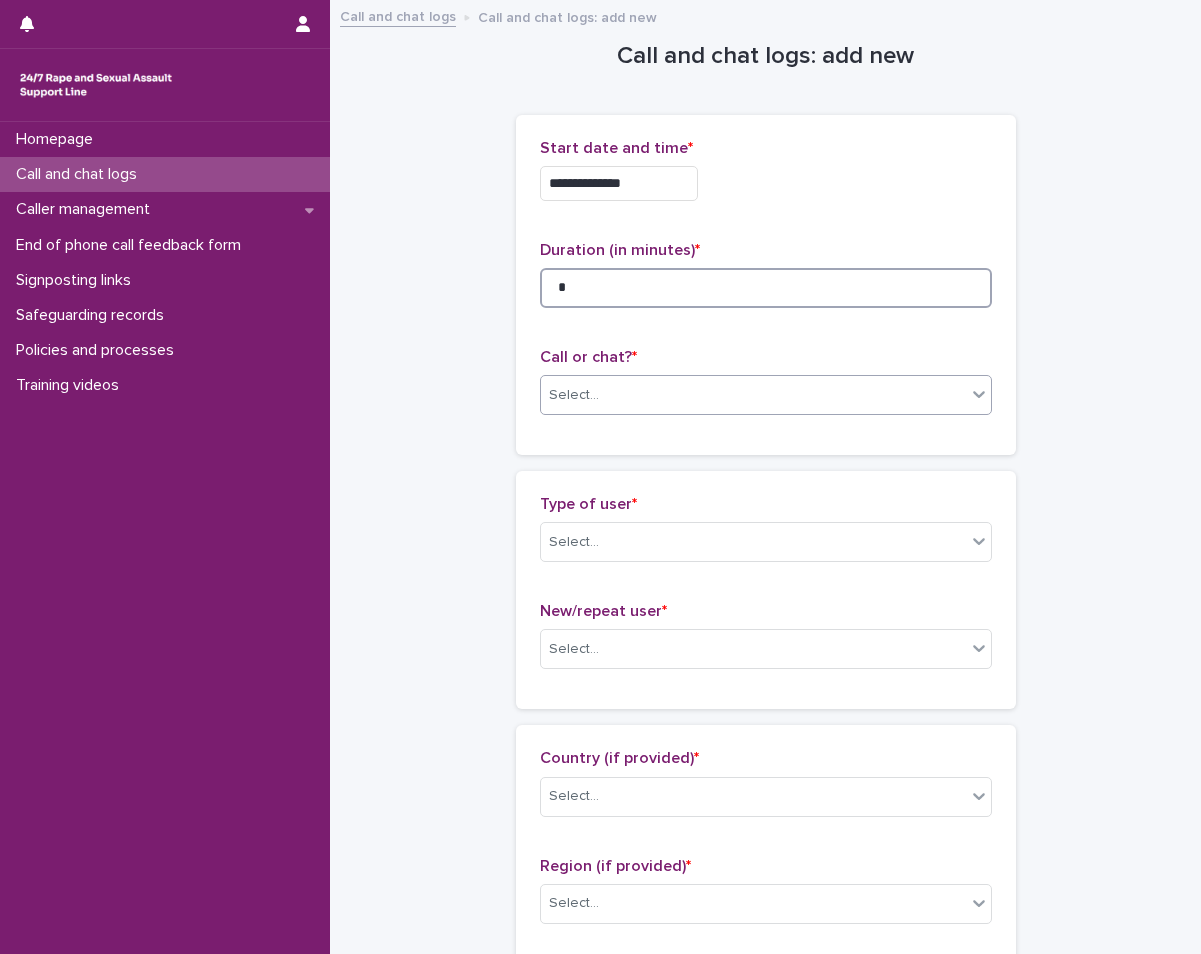 type on "*" 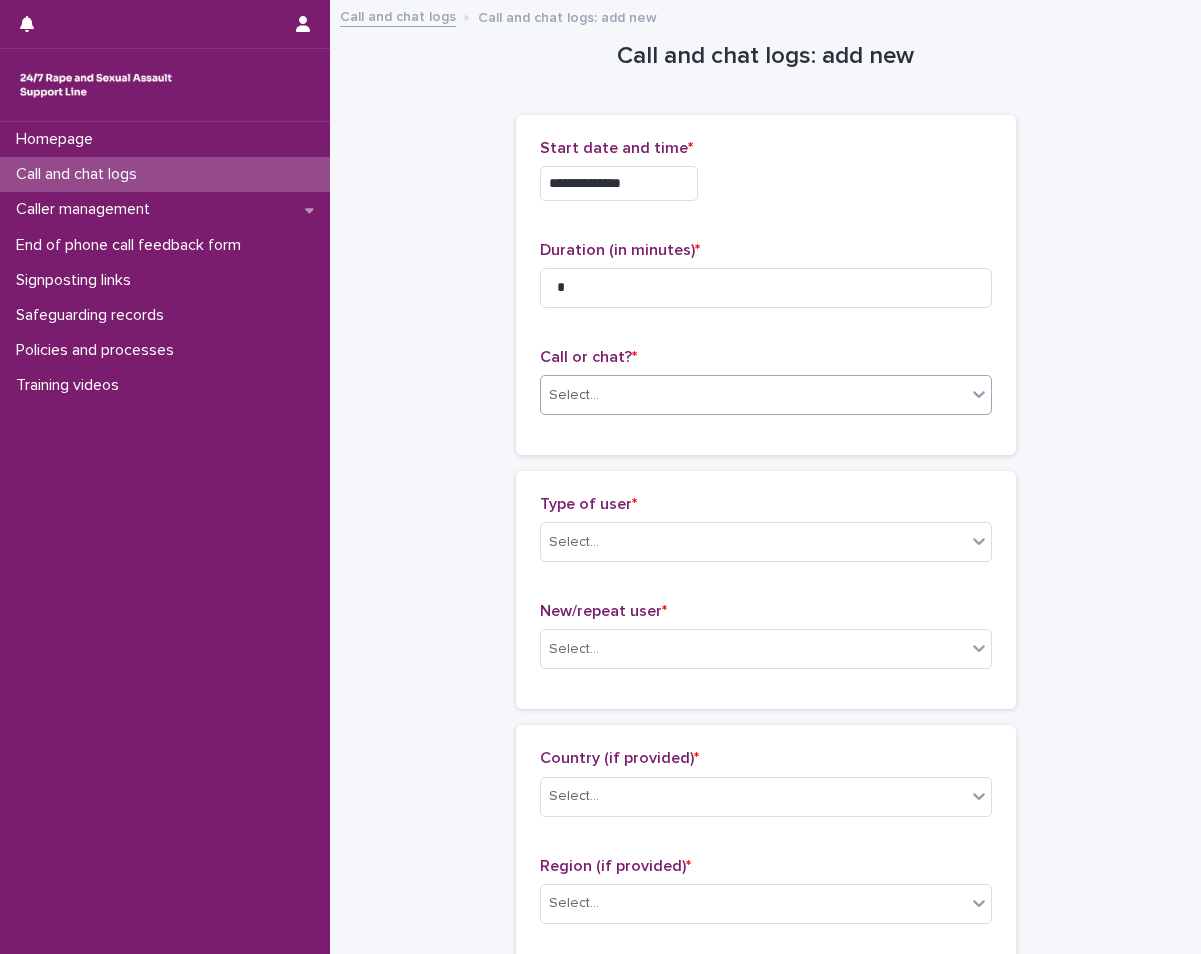 click on "Select..." at bounding box center [753, 395] 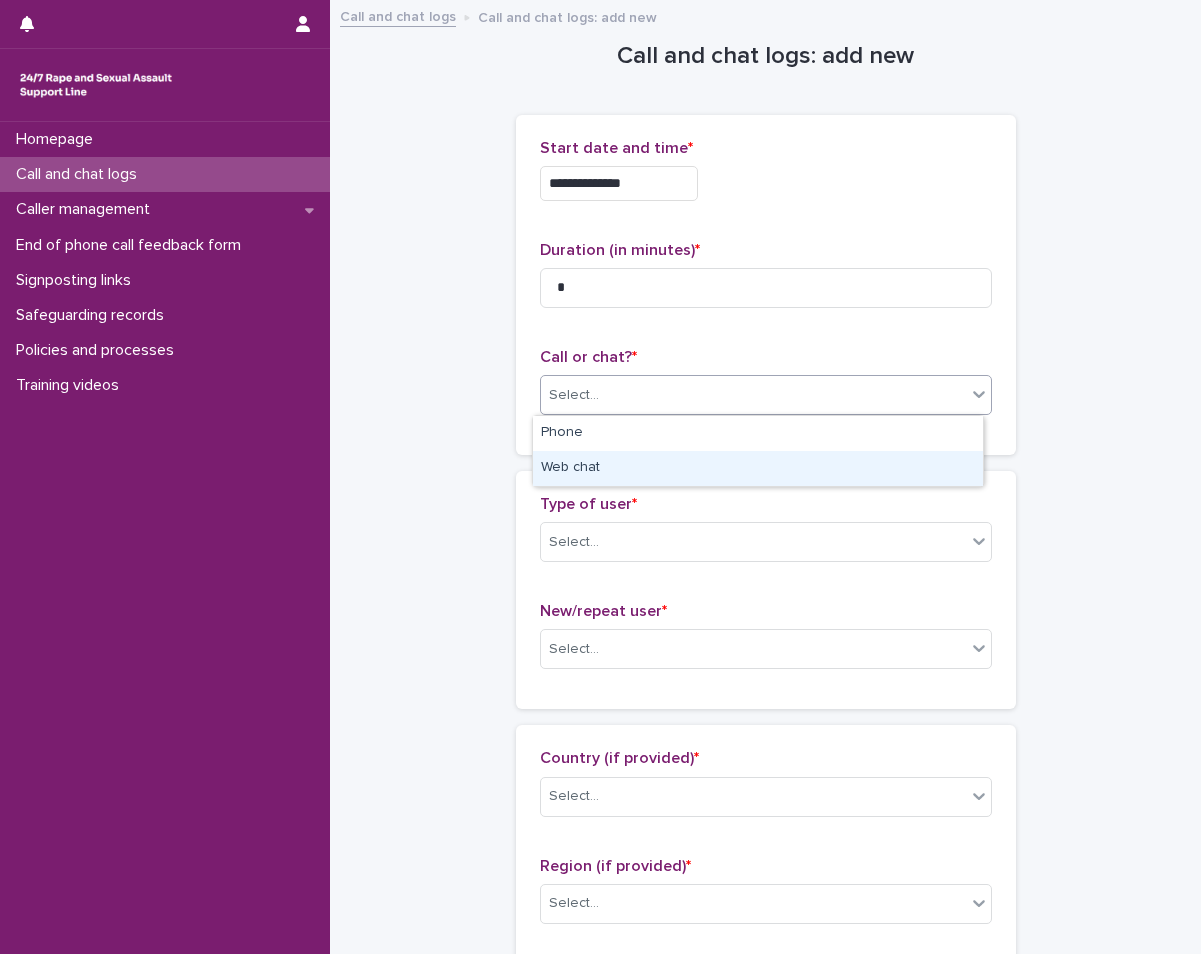 click on "Web chat" at bounding box center [758, 468] 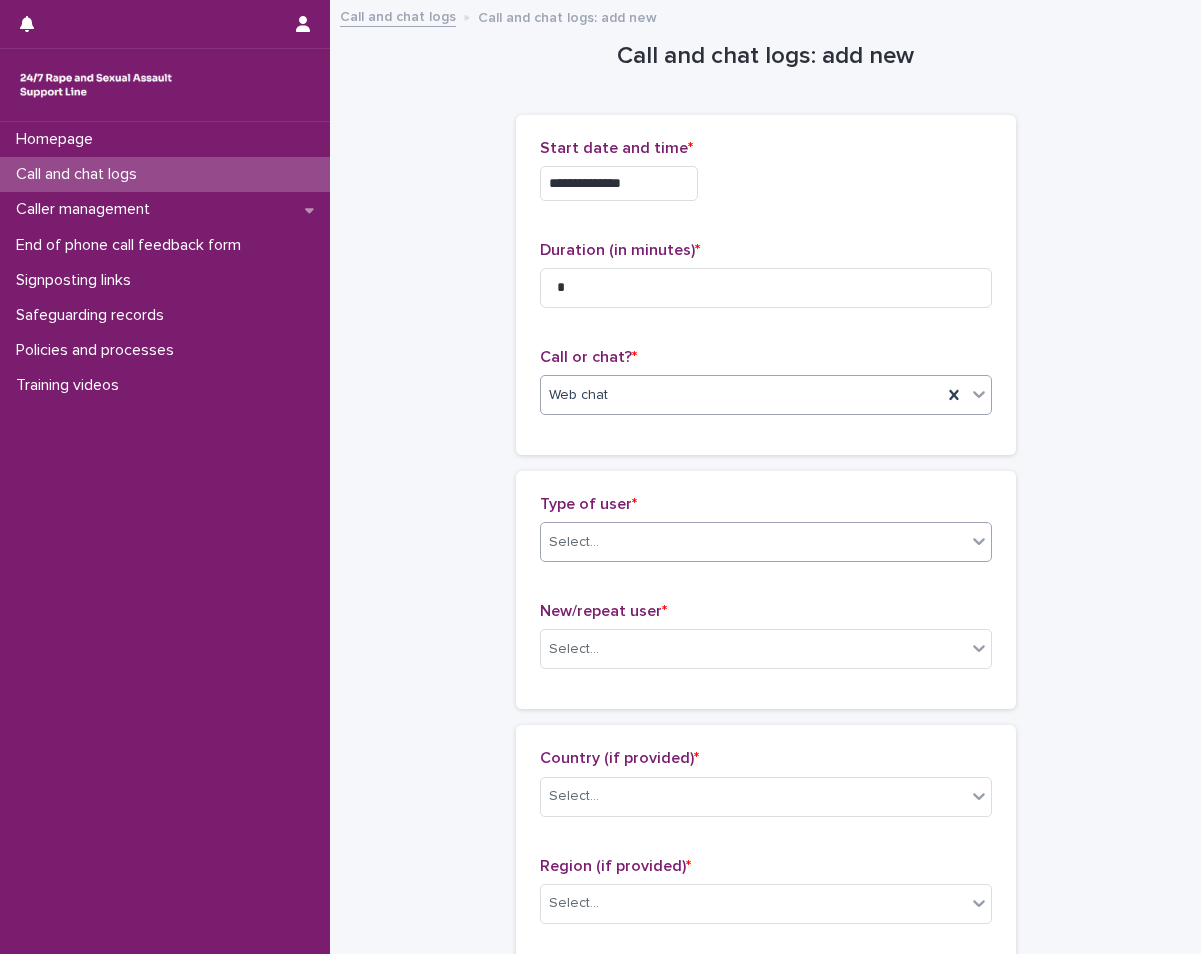 click on "Select..." at bounding box center [753, 542] 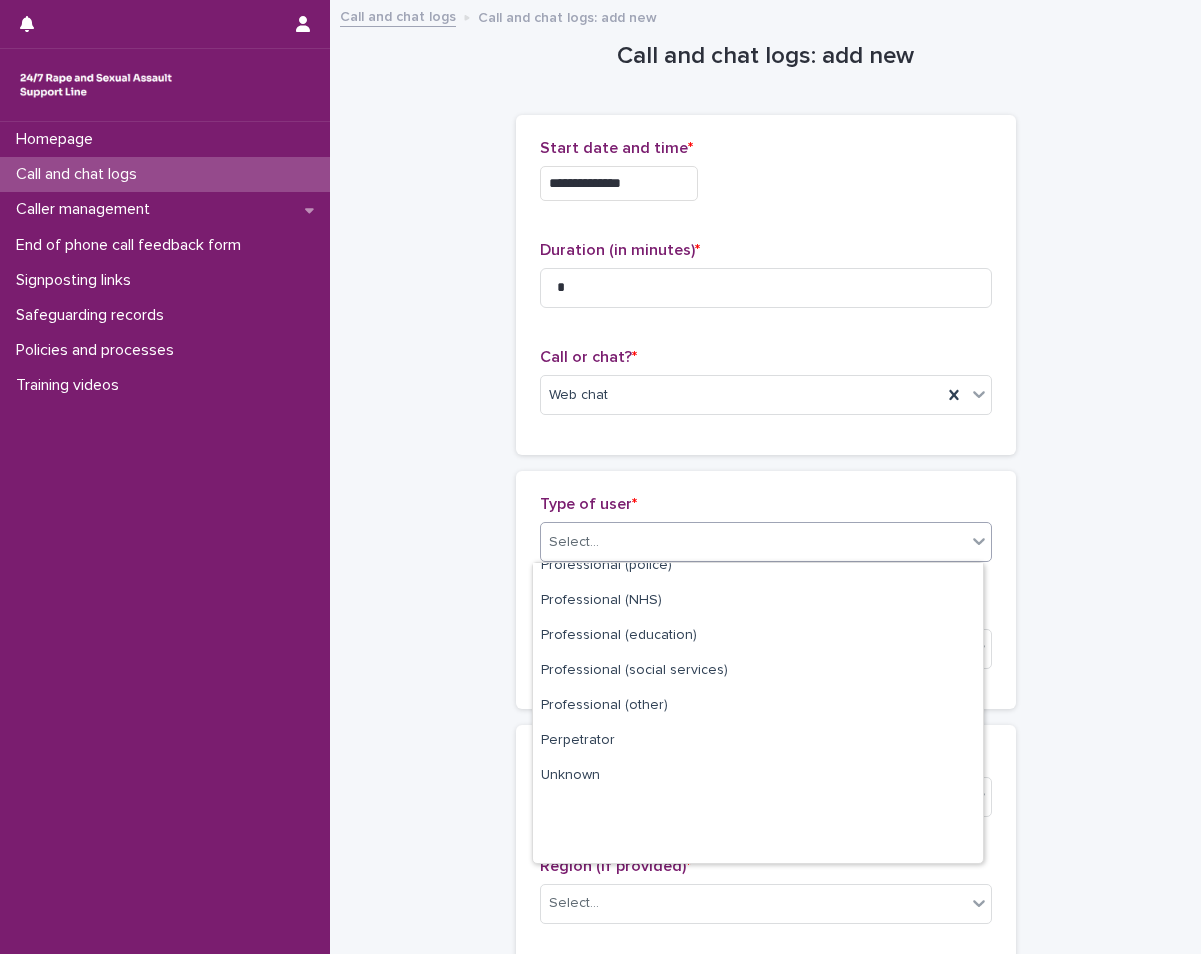 scroll, scrollTop: 225, scrollLeft: 0, axis: vertical 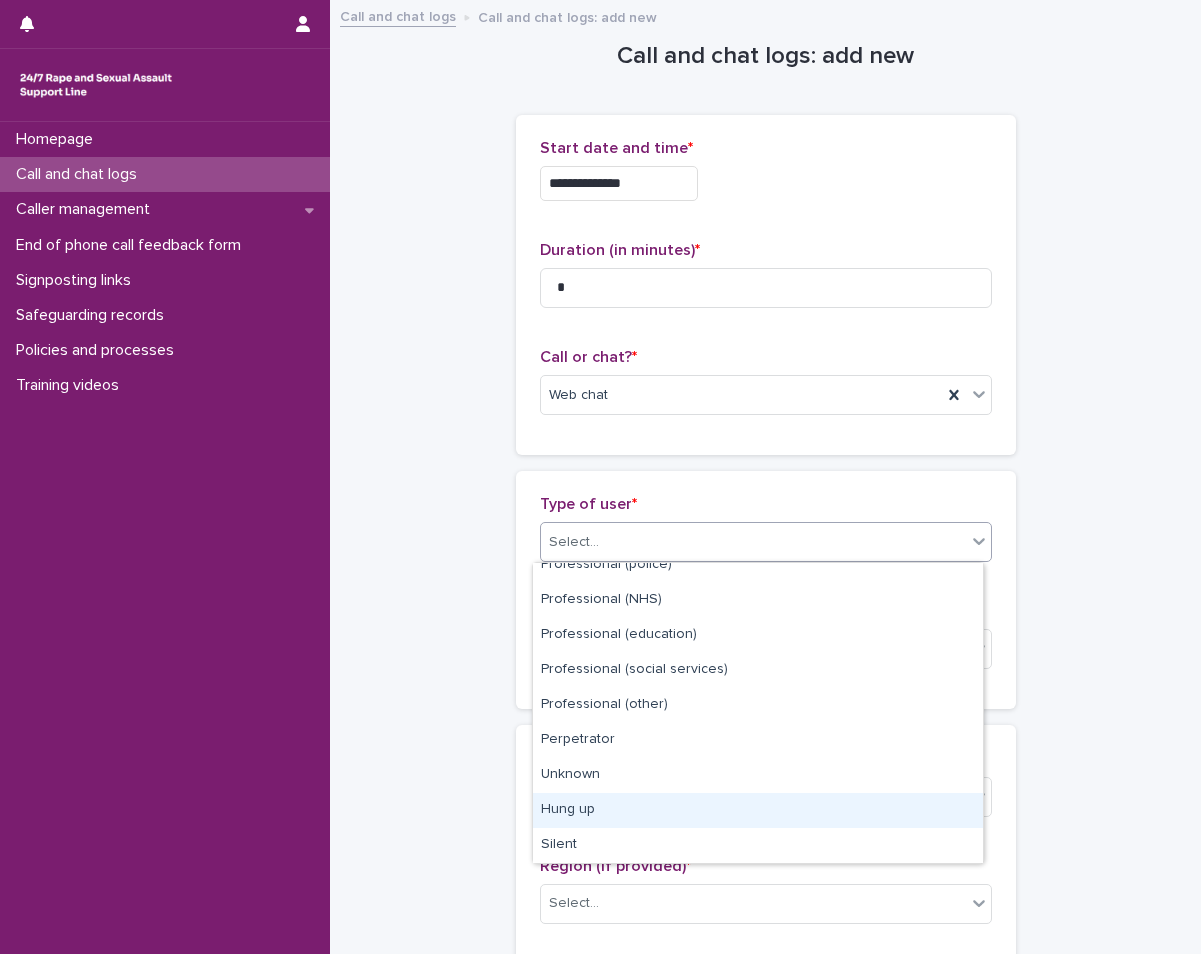 click on "Hung up" at bounding box center (758, 810) 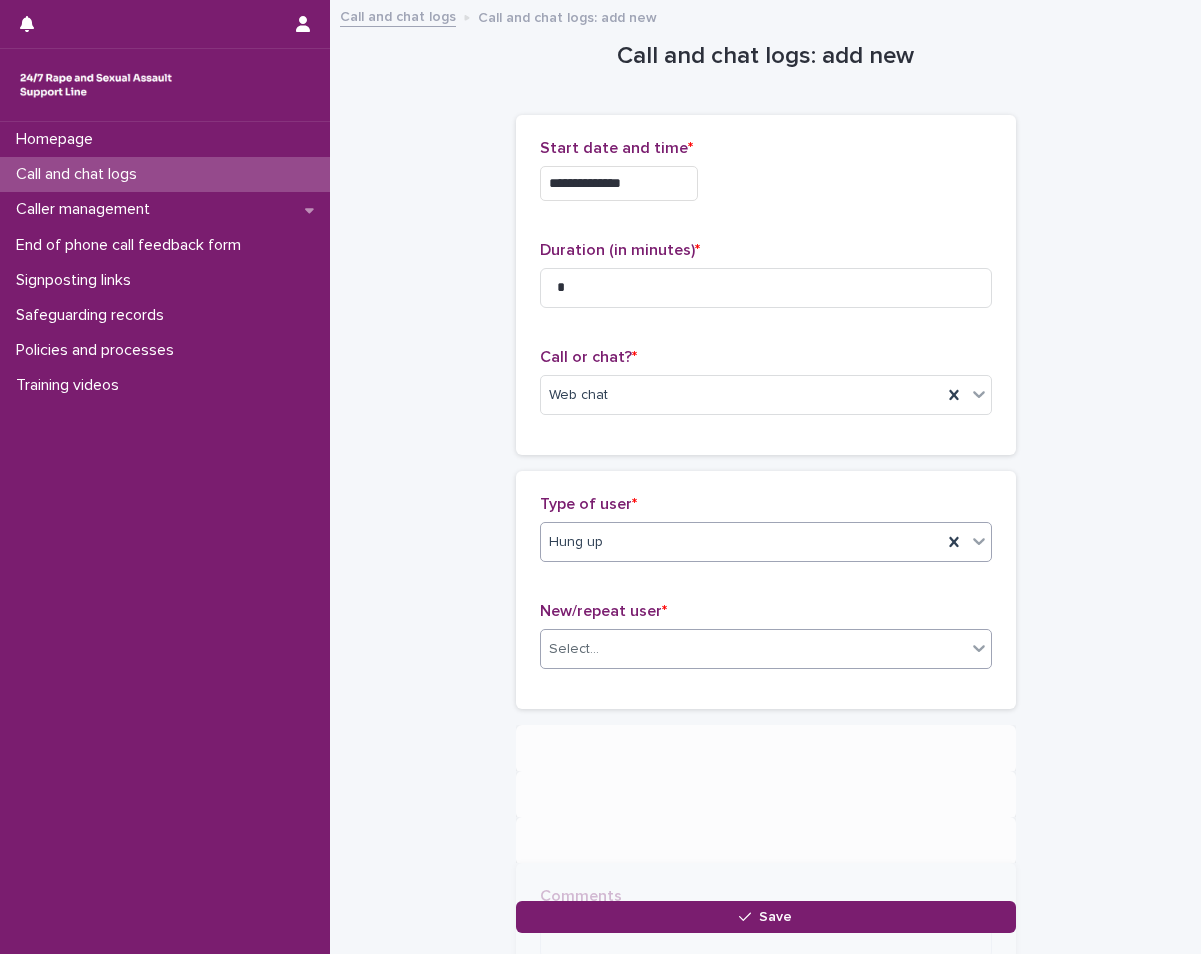click on "Select..." at bounding box center (753, 649) 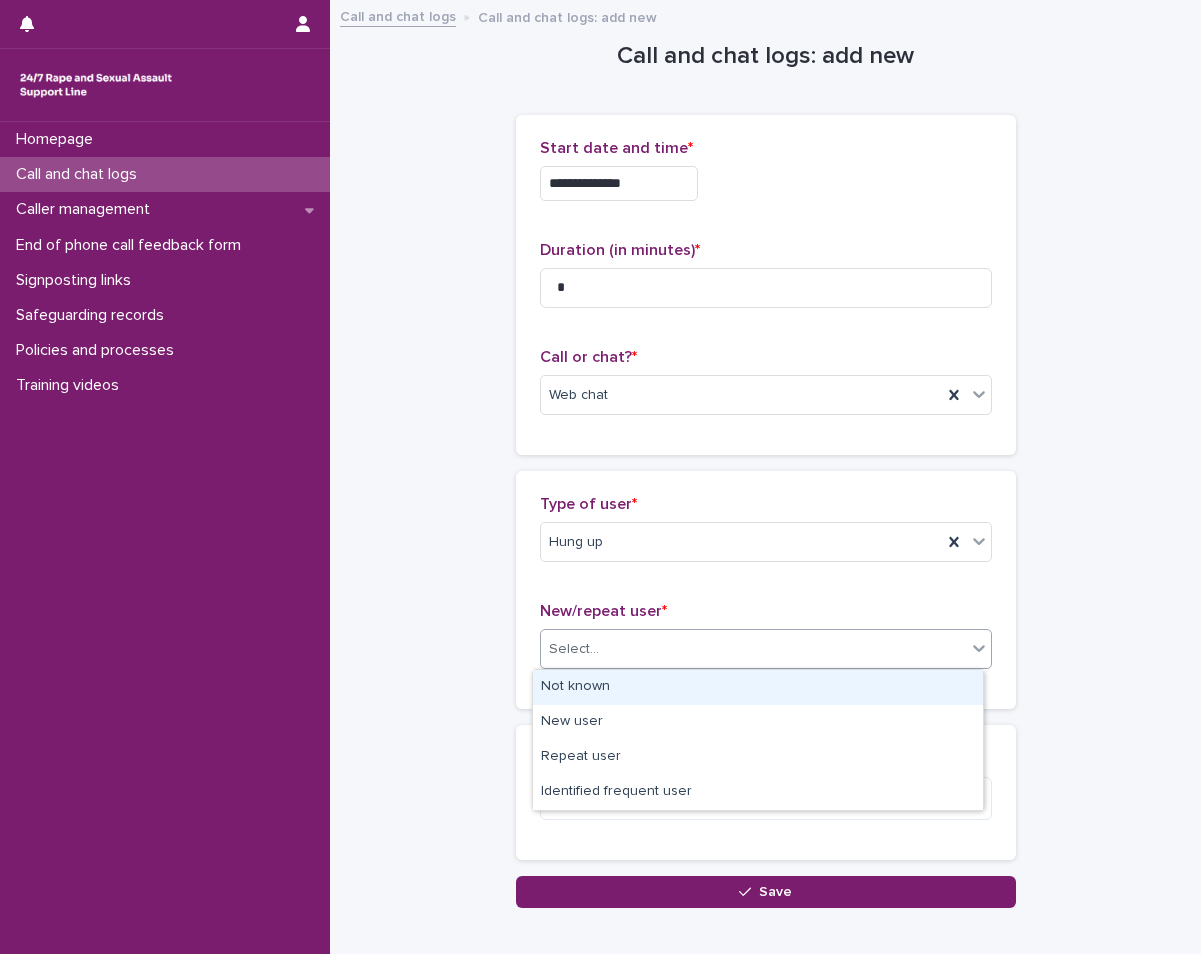 click on "Not known" at bounding box center (758, 687) 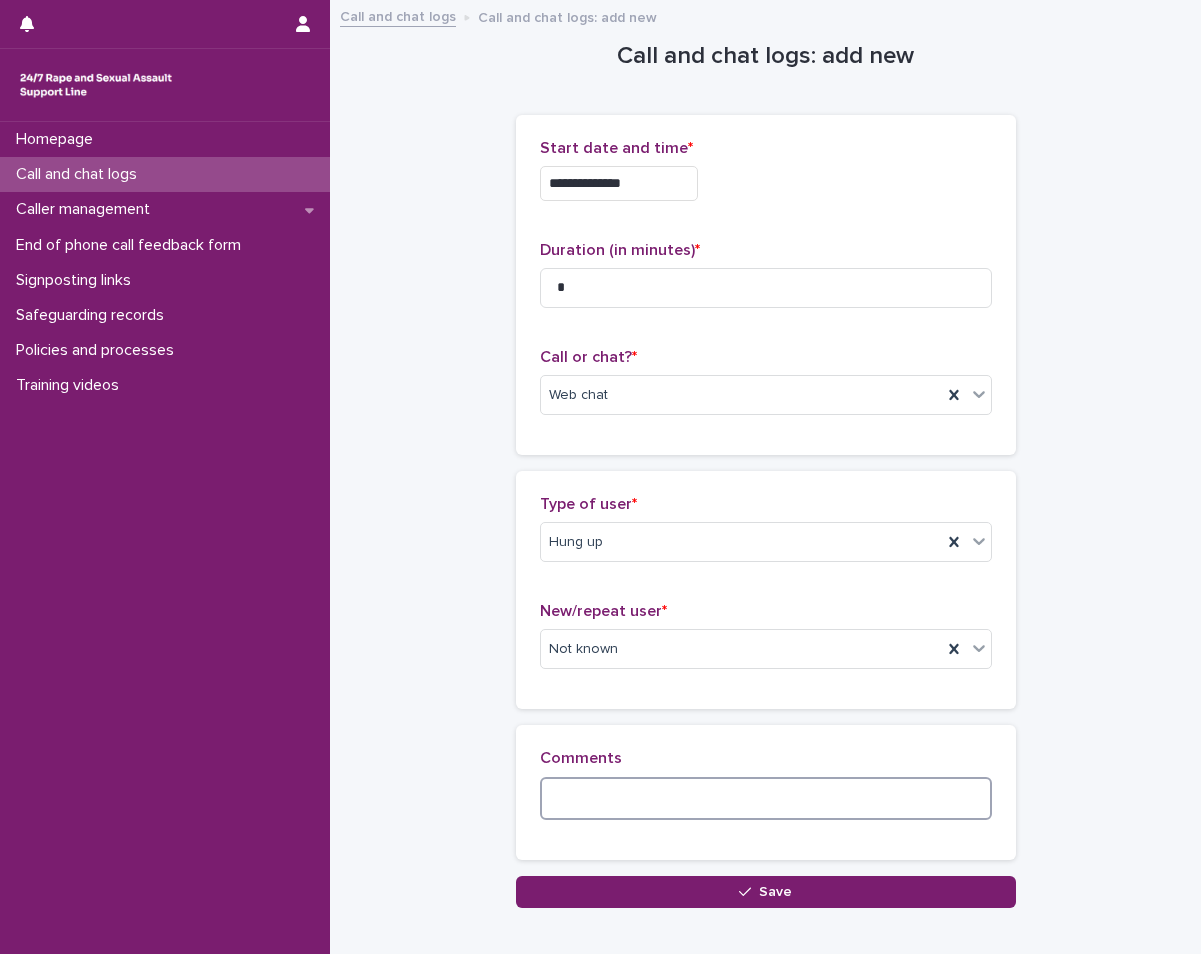 click at bounding box center [766, 798] 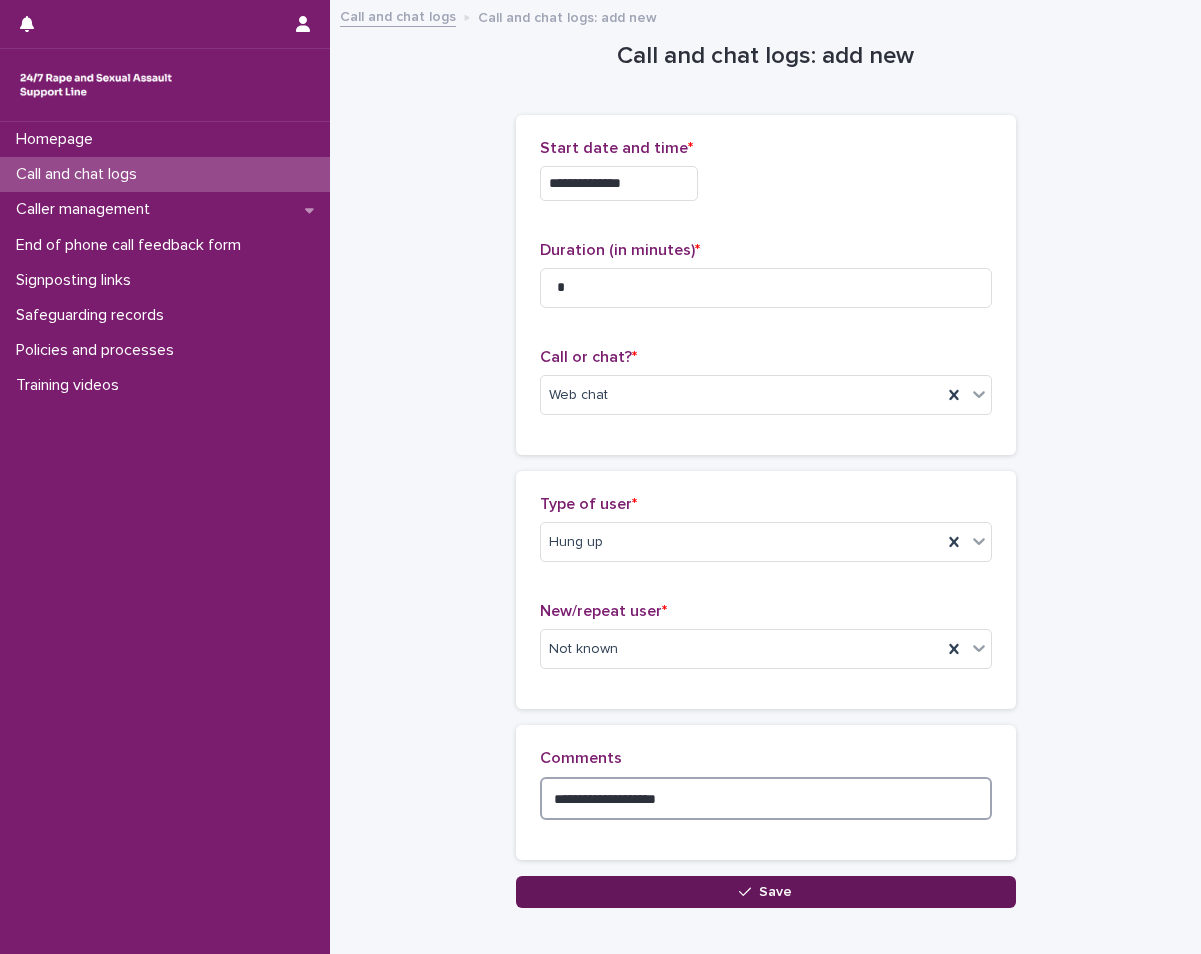 type on "**********" 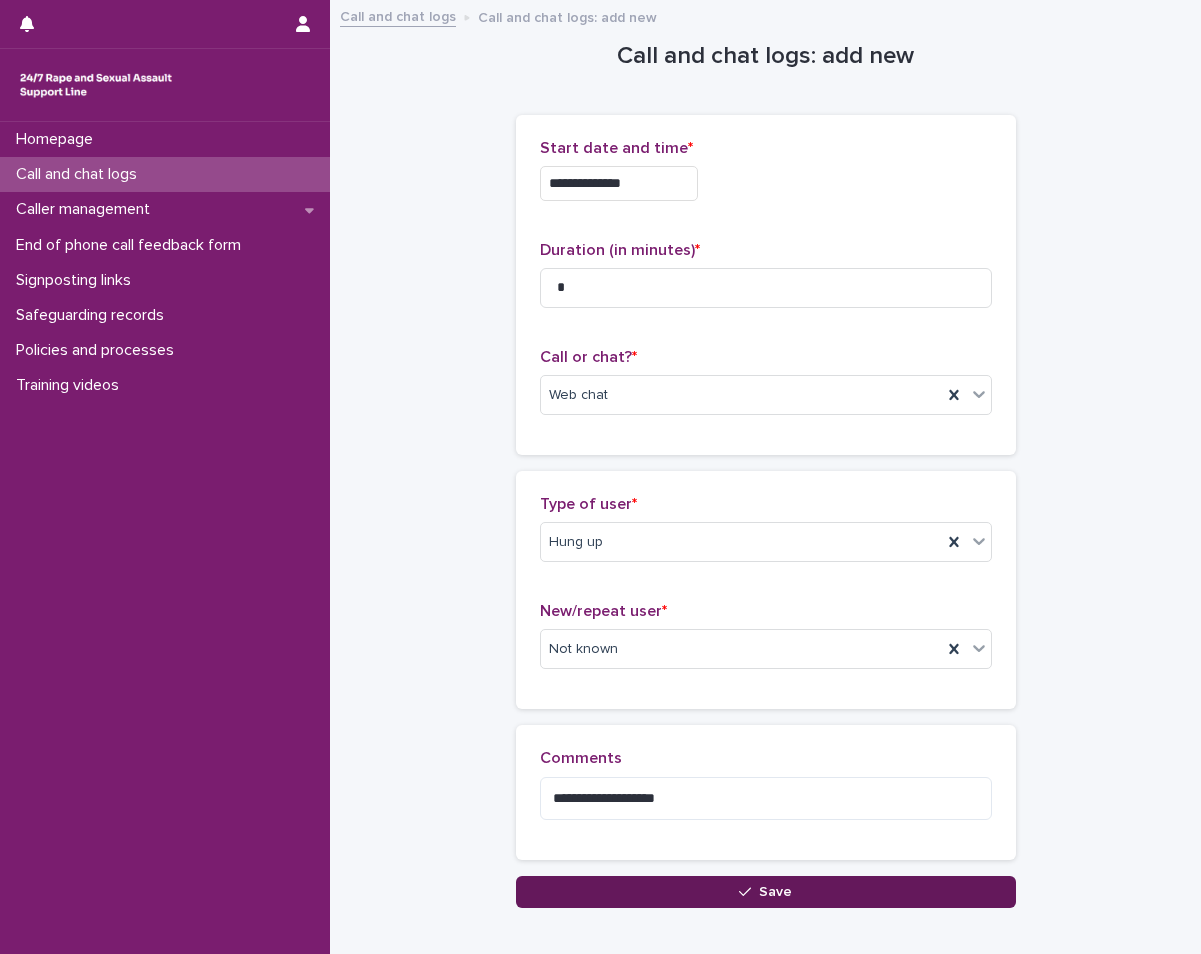 click on "Save" at bounding box center [766, 892] 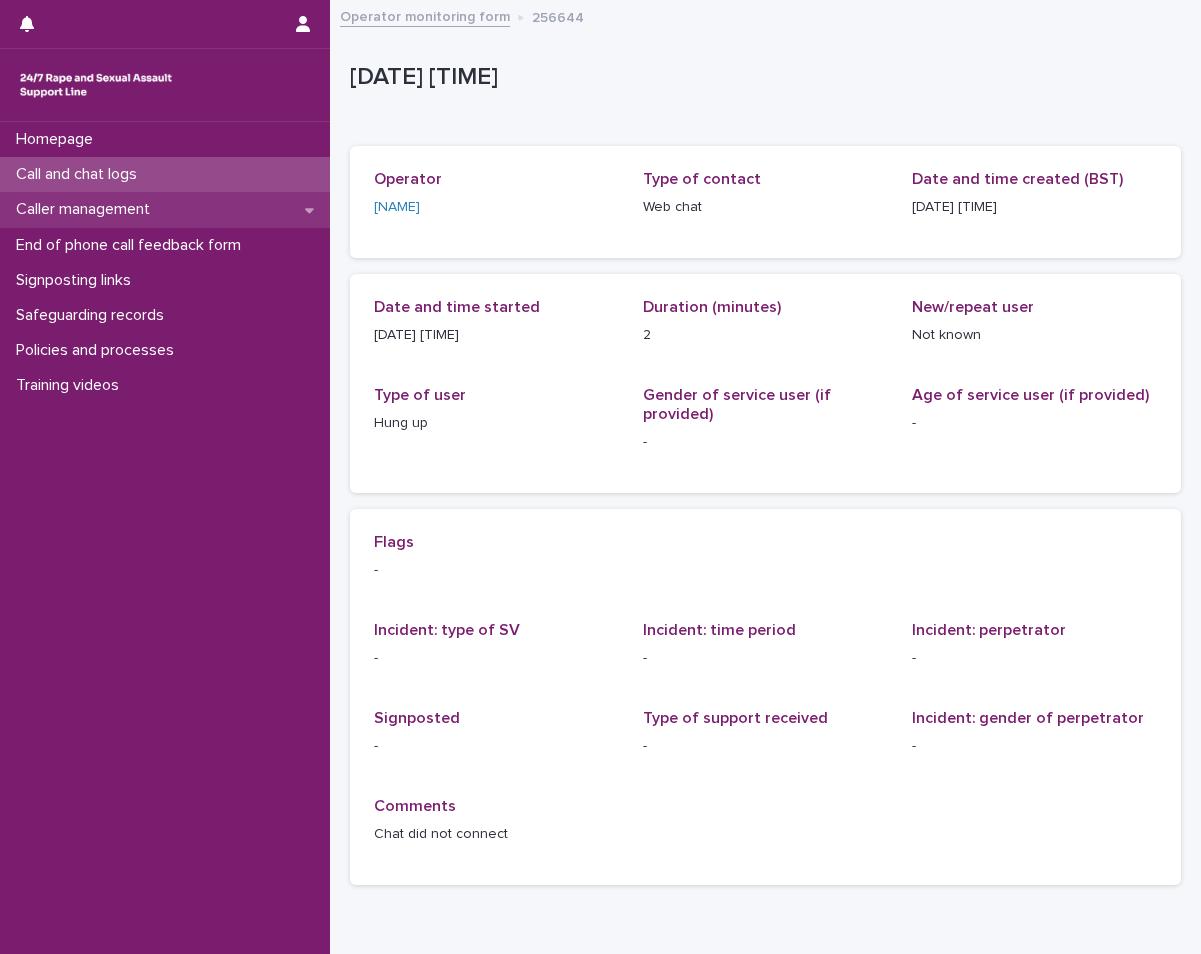 click on "Caller management" at bounding box center (87, 209) 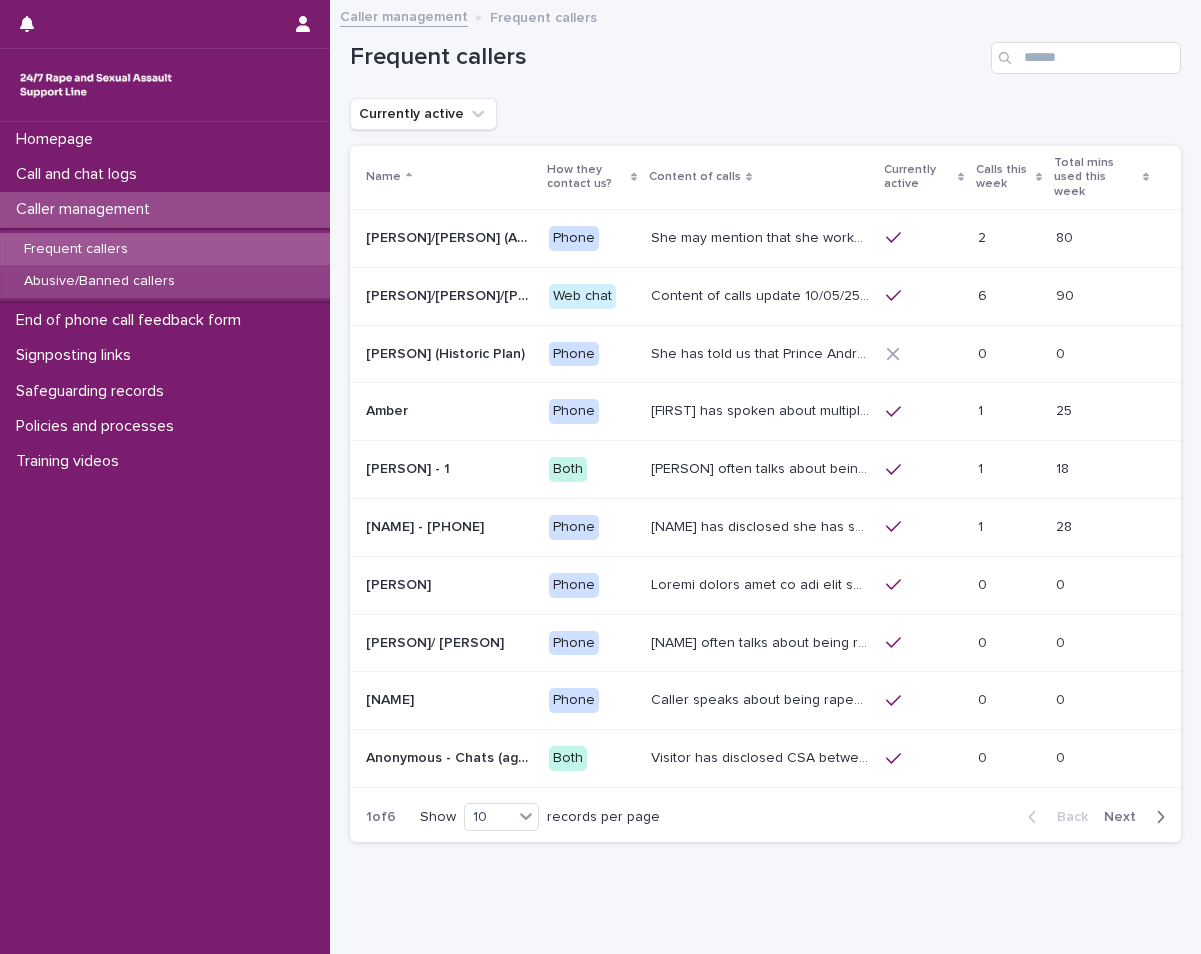 click on "Abusive/Banned callers" at bounding box center [99, 281] 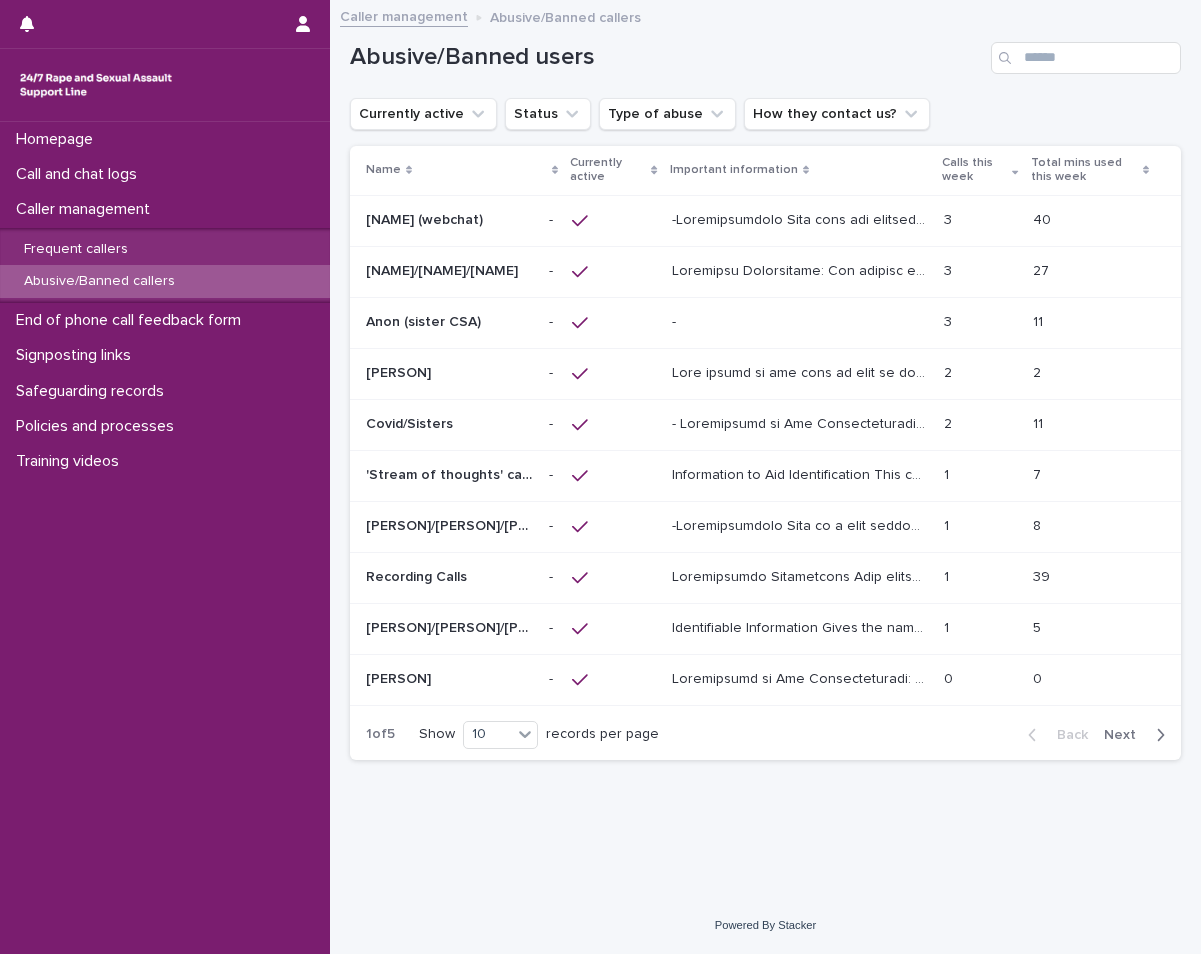 click on "Next" at bounding box center [1138, 735] 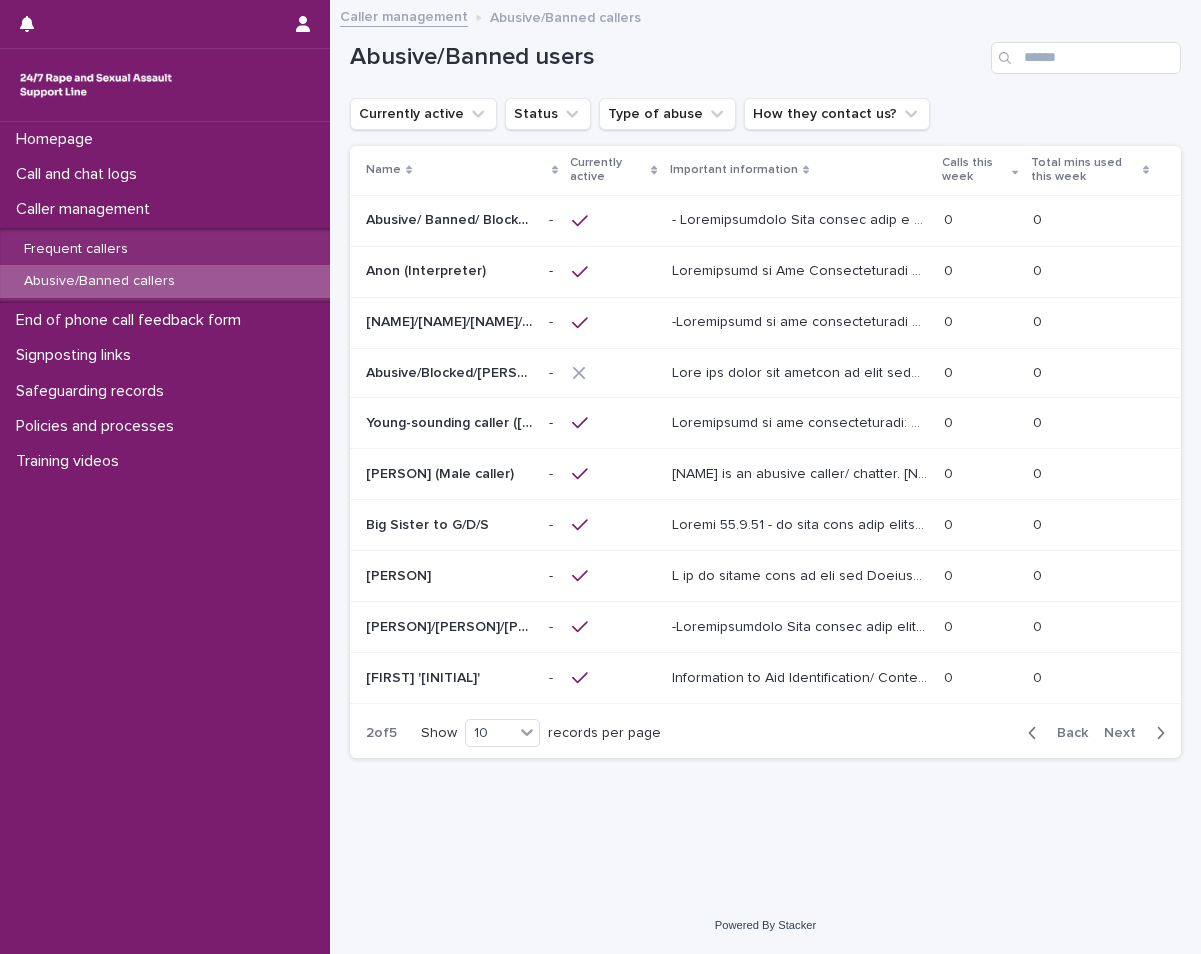 click on "Back" at bounding box center (1066, 733) 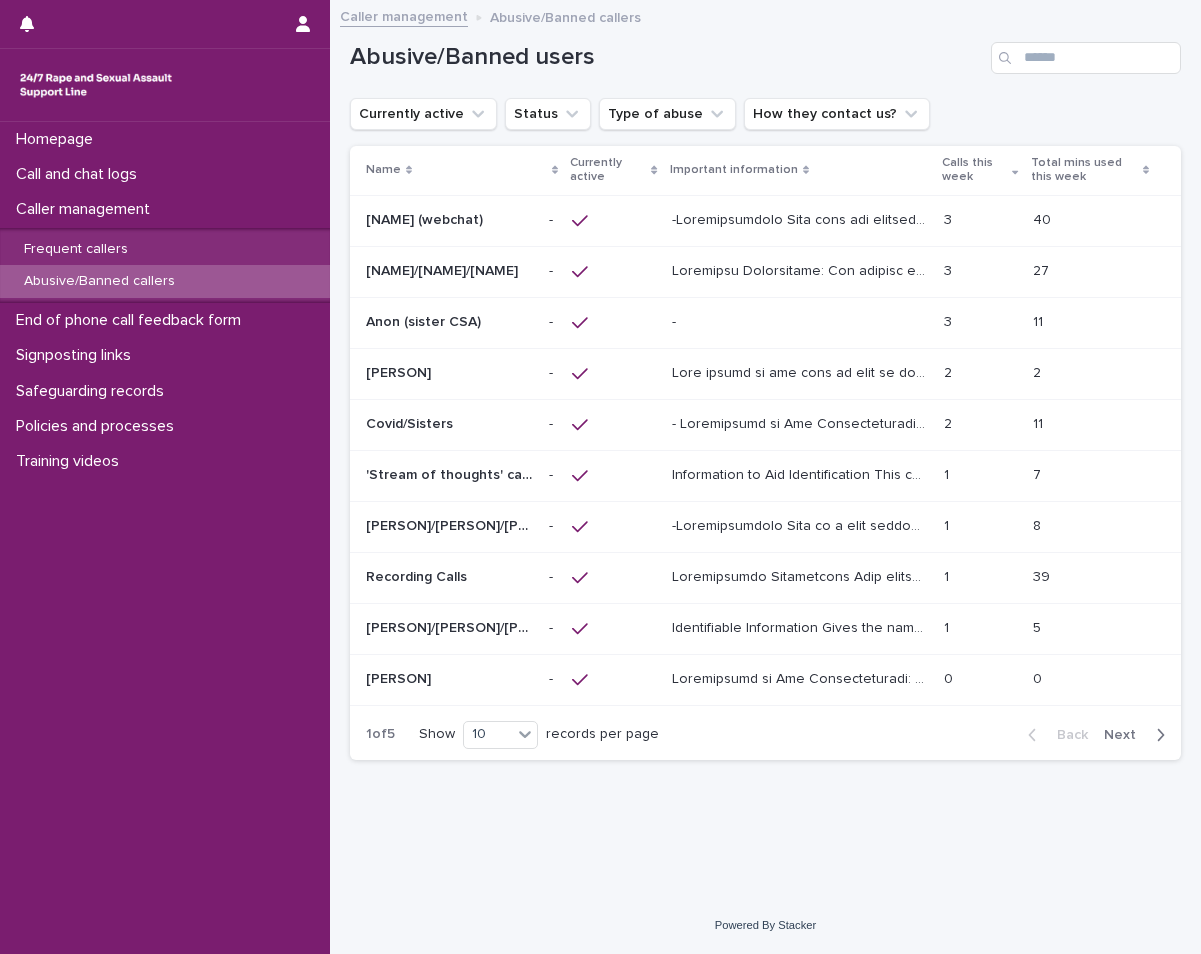 click at bounding box center (449, 220) 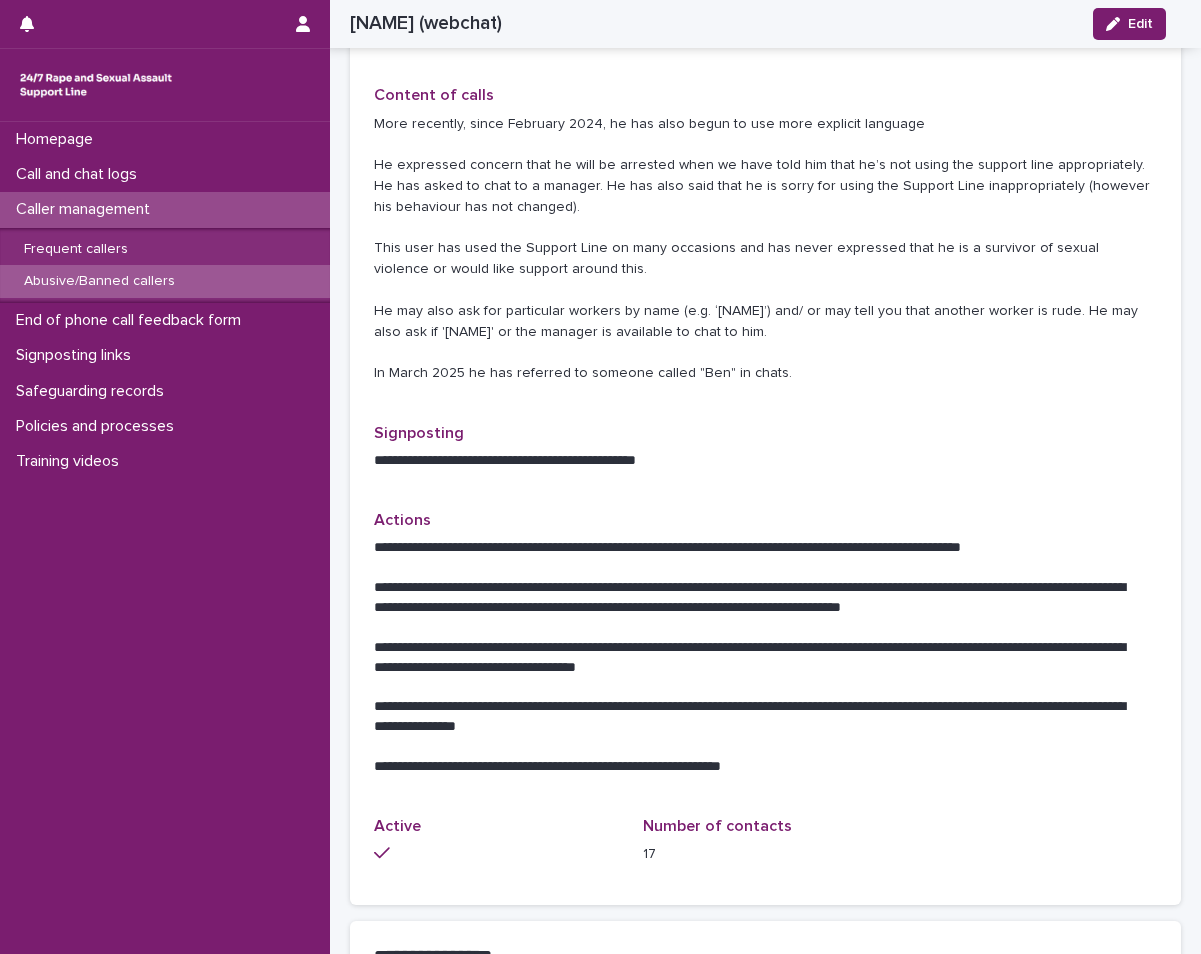 scroll, scrollTop: 1000, scrollLeft: 0, axis: vertical 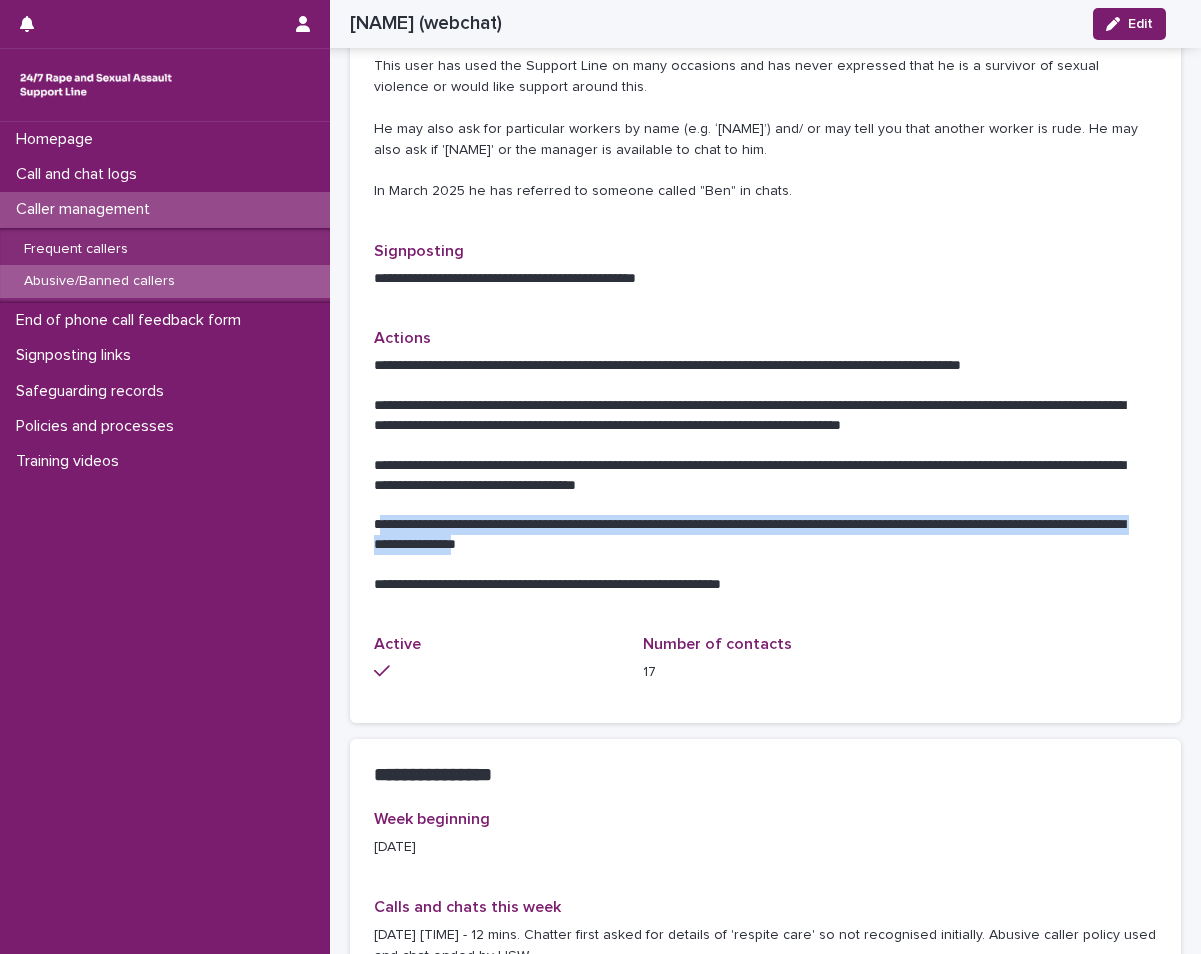 drag, startPoint x: 376, startPoint y: 521, endPoint x: 611, endPoint y: 549, distance: 236.6622 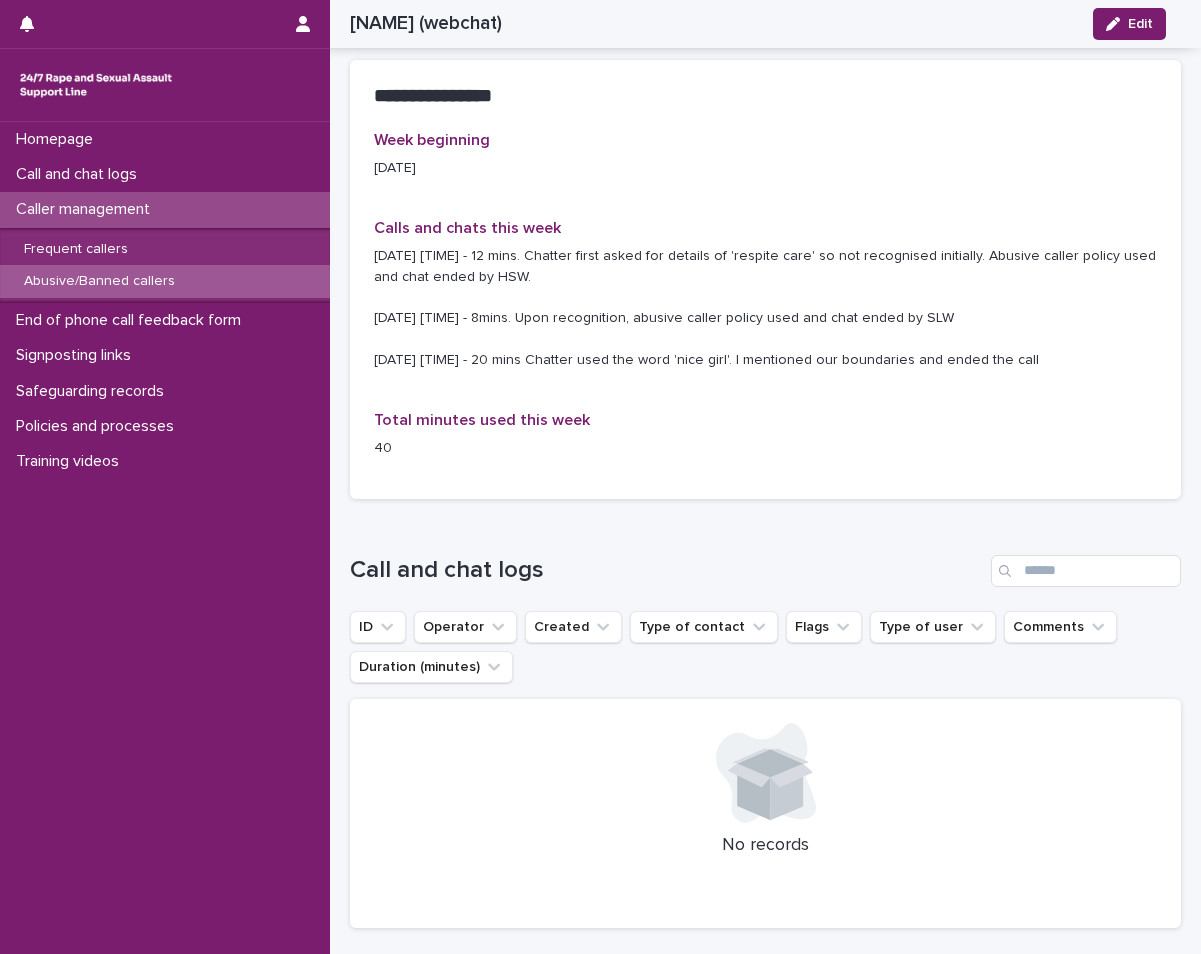scroll, scrollTop: 1826, scrollLeft: 0, axis: vertical 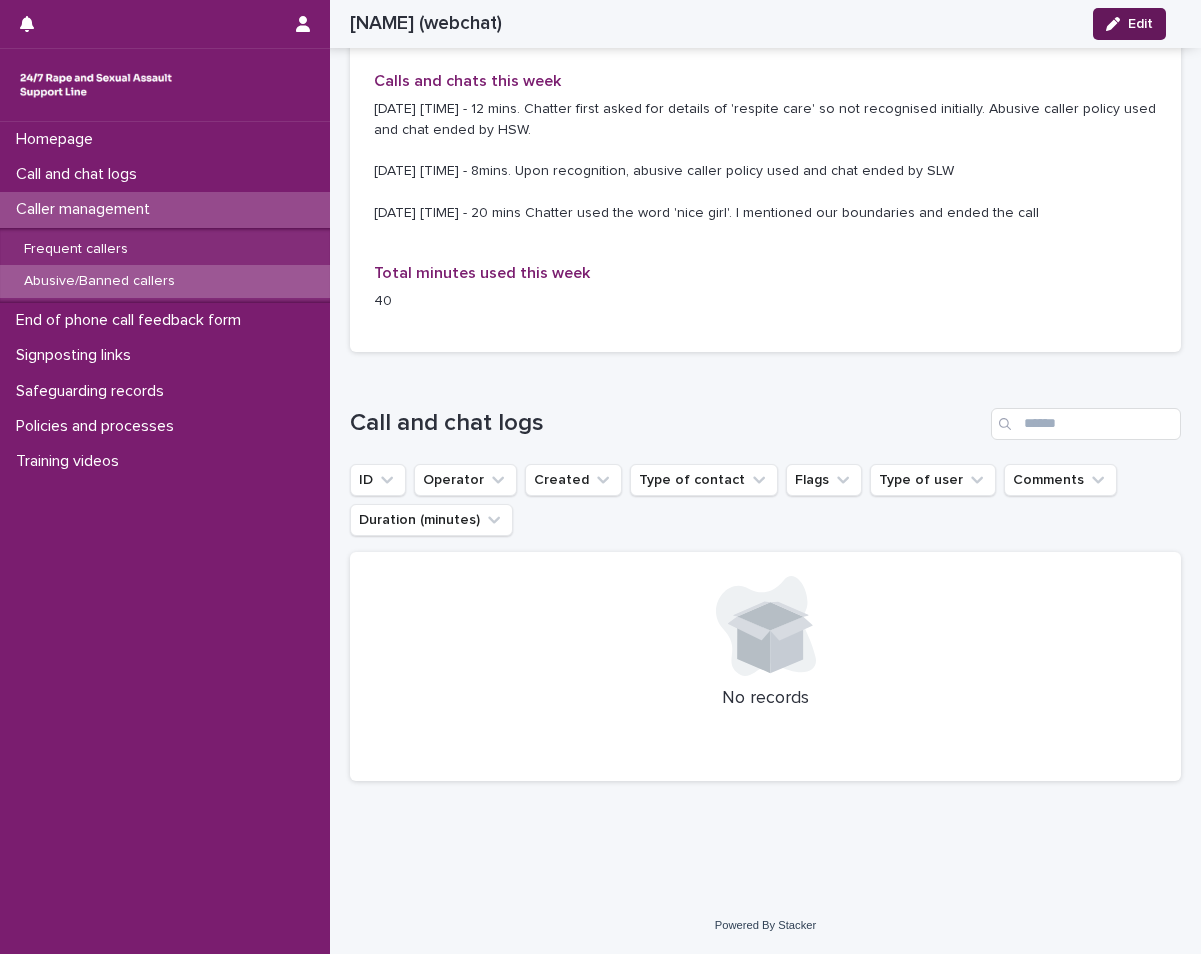 click on "Edit" at bounding box center [1129, 24] 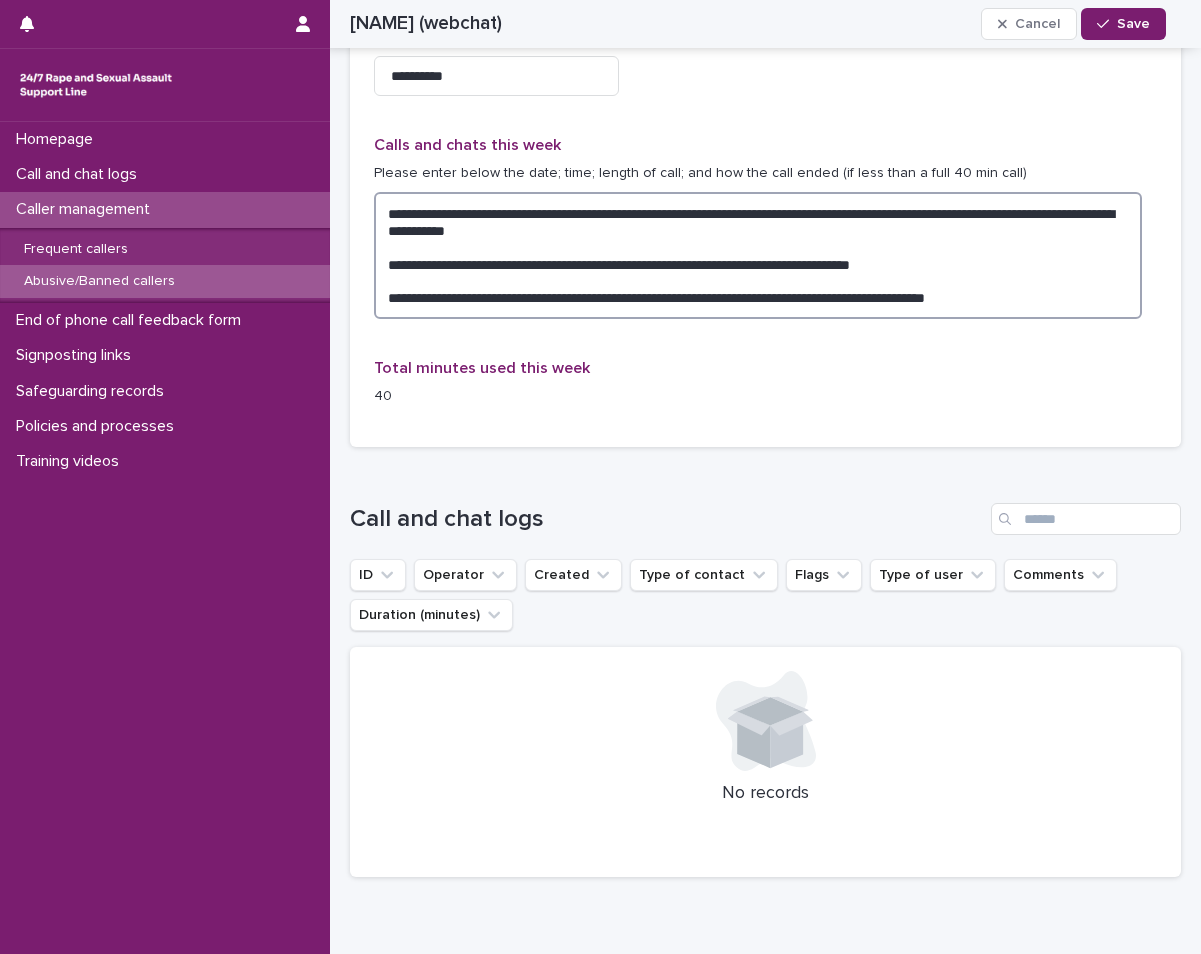 click on "**********" at bounding box center [758, 255] 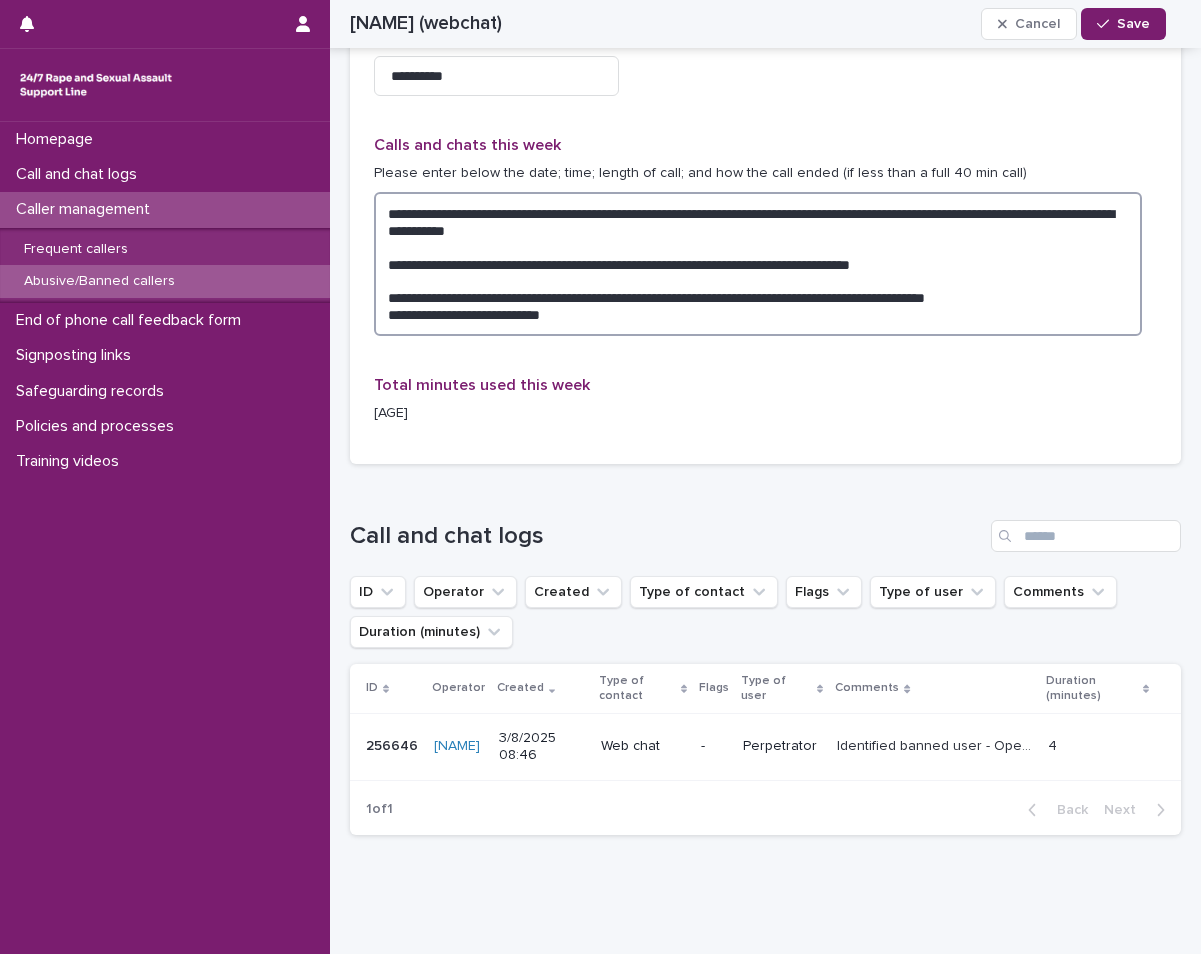 paste on "**********" 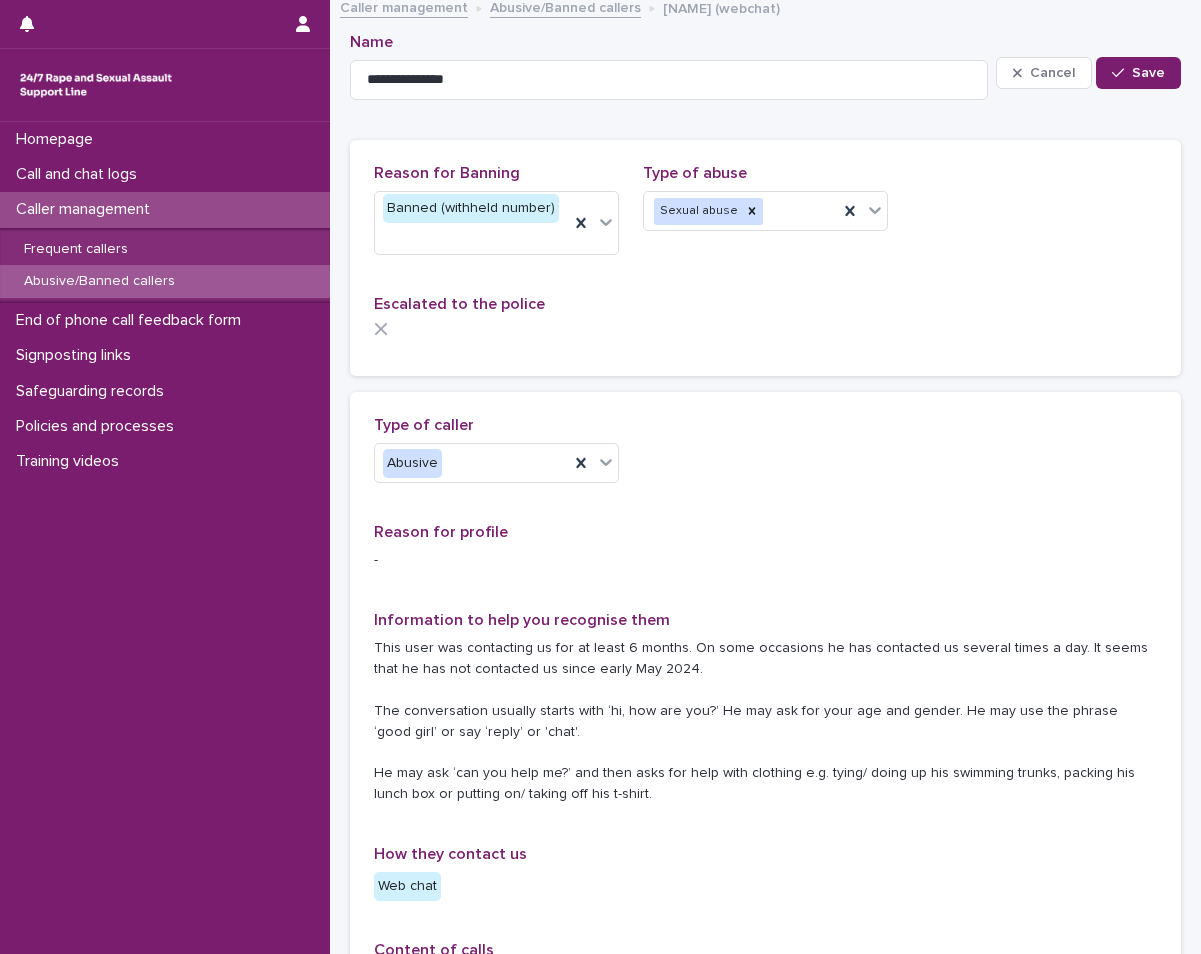 scroll, scrollTop: 0, scrollLeft: 0, axis: both 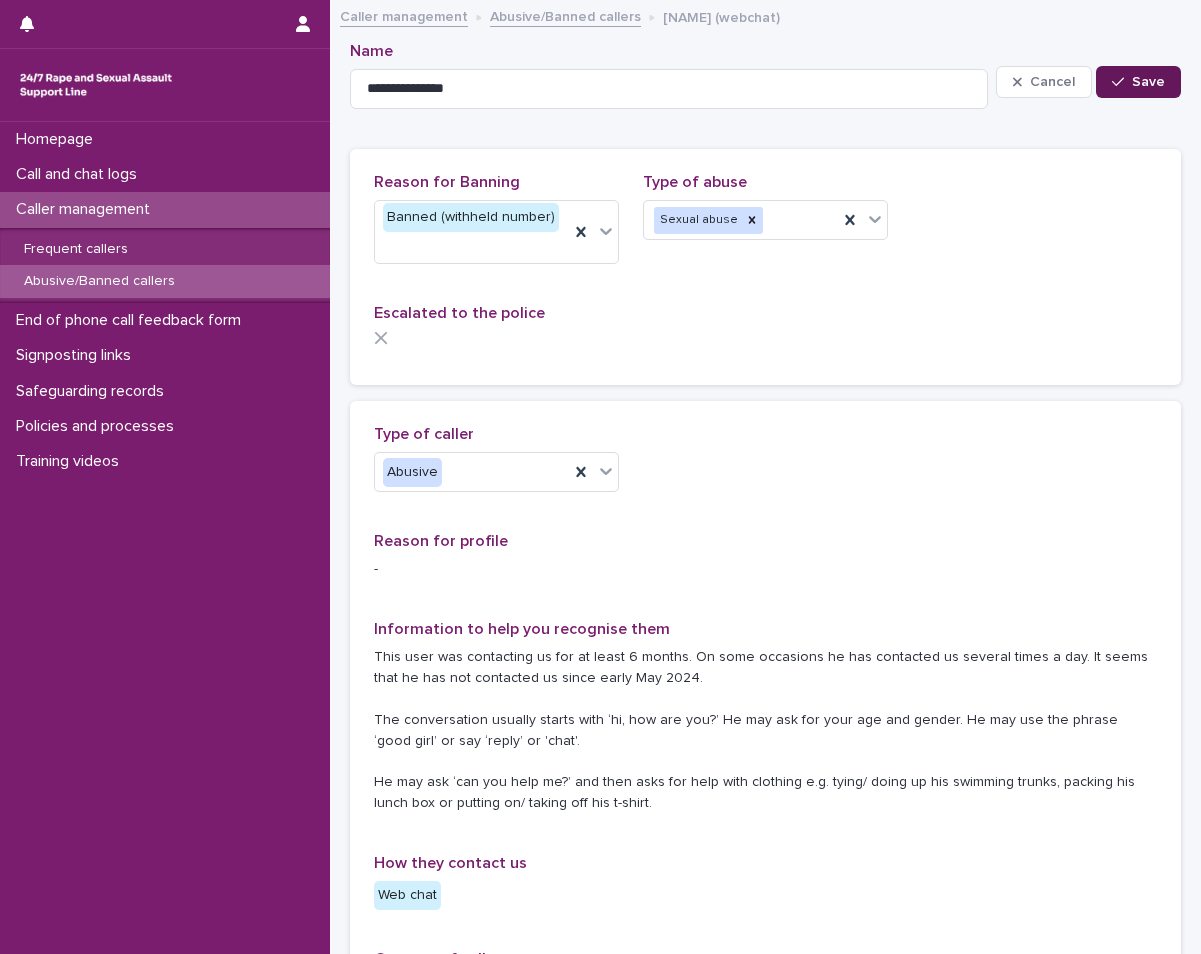 type on "**********" 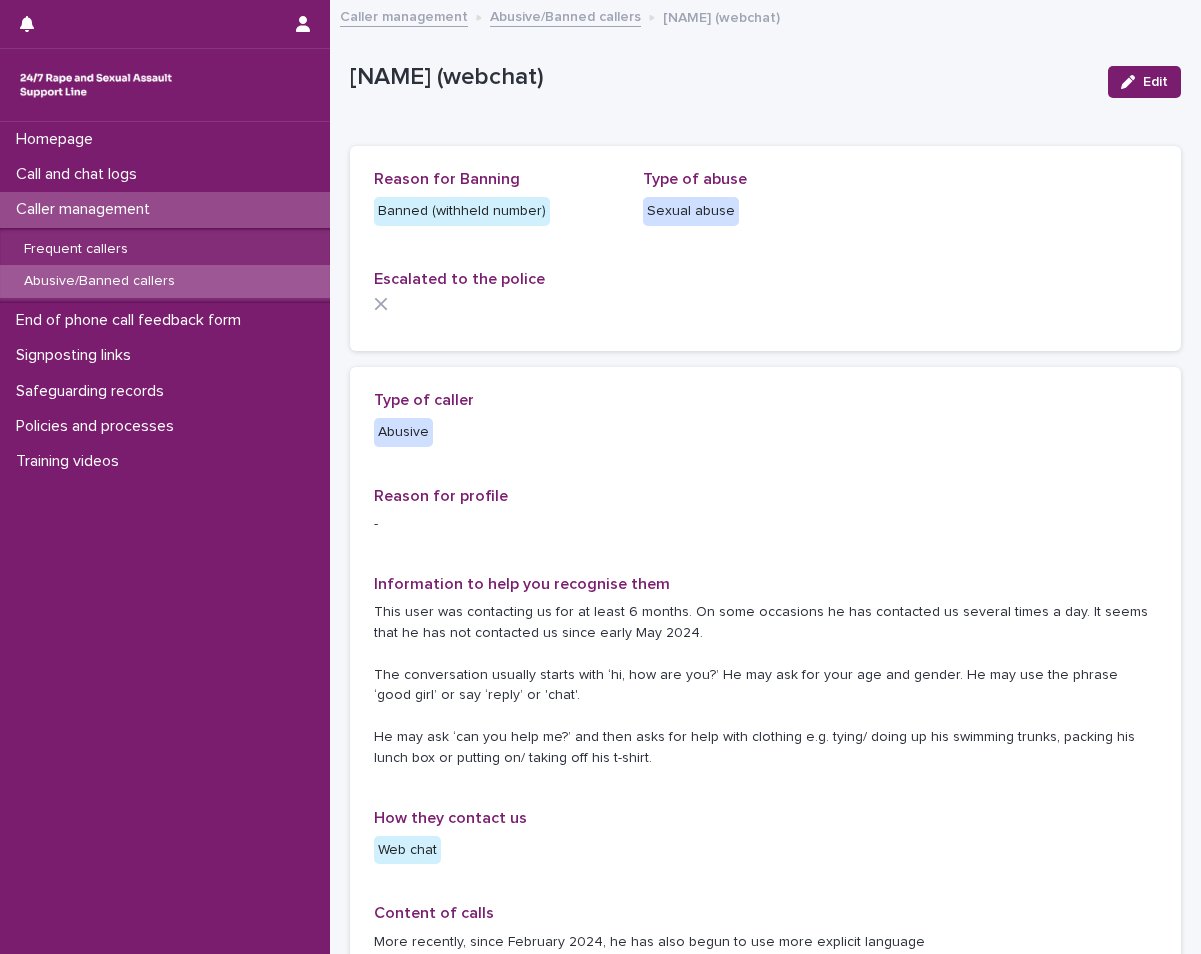click on "Abusive/Banned callers" at bounding box center (99, 281) 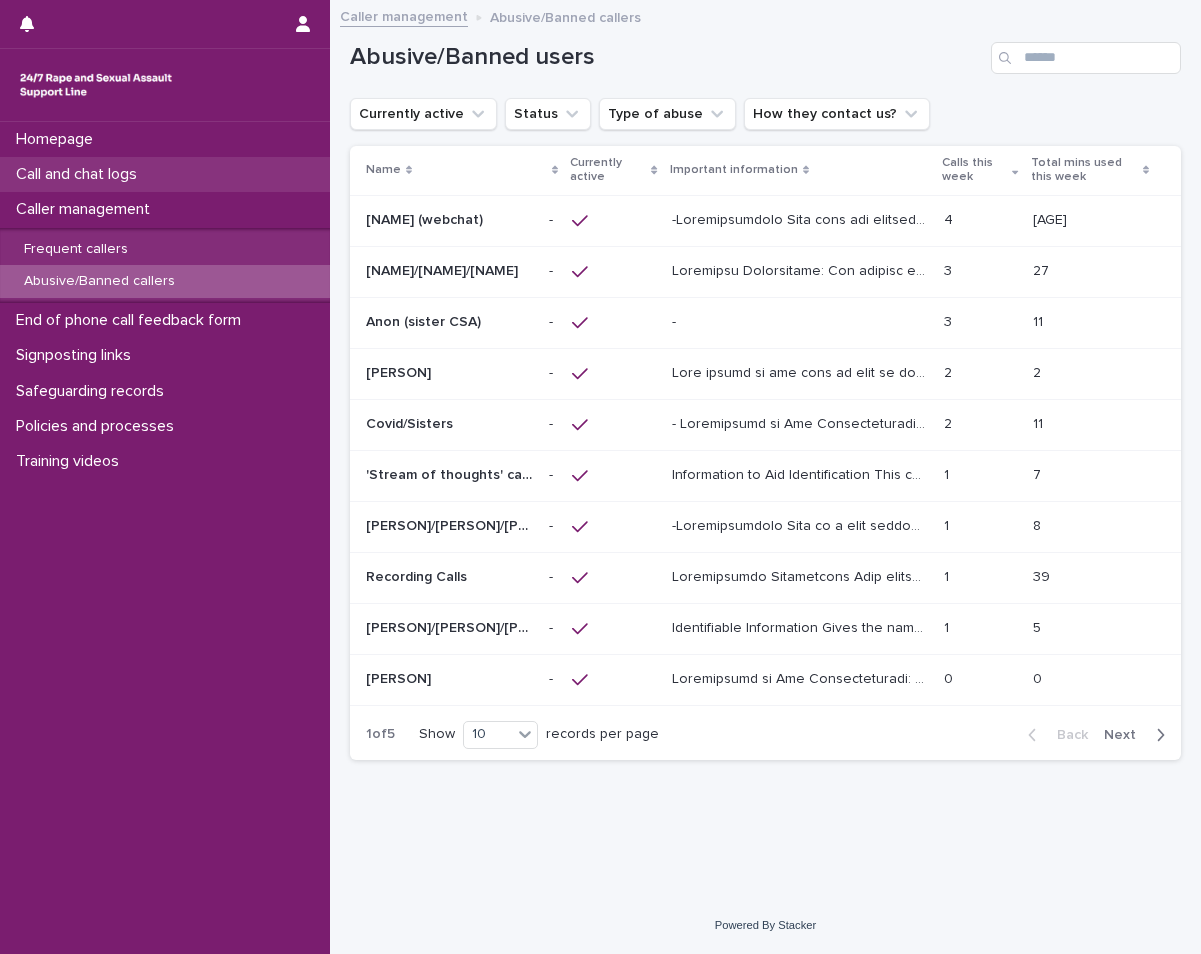 click on "Call and chat logs" at bounding box center [165, 174] 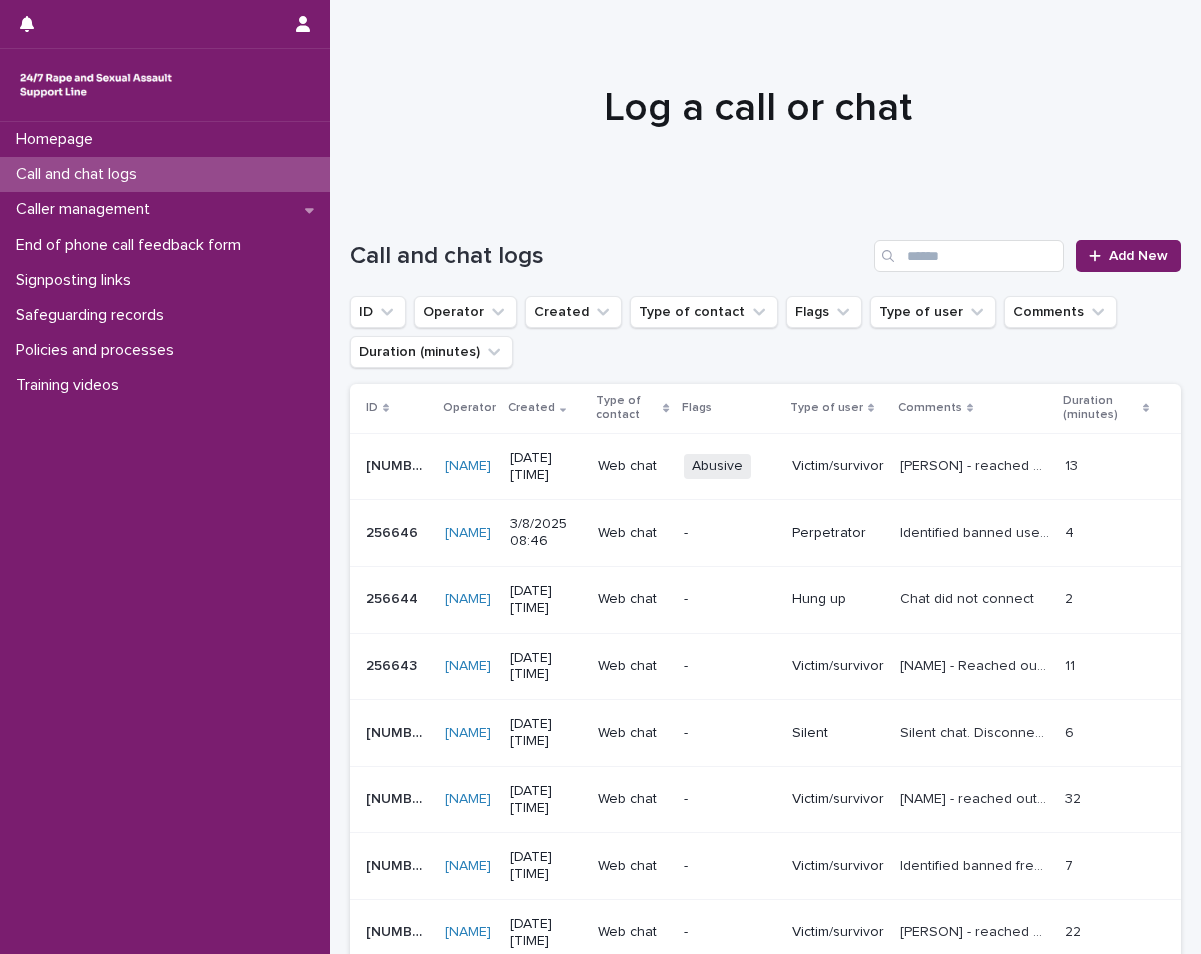 click on "Call and chat logs" at bounding box center (165, 174) 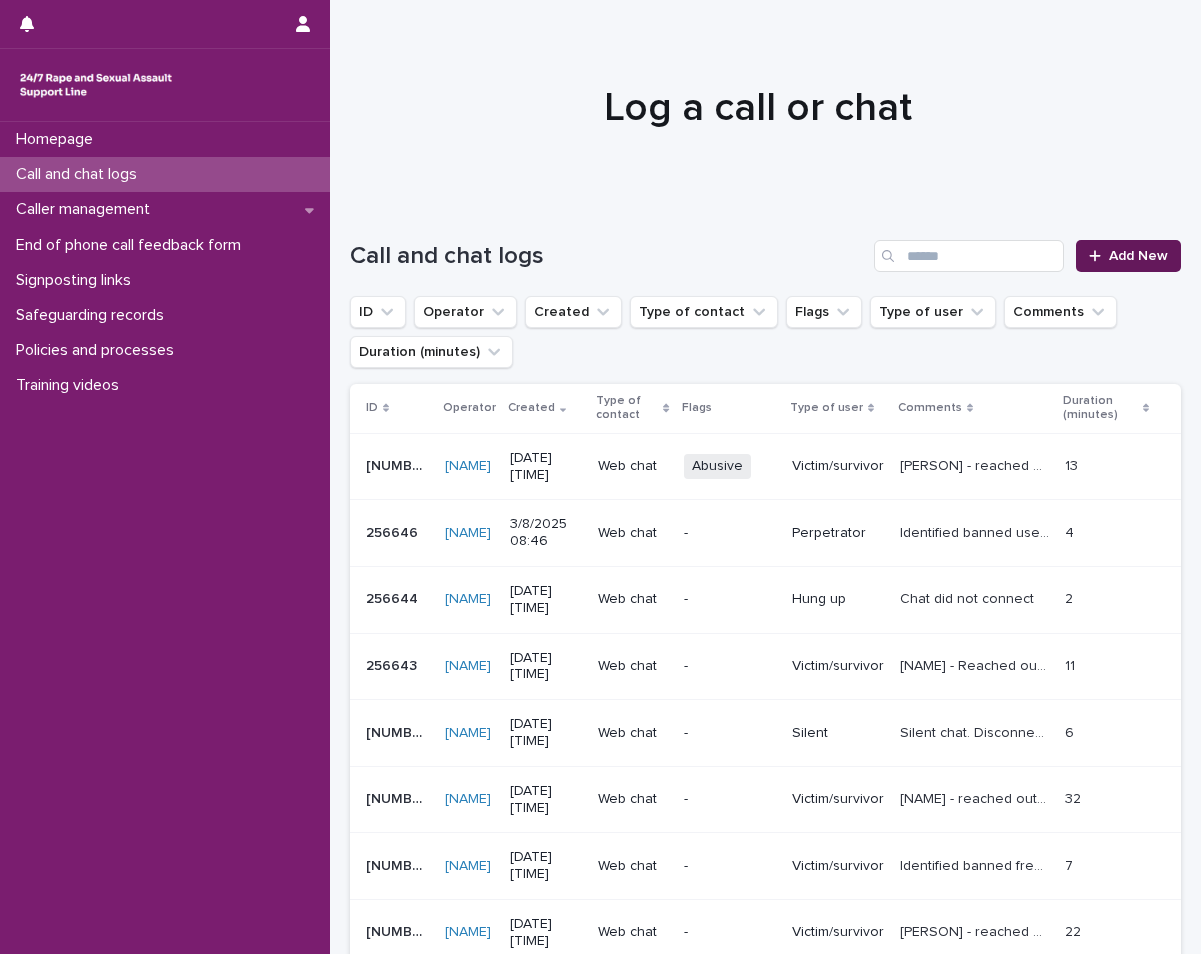 click on "Add New" at bounding box center (1128, 256) 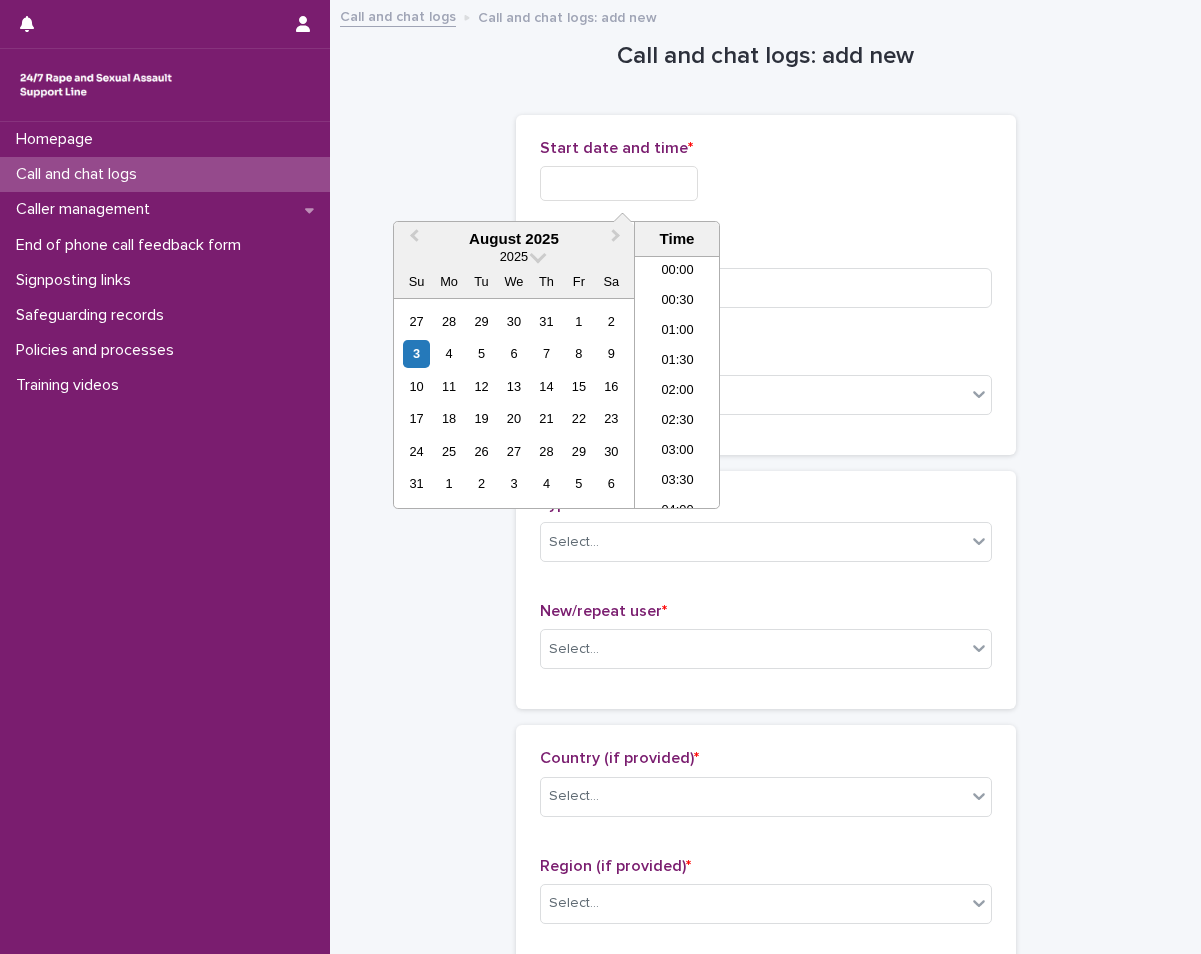click at bounding box center [619, 183] 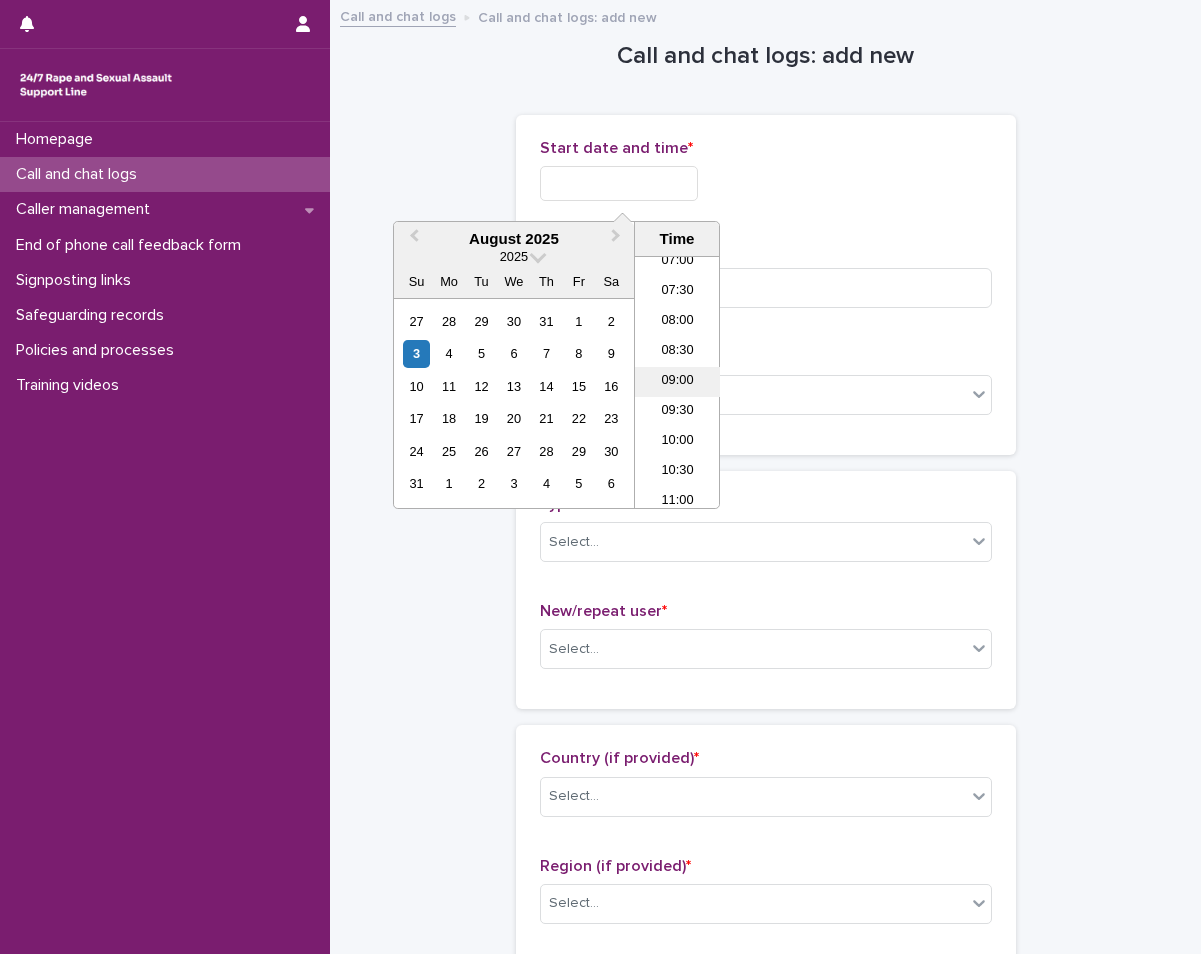 click on "09:00" at bounding box center [677, 382] 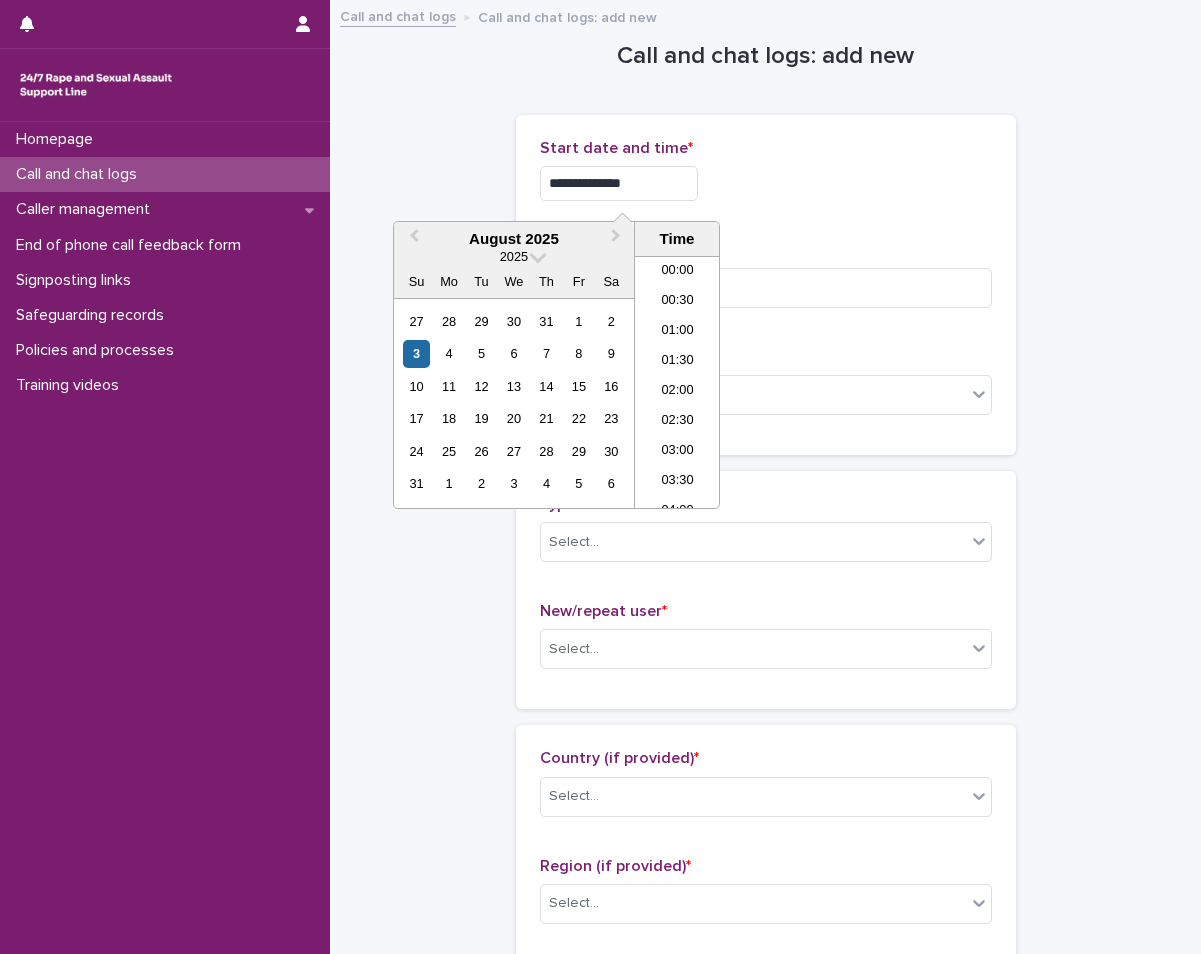 click on "**********" at bounding box center (619, 183) 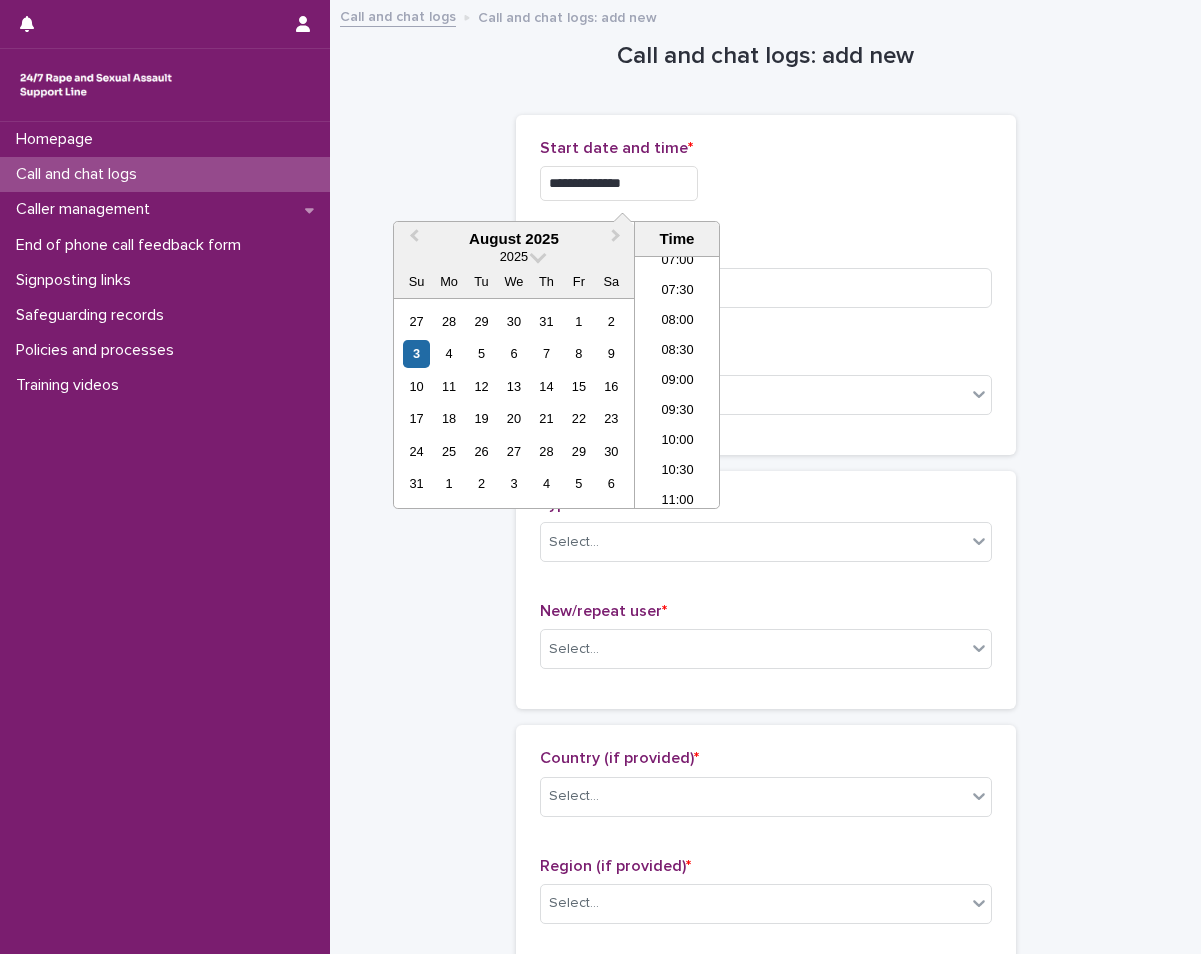 type on "**********" 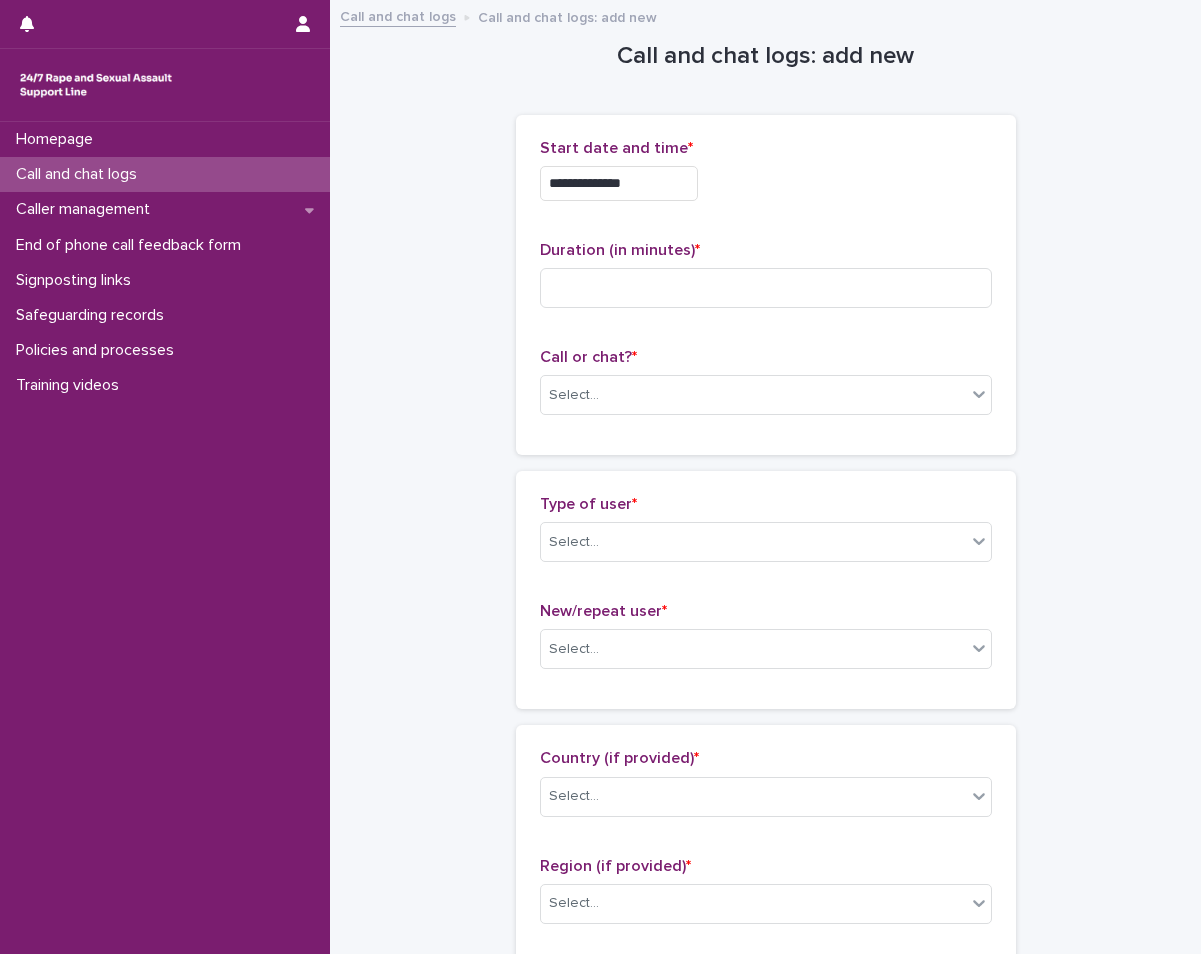 click on "Duration (in minutes) *" at bounding box center (766, 282) 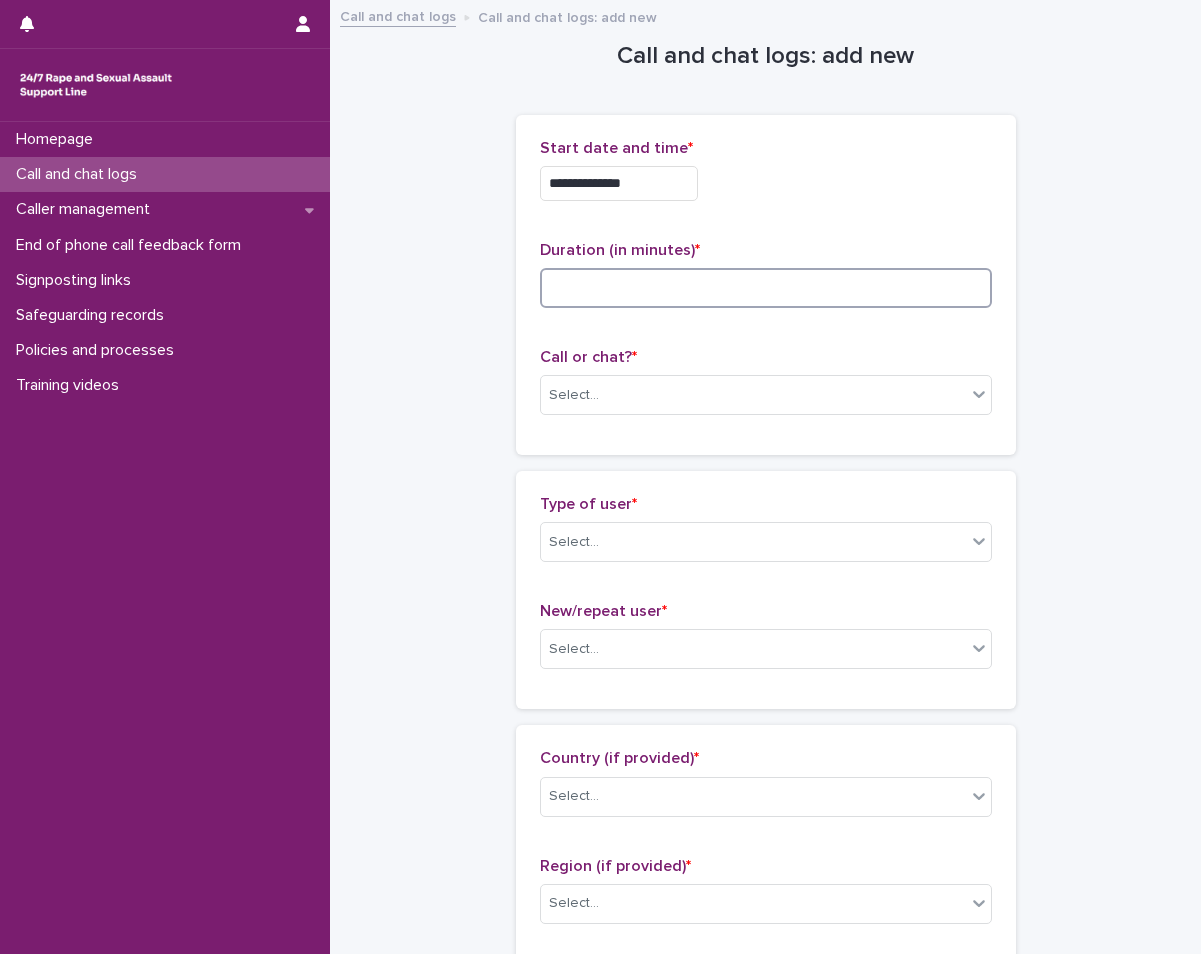 click at bounding box center [766, 288] 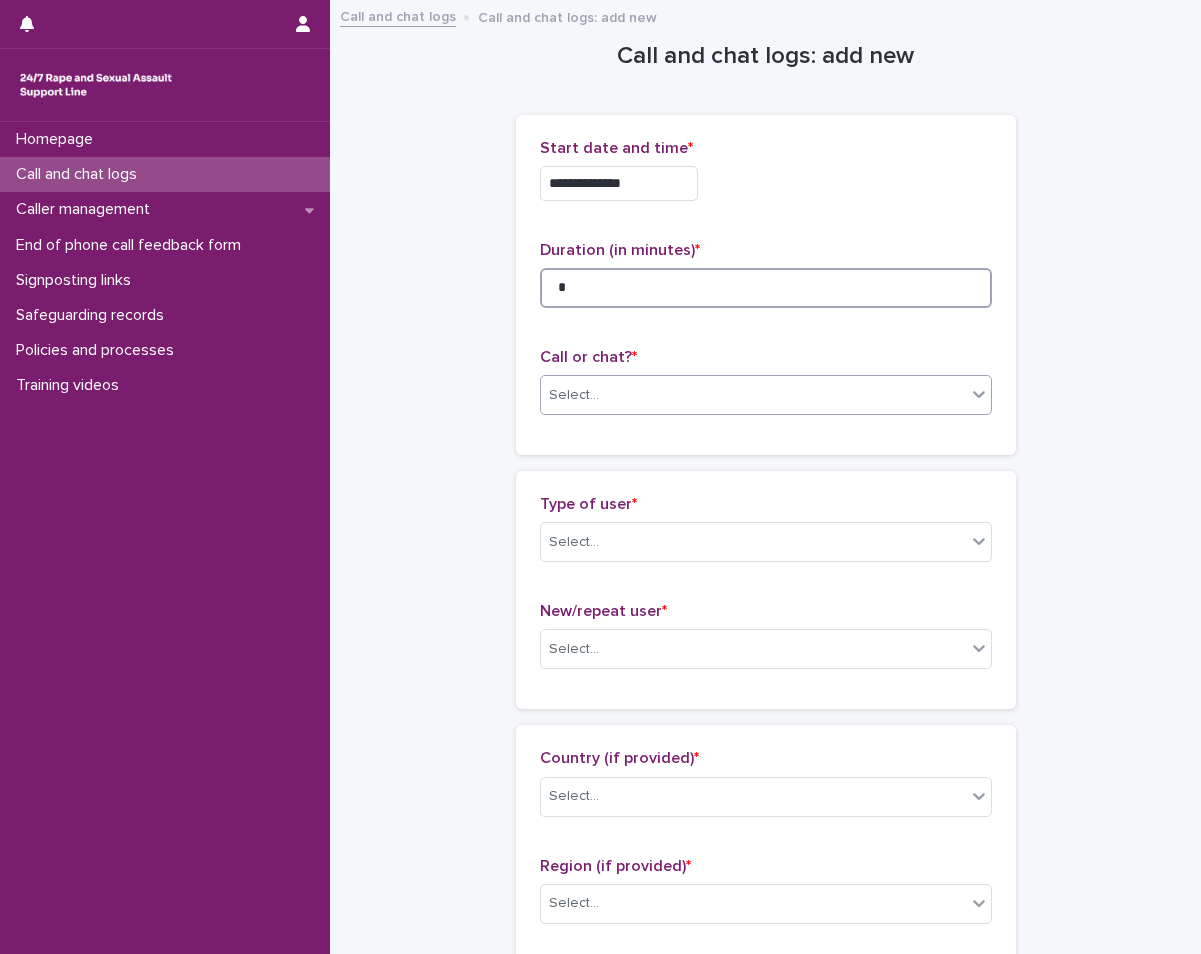 type on "*" 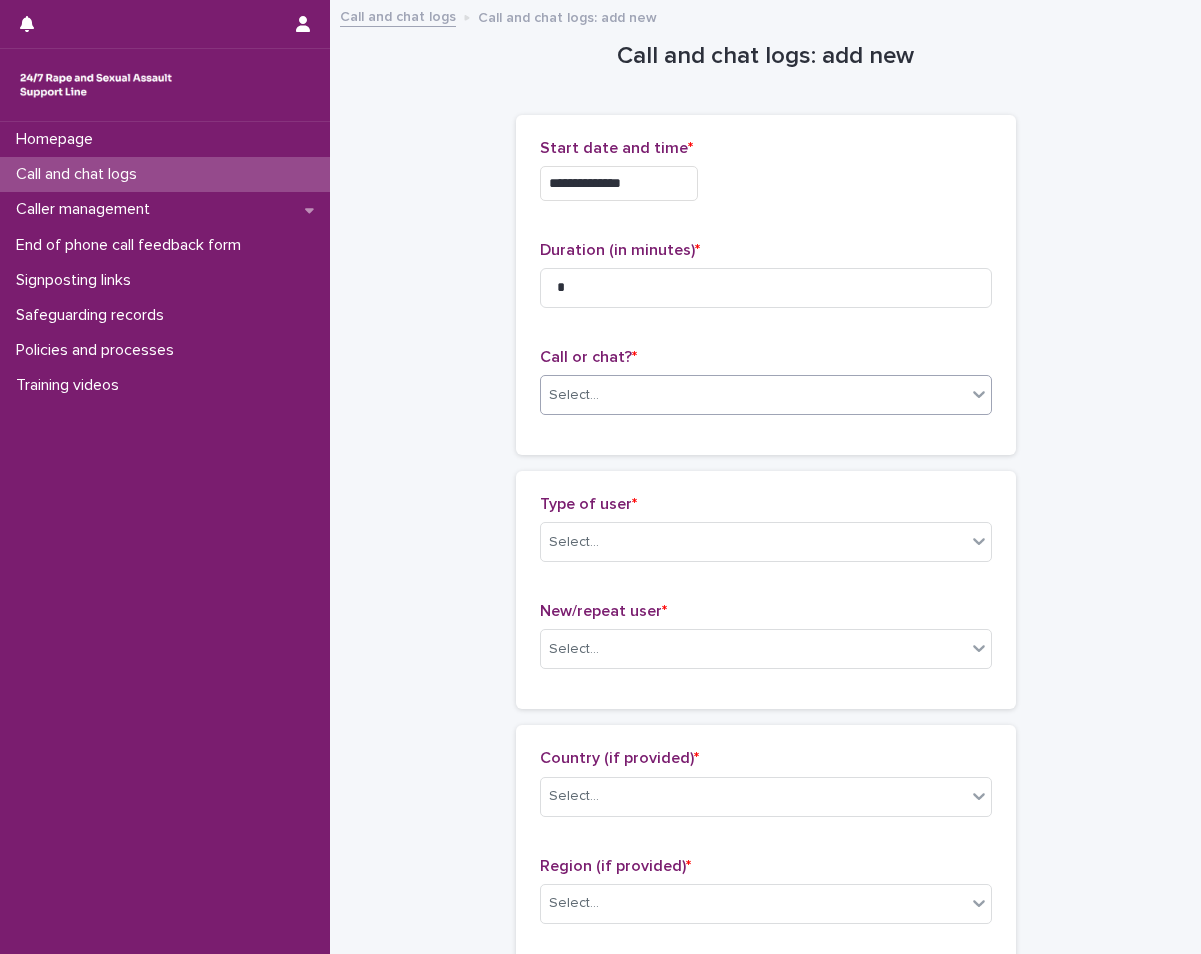 click on "Select..." at bounding box center [753, 395] 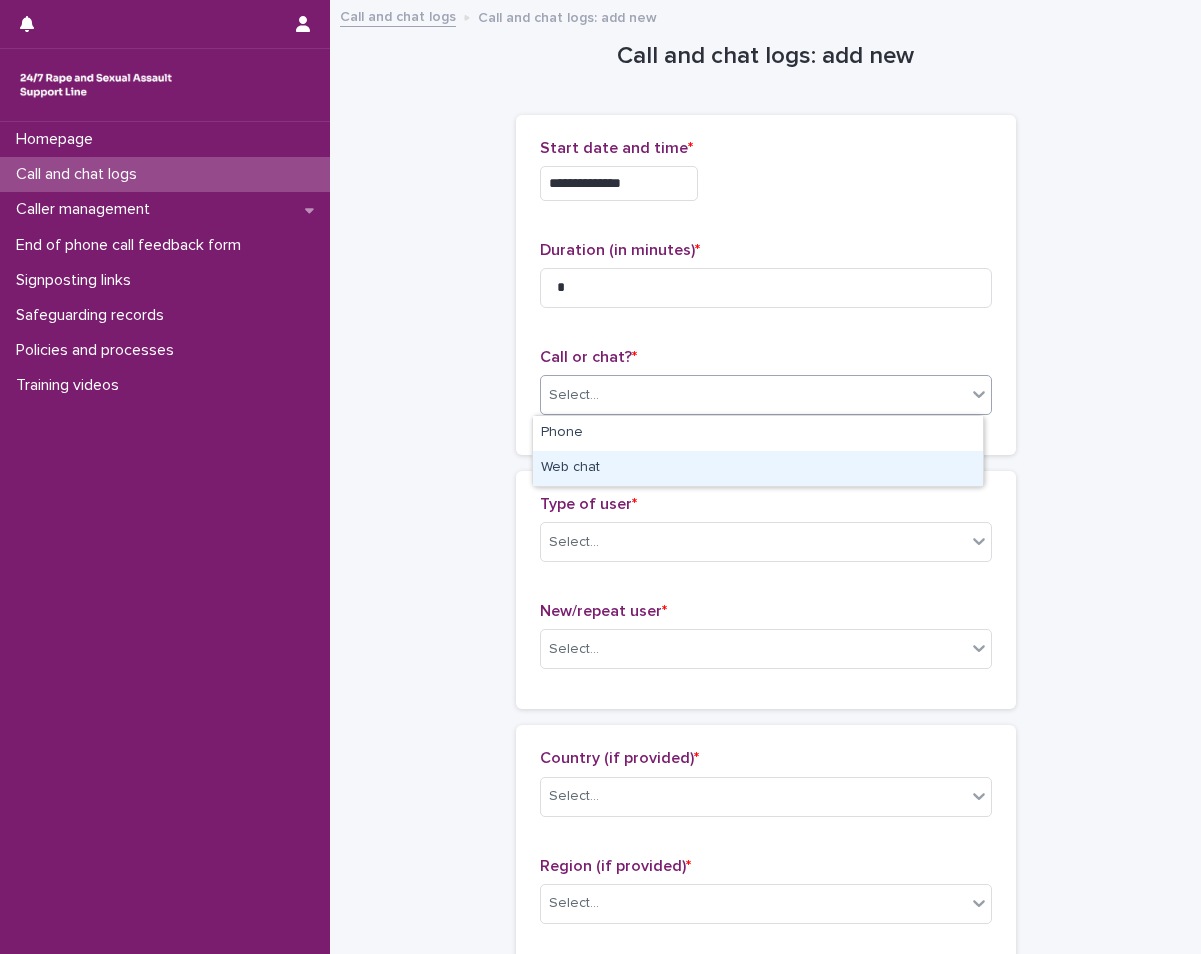 click on "Web chat" at bounding box center (758, 468) 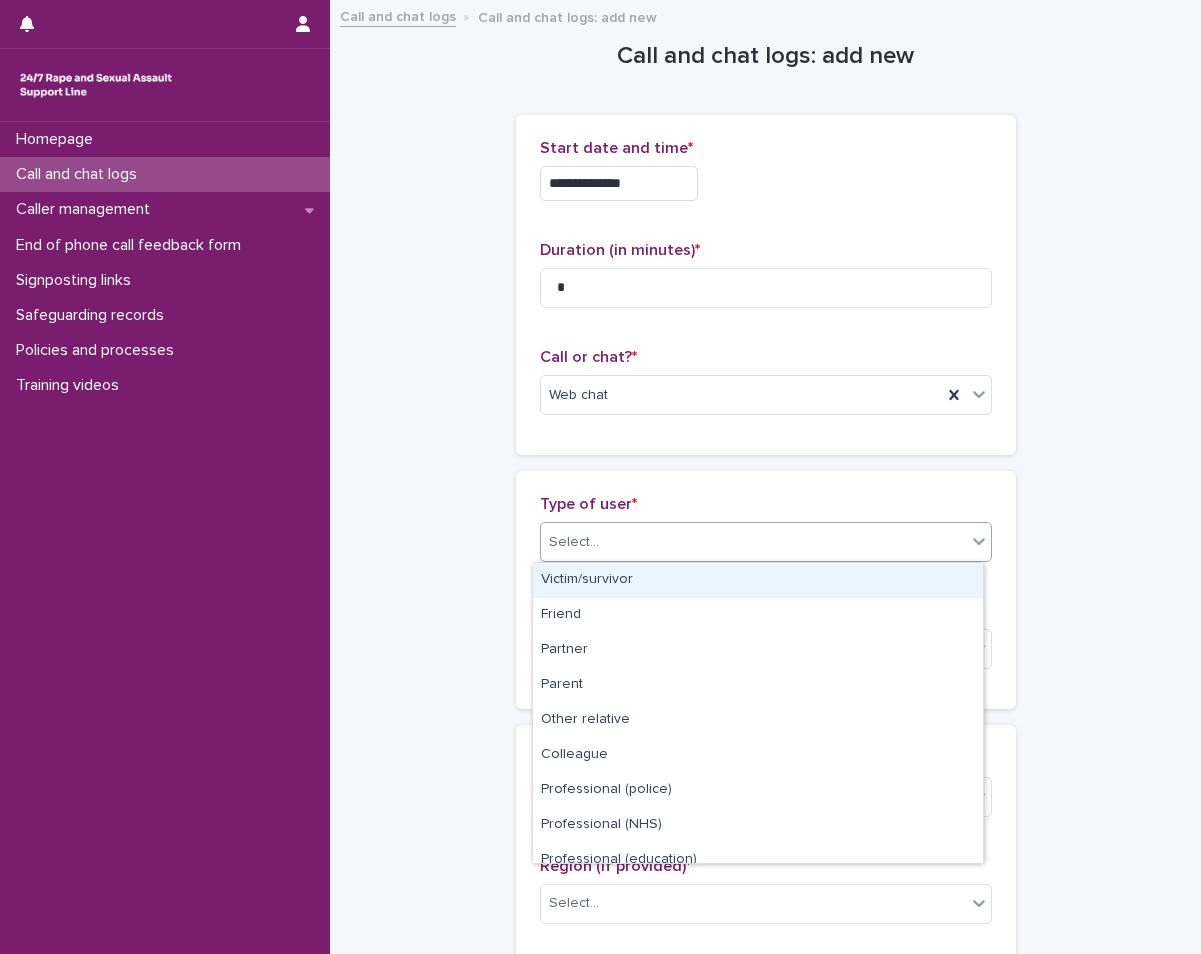 click on "Select..." at bounding box center (753, 542) 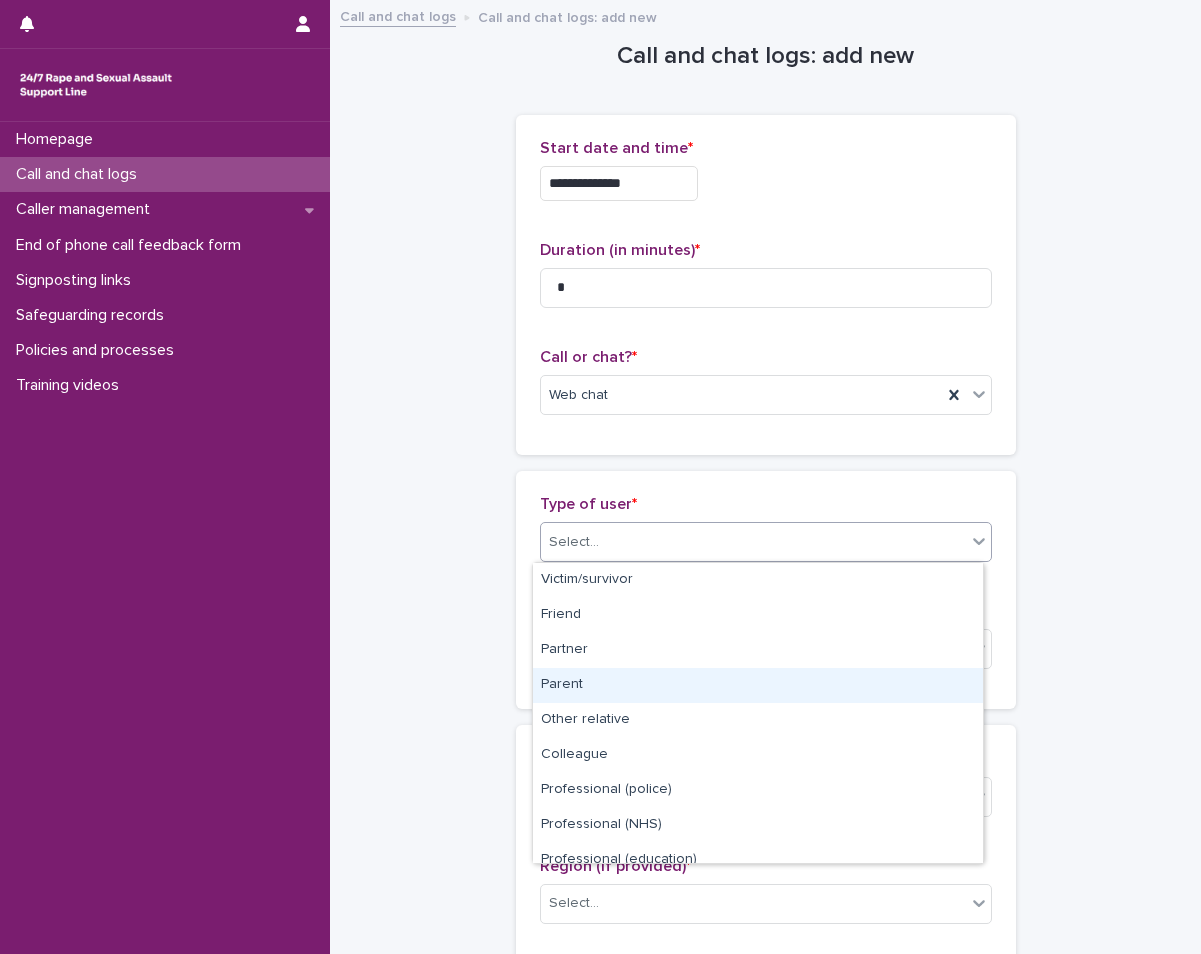 scroll, scrollTop: 225, scrollLeft: 0, axis: vertical 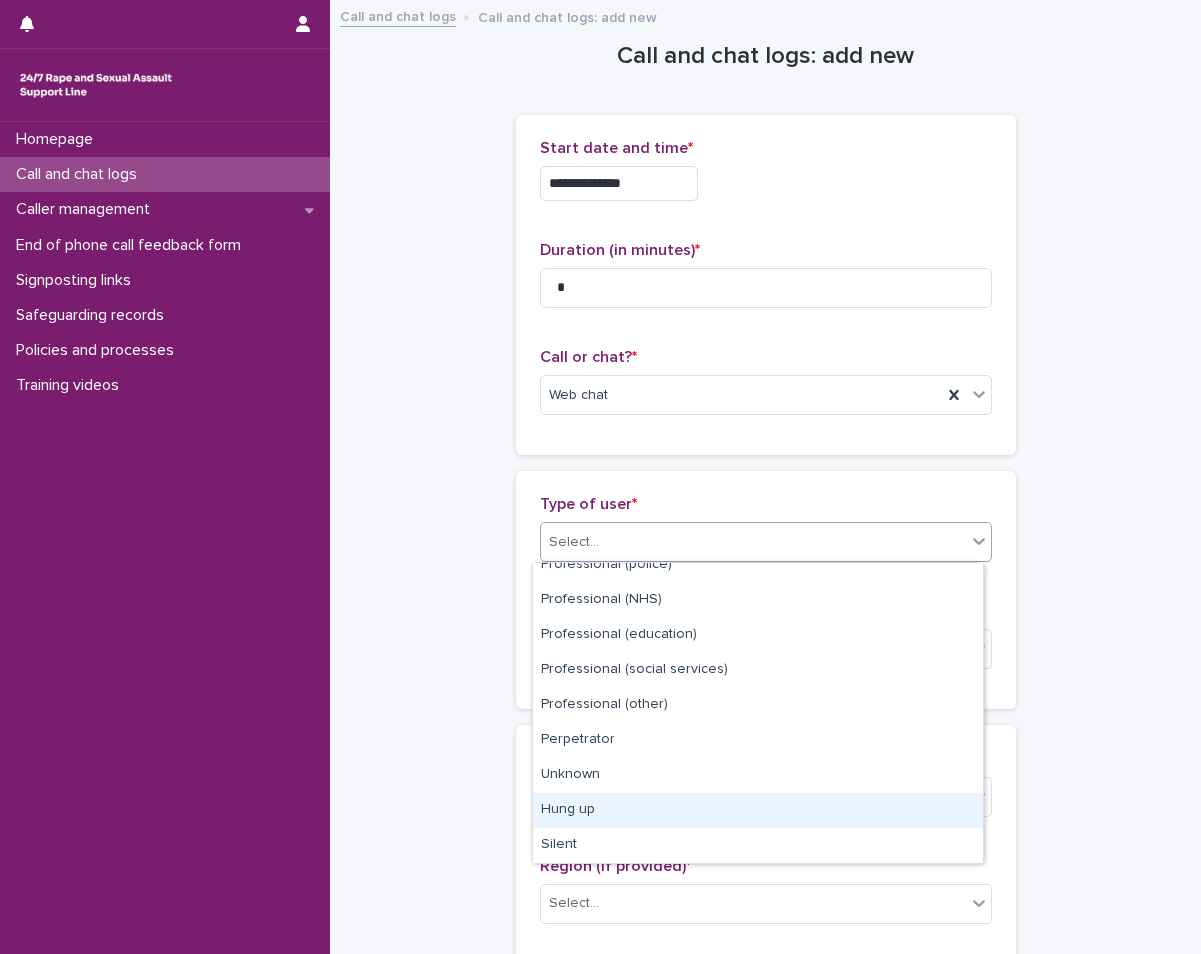click on "Hung up" at bounding box center (758, 810) 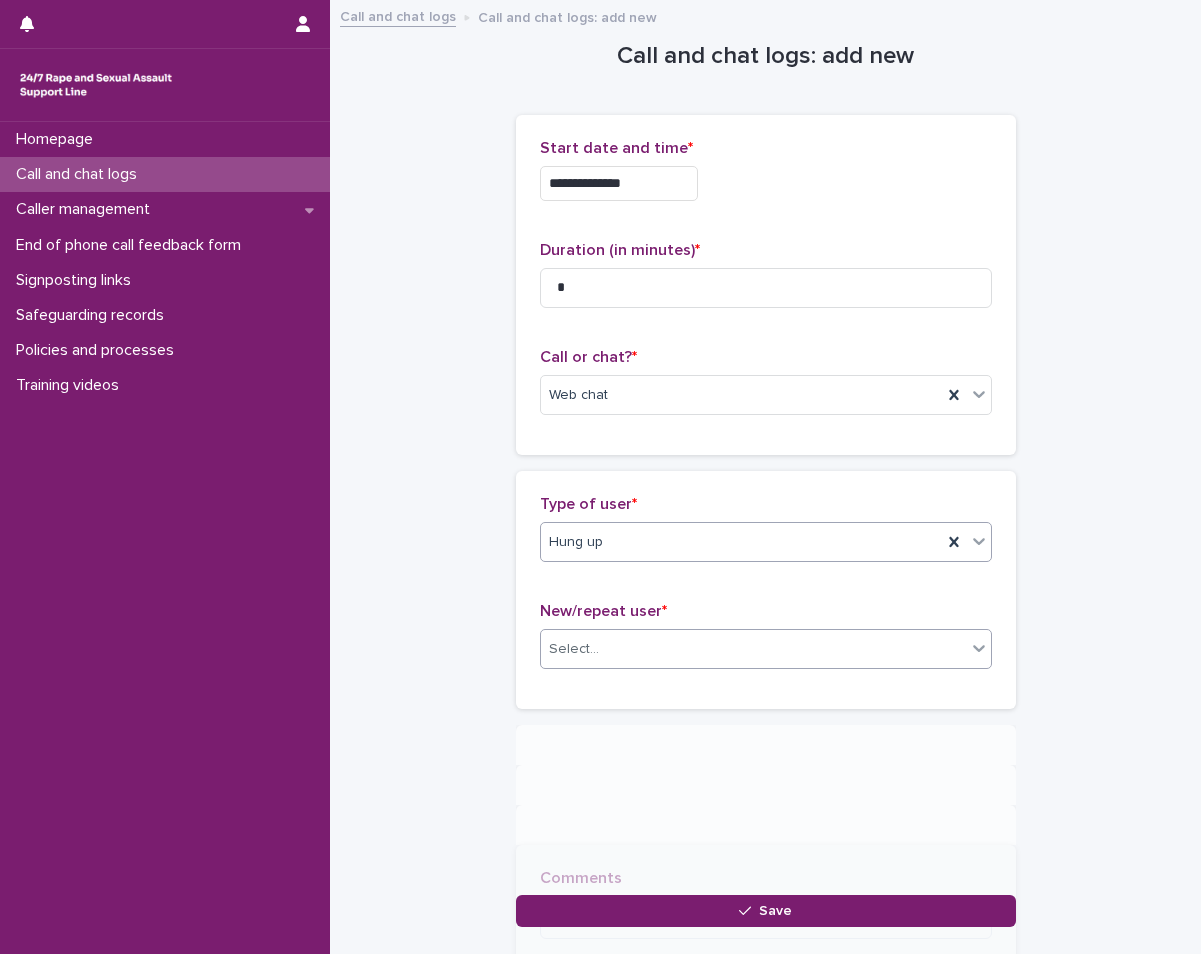 click on "Select..." at bounding box center [753, 649] 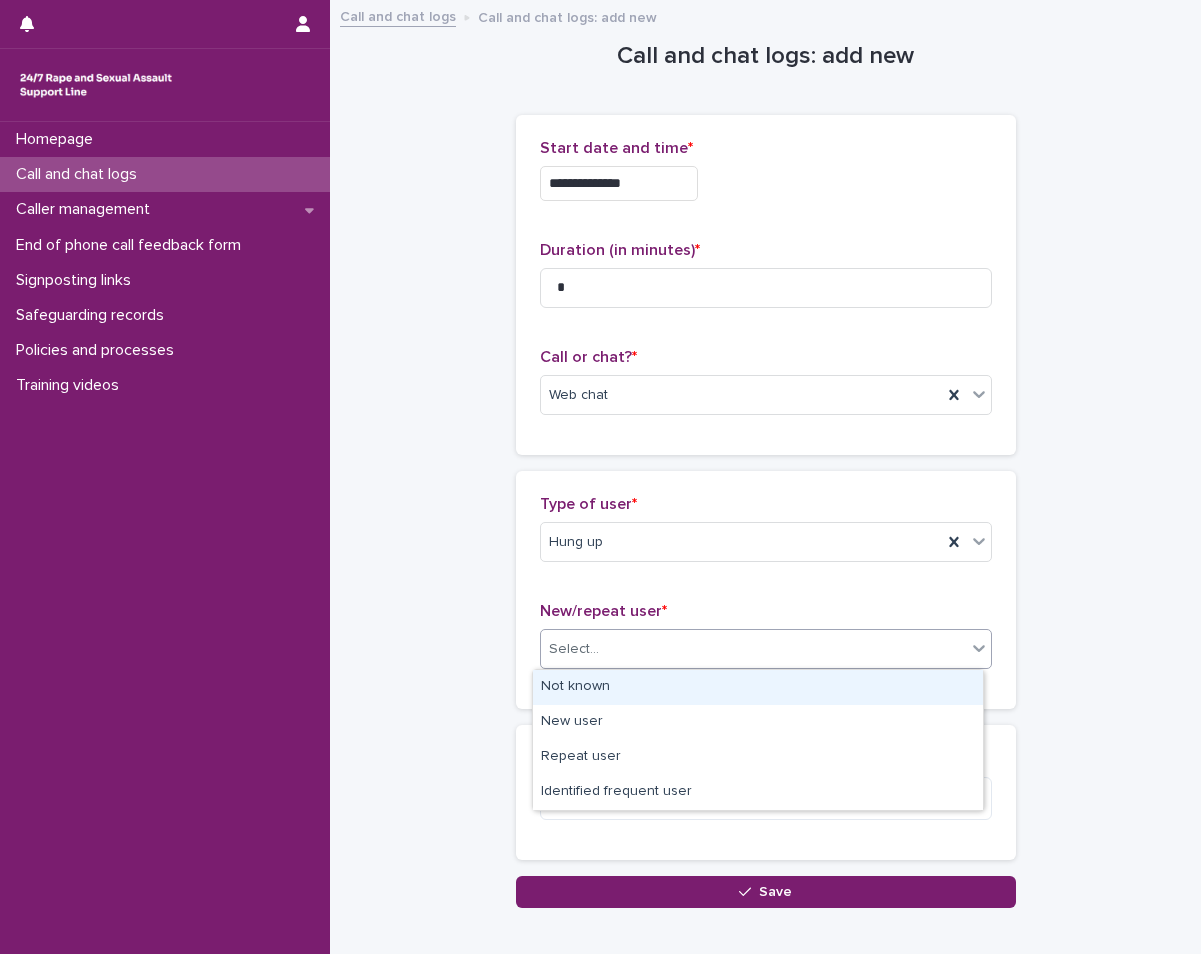 click on "Not known" at bounding box center [758, 687] 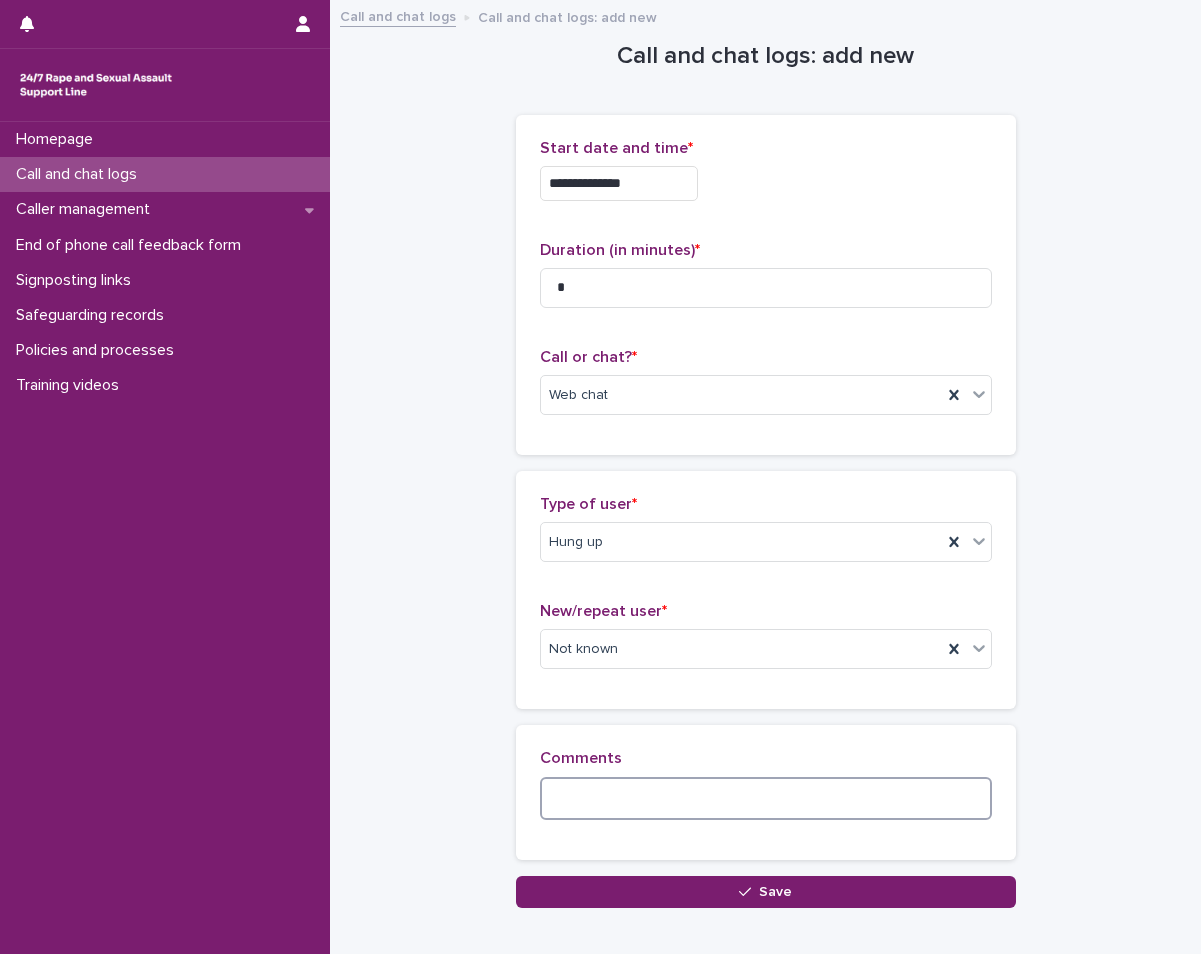 click at bounding box center (766, 798) 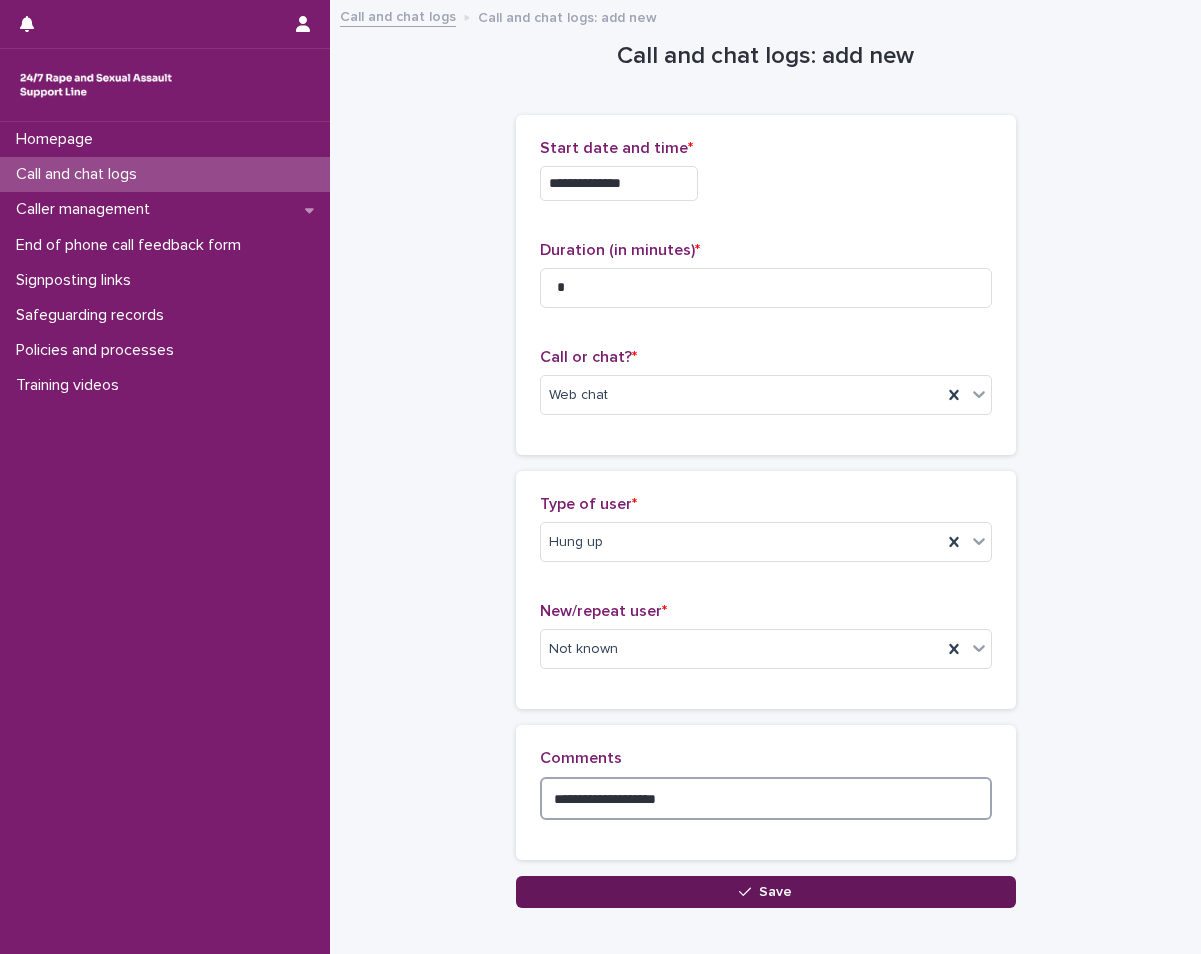 type on "**********" 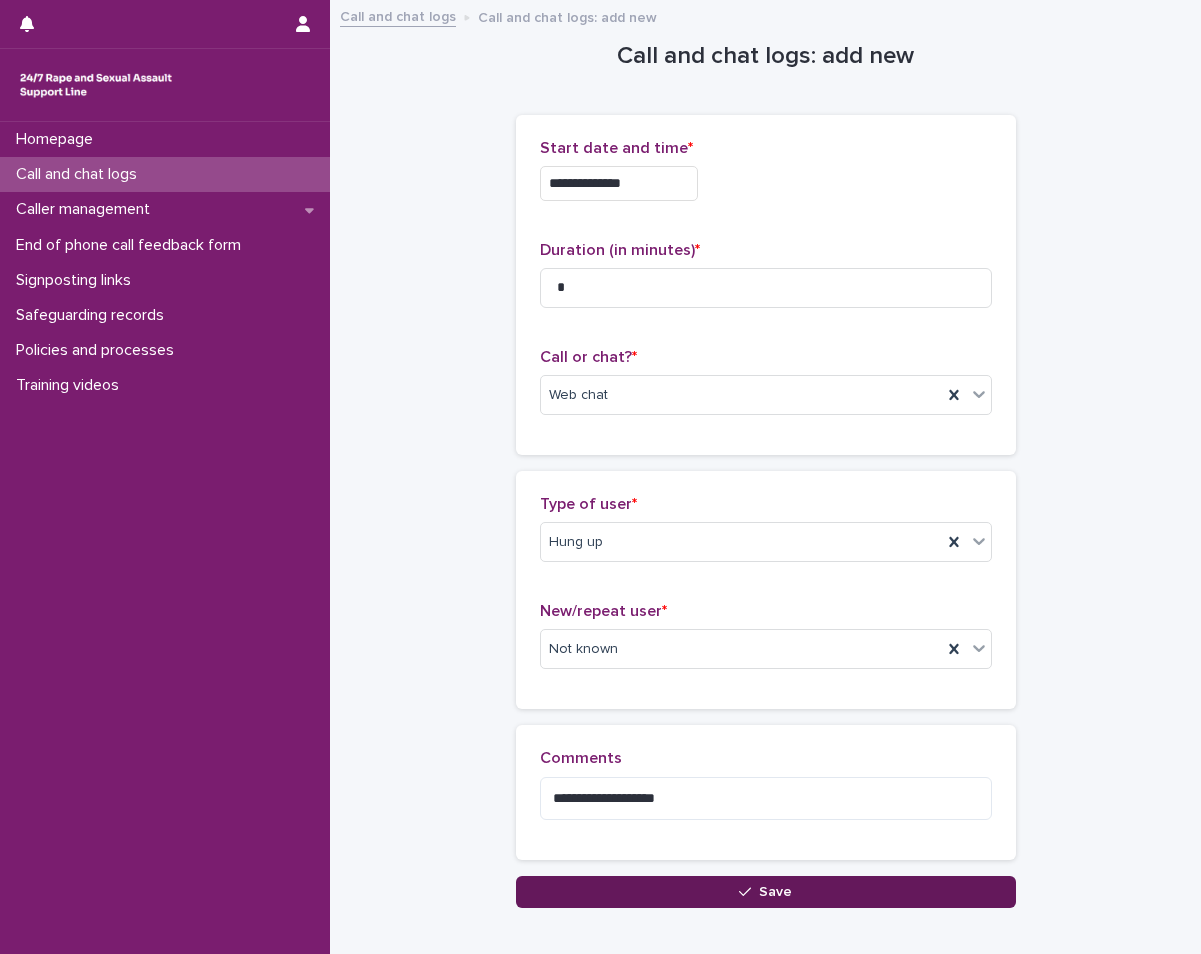 click on "Save" at bounding box center [766, 892] 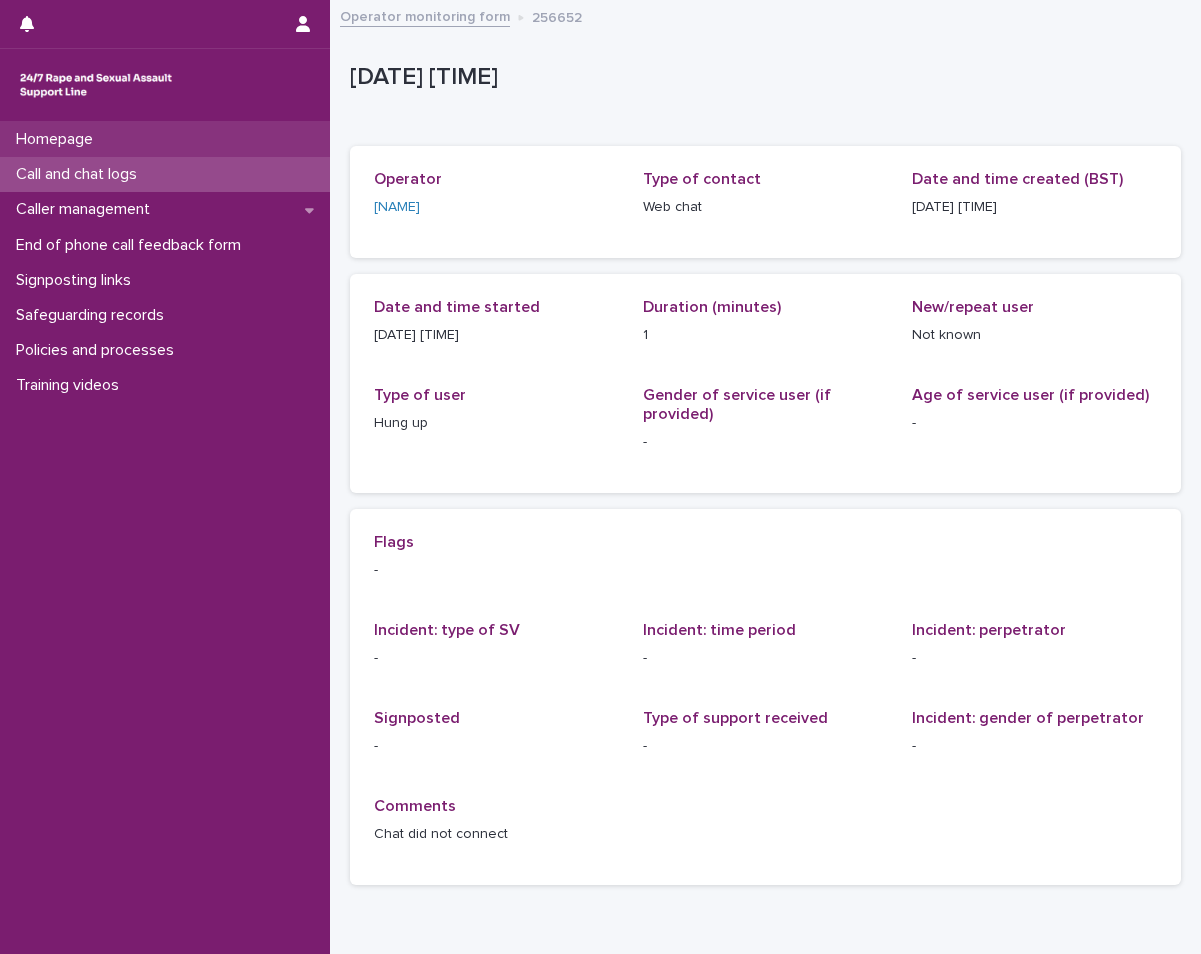 click on "Homepage" at bounding box center [58, 139] 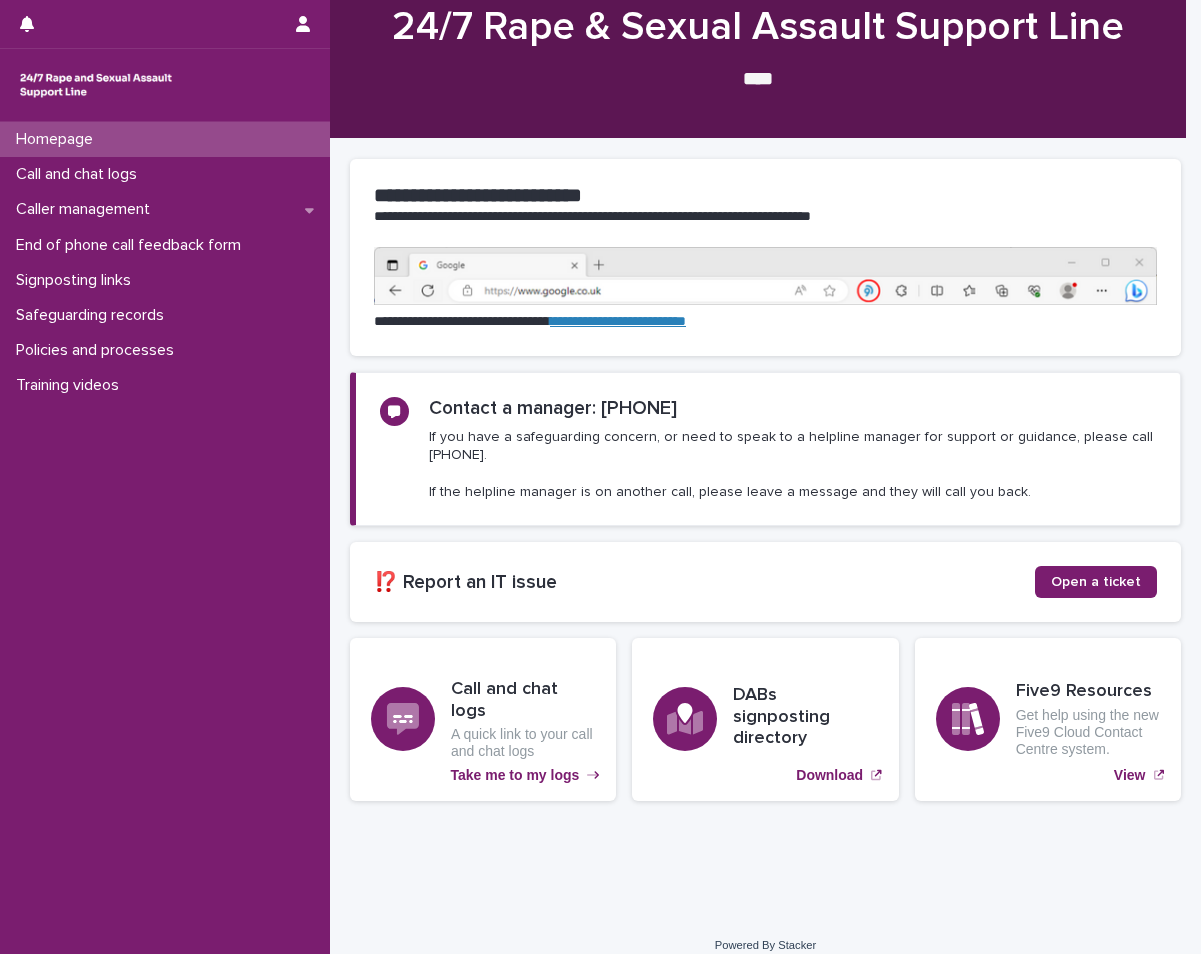 scroll, scrollTop: 92, scrollLeft: 0, axis: vertical 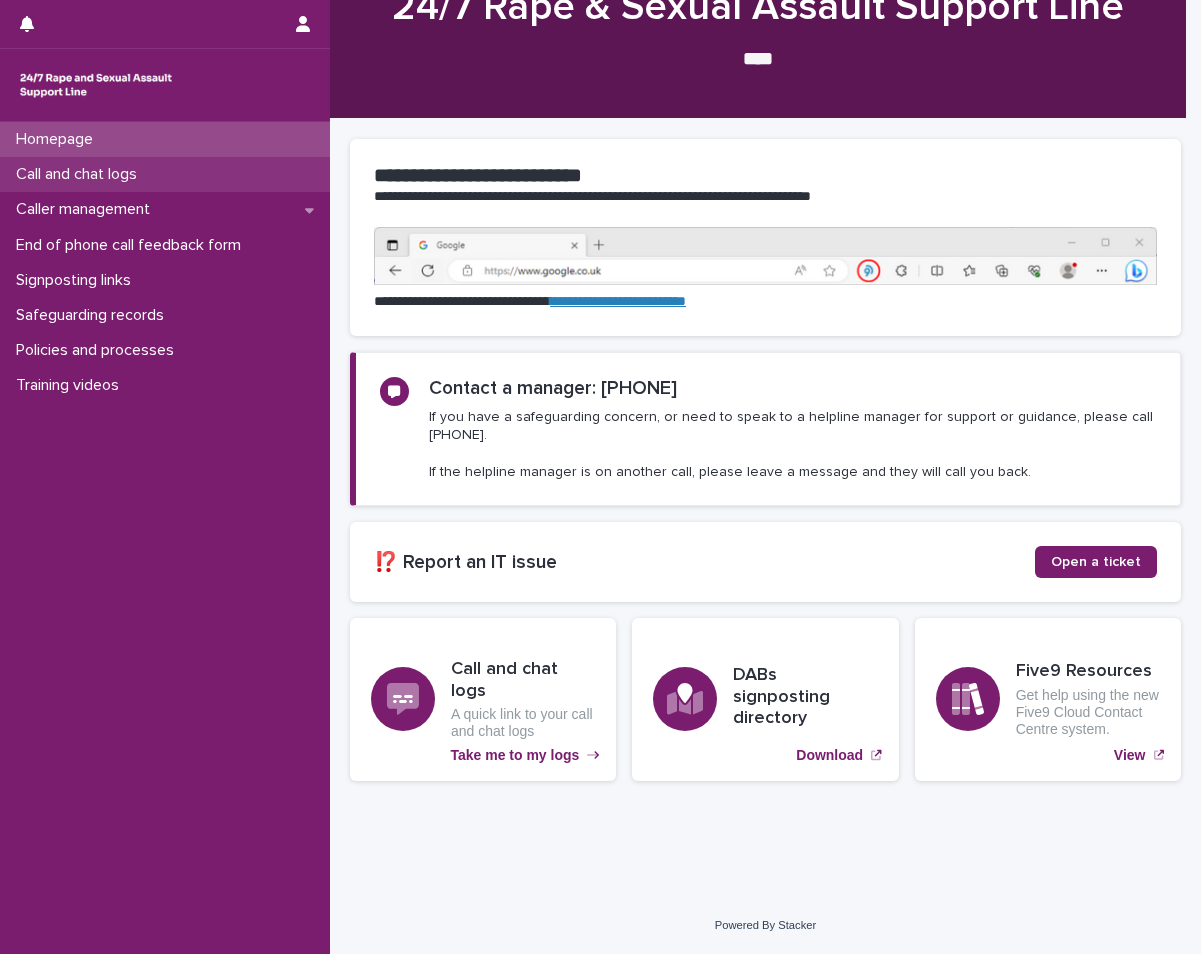 click on "Call and chat logs" at bounding box center (80, 174) 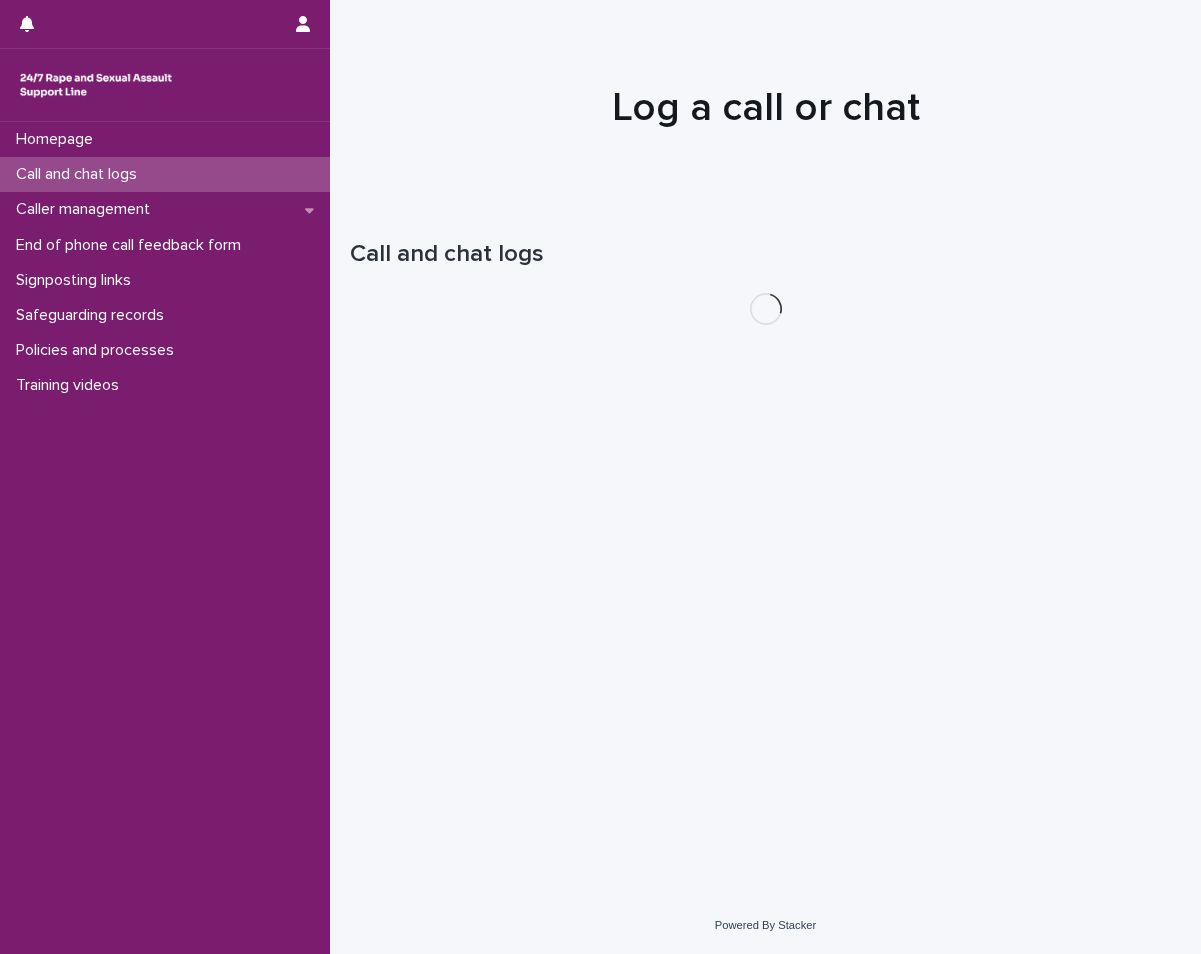 scroll, scrollTop: 0, scrollLeft: 0, axis: both 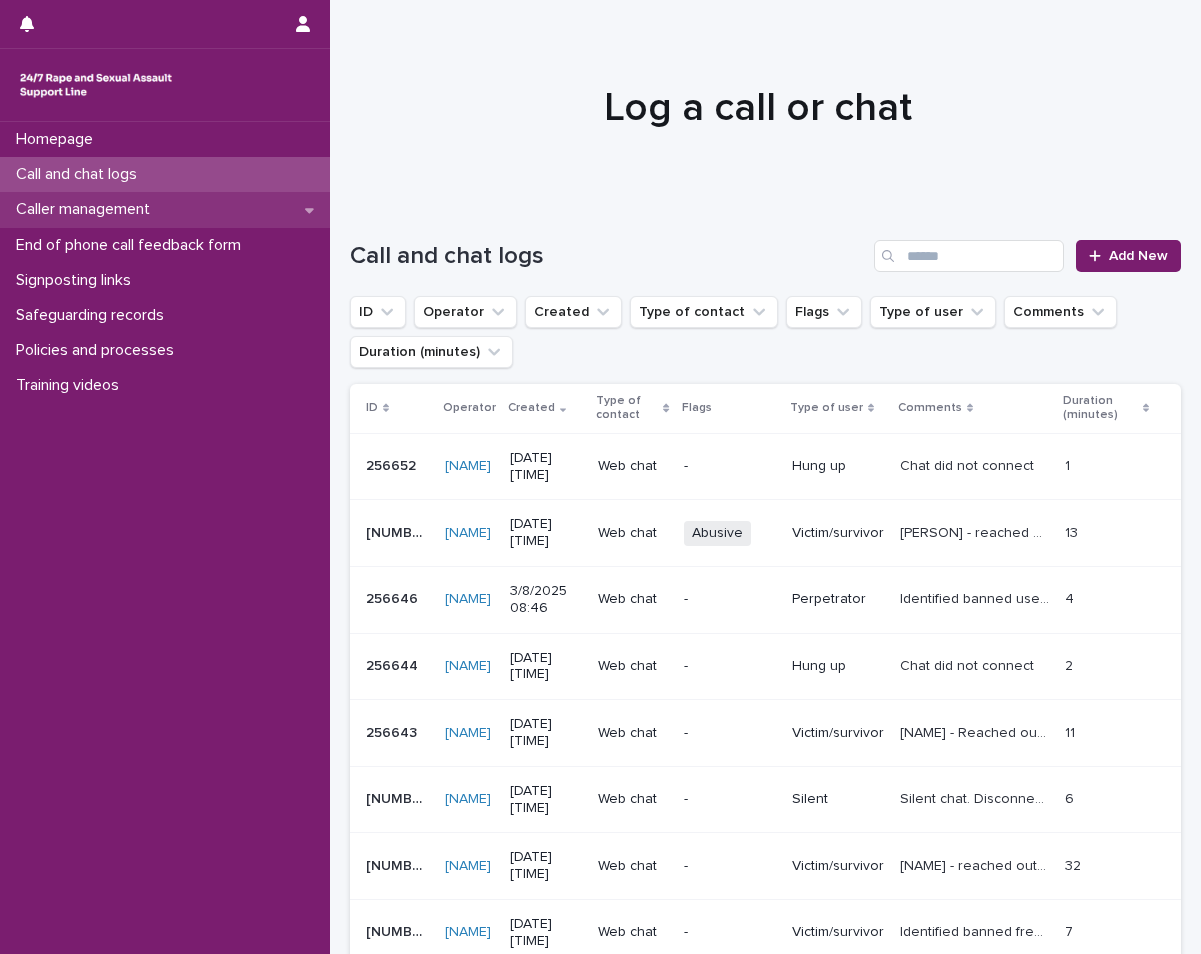 click on "Caller management" at bounding box center (87, 209) 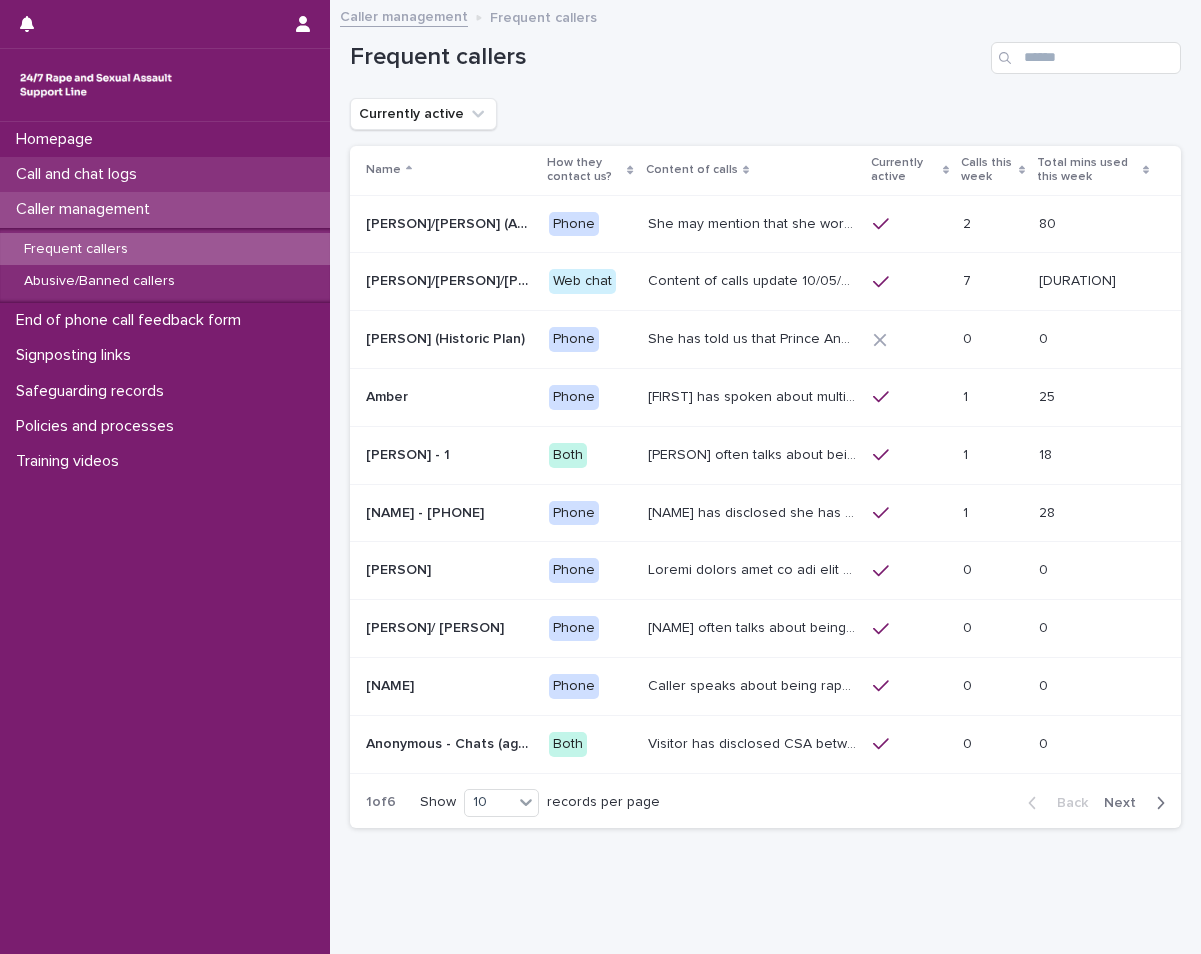 click on "Call and chat logs" at bounding box center [165, 174] 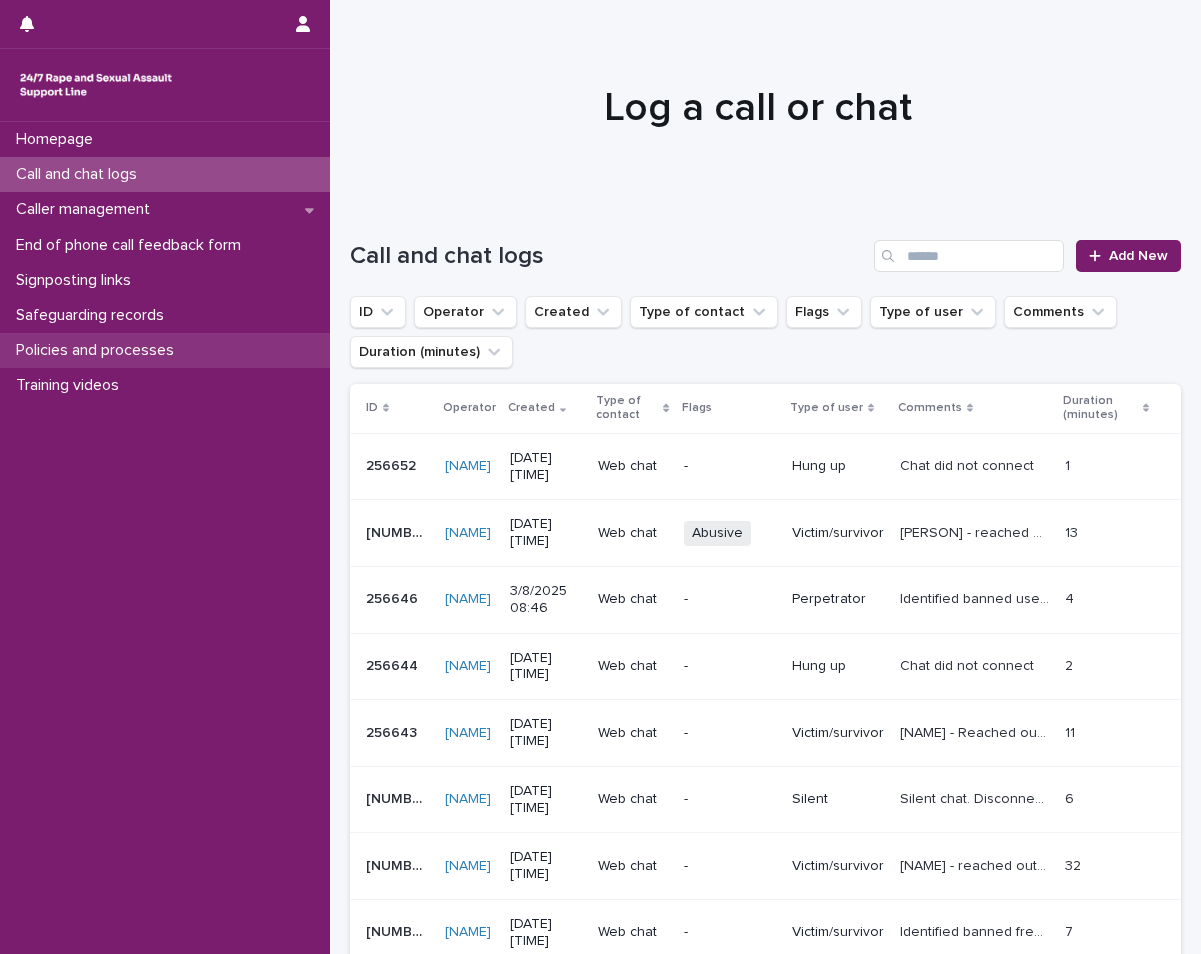 click on "Policies and processes" at bounding box center [99, 350] 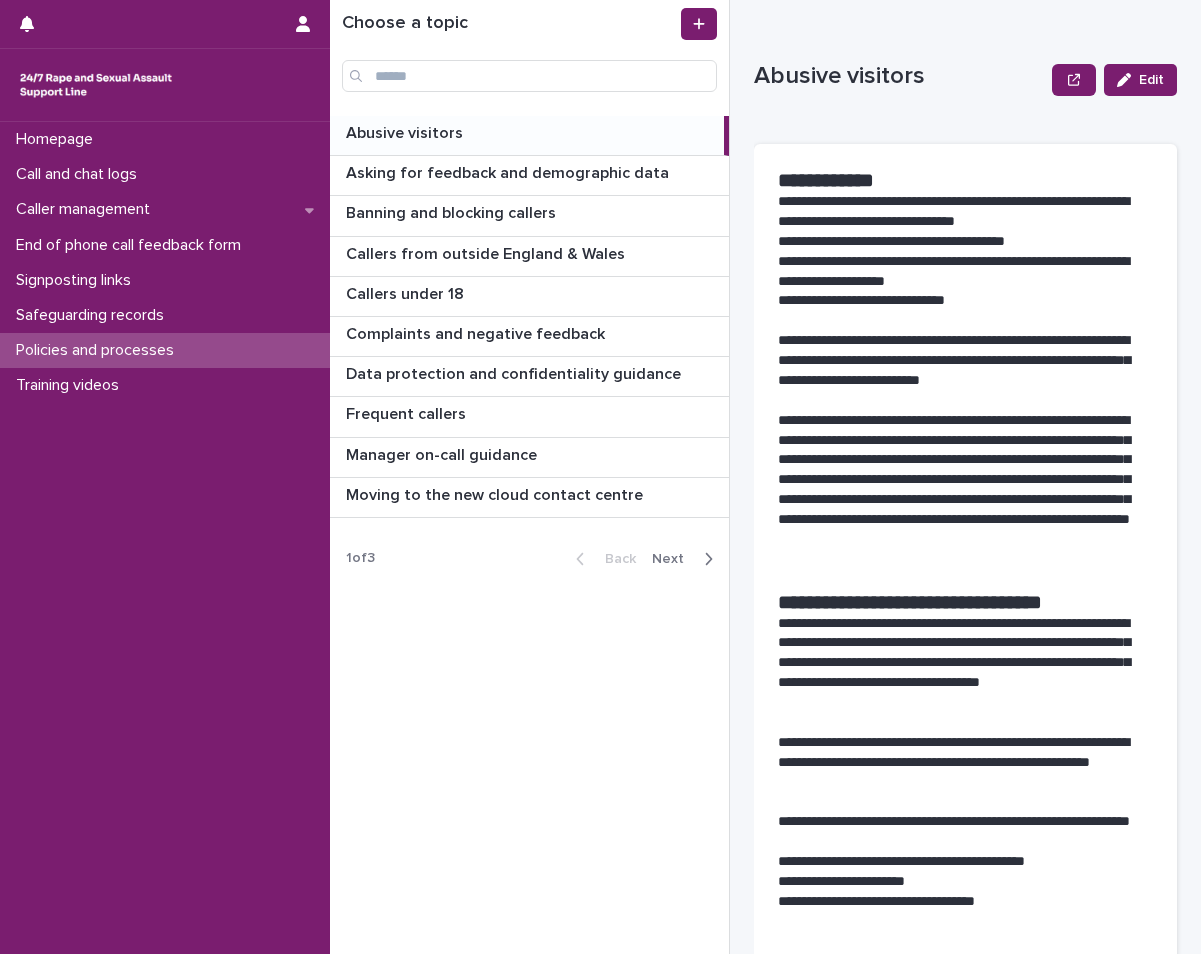 click on "Next" at bounding box center [674, 559] 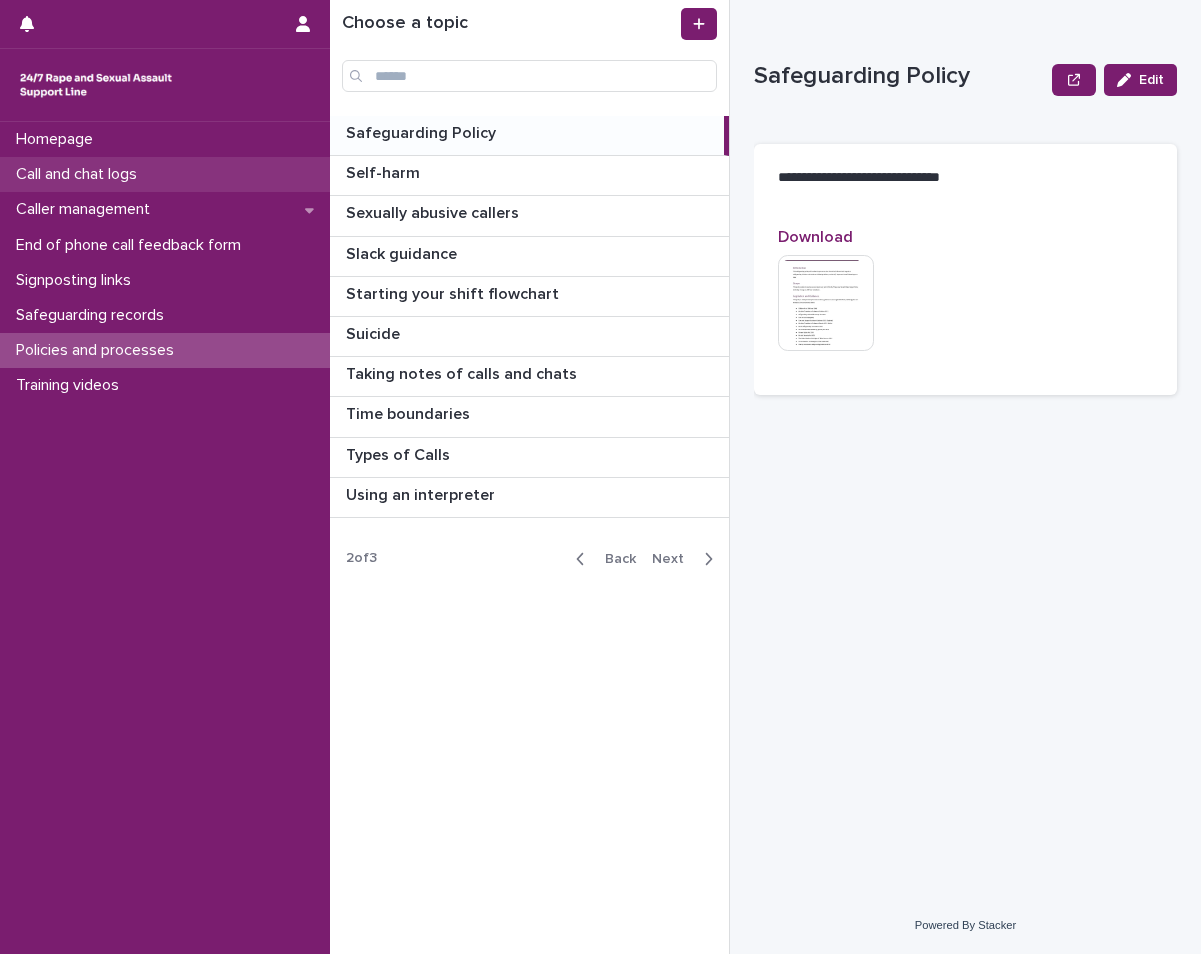 click on "Call and chat logs" at bounding box center (165, 174) 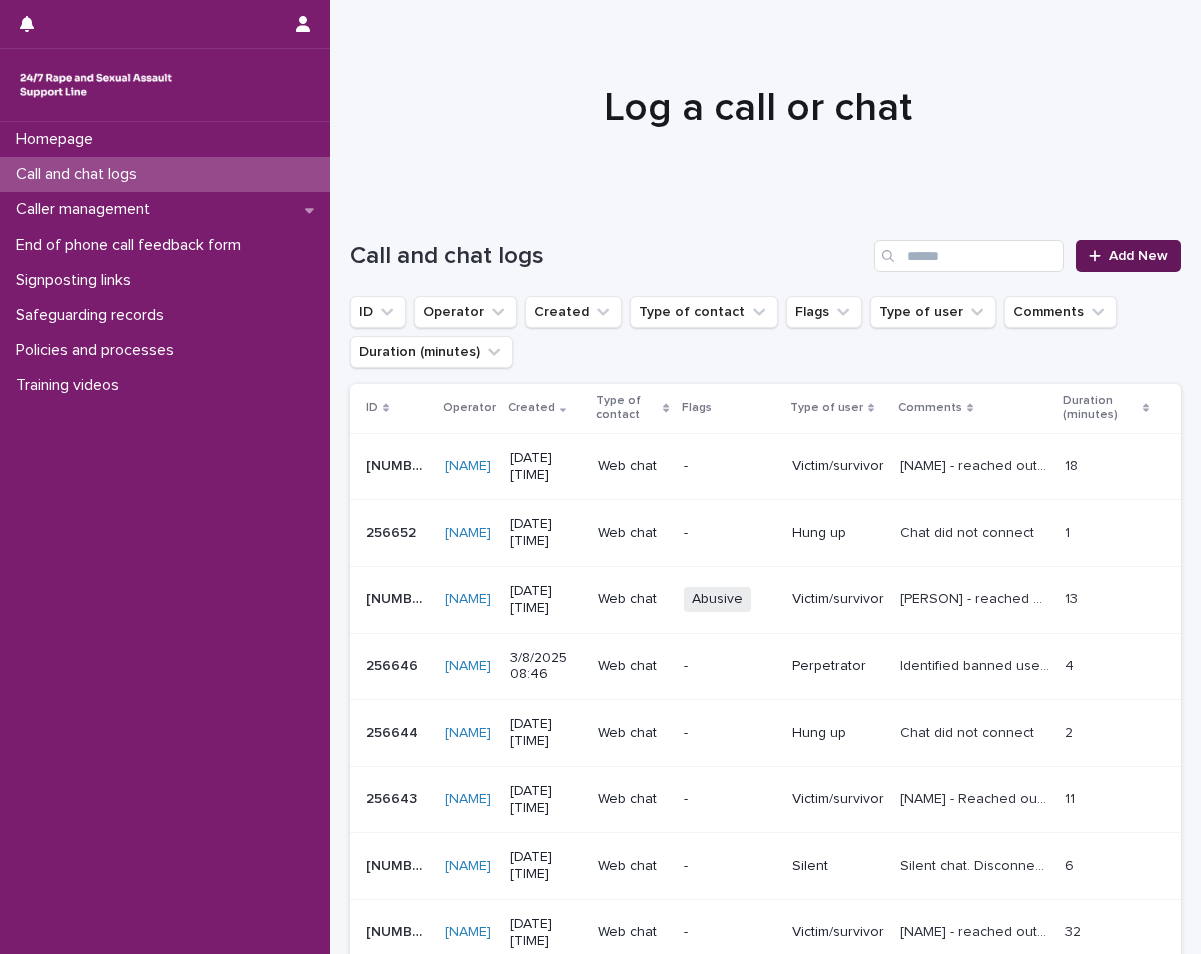 click on "Add New" at bounding box center (1138, 256) 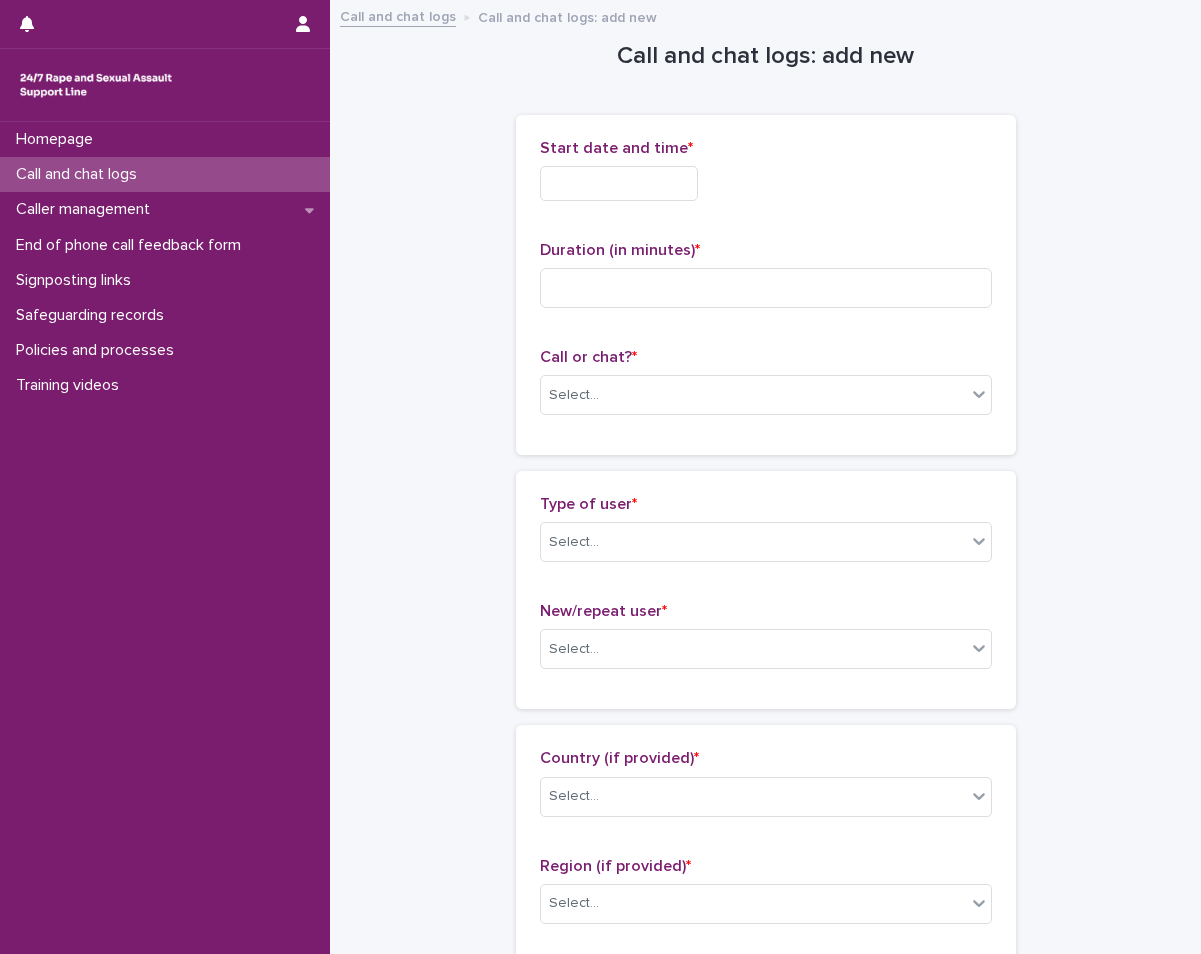 click at bounding box center [619, 183] 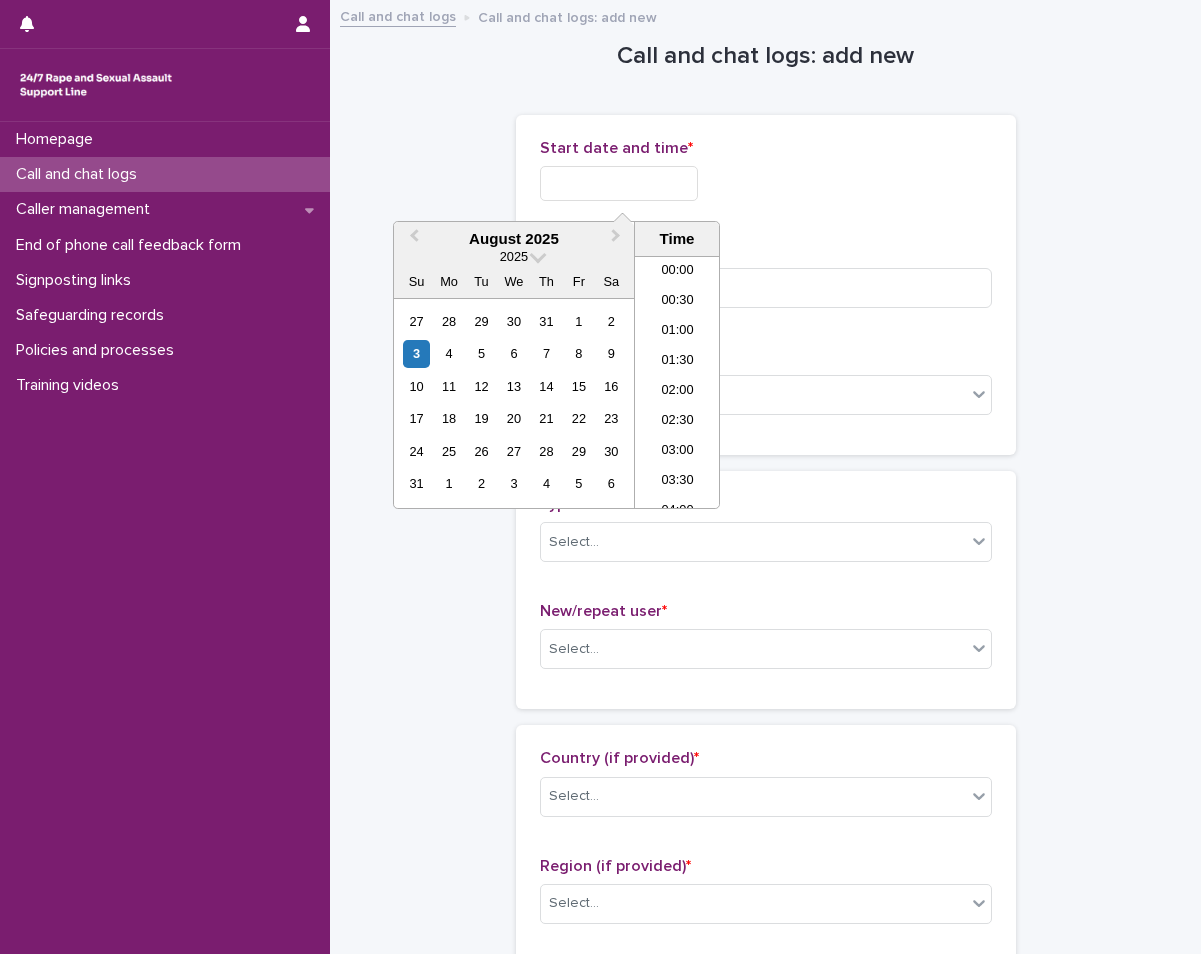 scroll, scrollTop: 490, scrollLeft: 0, axis: vertical 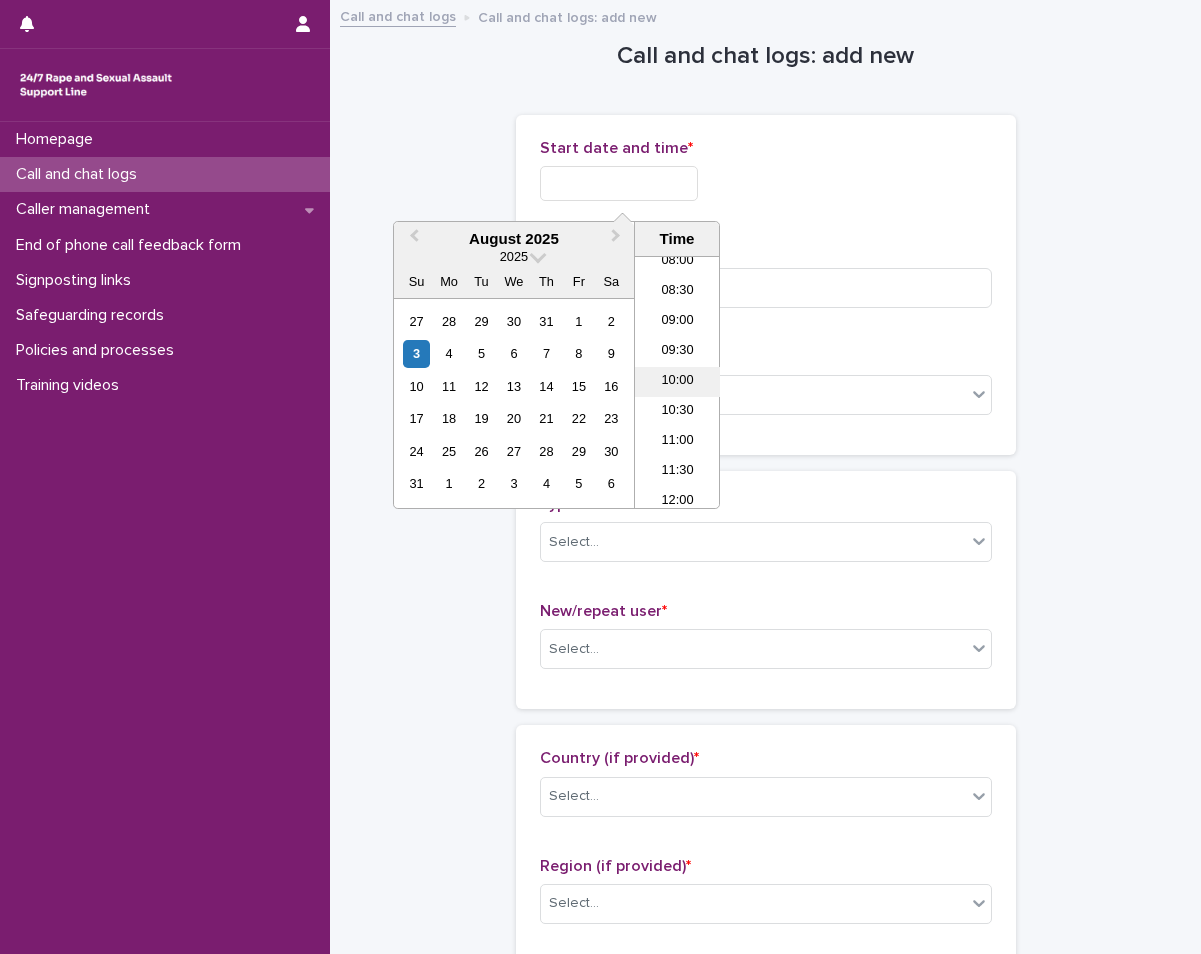 click on "10:00" at bounding box center (677, 382) 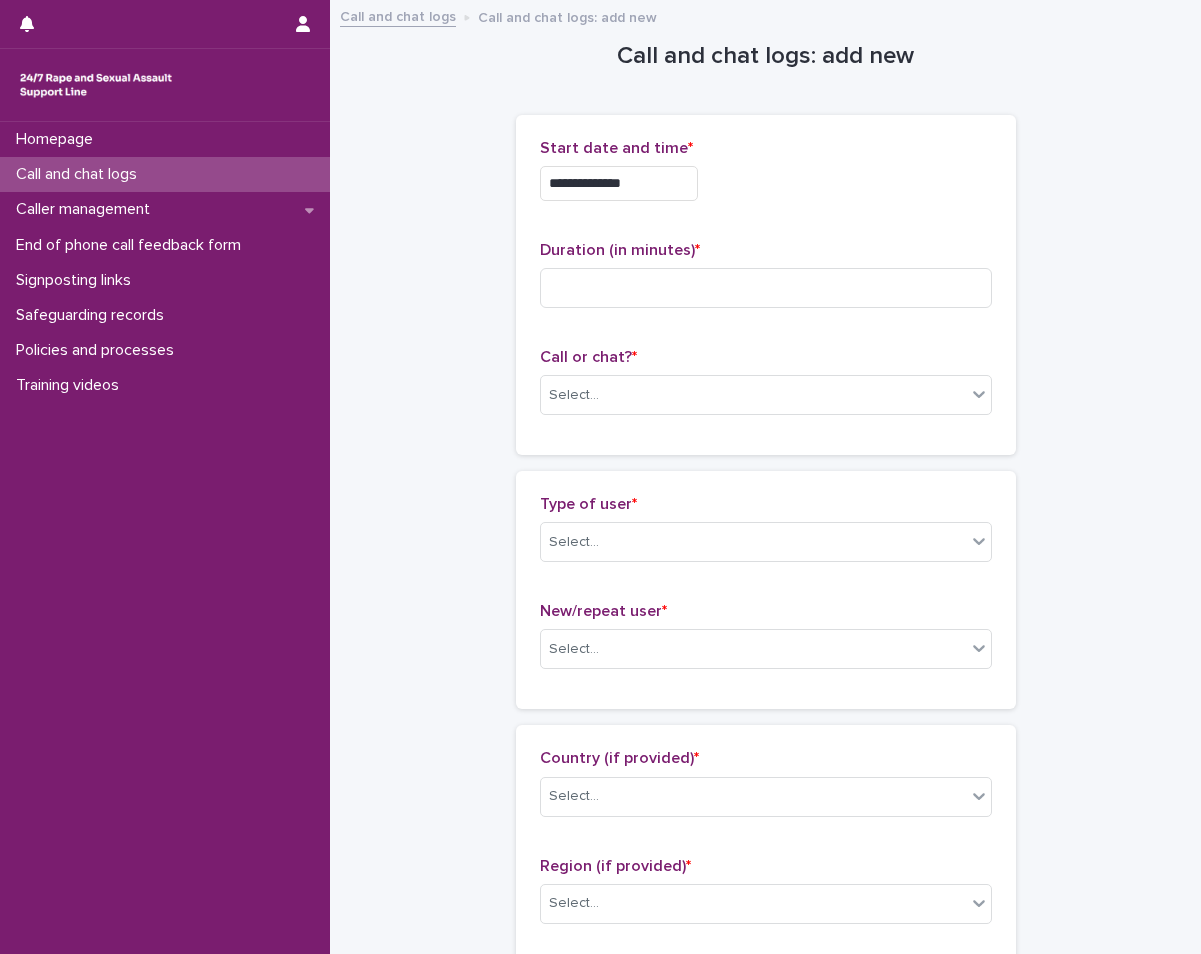 click on "**********" at bounding box center [619, 183] 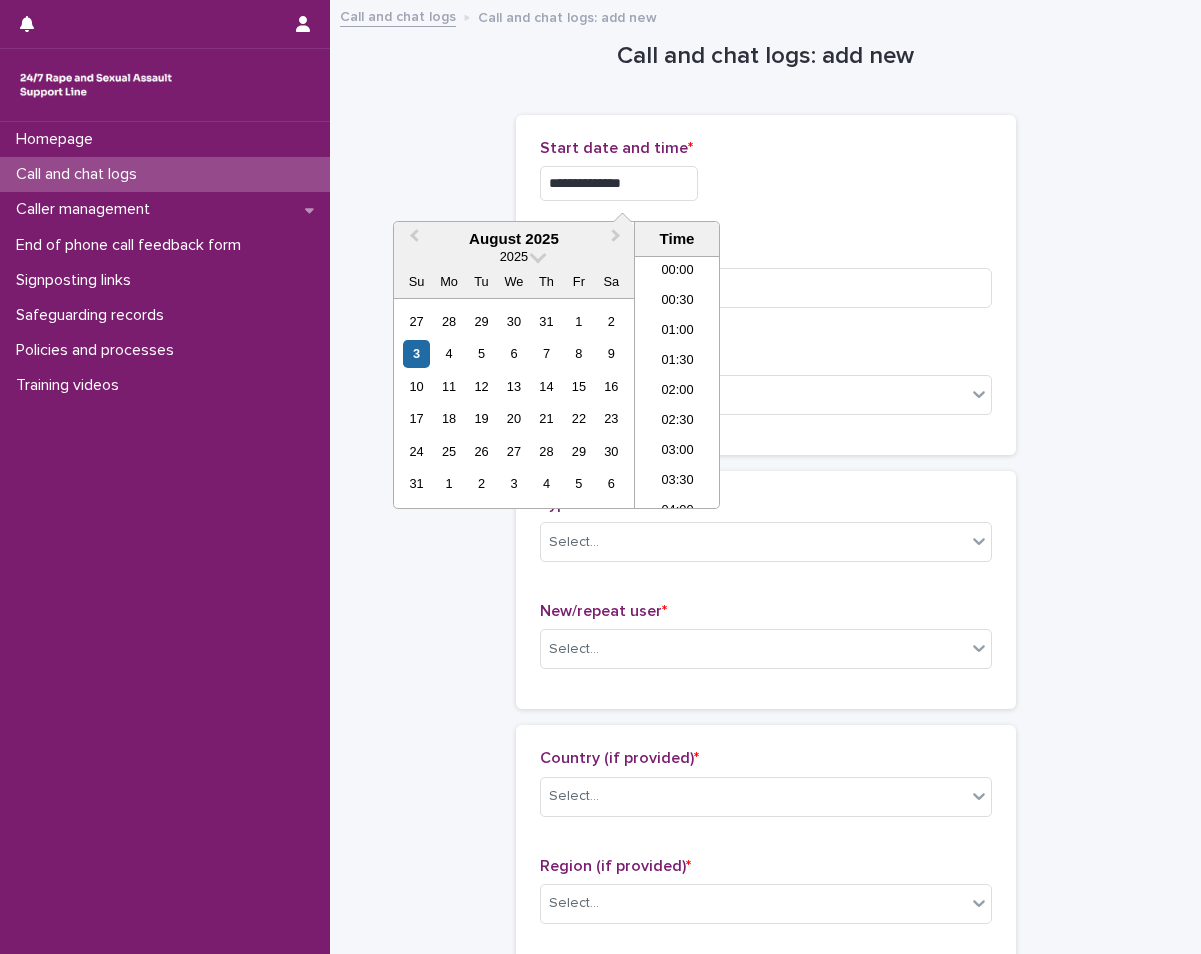 scroll, scrollTop: 490, scrollLeft: 0, axis: vertical 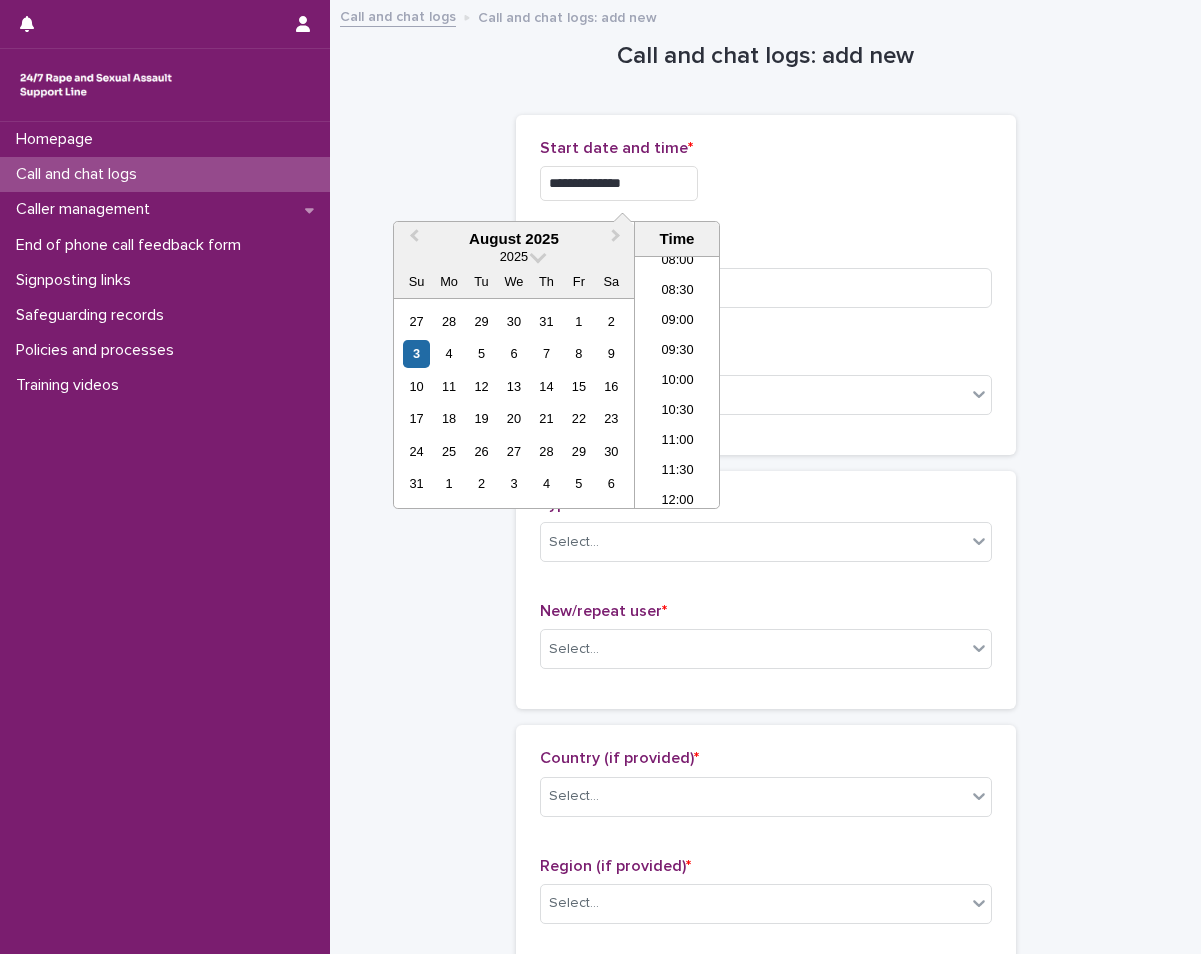 type on "**********" 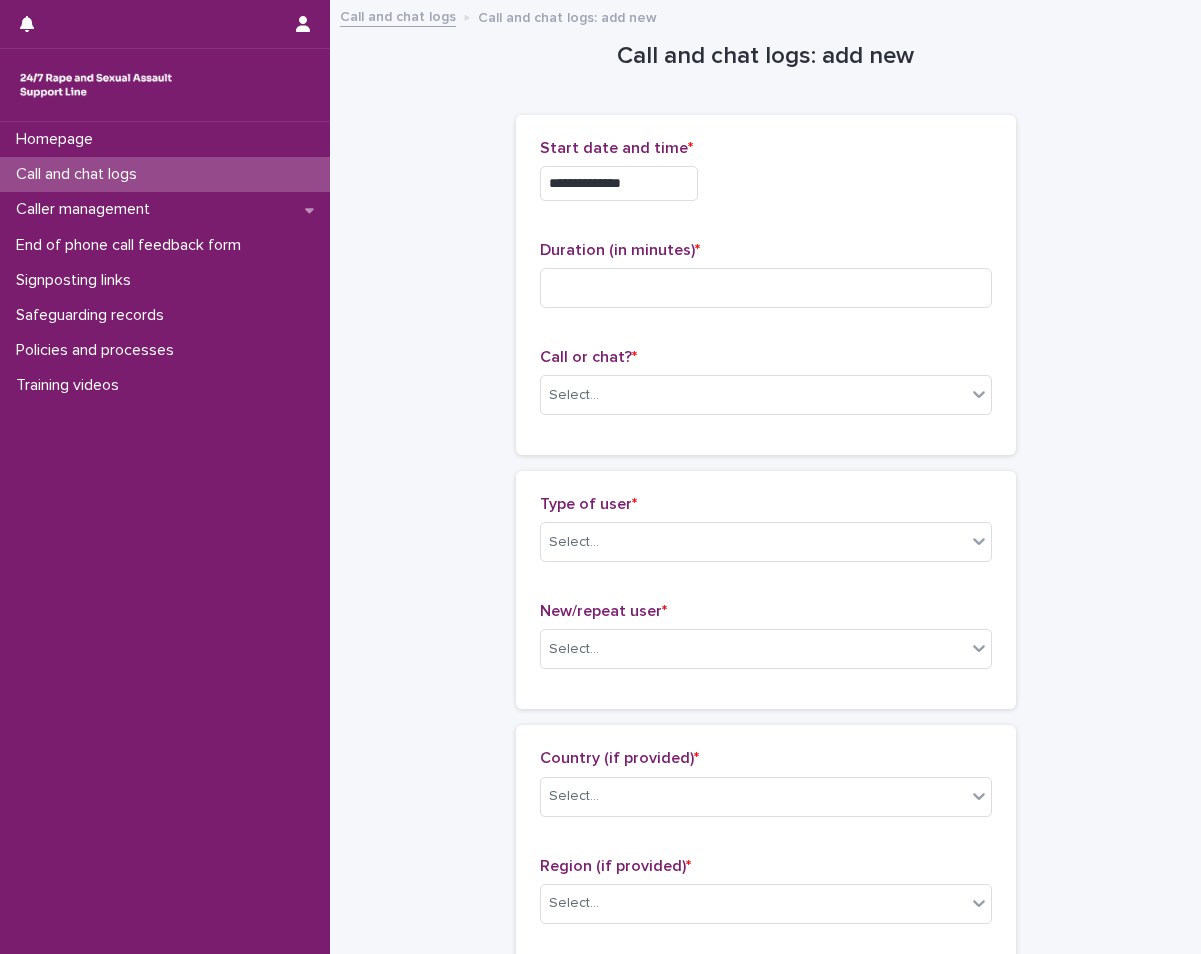 click on "Duration (in minutes) *" at bounding box center [766, 250] 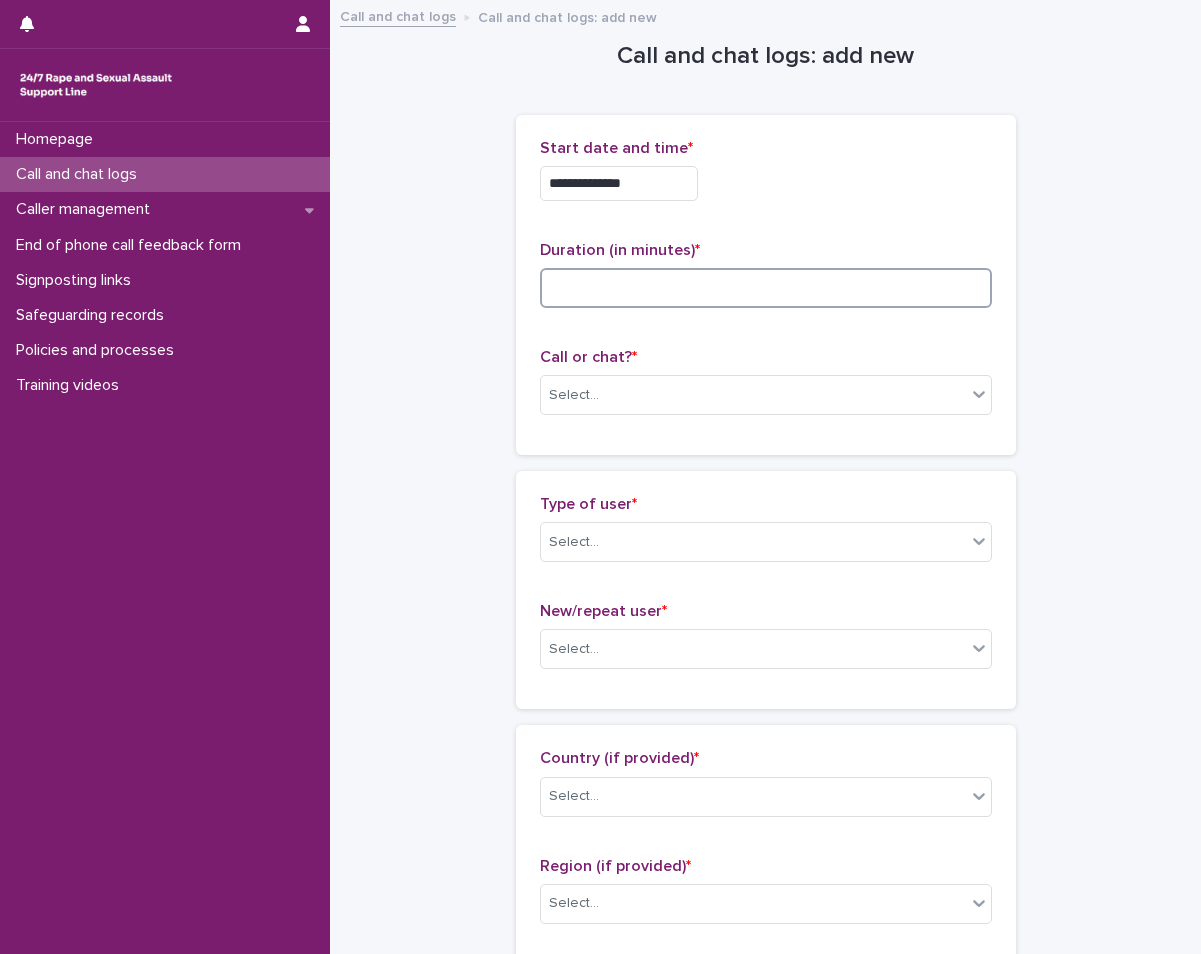 click at bounding box center (766, 288) 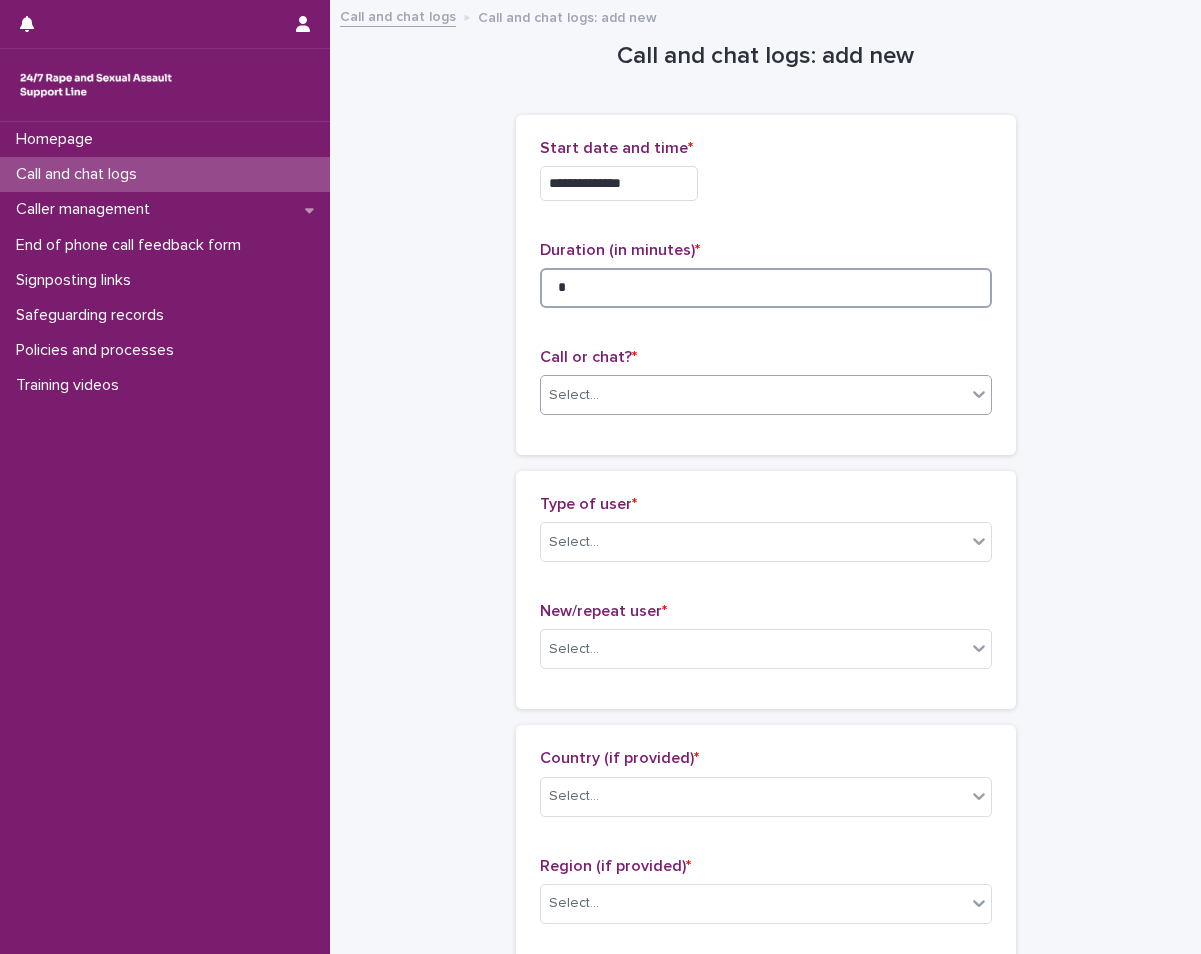 type on "*" 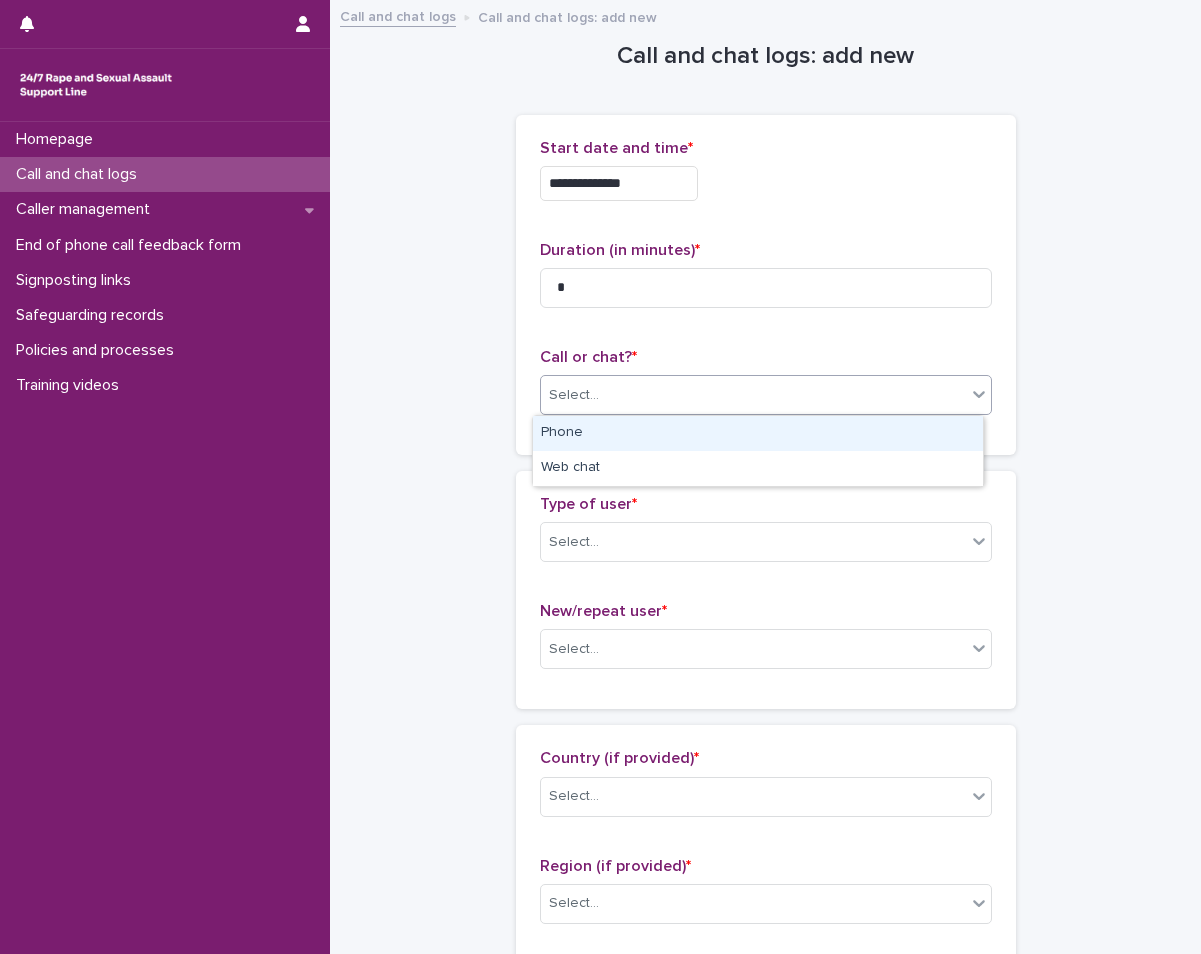 click on "Select..." at bounding box center (753, 395) 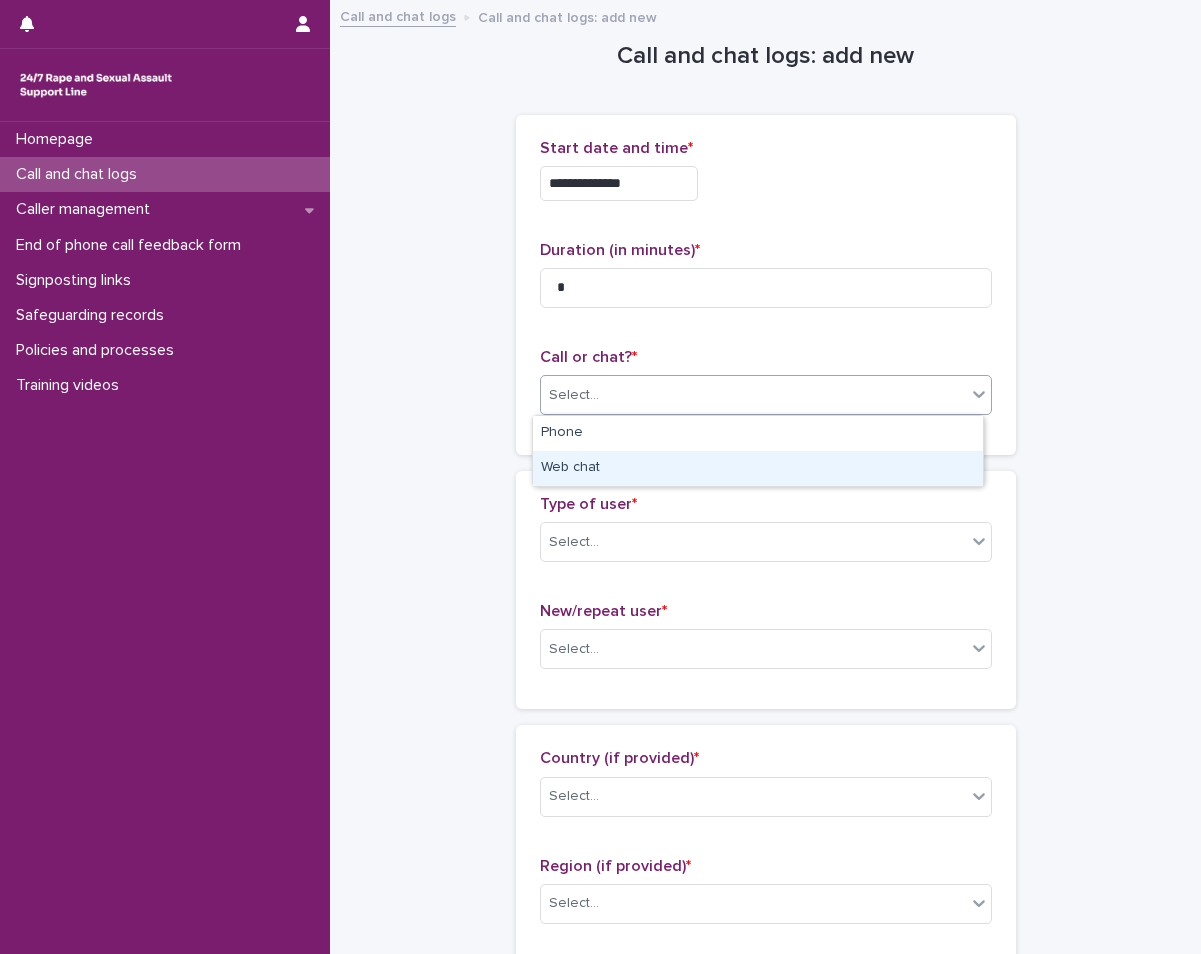 click on "Web chat" at bounding box center (758, 468) 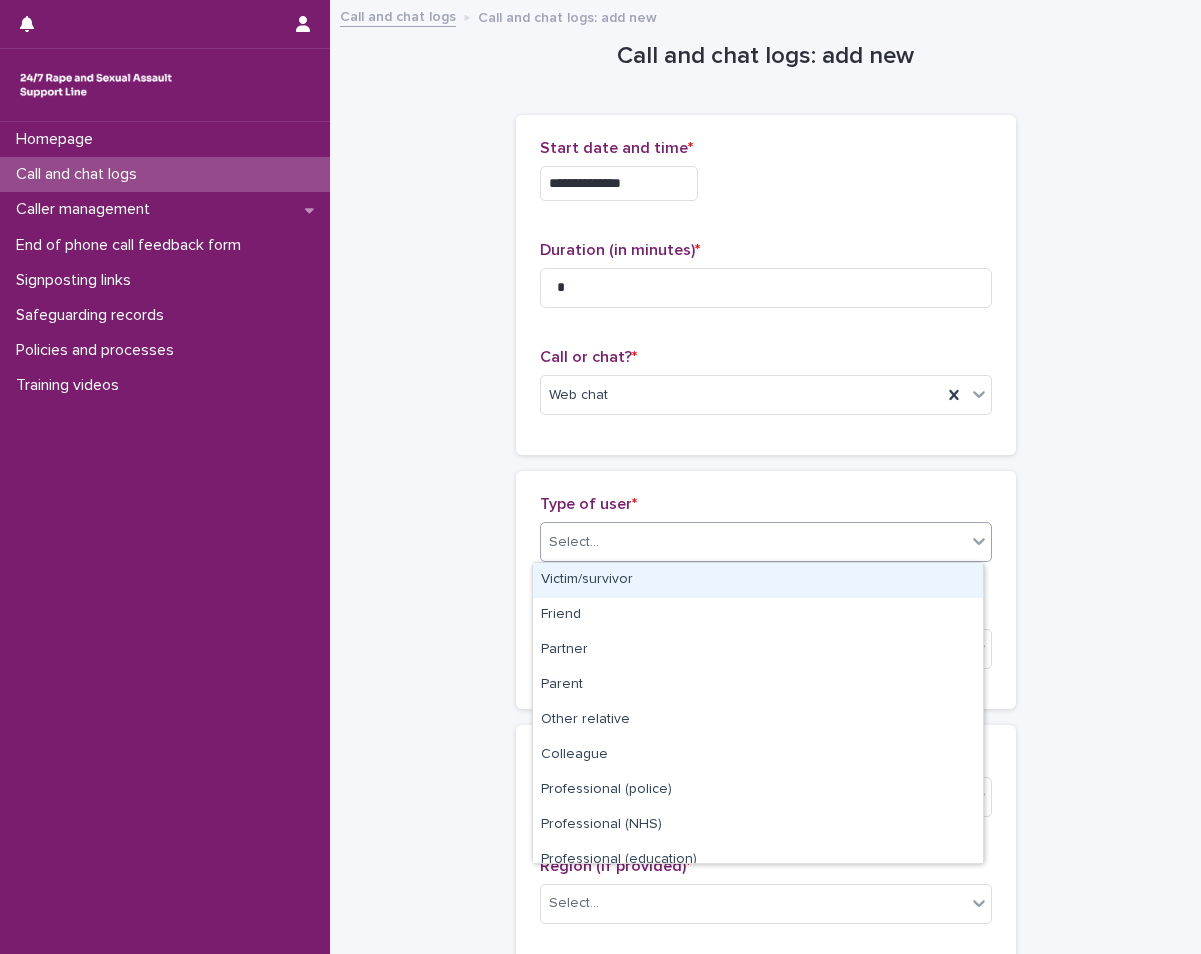 click on "Select..." at bounding box center (753, 542) 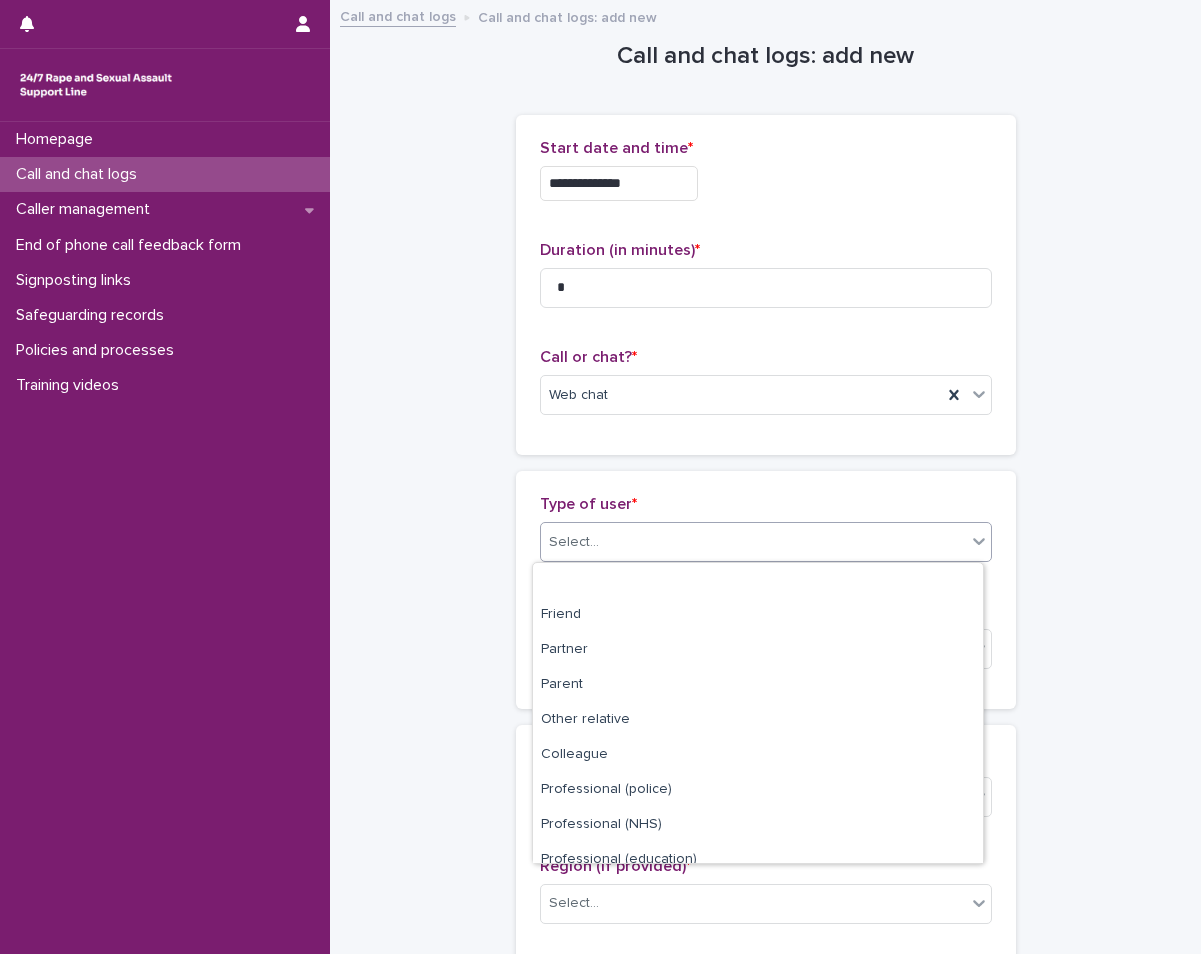 scroll, scrollTop: 225, scrollLeft: 0, axis: vertical 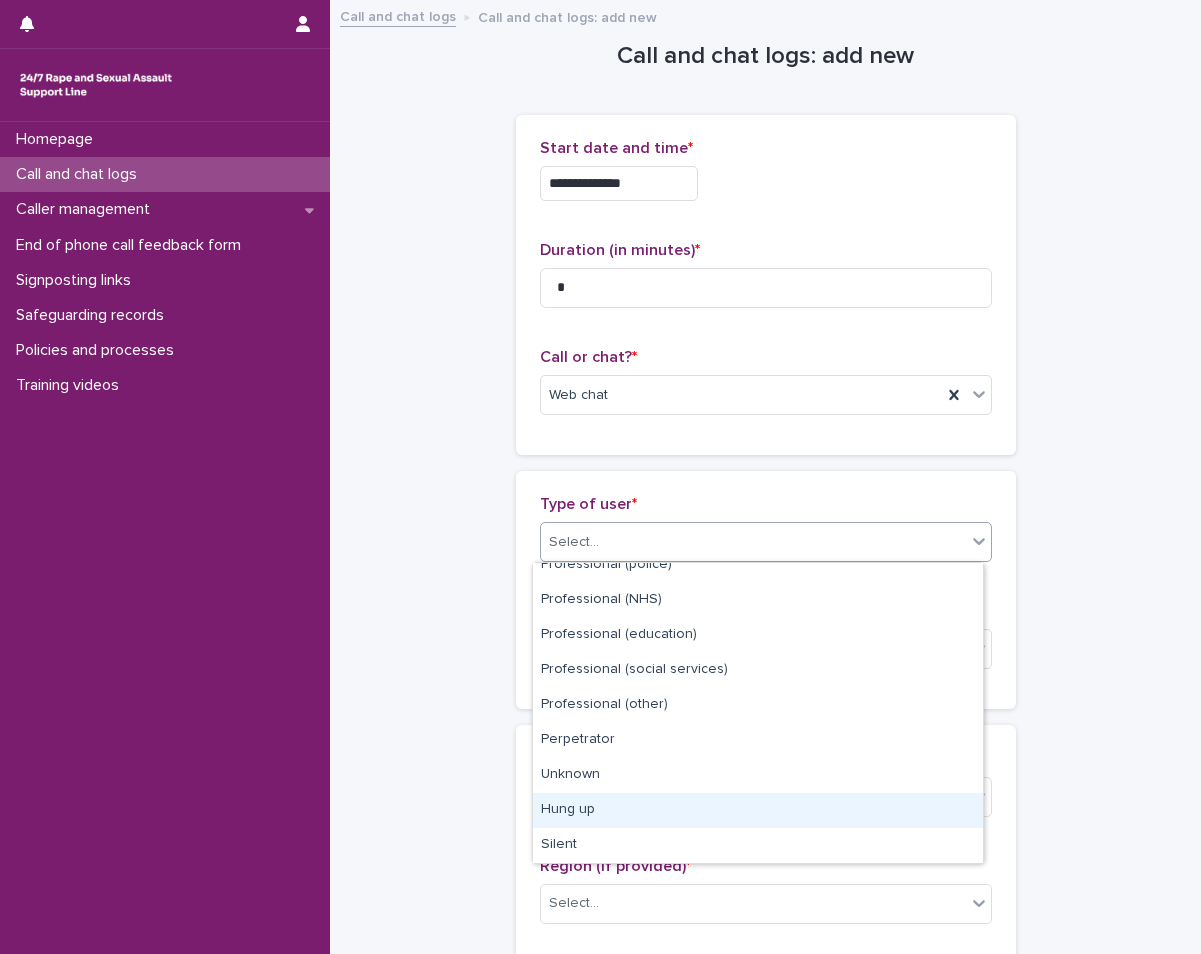 click on "Hung up" at bounding box center [758, 810] 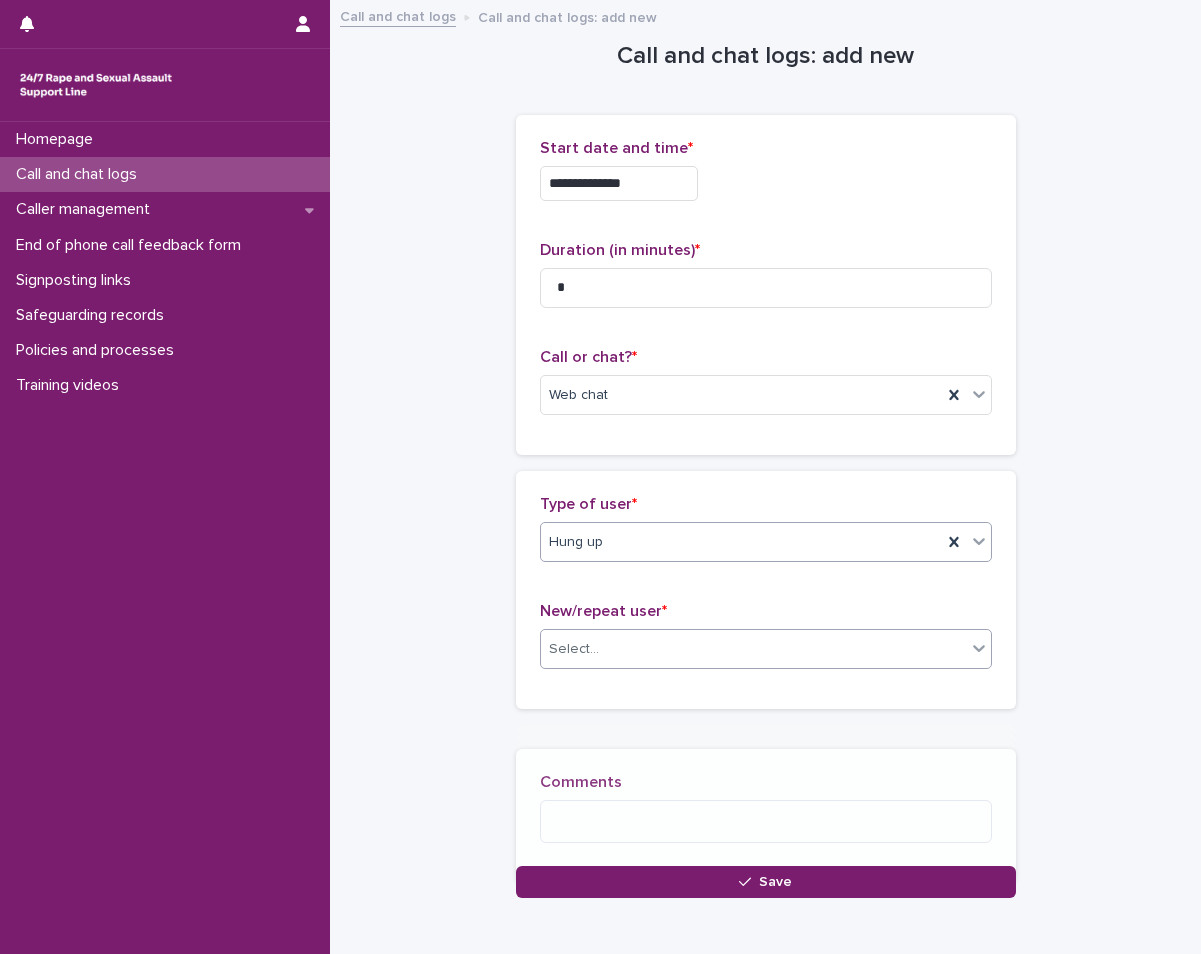 click on "Select..." at bounding box center [753, 649] 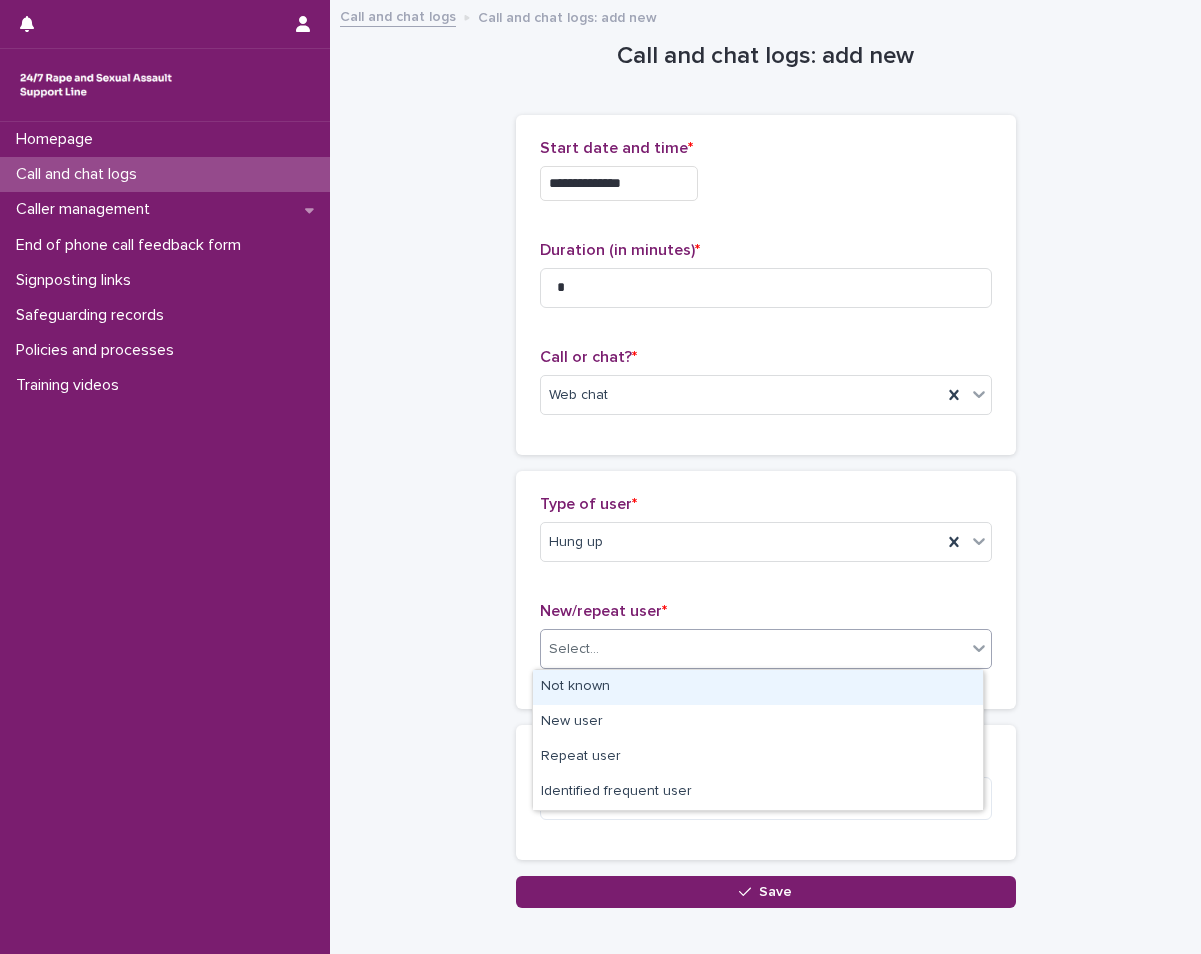 click on "Not known" at bounding box center [758, 687] 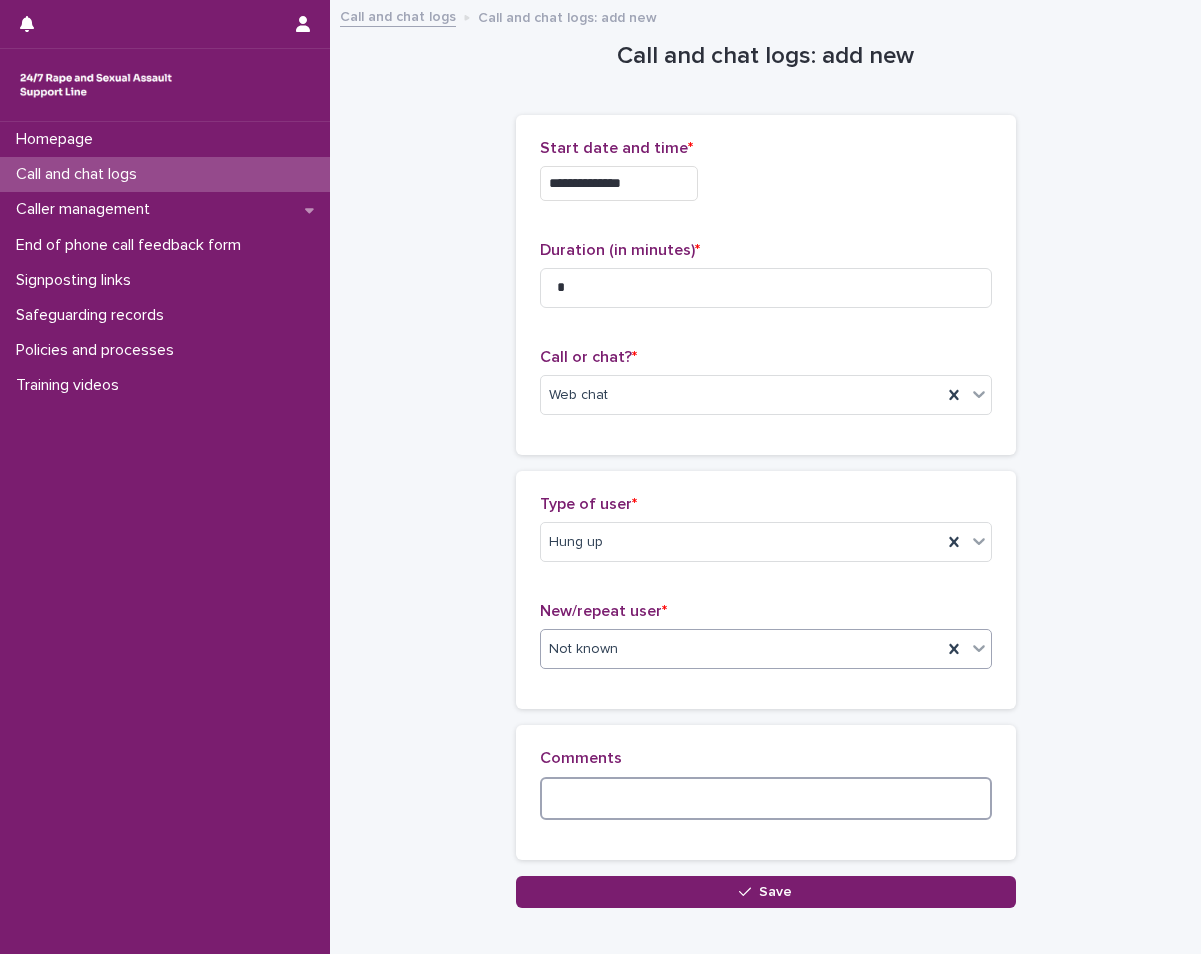 click at bounding box center (766, 798) 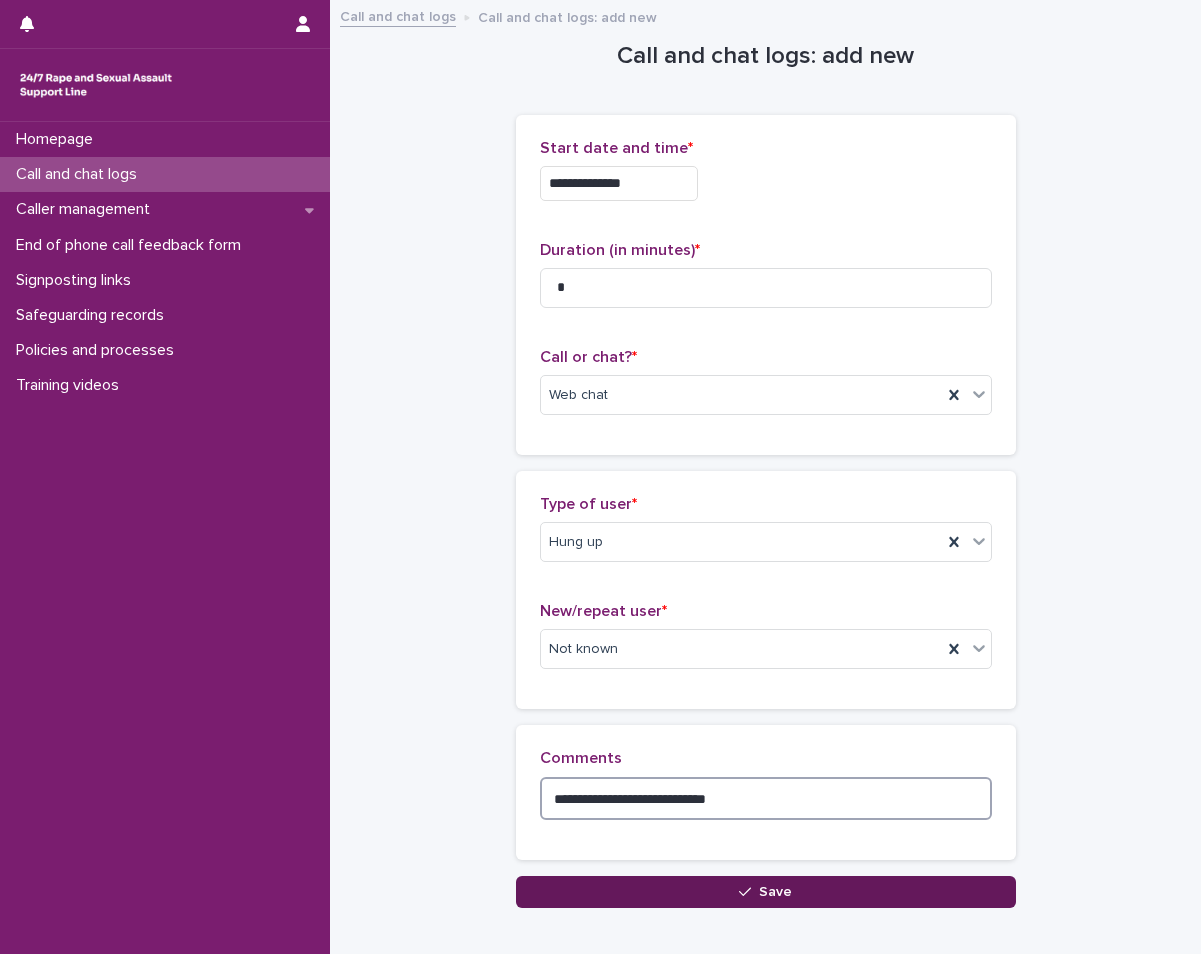 type on "**********" 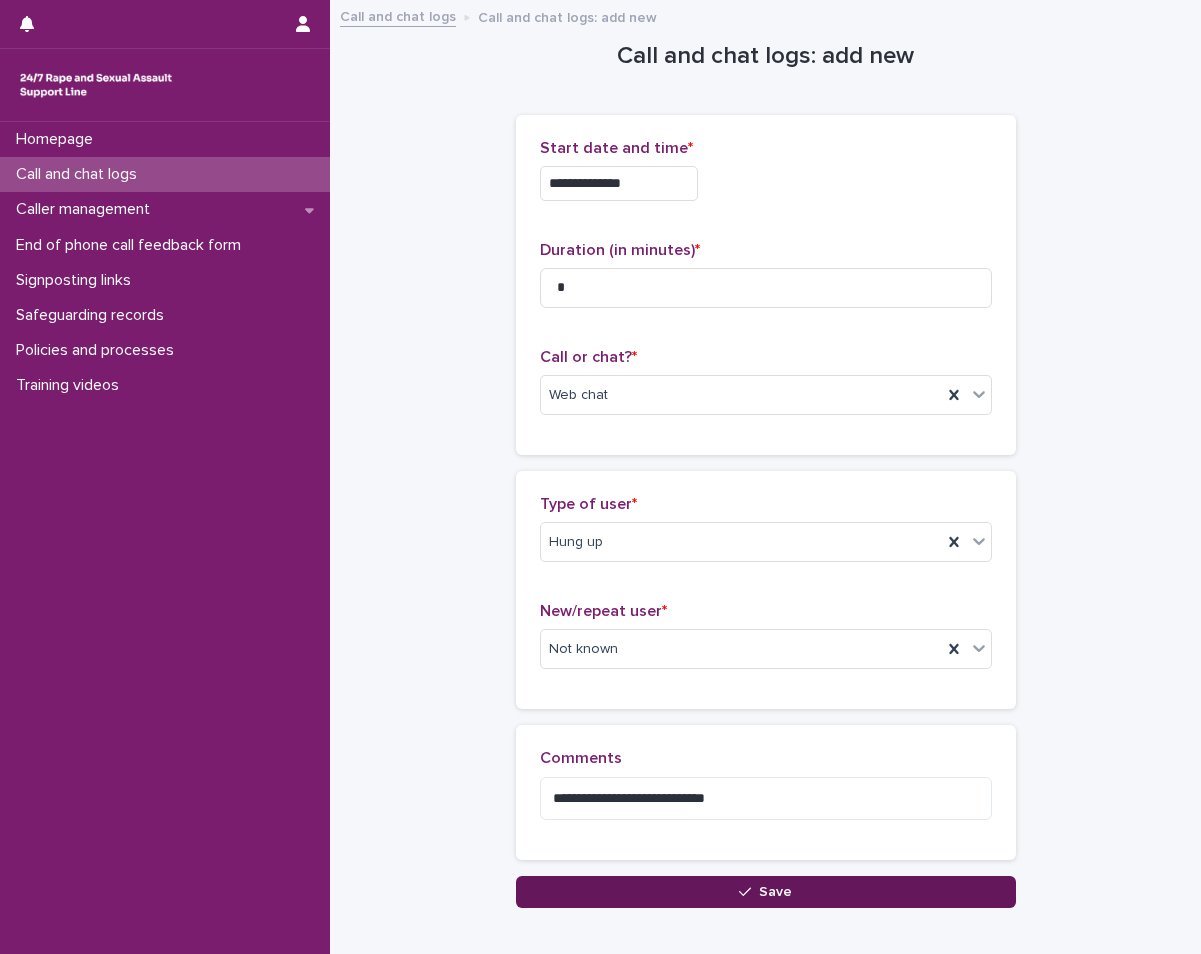 click on "Save" at bounding box center (766, 892) 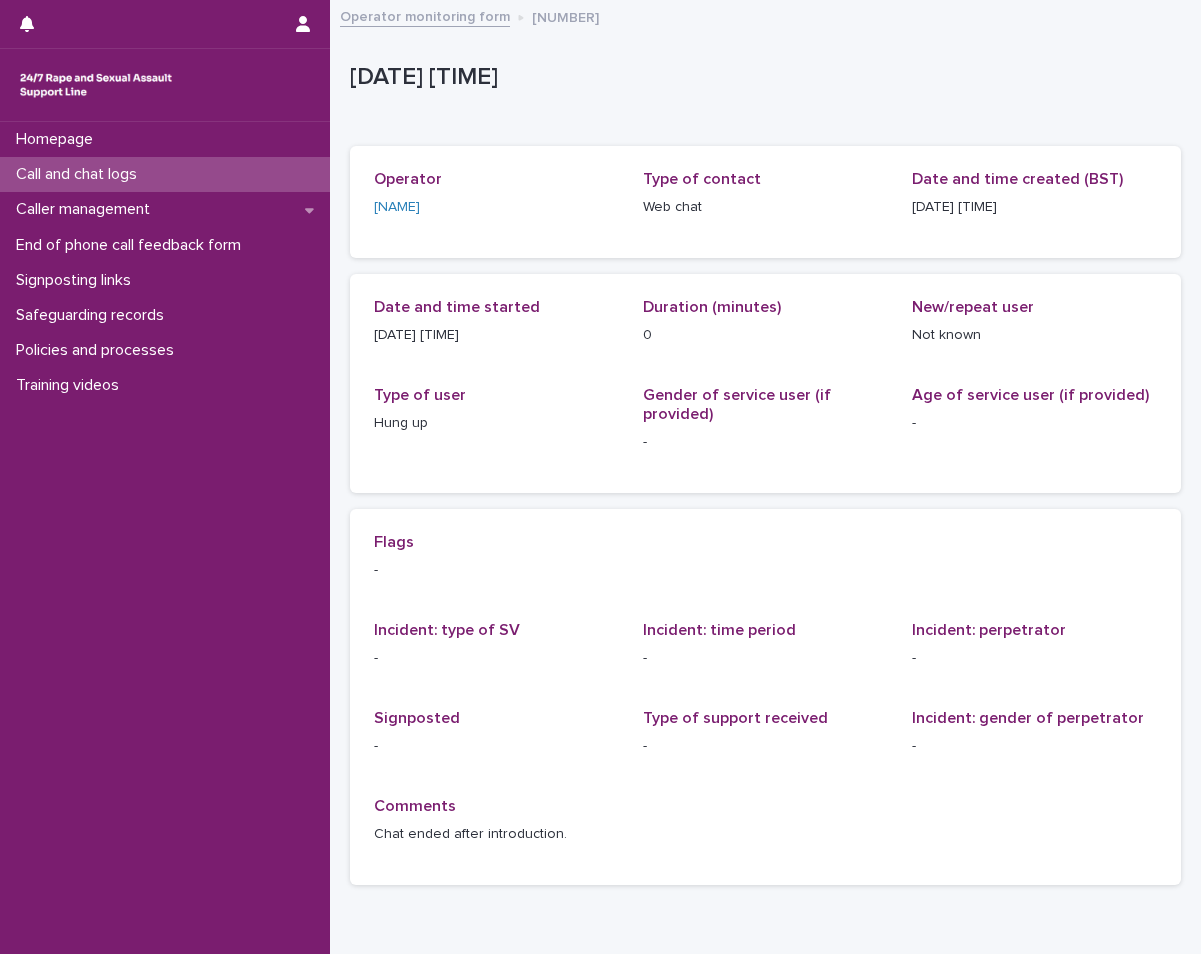 click on "Call and chat logs" at bounding box center [165, 174] 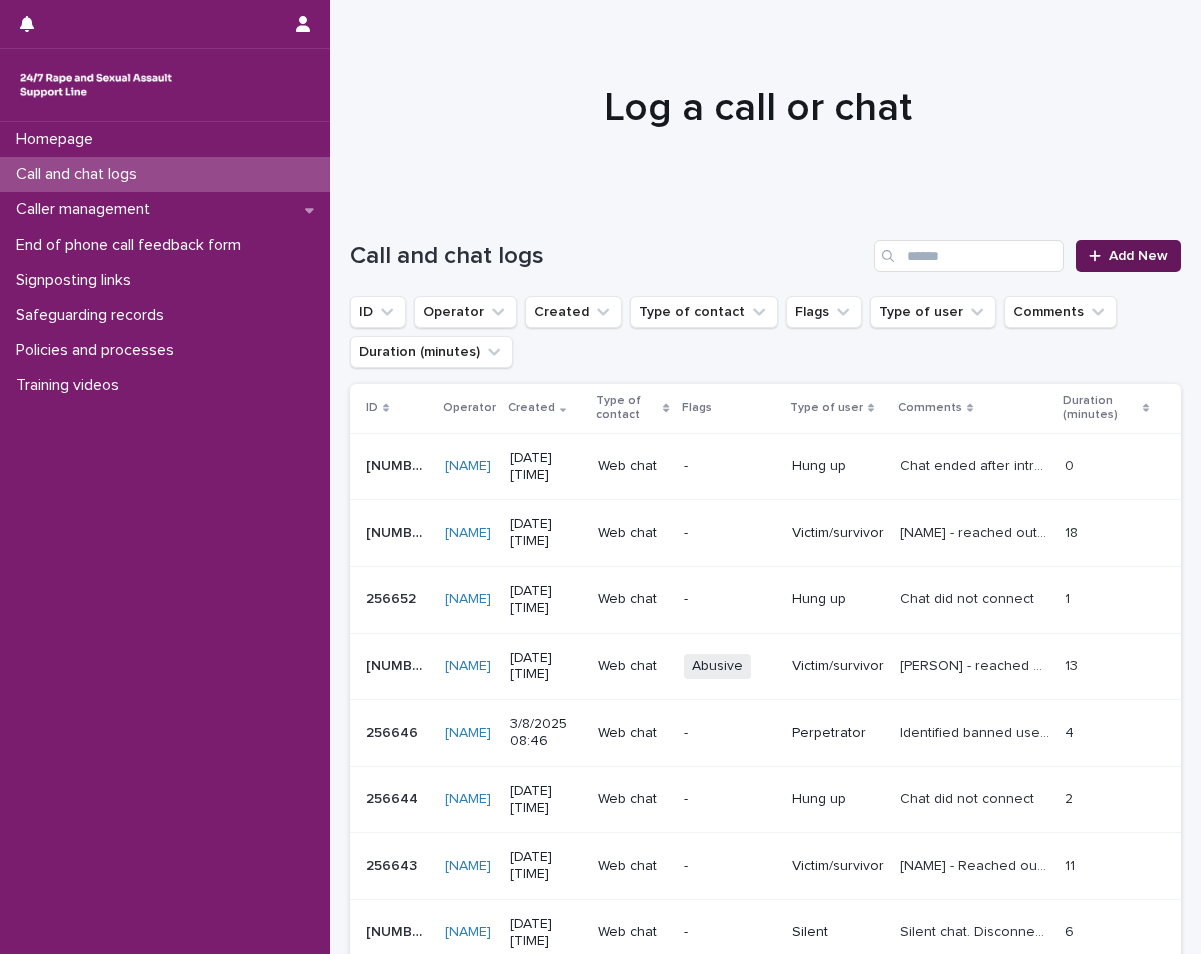 click on "Add New" at bounding box center (1138, 256) 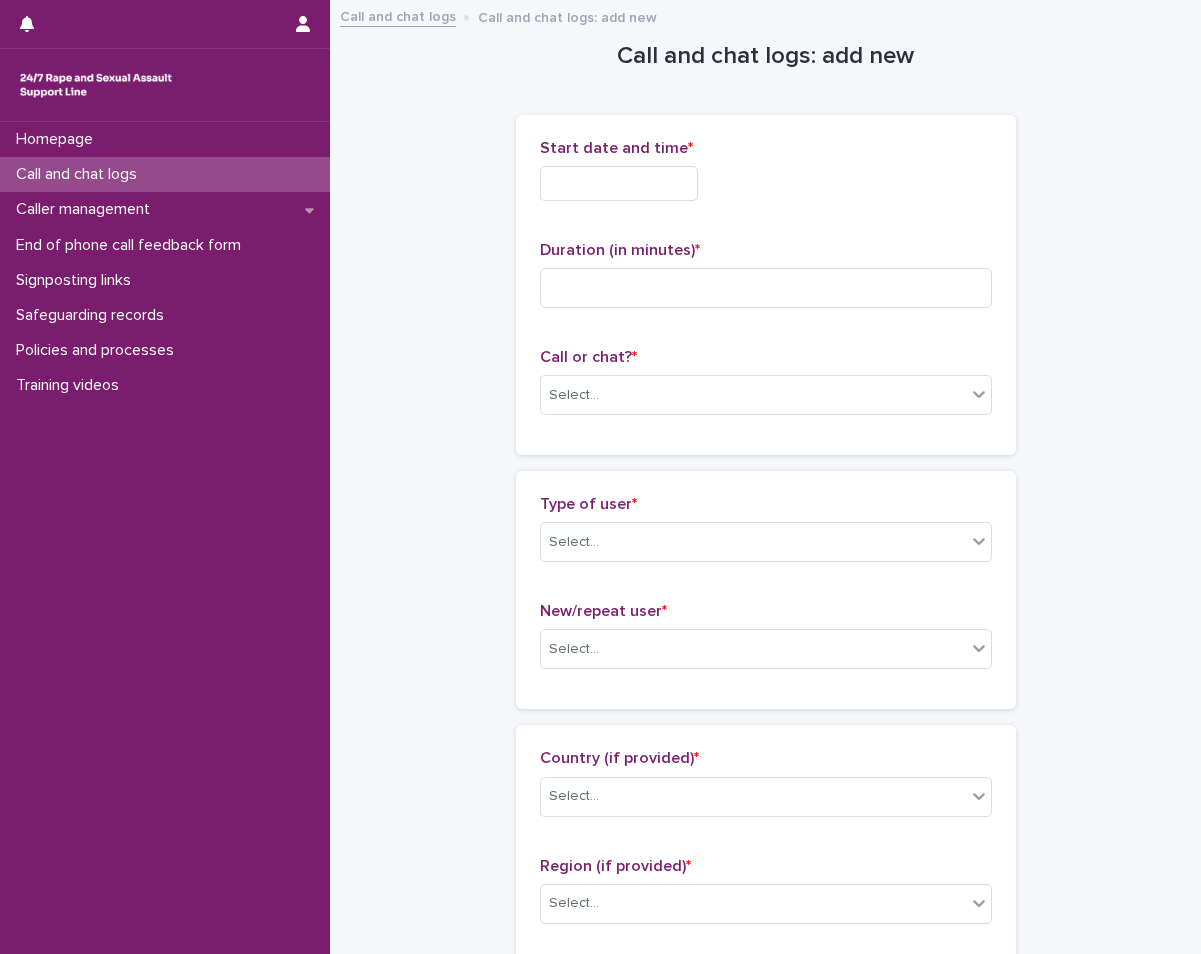 click at bounding box center [619, 183] 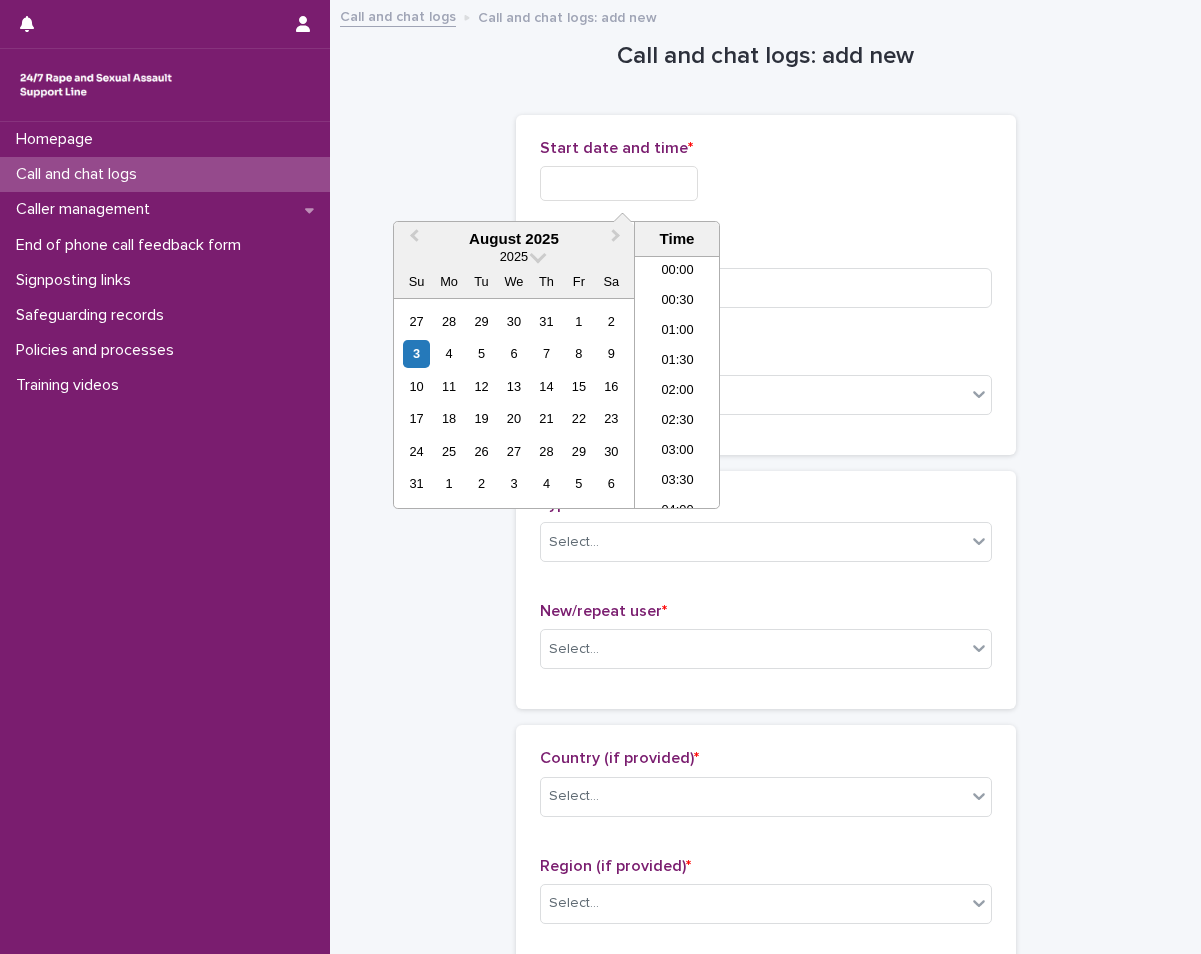 scroll, scrollTop: 490, scrollLeft: 0, axis: vertical 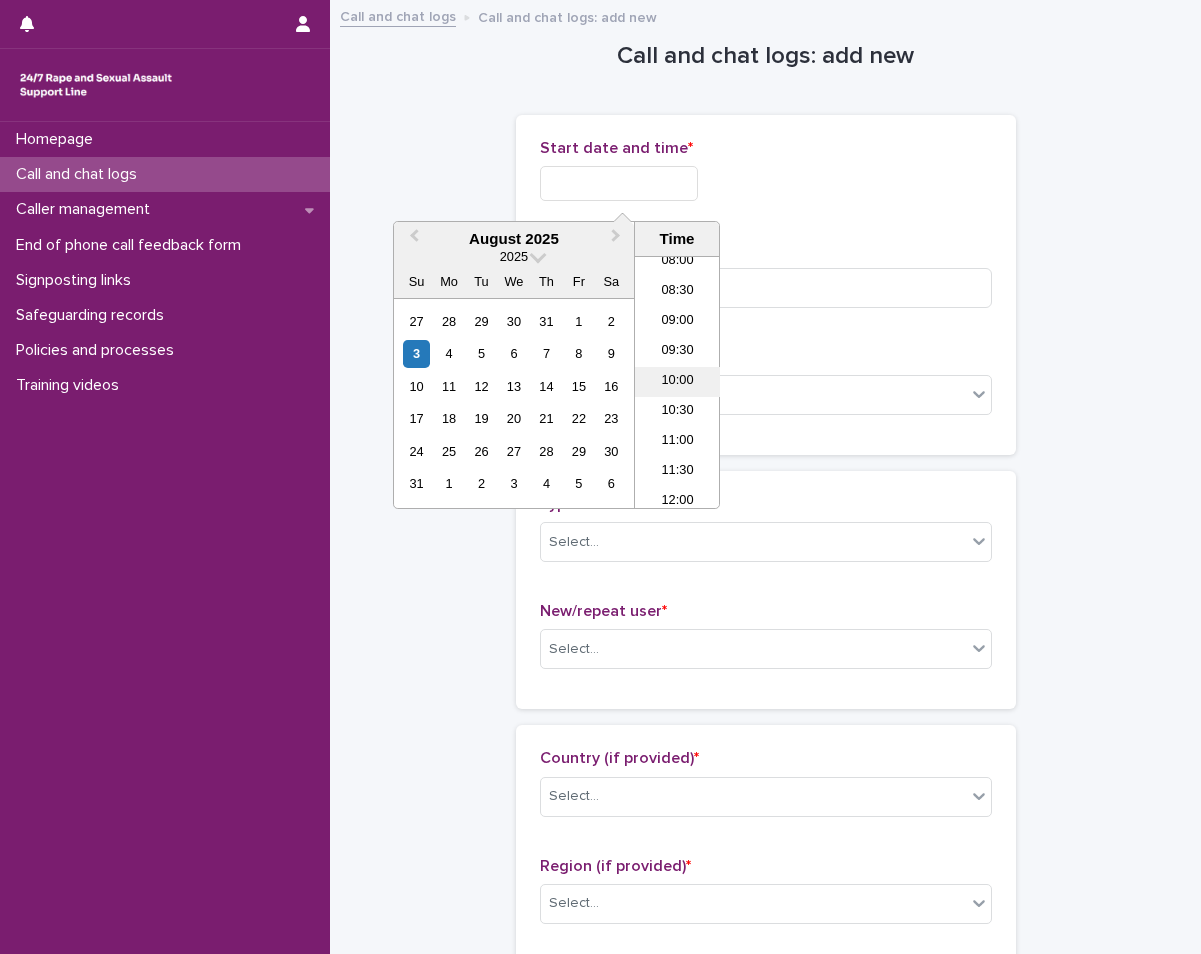 click on "10:00" at bounding box center (677, 382) 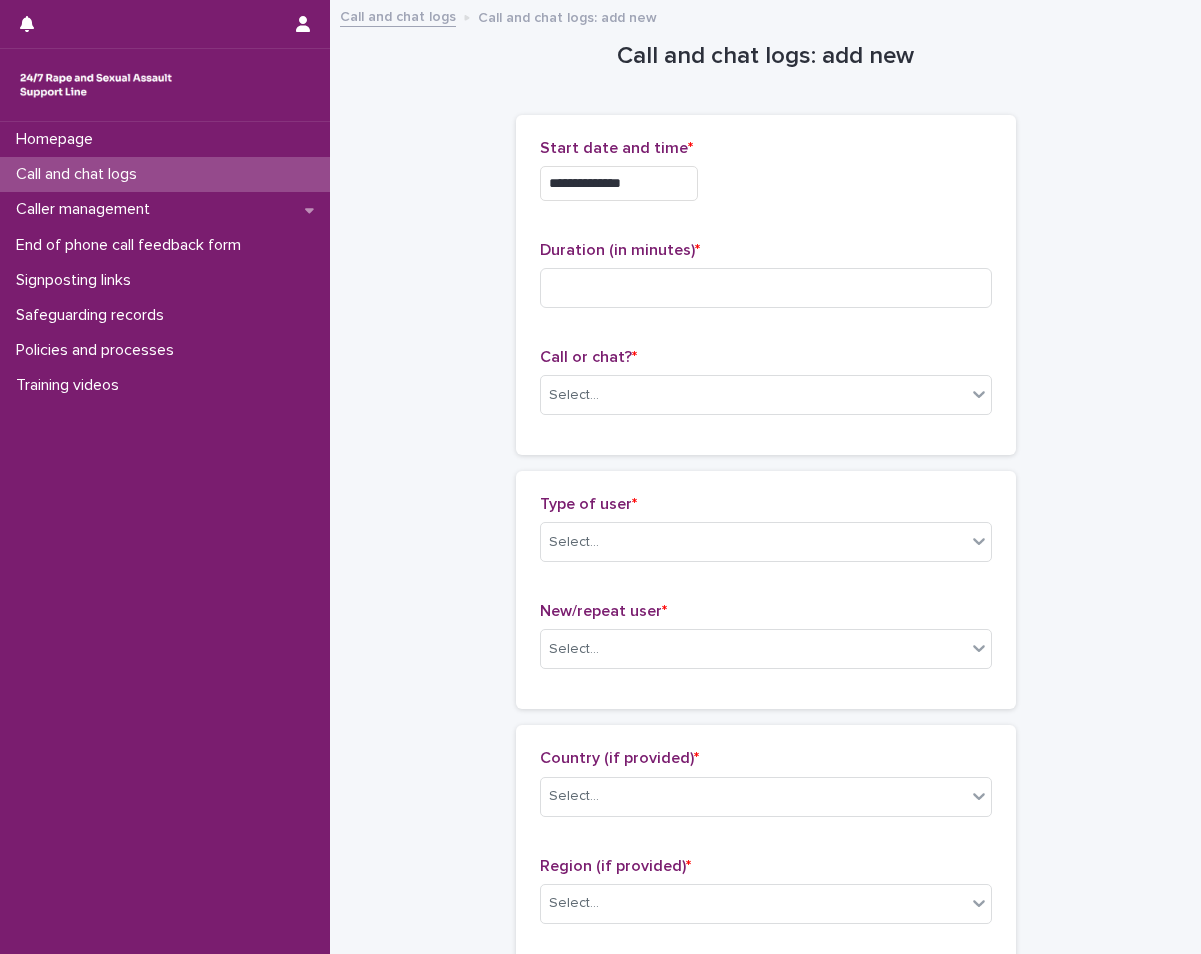 click on "**********" at bounding box center [619, 183] 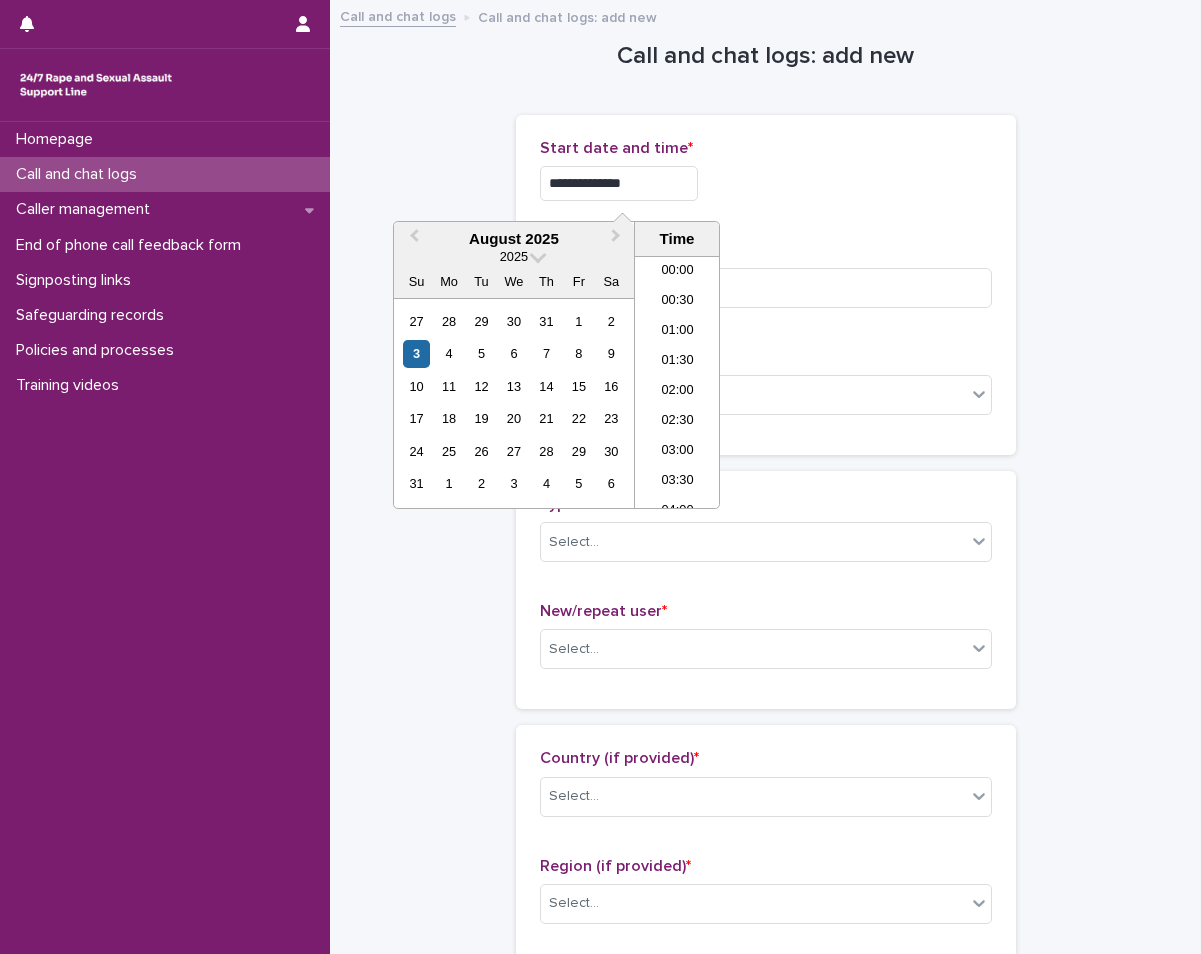 scroll, scrollTop: 490, scrollLeft: 0, axis: vertical 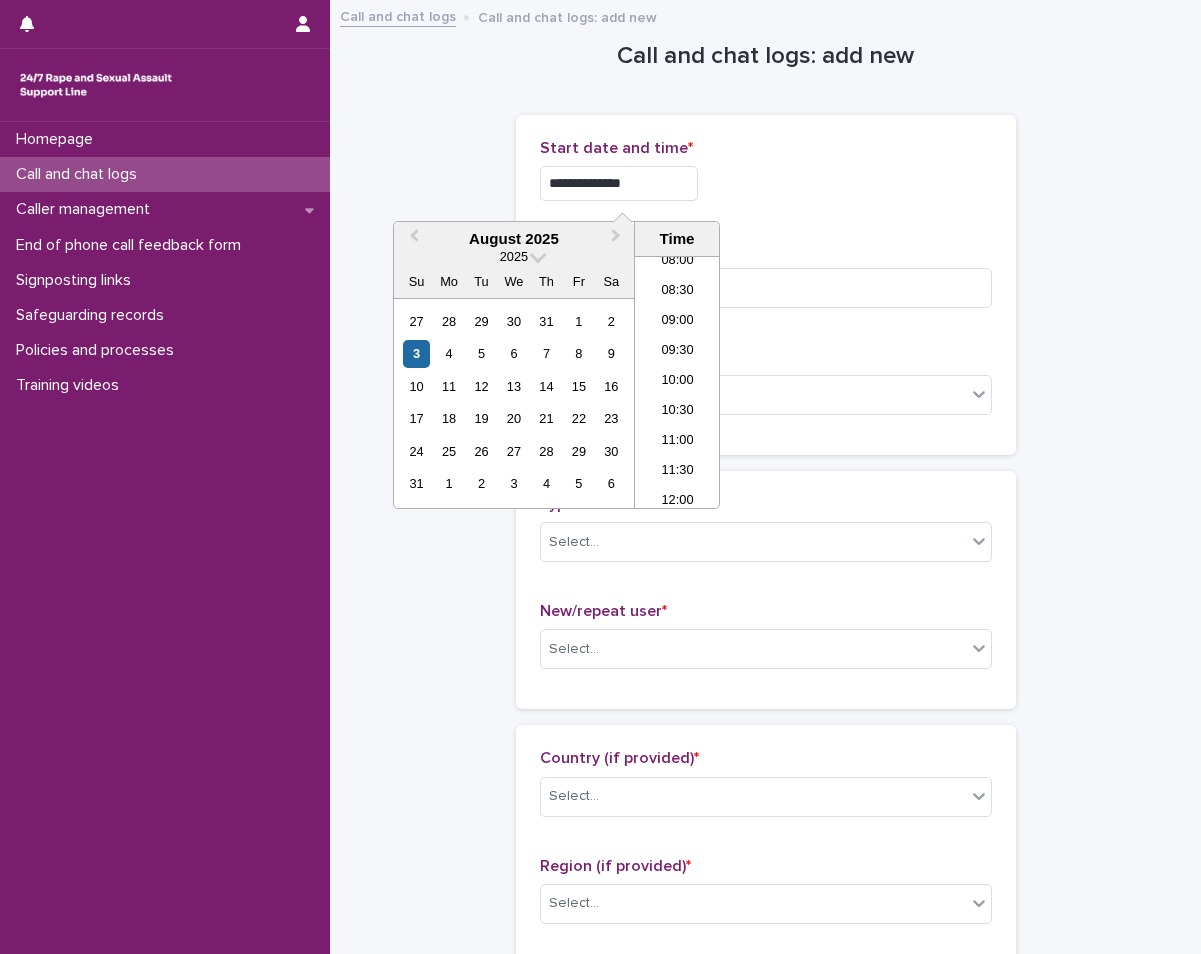 type on "**********" 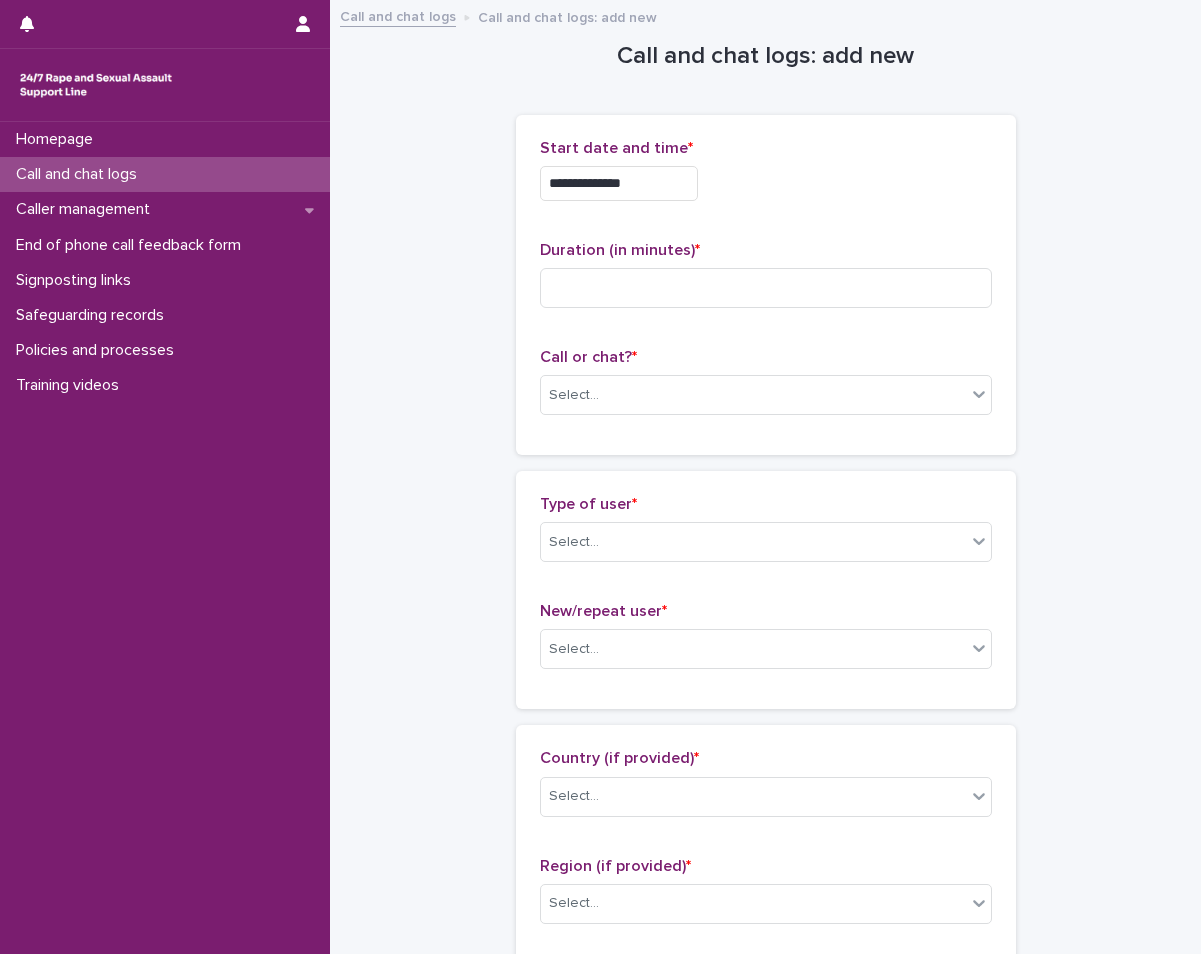 click on "Duration (in minutes) *" at bounding box center (766, 282) 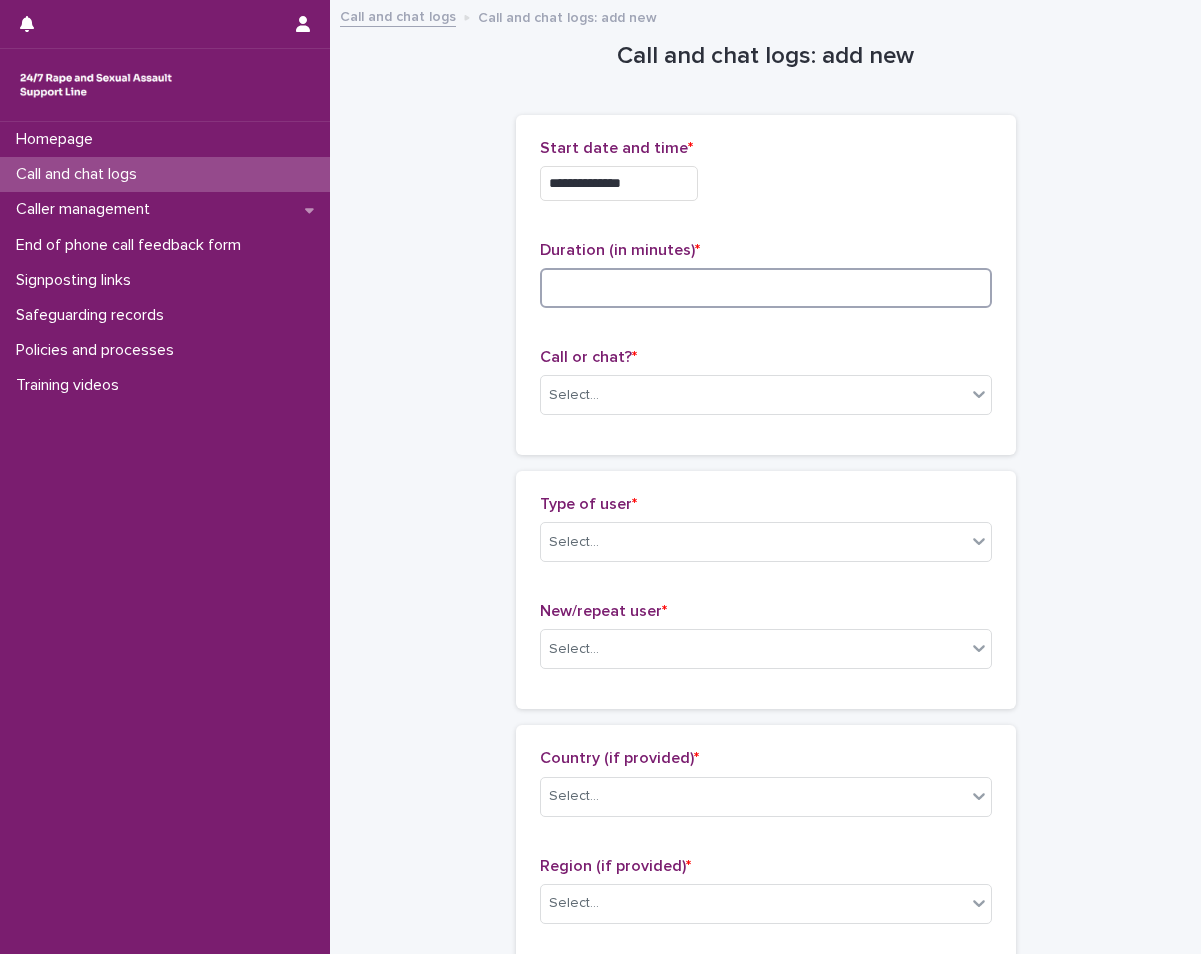 click at bounding box center [766, 288] 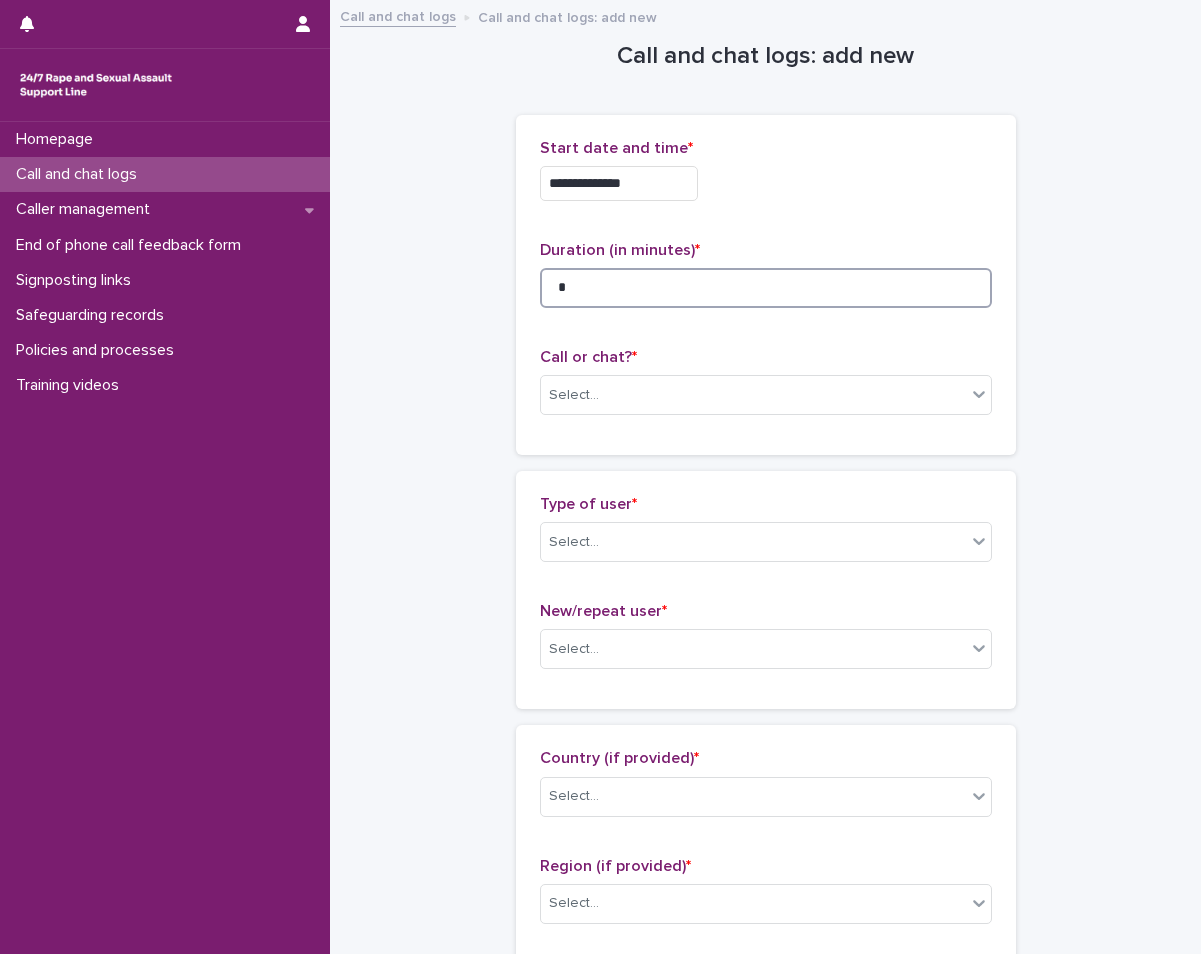 type on "*" 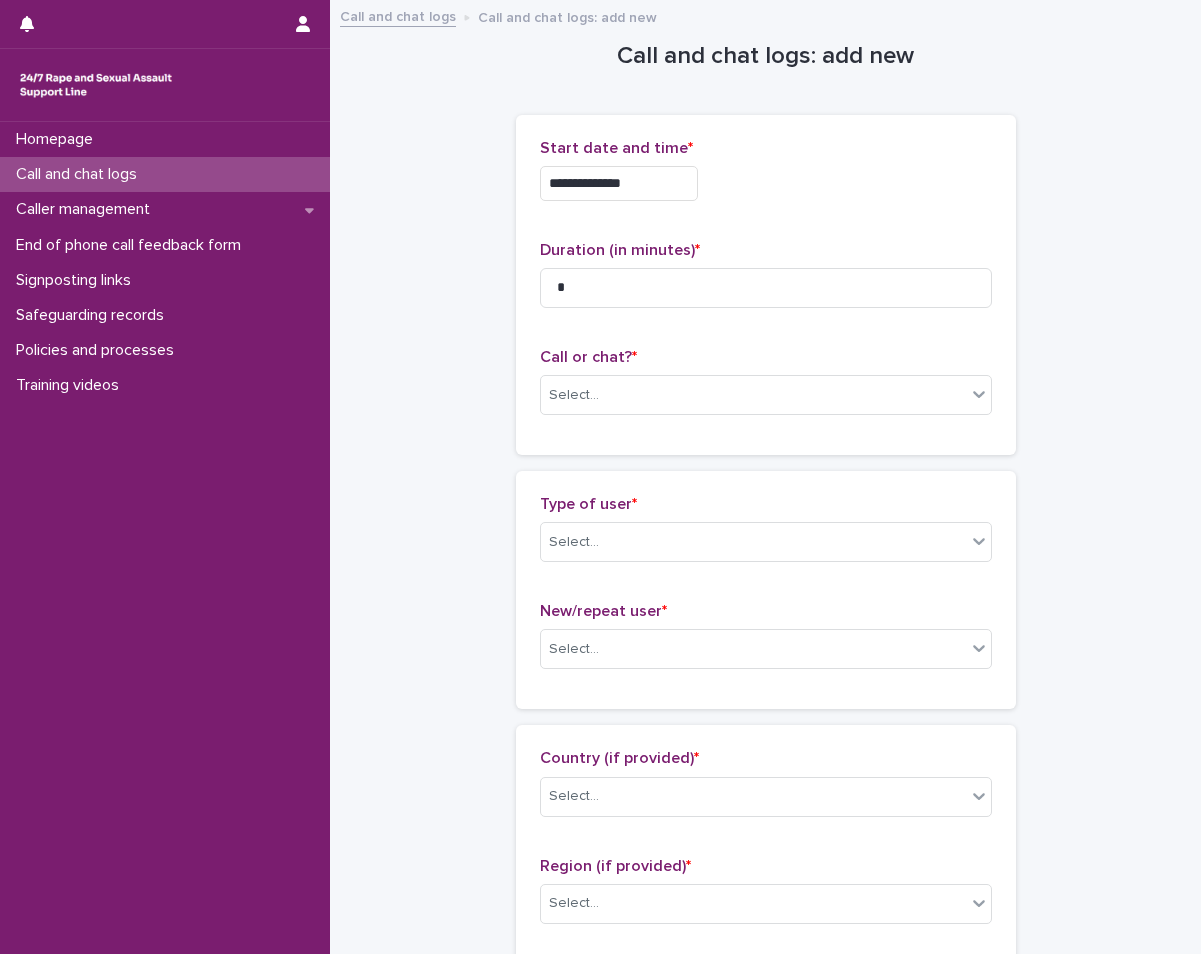 click on "Call or chat? * Select..." at bounding box center [766, 389] 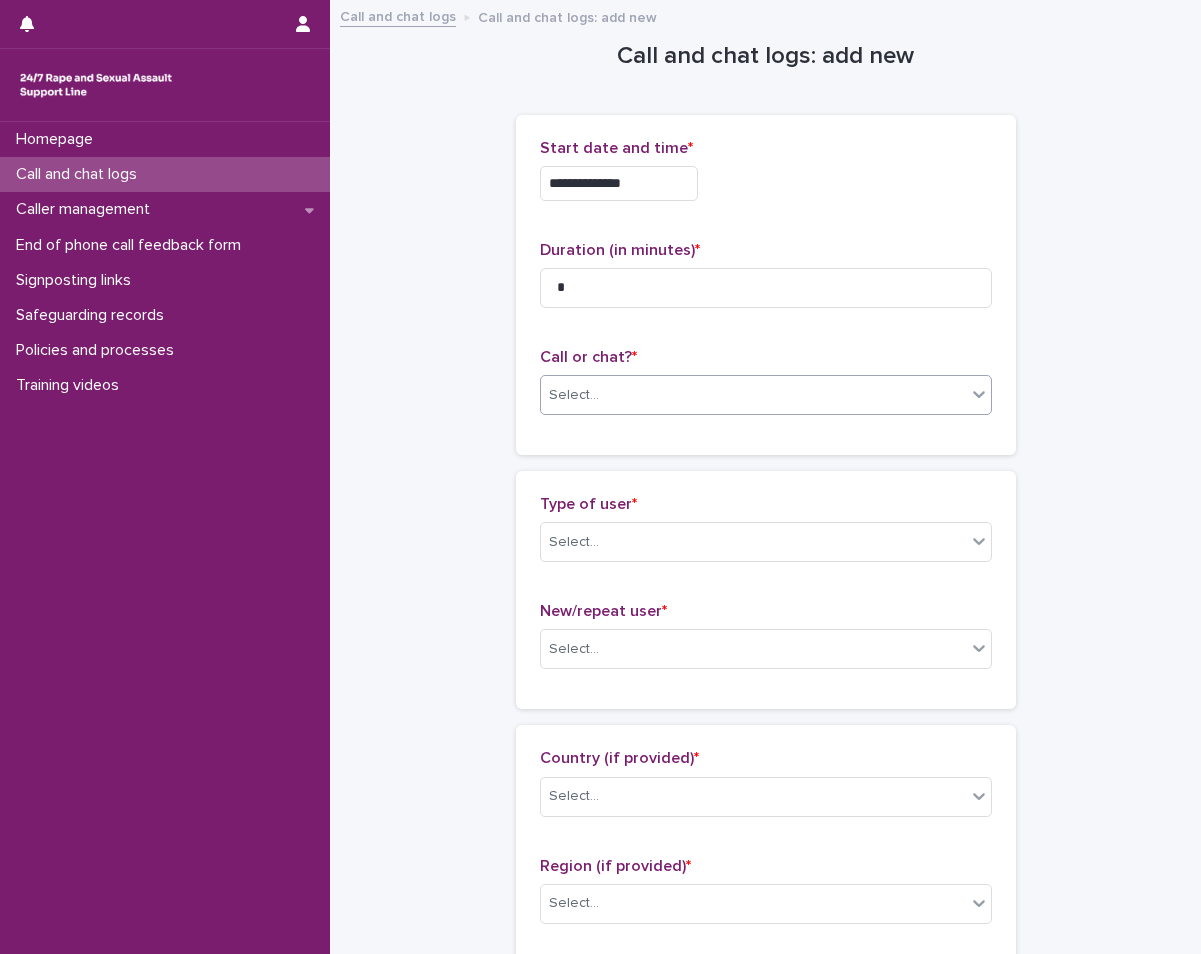 click on "Select..." at bounding box center (753, 395) 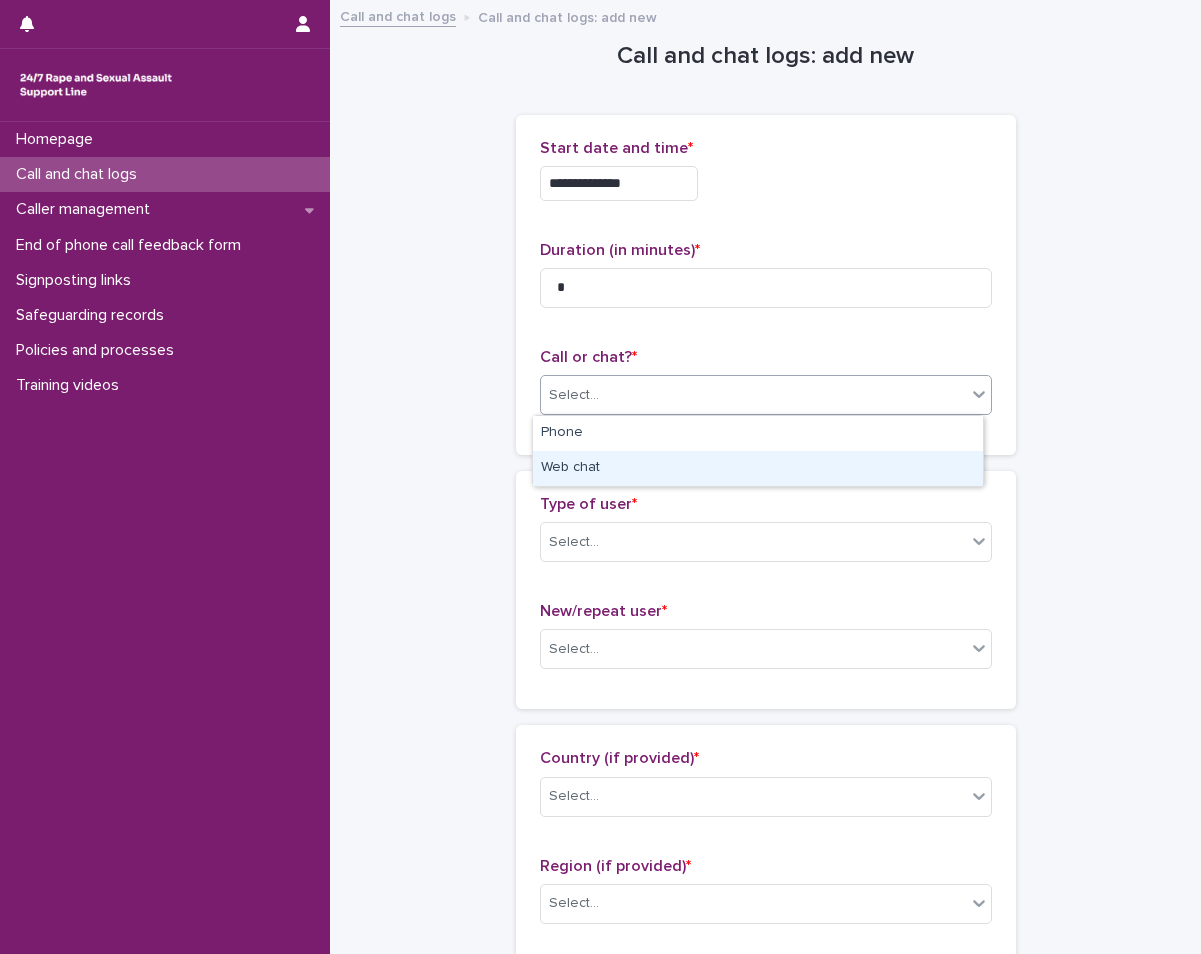 click on "Web chat" at bounding box center [758, 468] 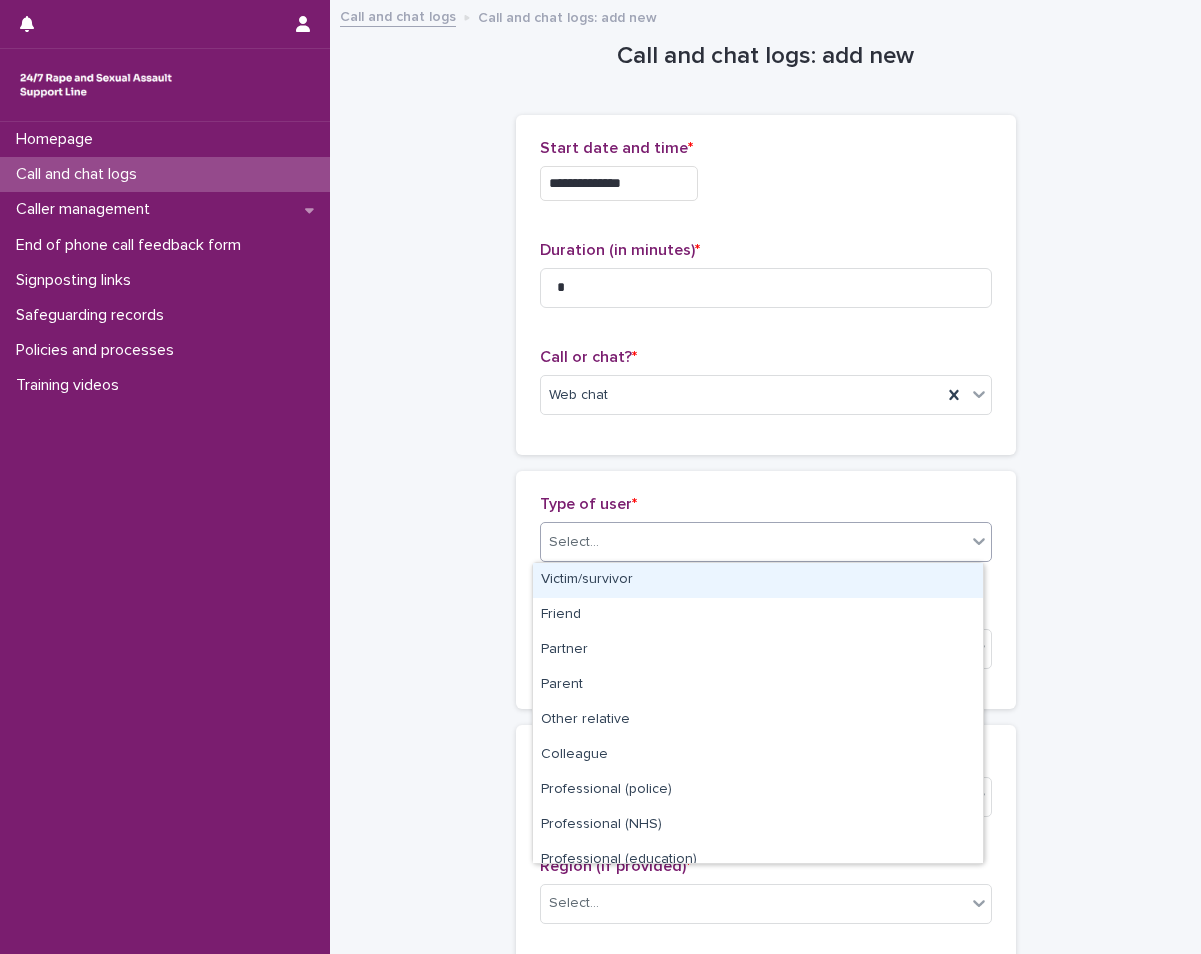 click on "Select..." at bounding box center [753, 542] 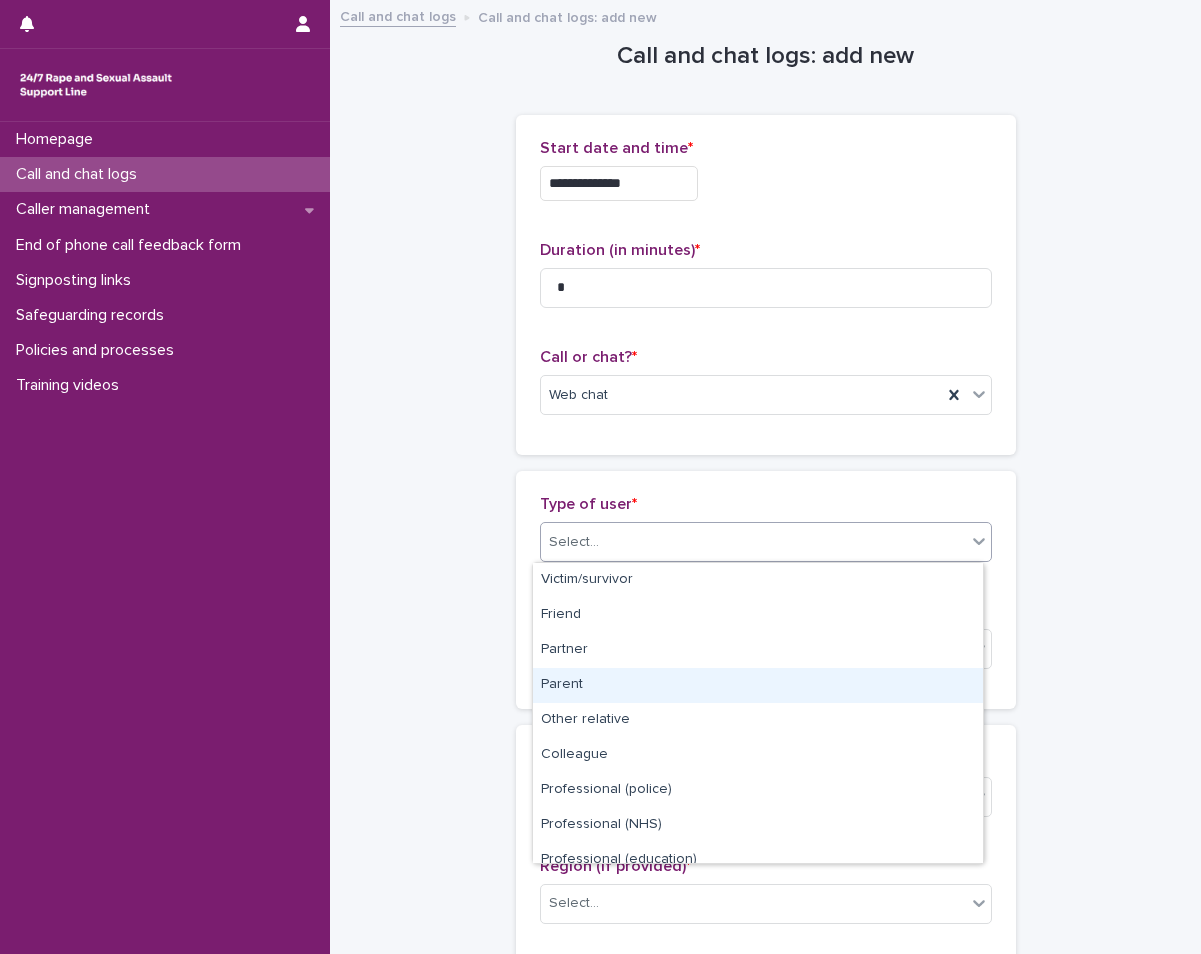scroll, scrollTop: 225, scrollLeft: 0, axis: vertical 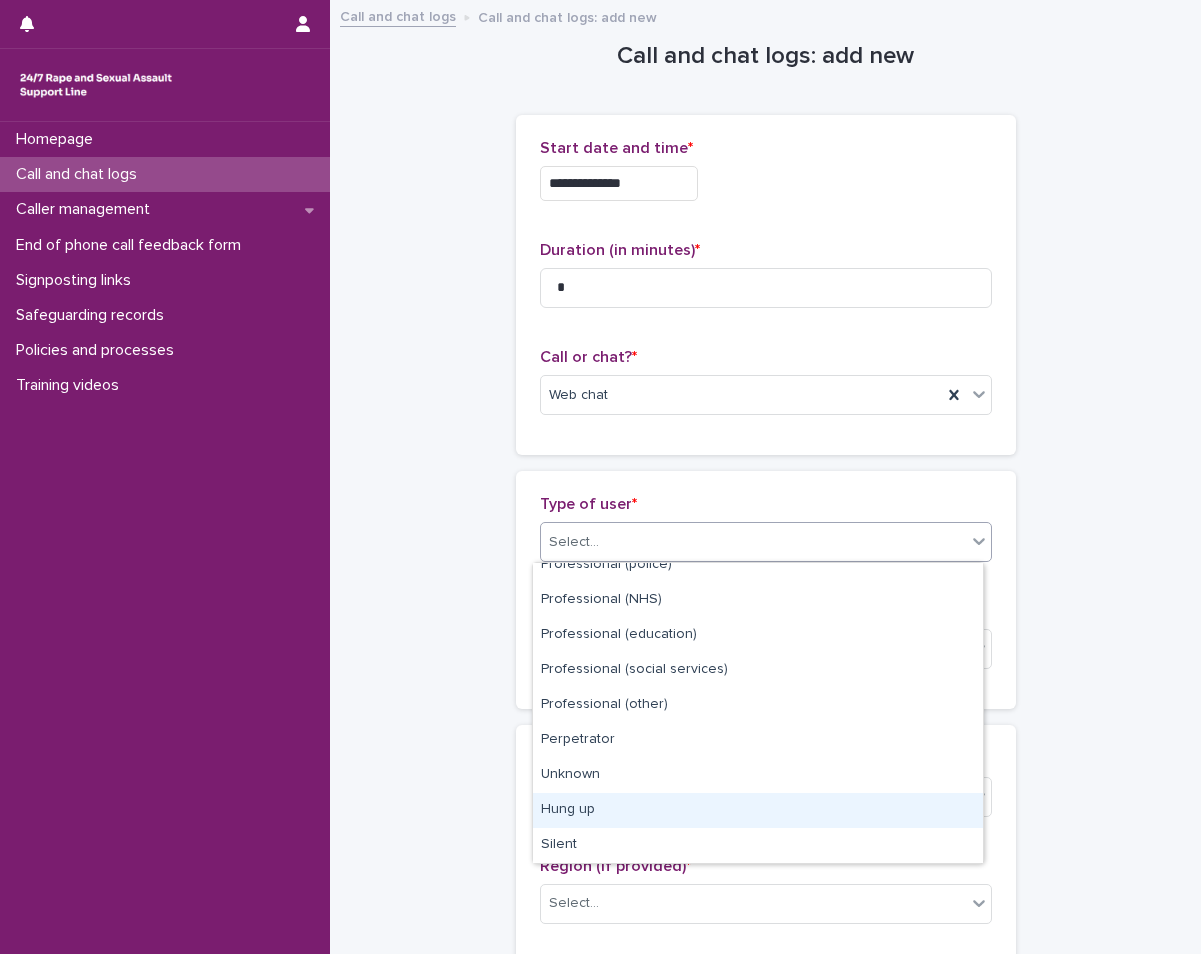 click on "Hung up" at bounding box center (758, 810) 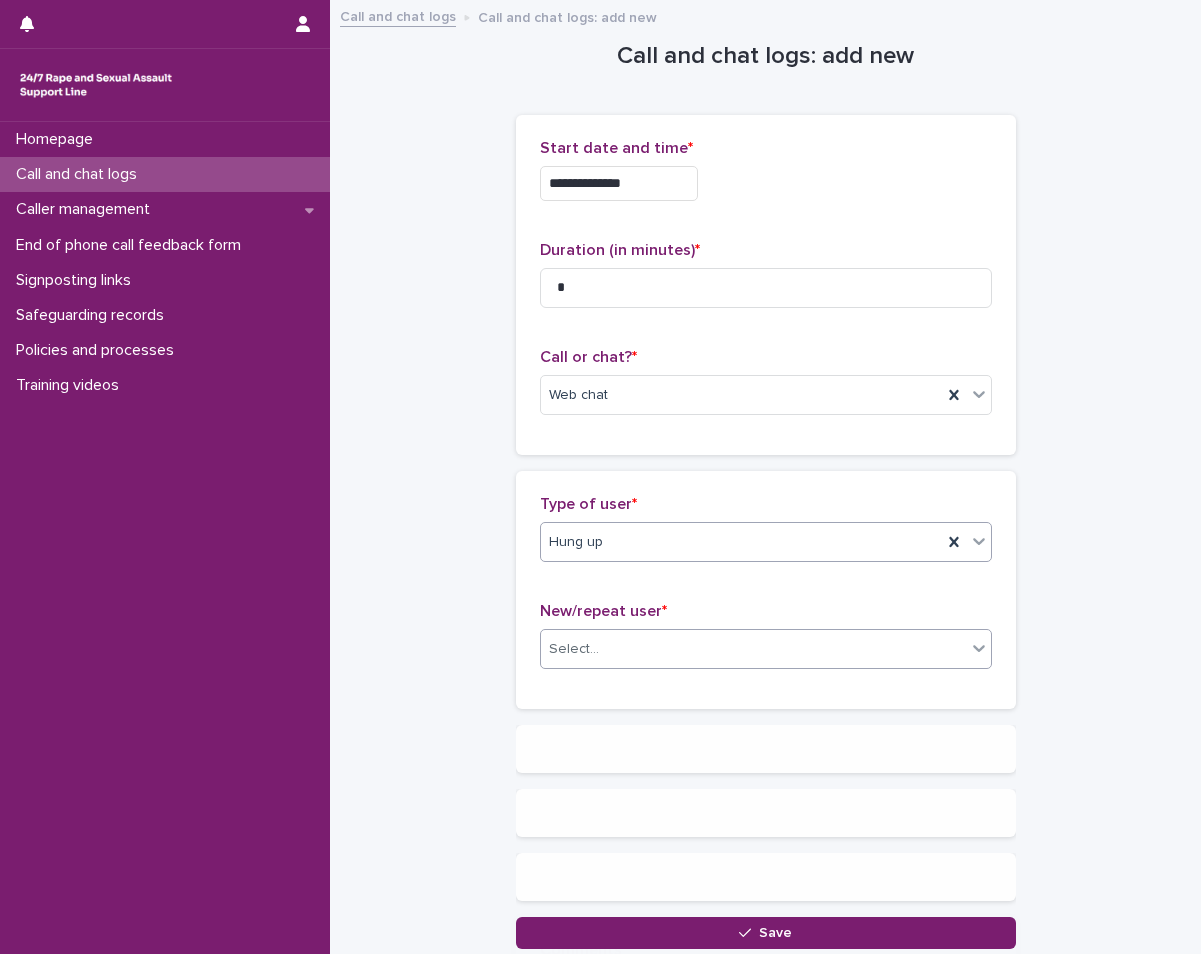 click on "Select..." at bounding box center (753, 649) 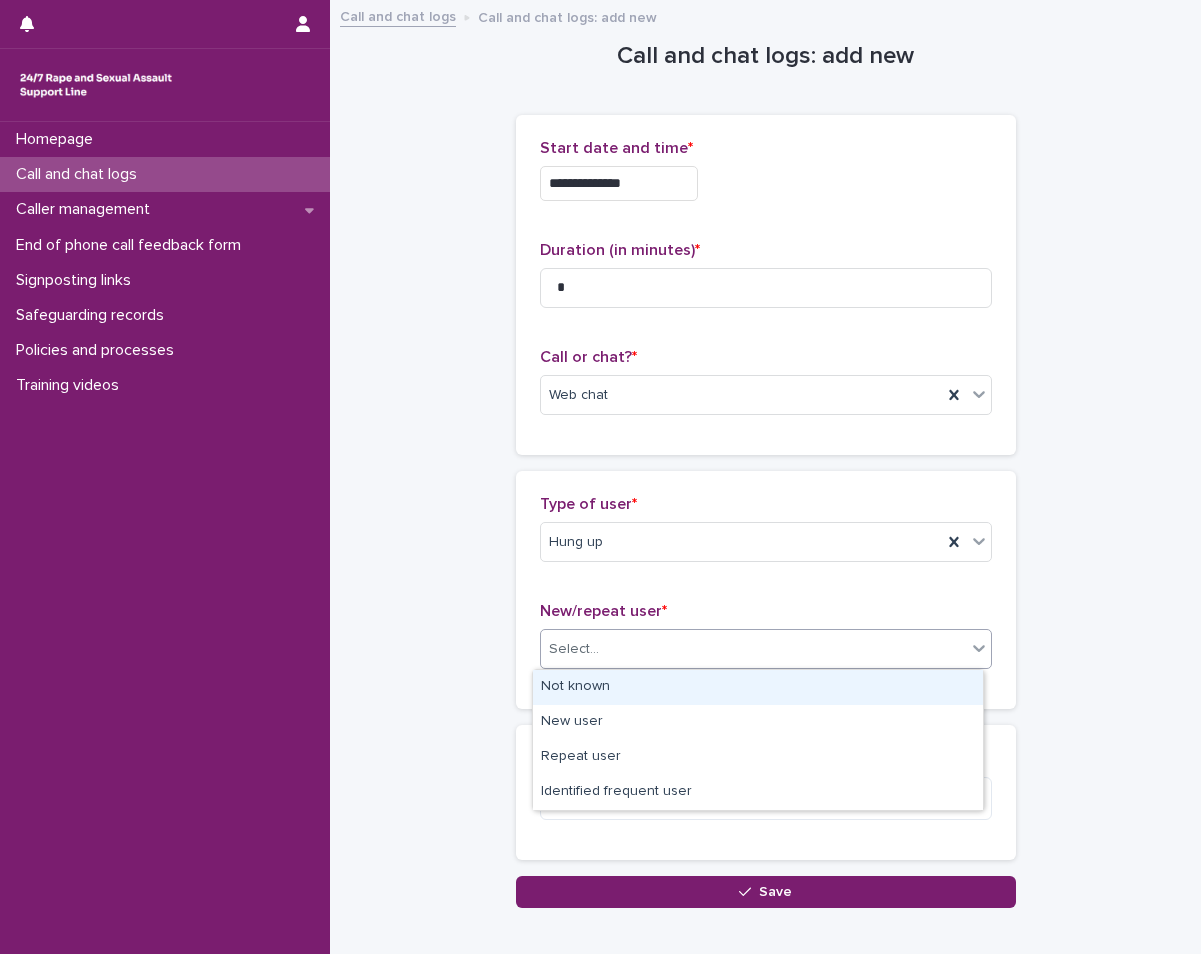 click on "Not known" at bounding box center [758, 687] 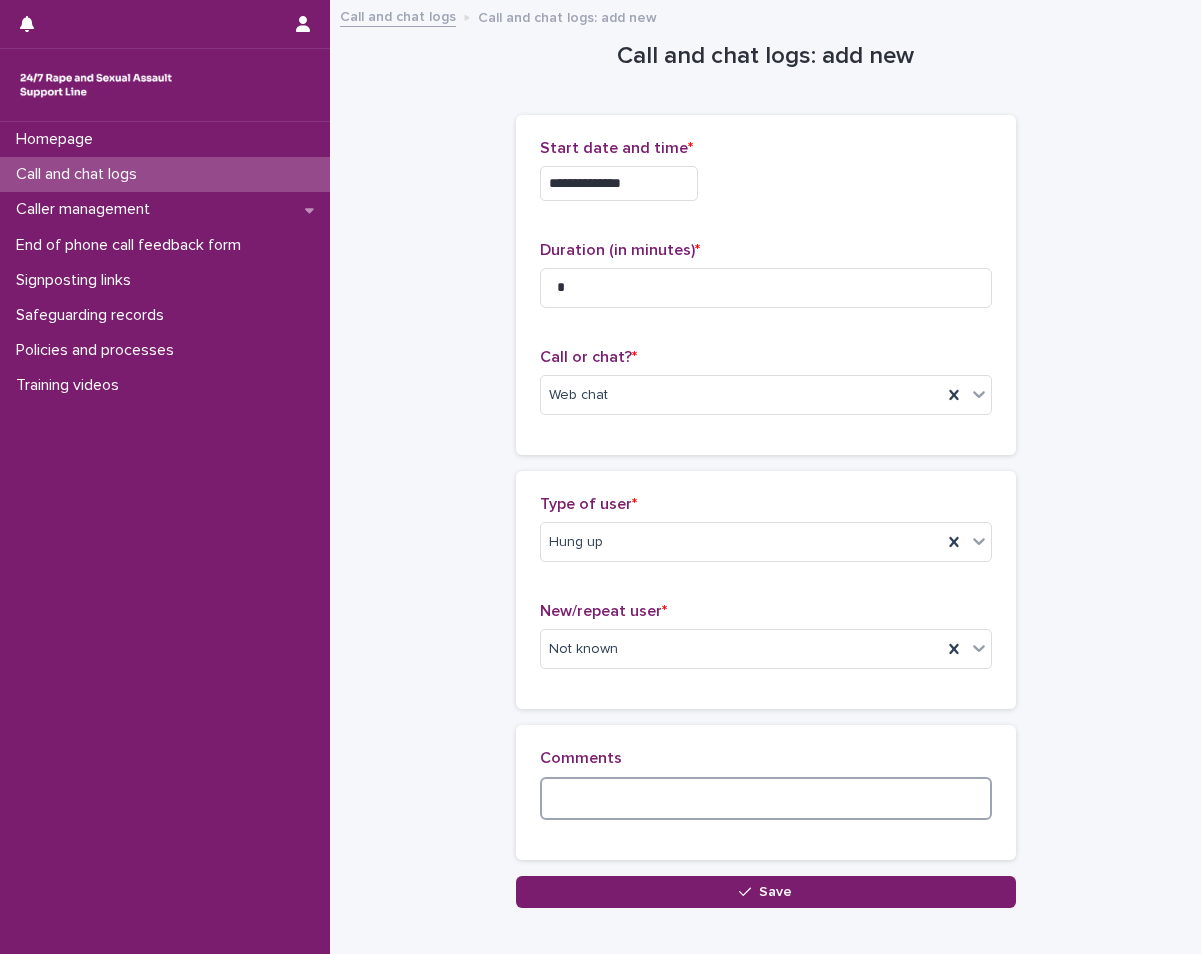 drag, startPoint x: 624, startPoint y: 794, endPoint x: 511, endPoint y: 689, distance: 154.25304 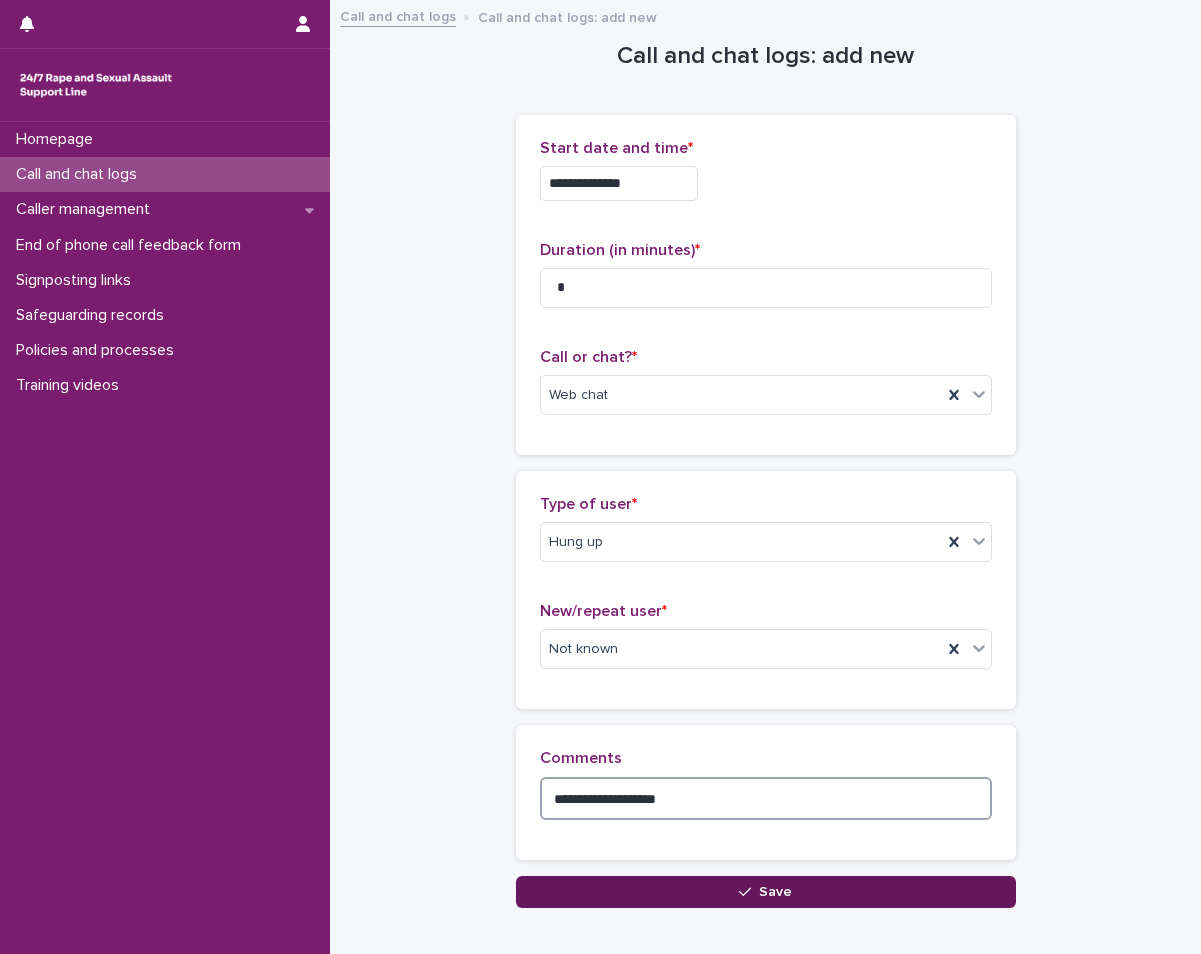 type on "**********" 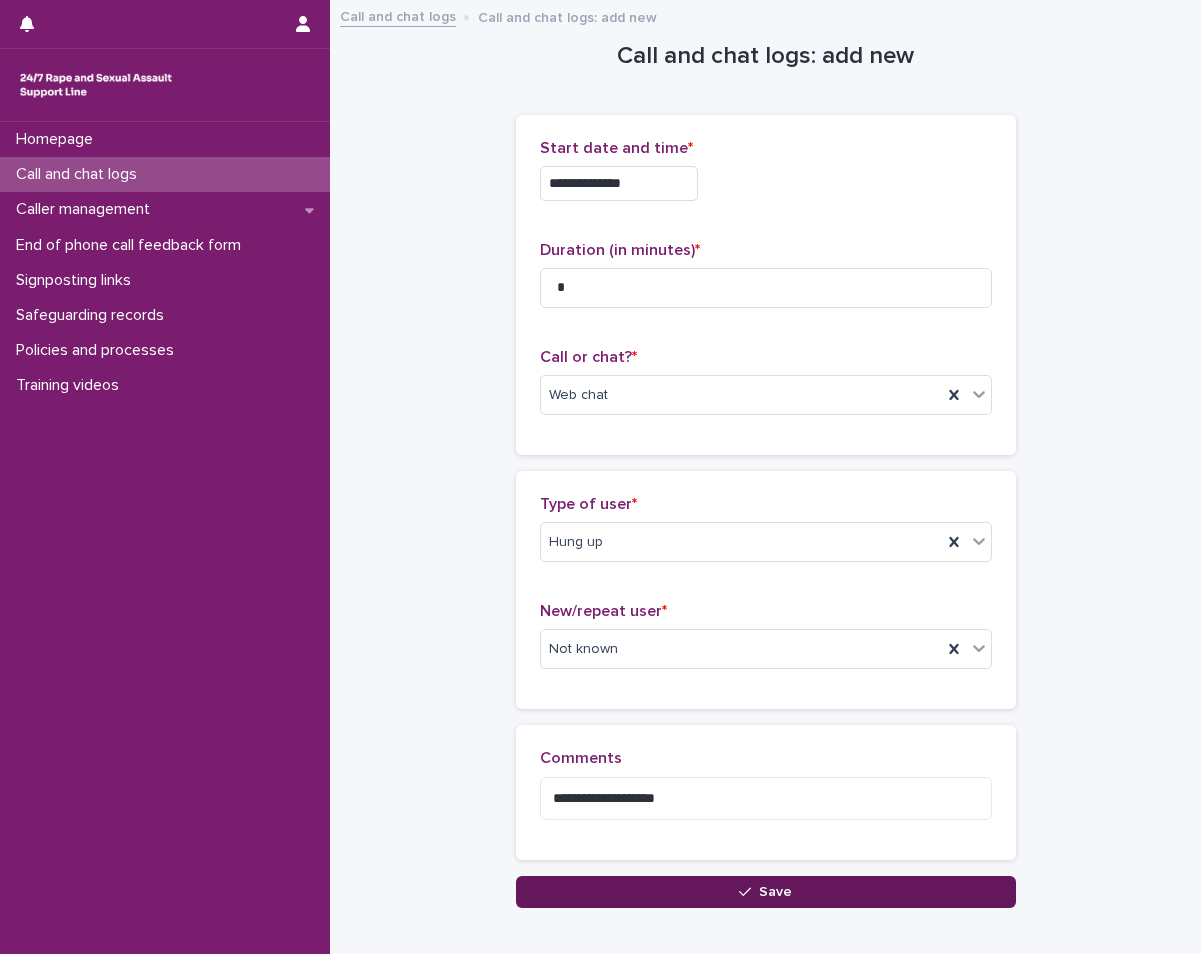 click on "Save" at bounding box center [766, 892] 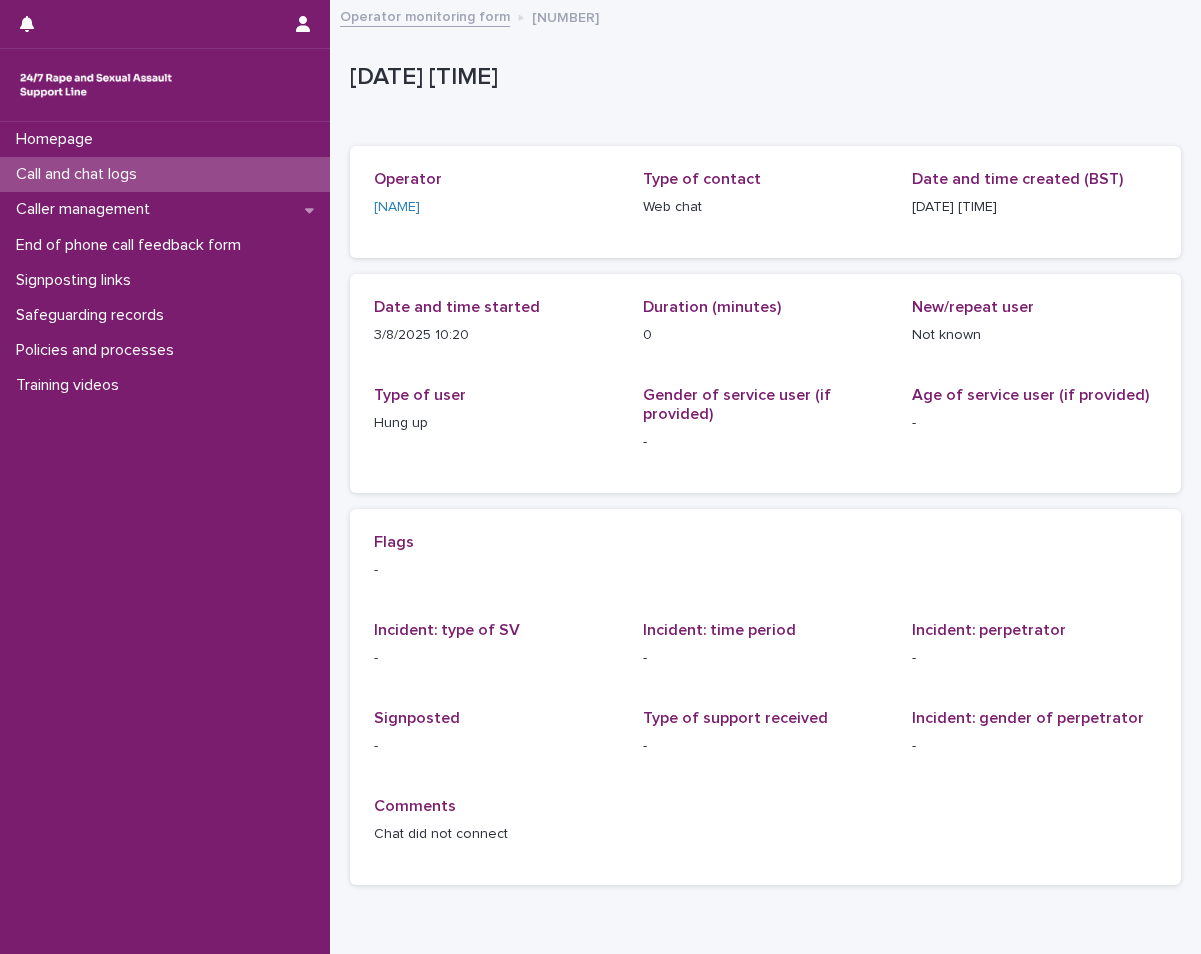 click on "Call and chat logs" at bounding box center (80, 174) 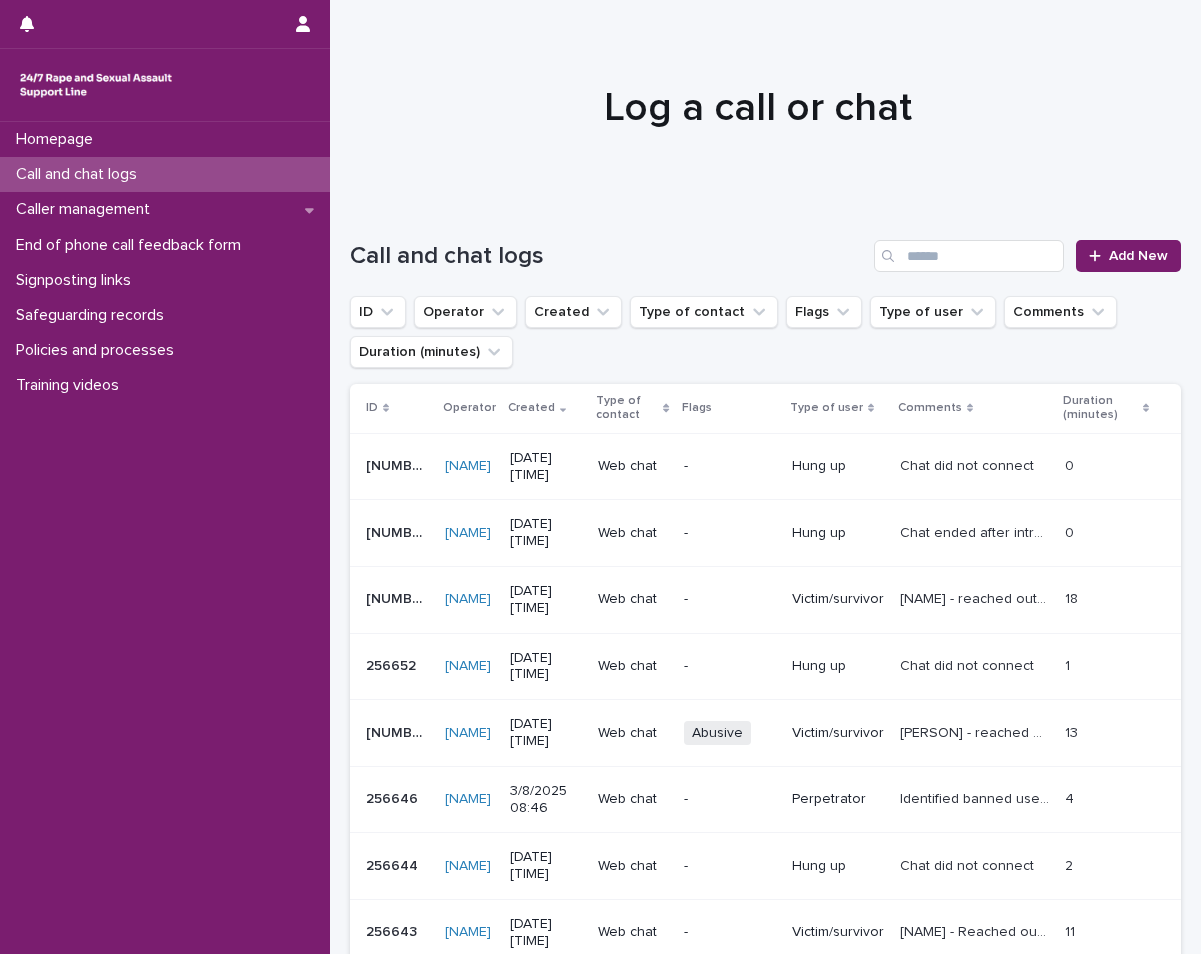 click on "Call and chat logs" at bounding box center [80, 174] 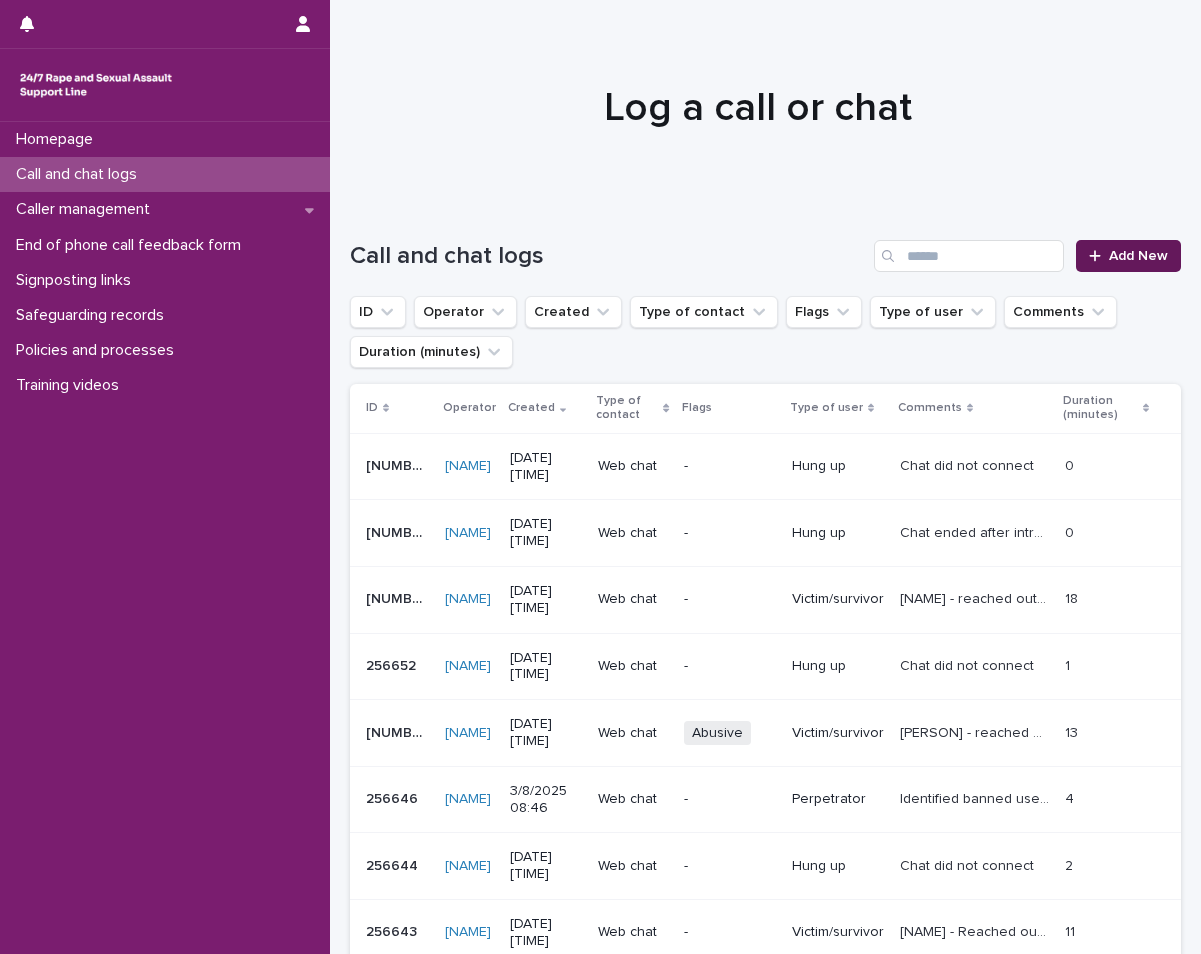 click on "Add New" at bounding box center [1138, 256] 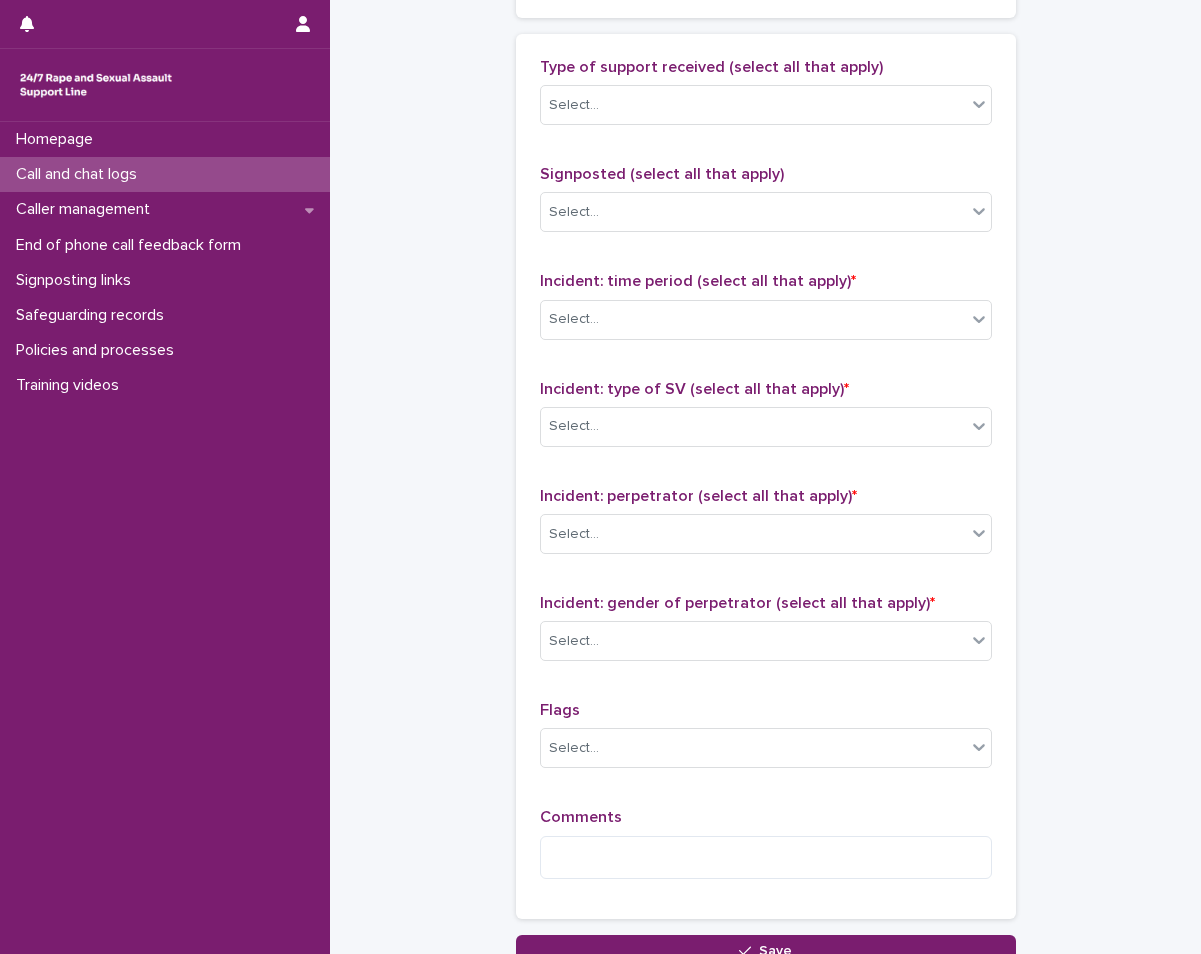 scroll, scrollTop: 1369, scrollLeft: 0, axis: vertical 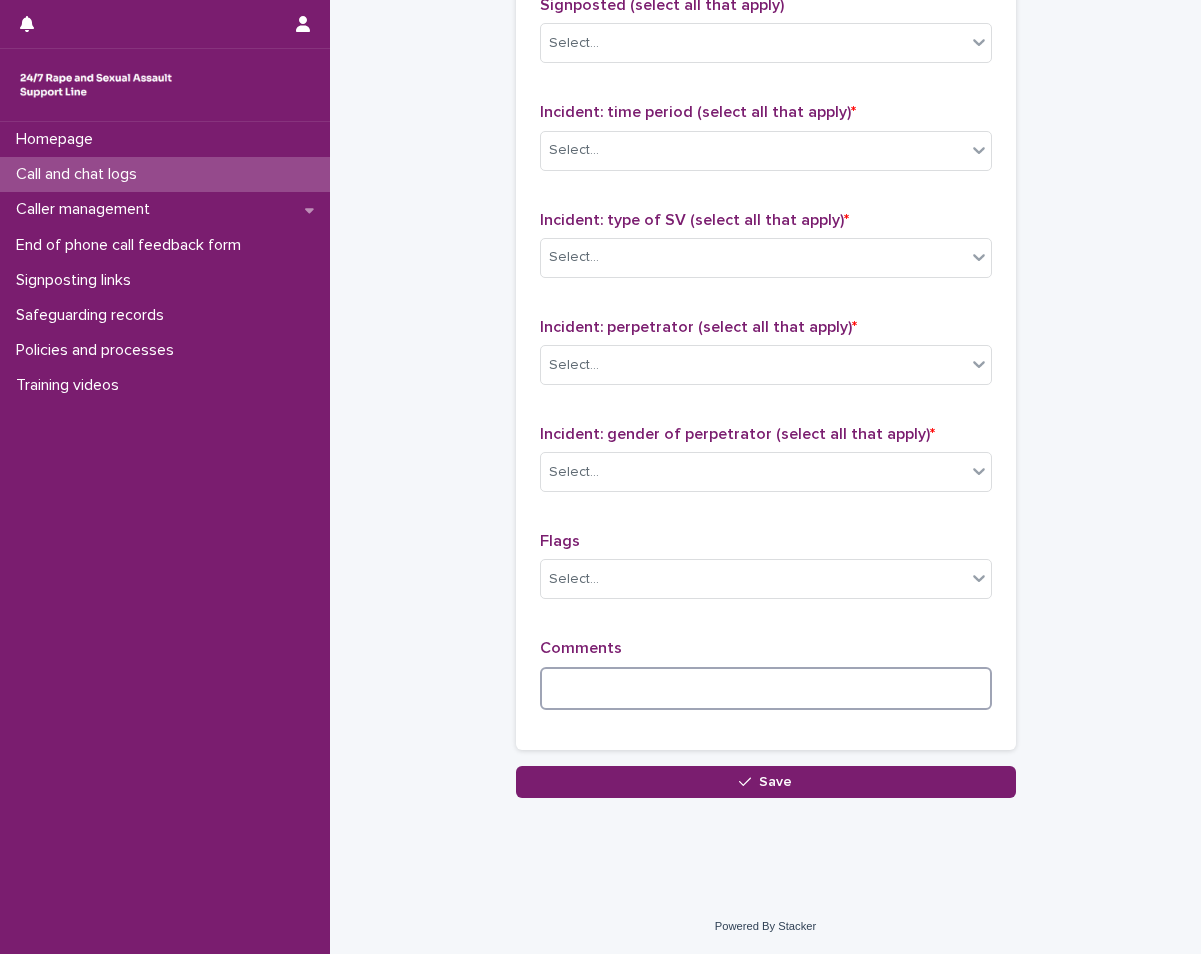 click at bounding box center [766, 688] 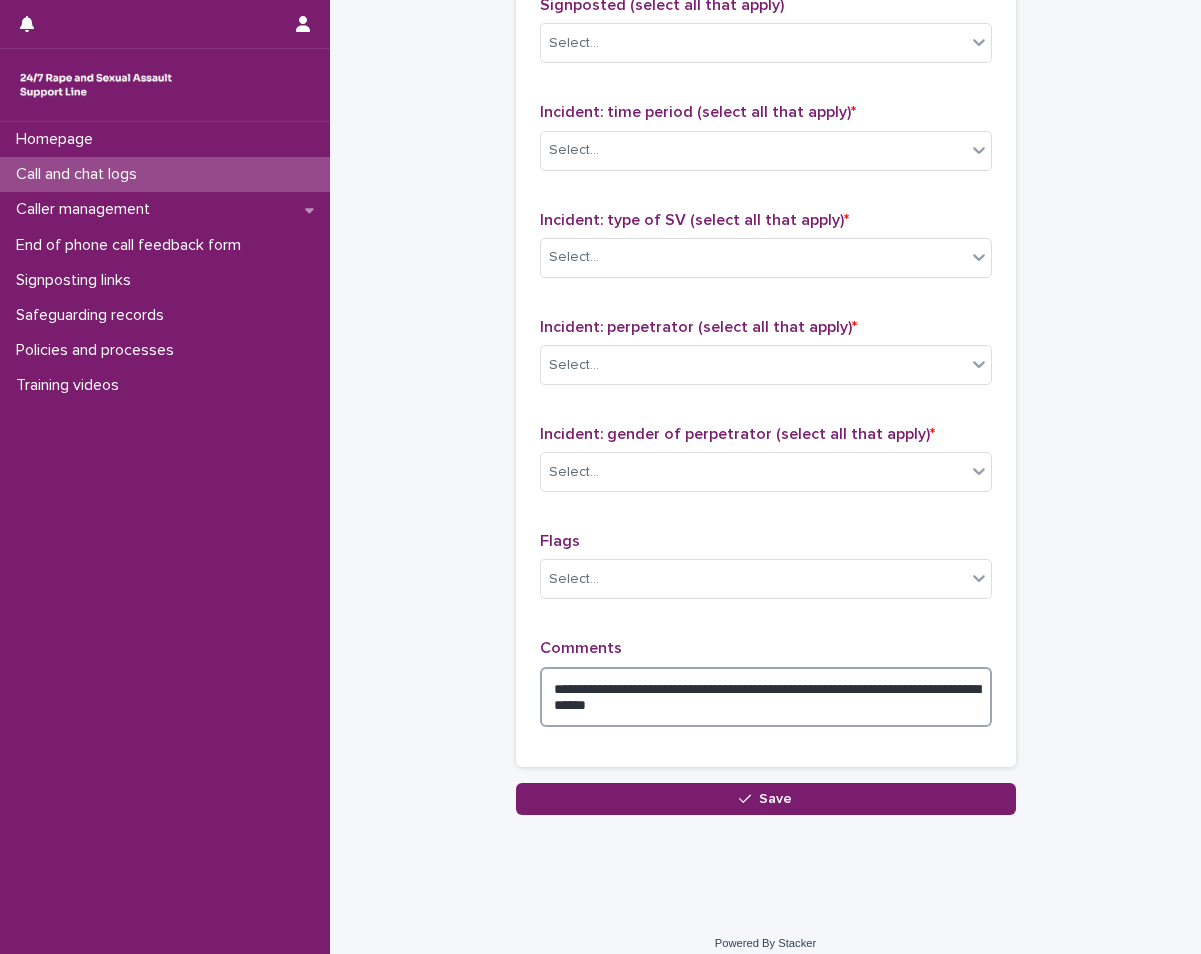 type on "**********" 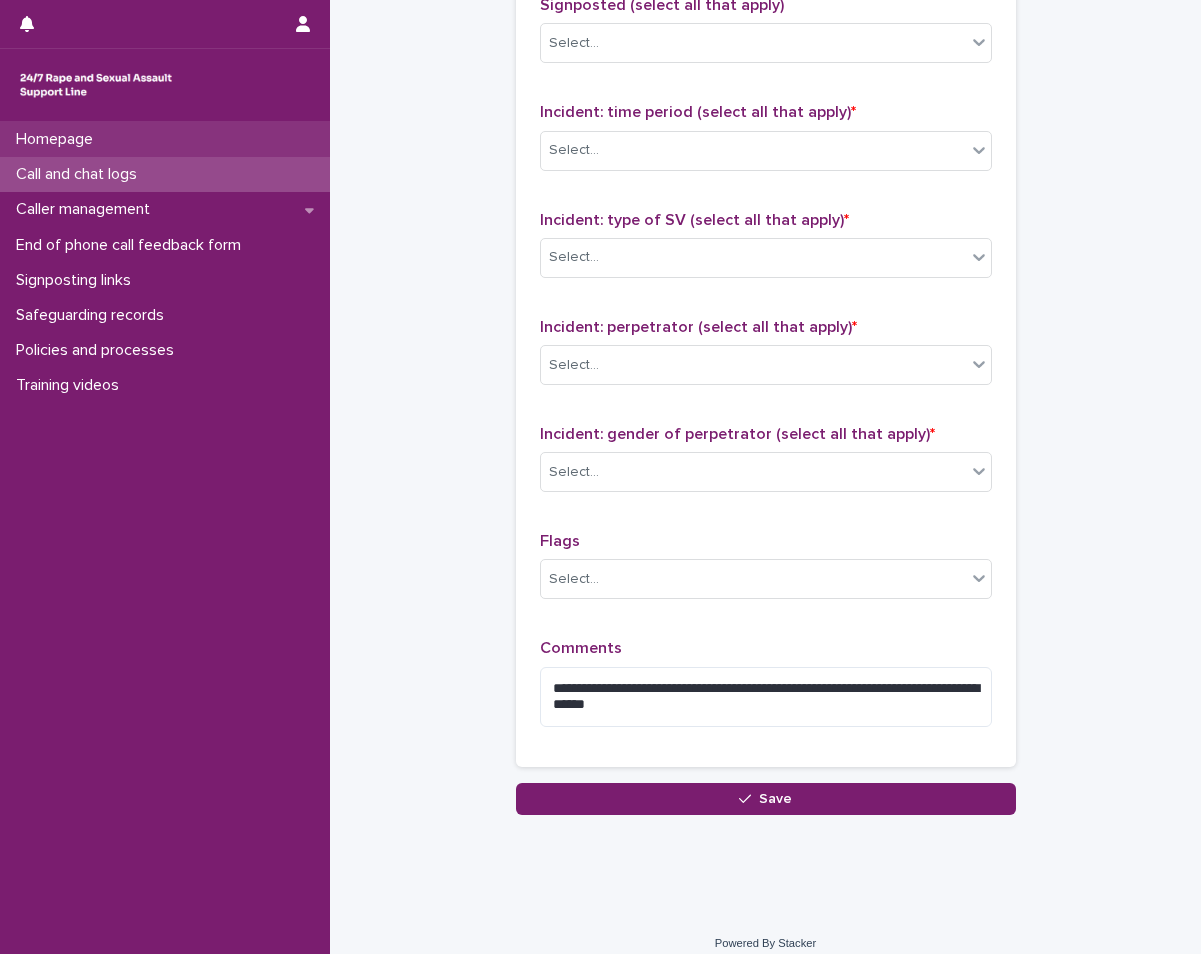 click on "Homepage" at bounding box center [165, 139] 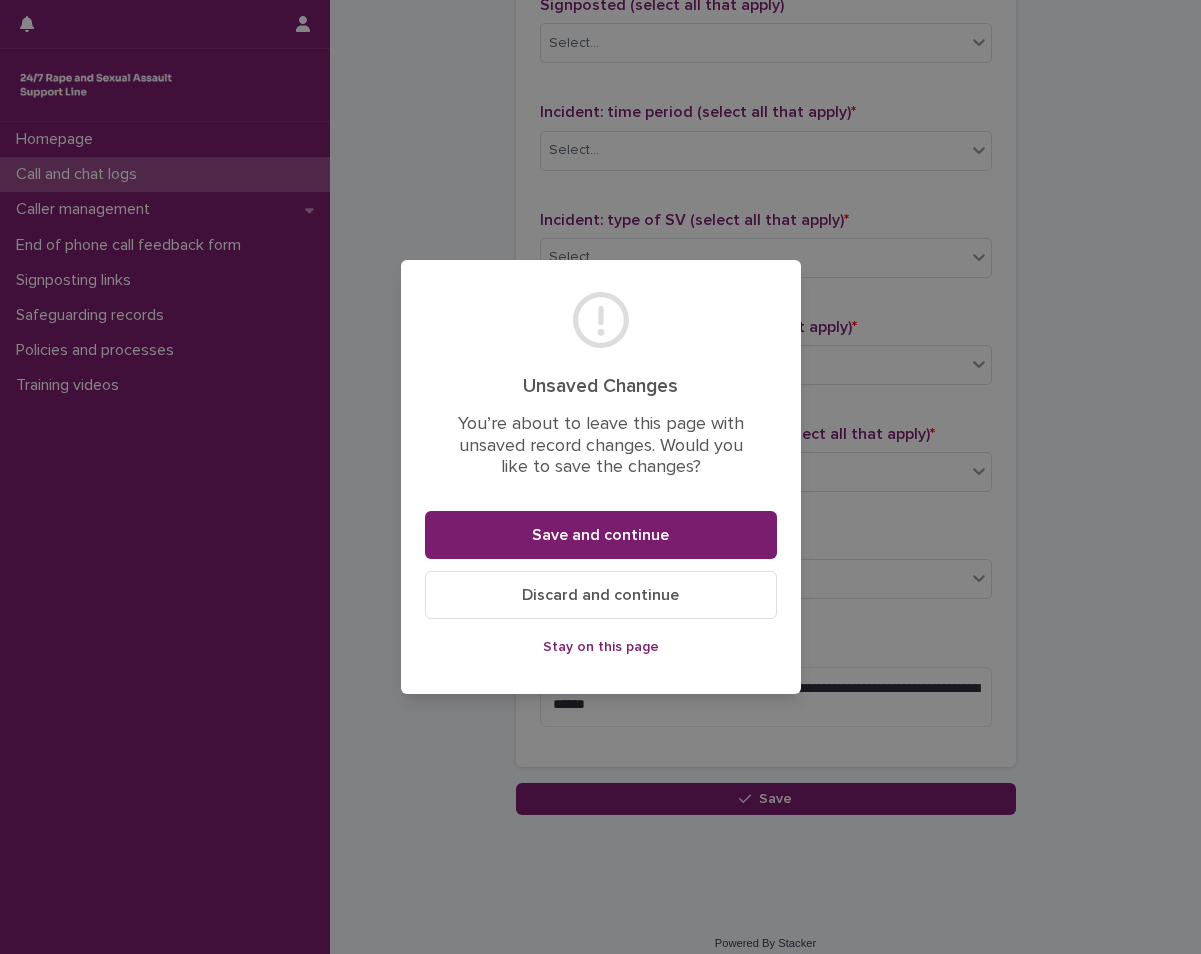 click on "Stay on this page" at bounding box center [601, 647] 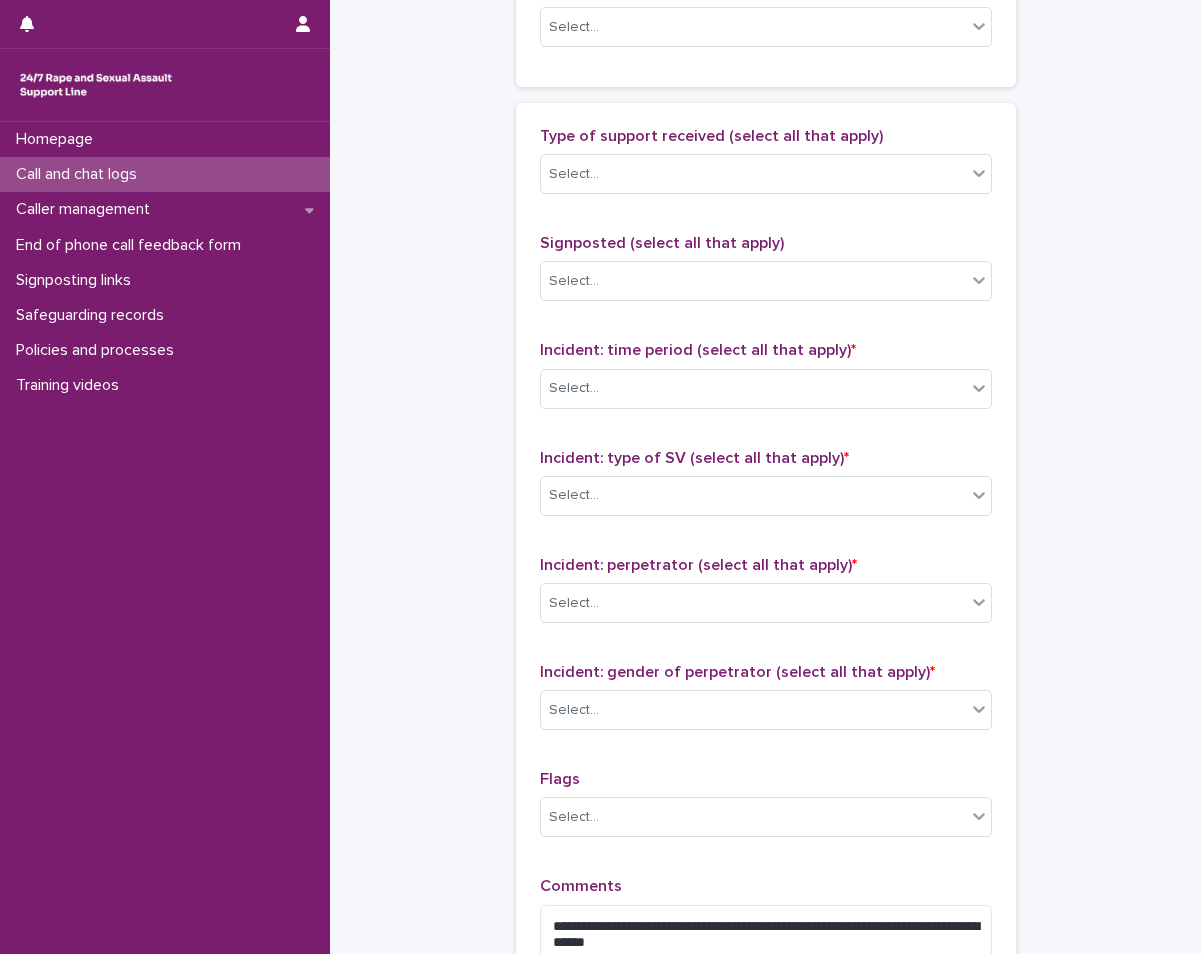 scroll, scrollTop: 1386, scrollLeft: 0, axis: vertical 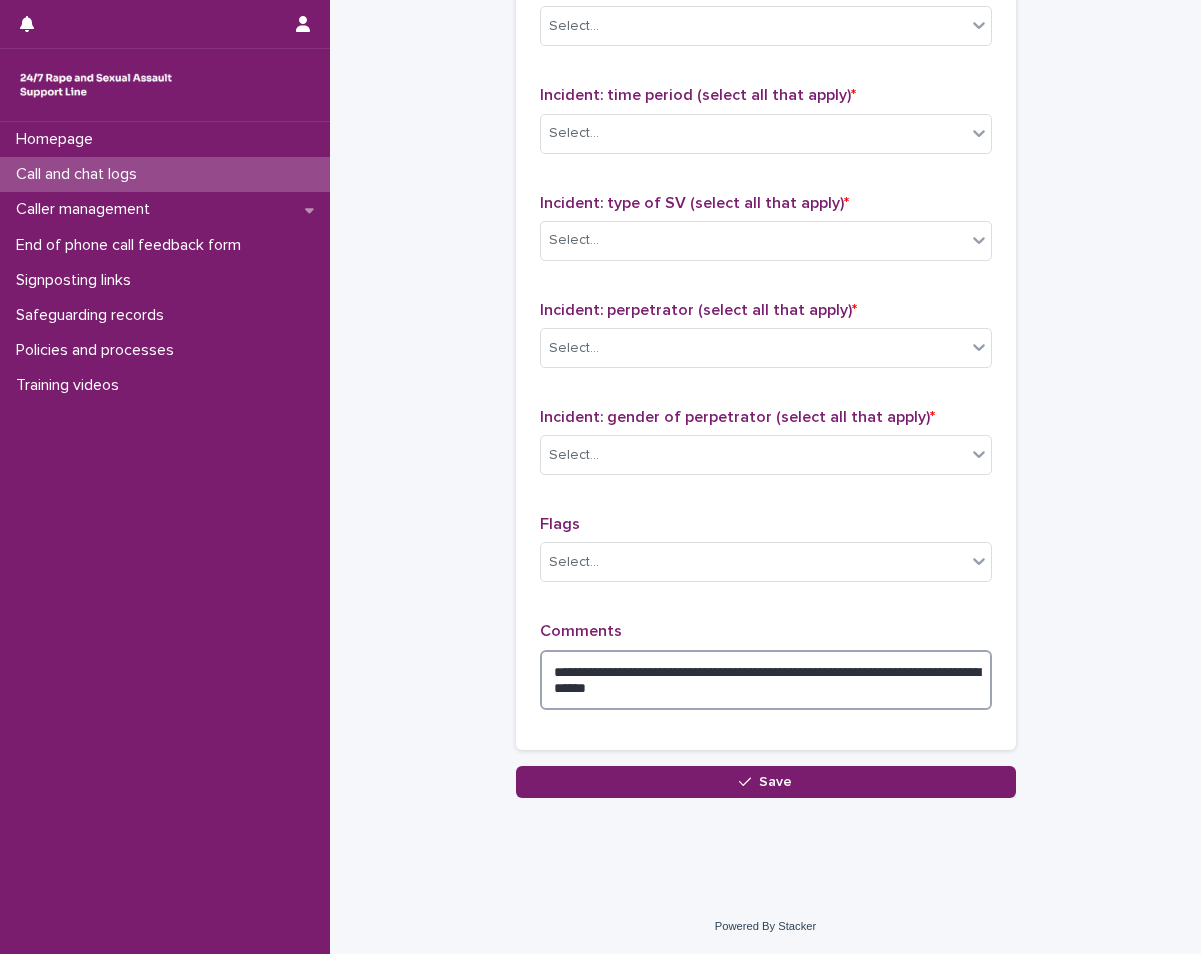 drag, startPoint x: 661, startPoint y: 690, endPoint x: 544, endPoint y: 664, distance: 119.85408 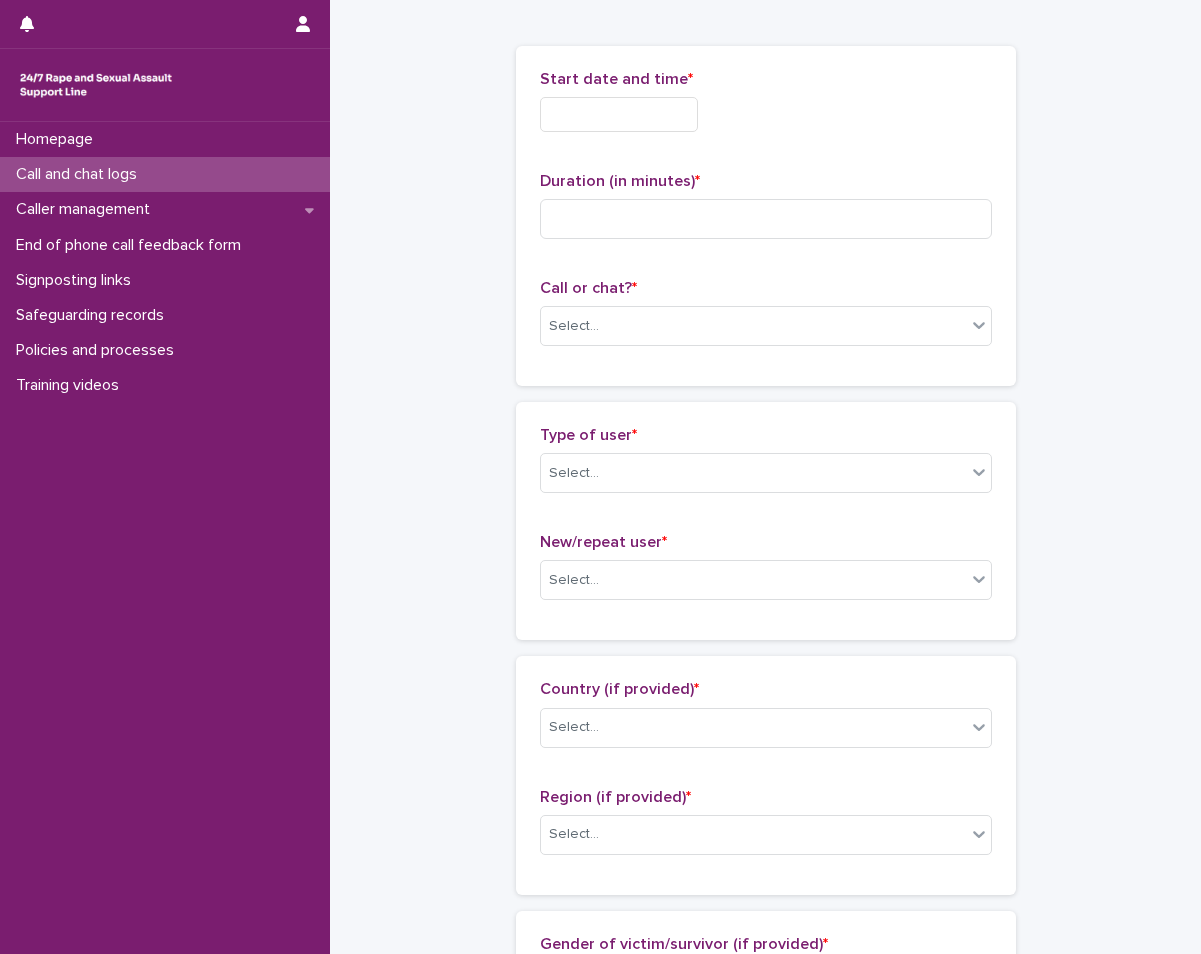 scroll, scrollTop: 0, scrollLeft: 0, axis: both 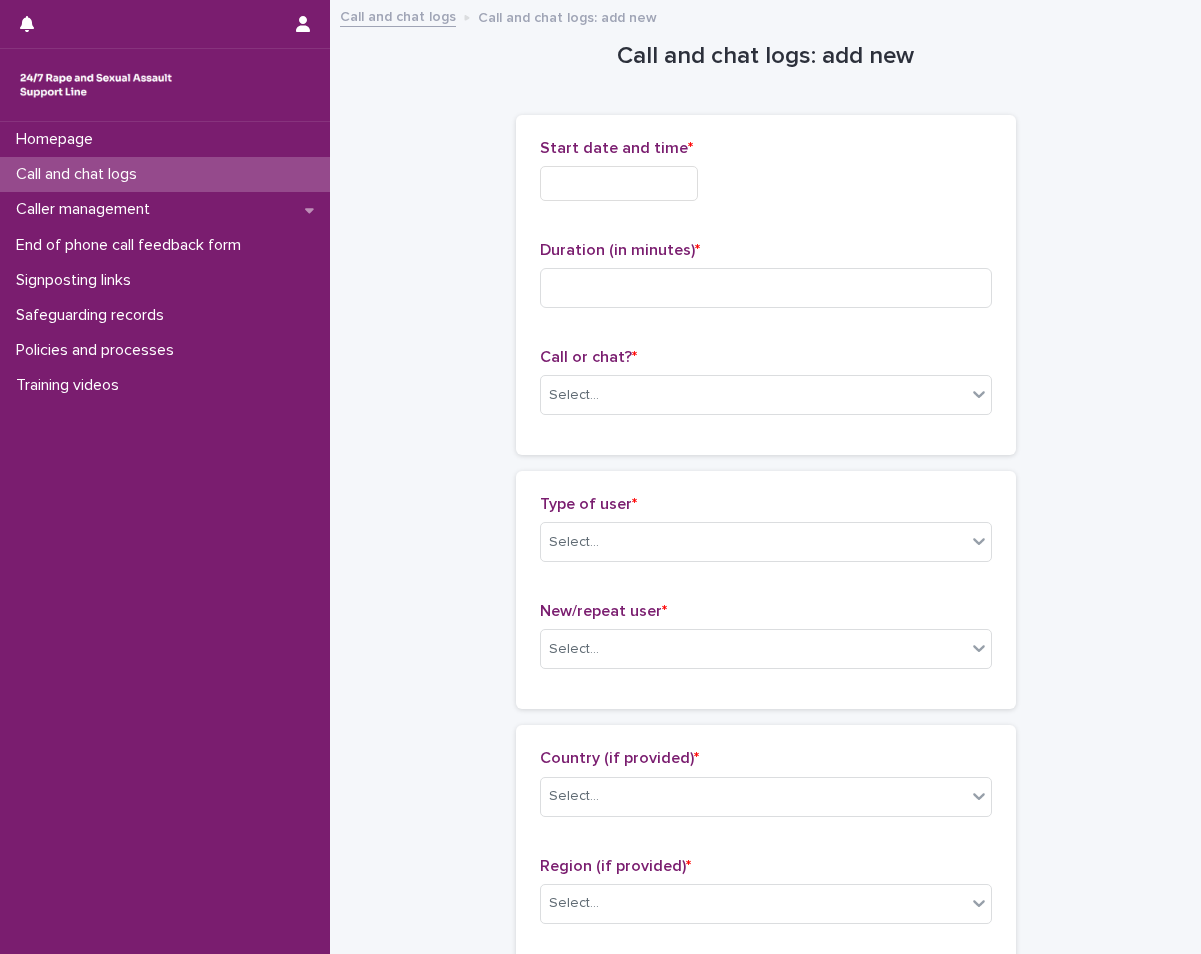 type 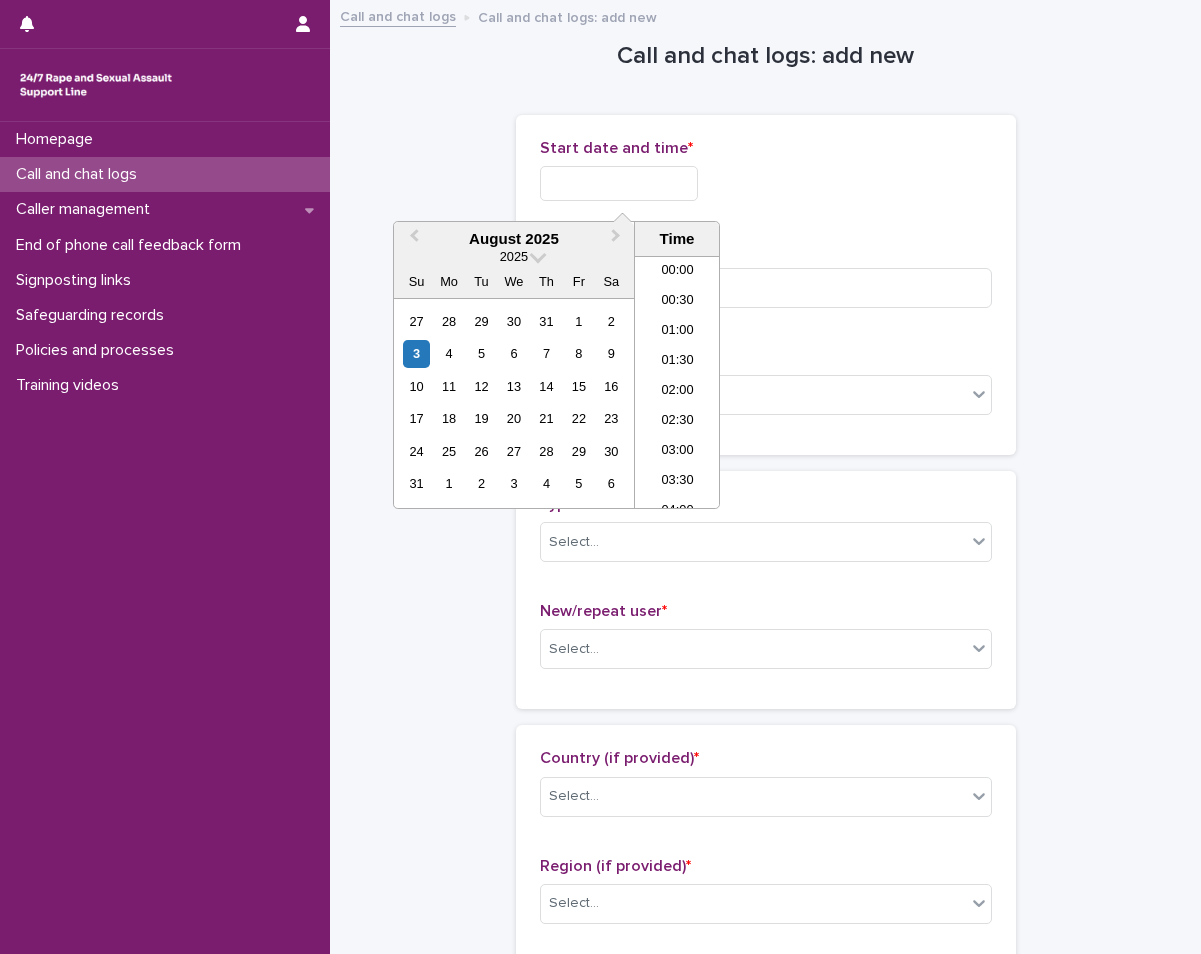scroll, scrollTop: 520, scrollLeft: 0, axis: vertical 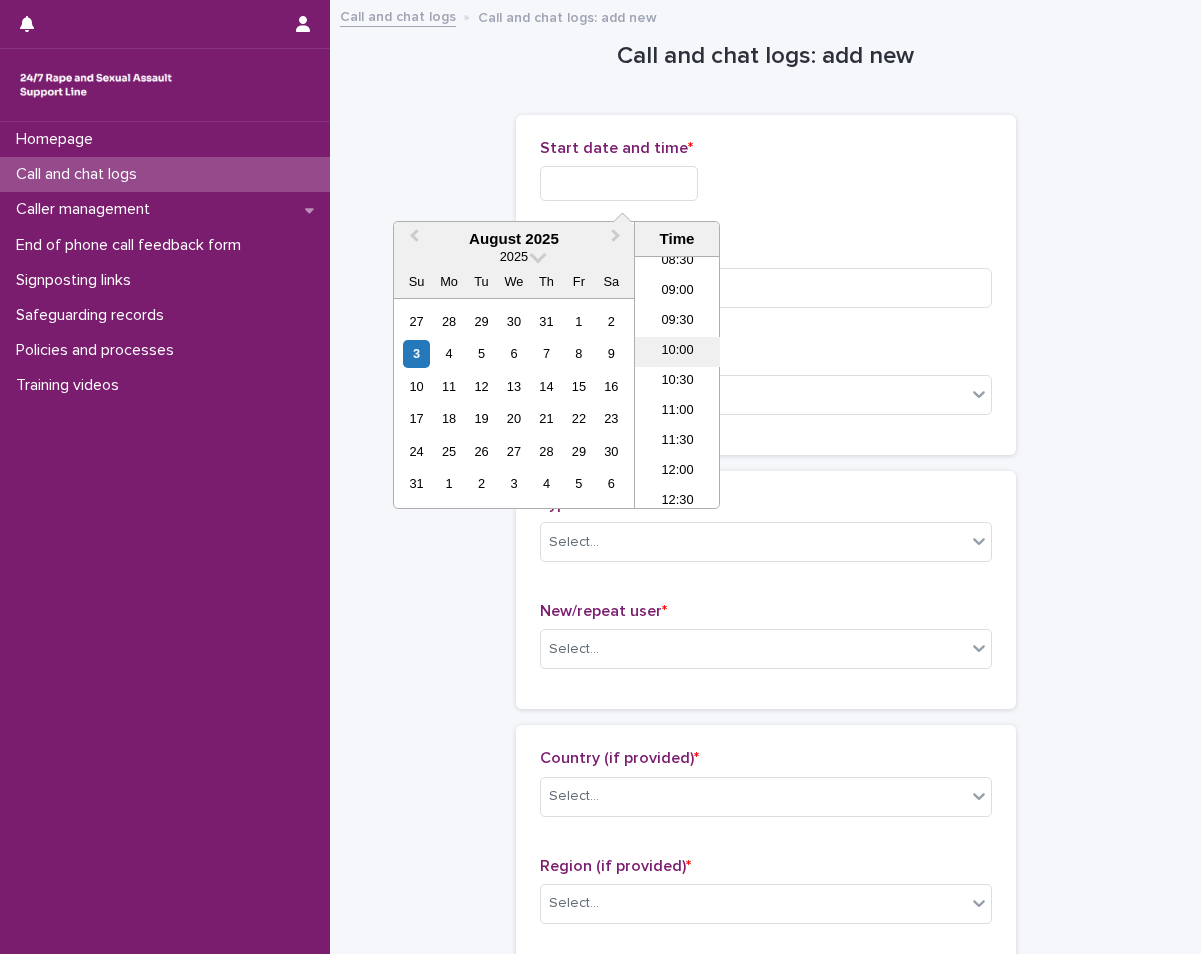 click on "10:00" at bounding box center [677, 352] 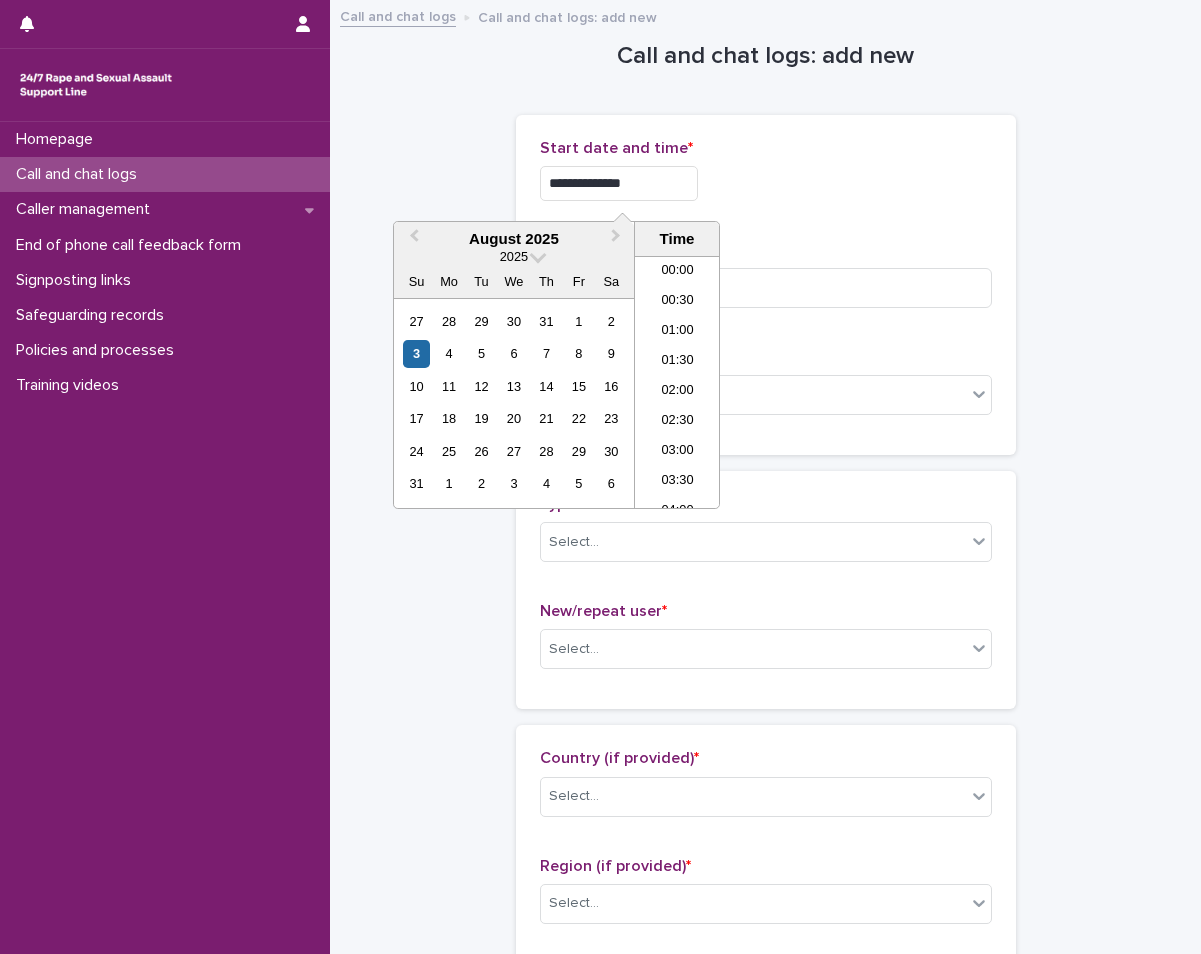 click on "**********" at bounding box center (619, 183) 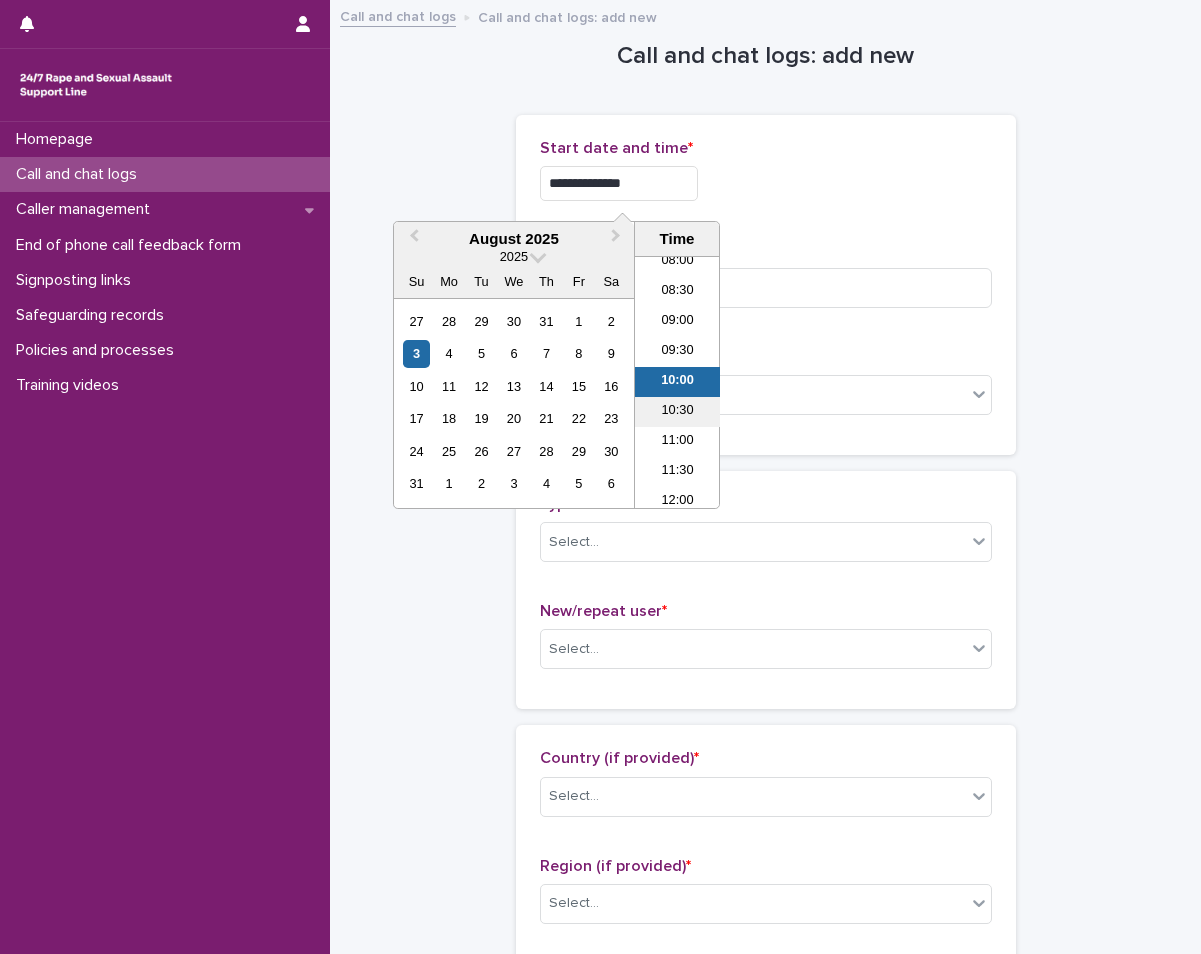 click on "10:30" at bounding box center [677, 412] 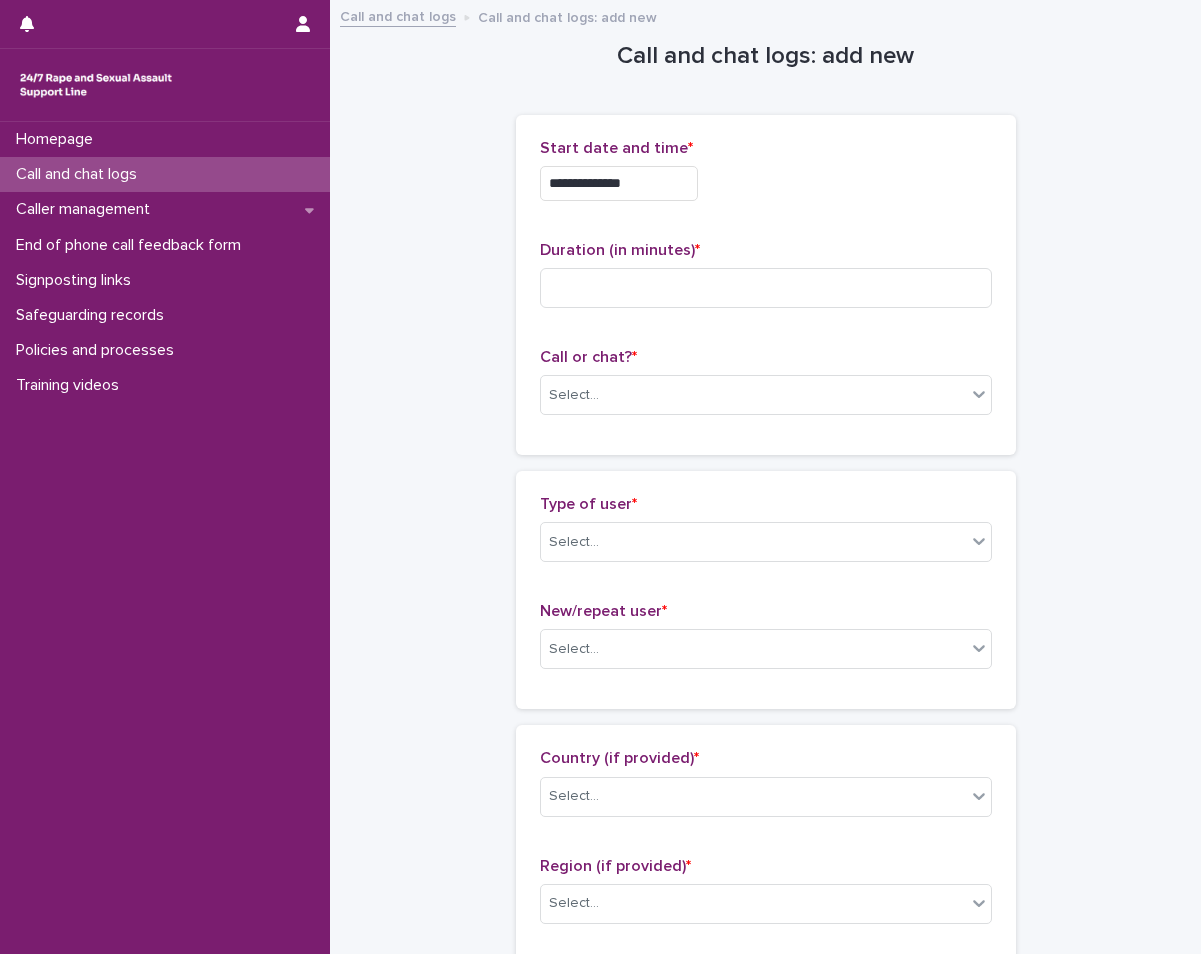 click on "**********" at bounding box center (619, 183) 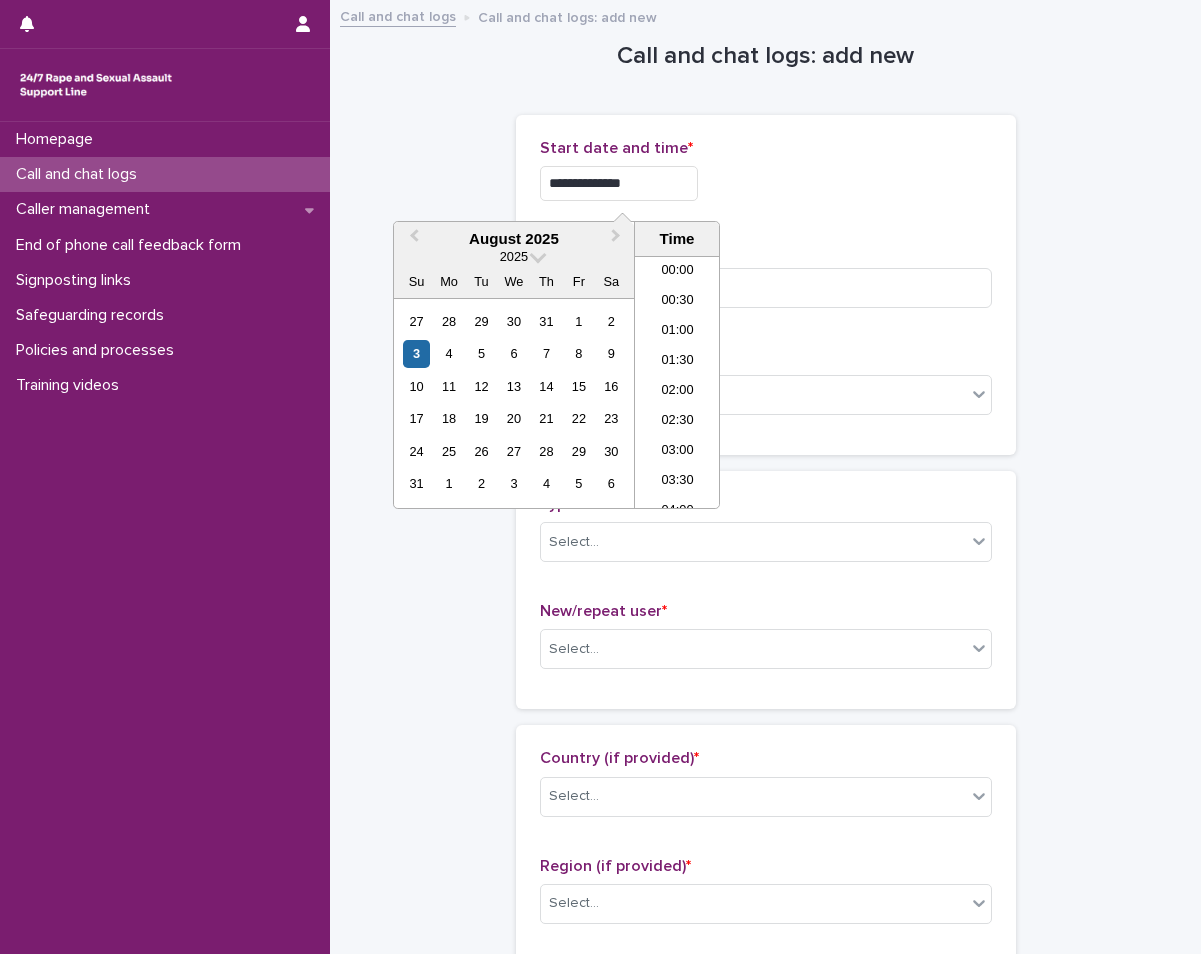 scroll, scrollTop: 520, scrollLeft: 0, axis: vertical 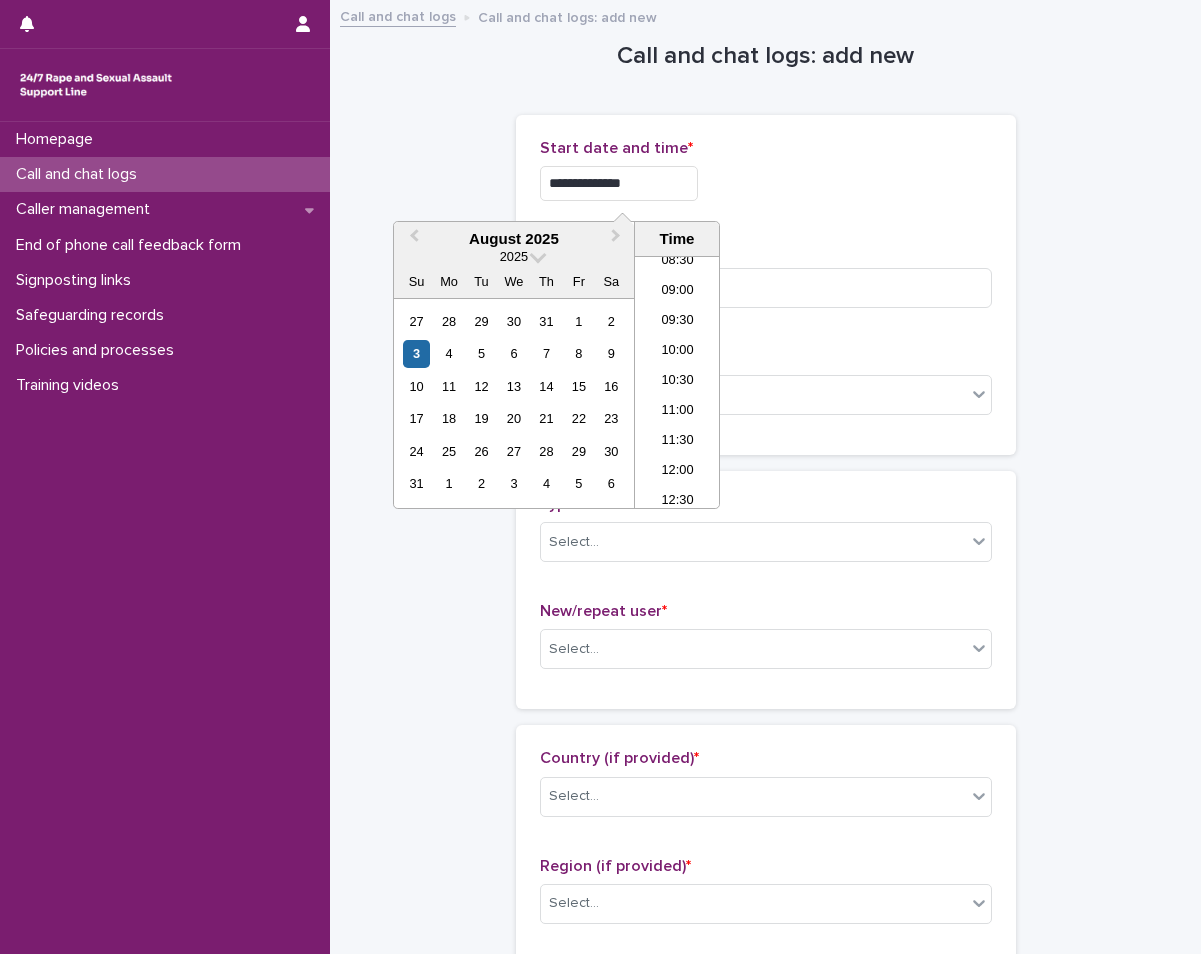 type on "**********" 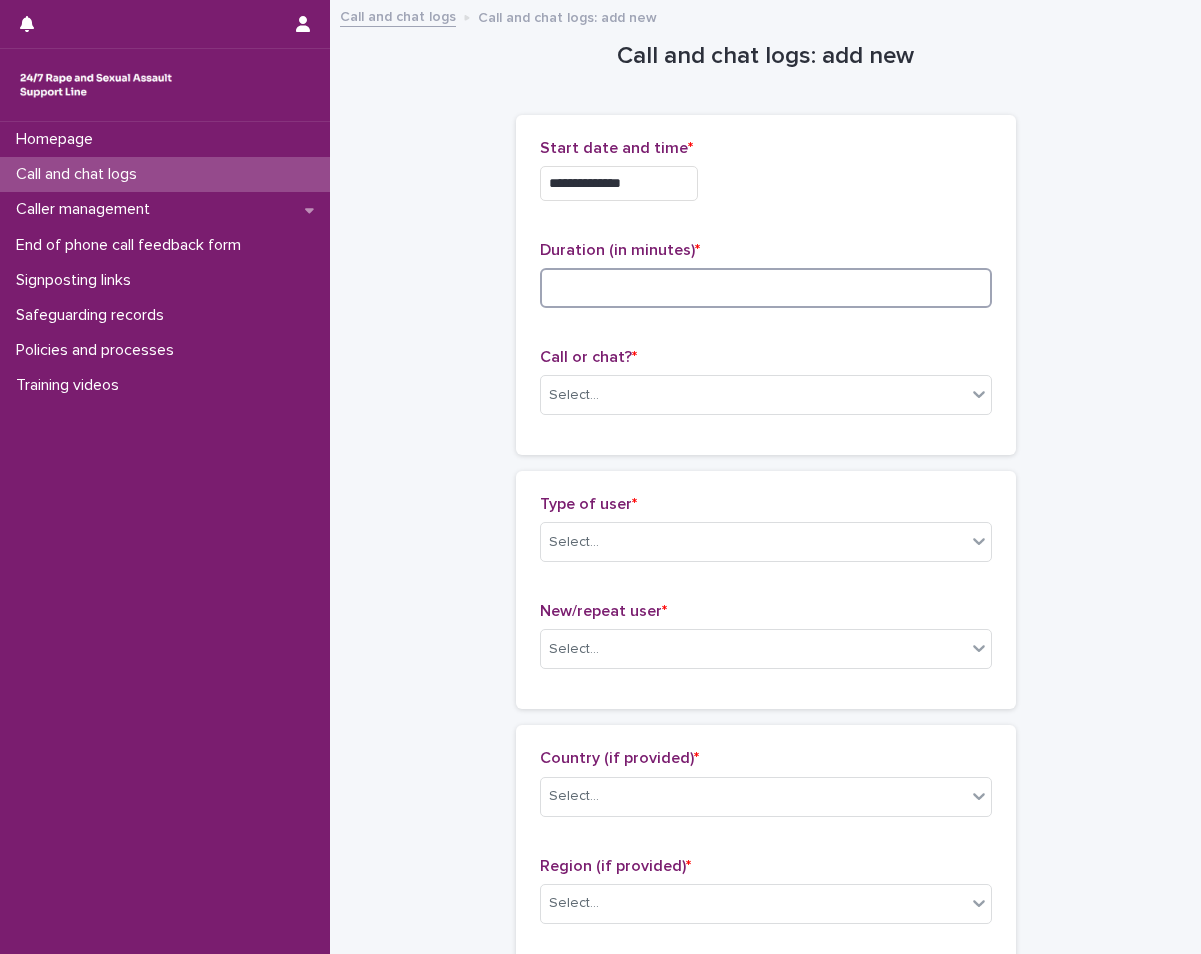 click at bounding box center (766, 288) 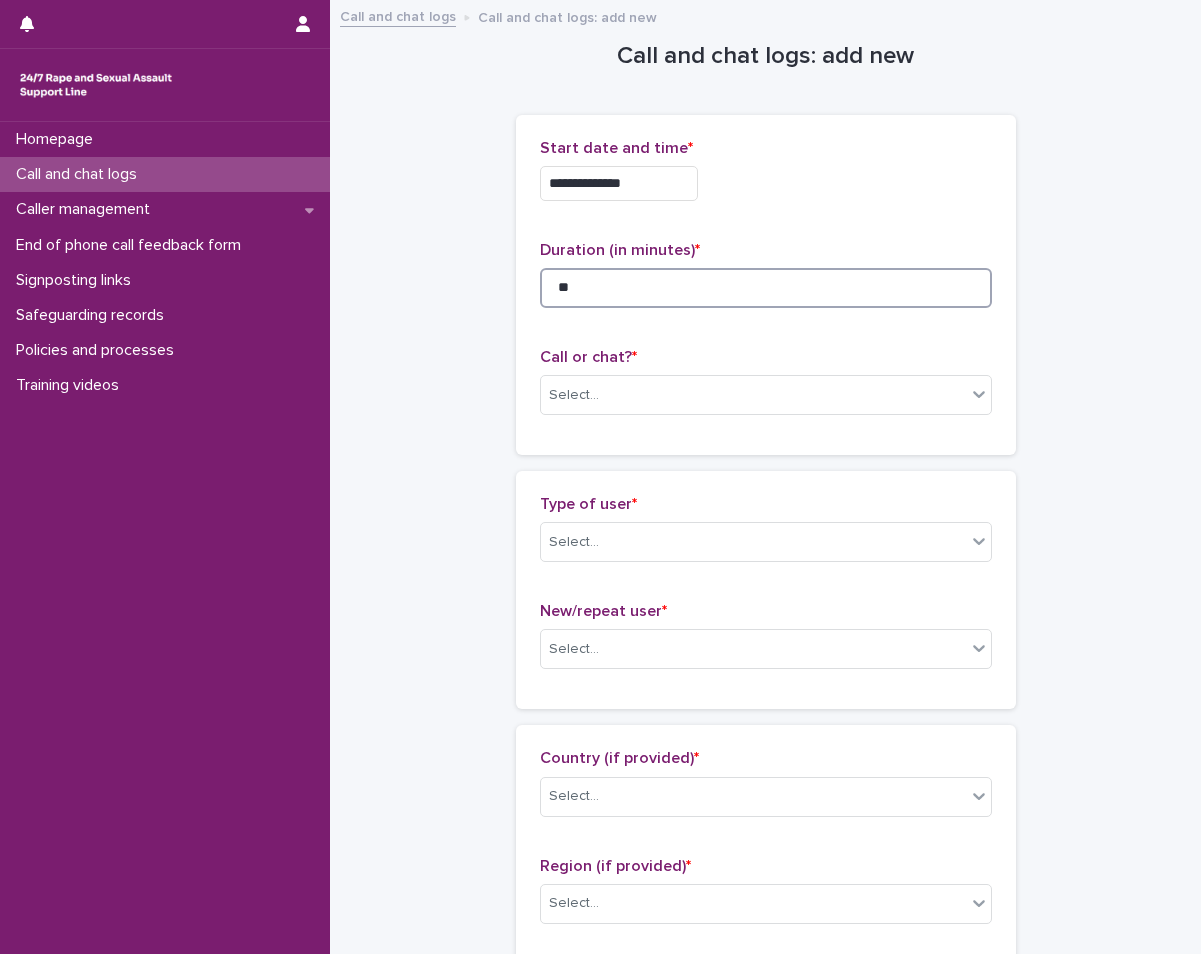 type on "*" 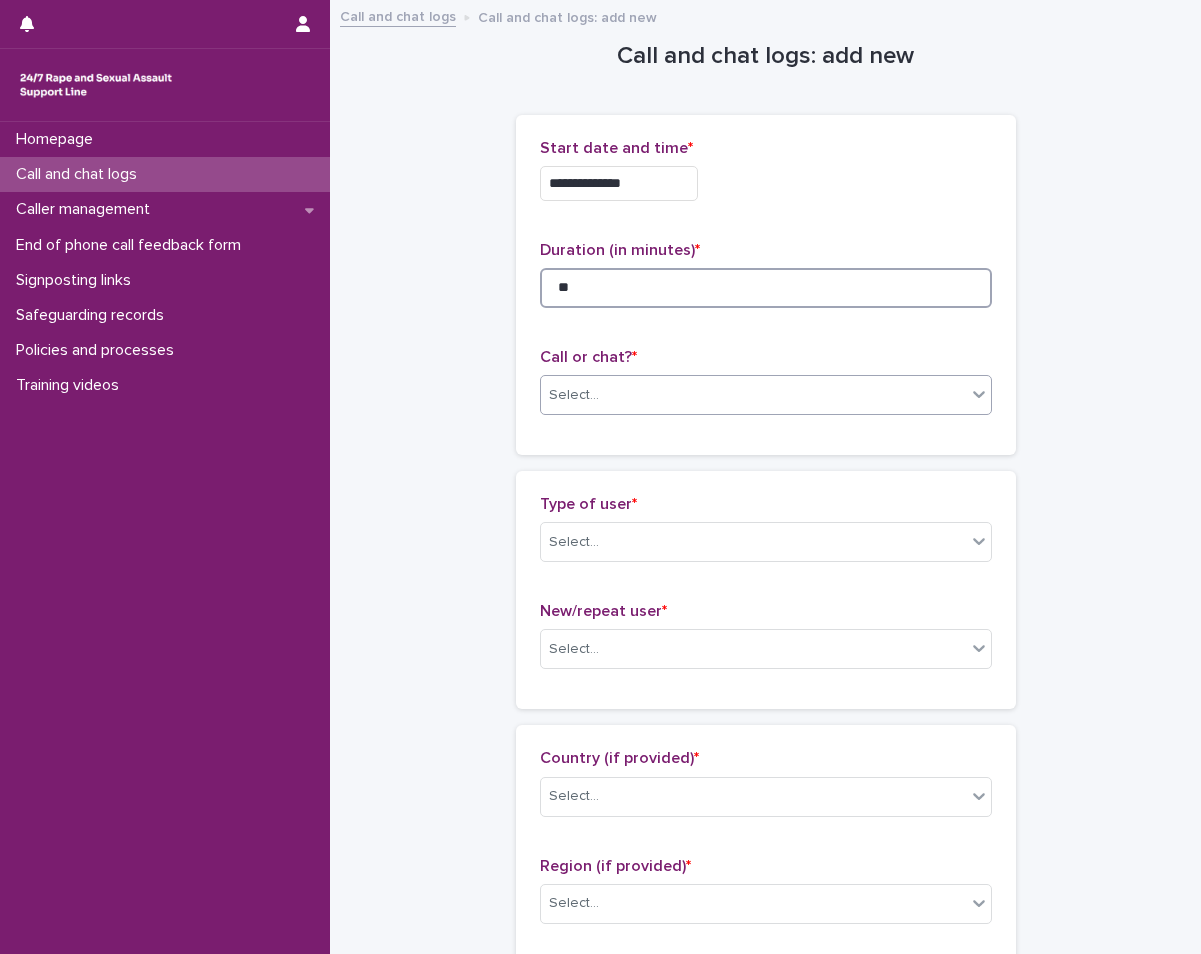 type on "**" 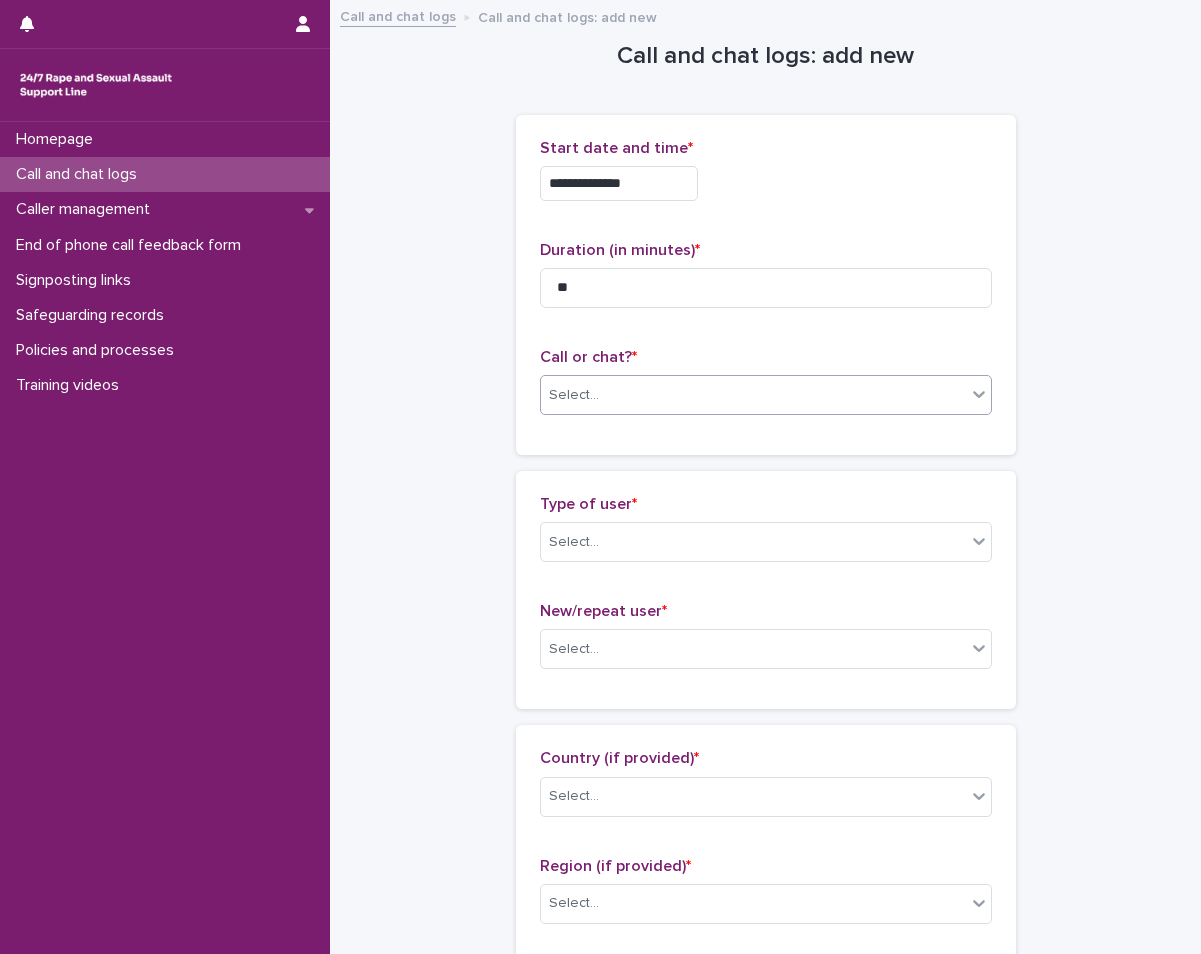 click on "Select..." at bounding box center [753, 395] 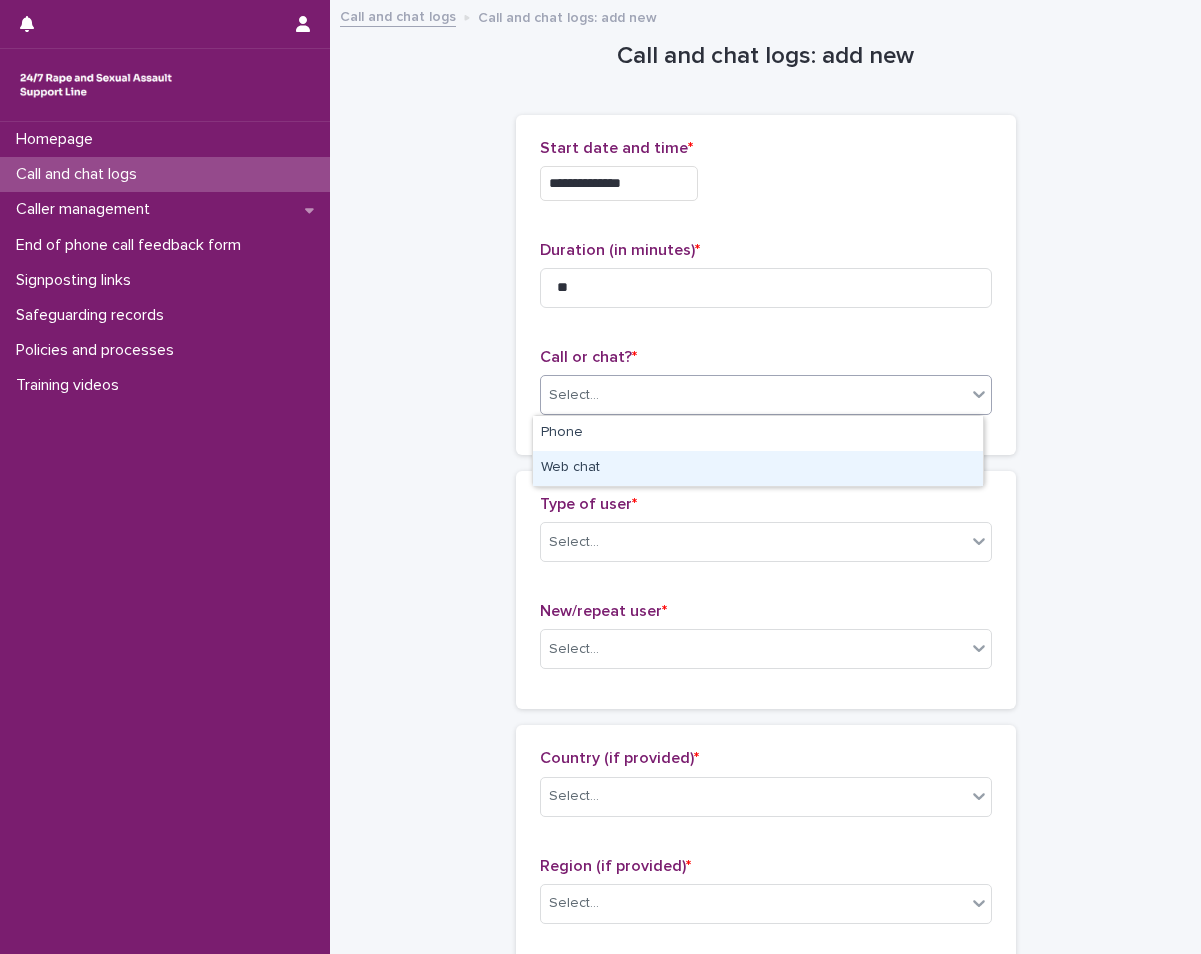 click on "Web chat" at bounding box center (758, 468) 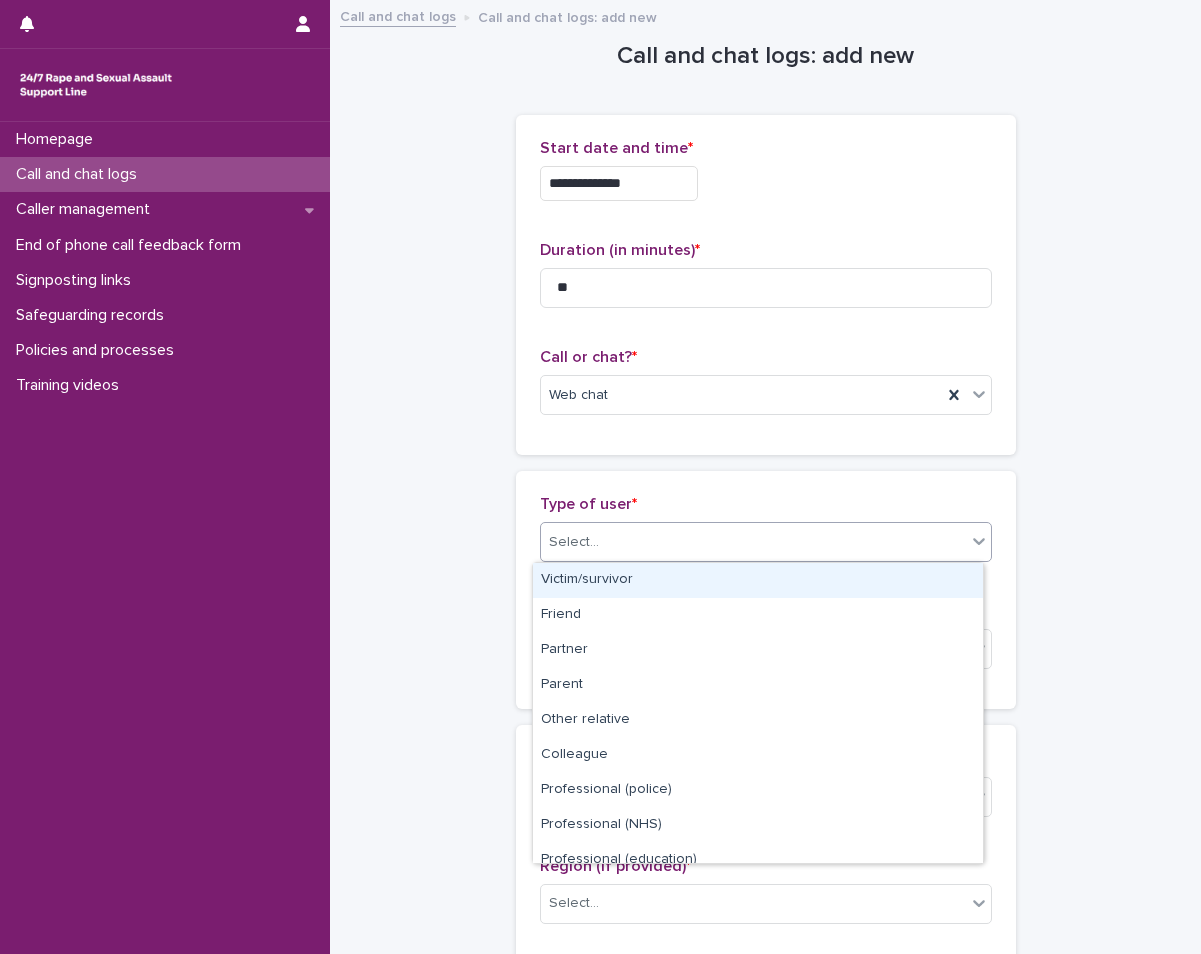 click on "Select..." at bounding box center [753, 542] 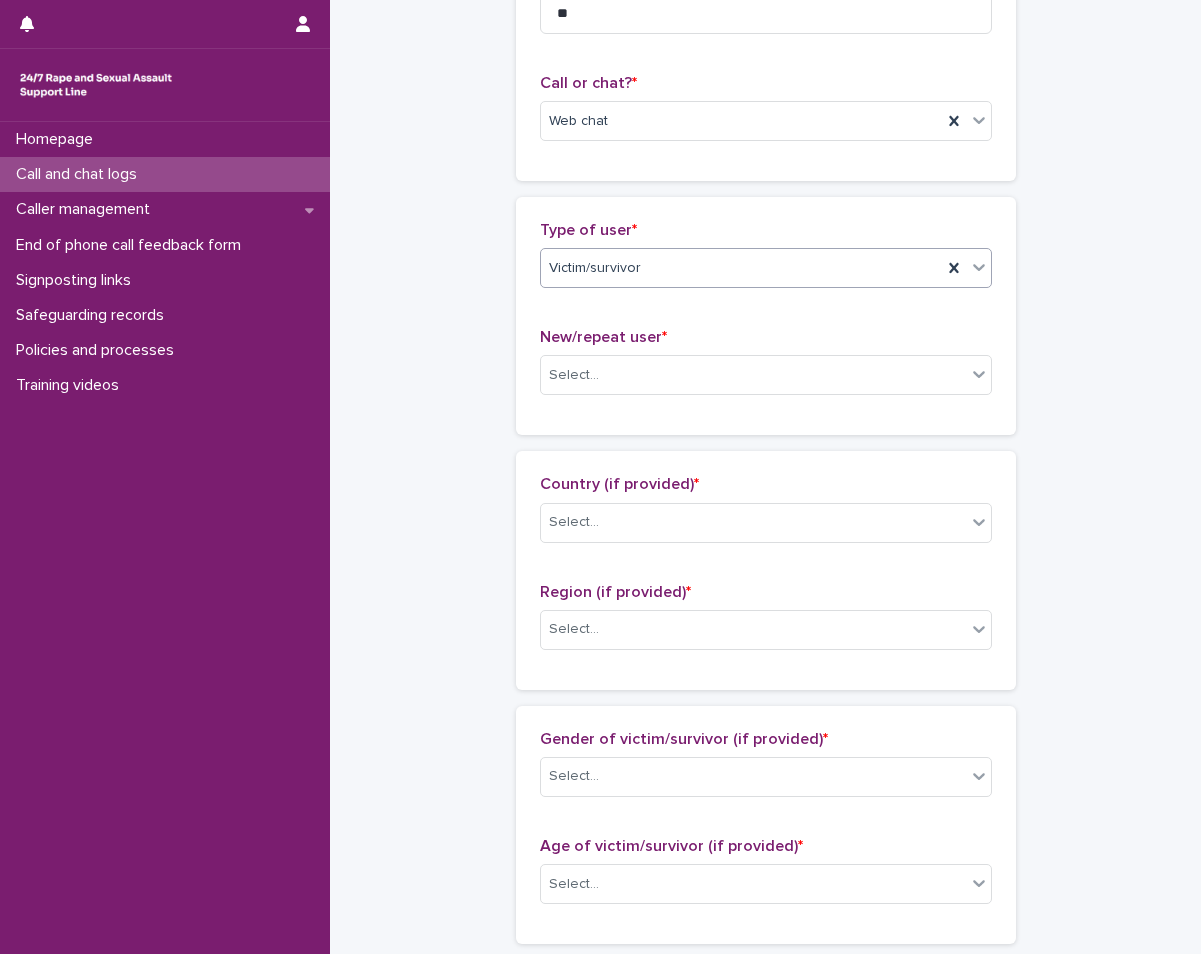 scroll, scrollTop: 300, scrollLeft: 0, axis: vertical 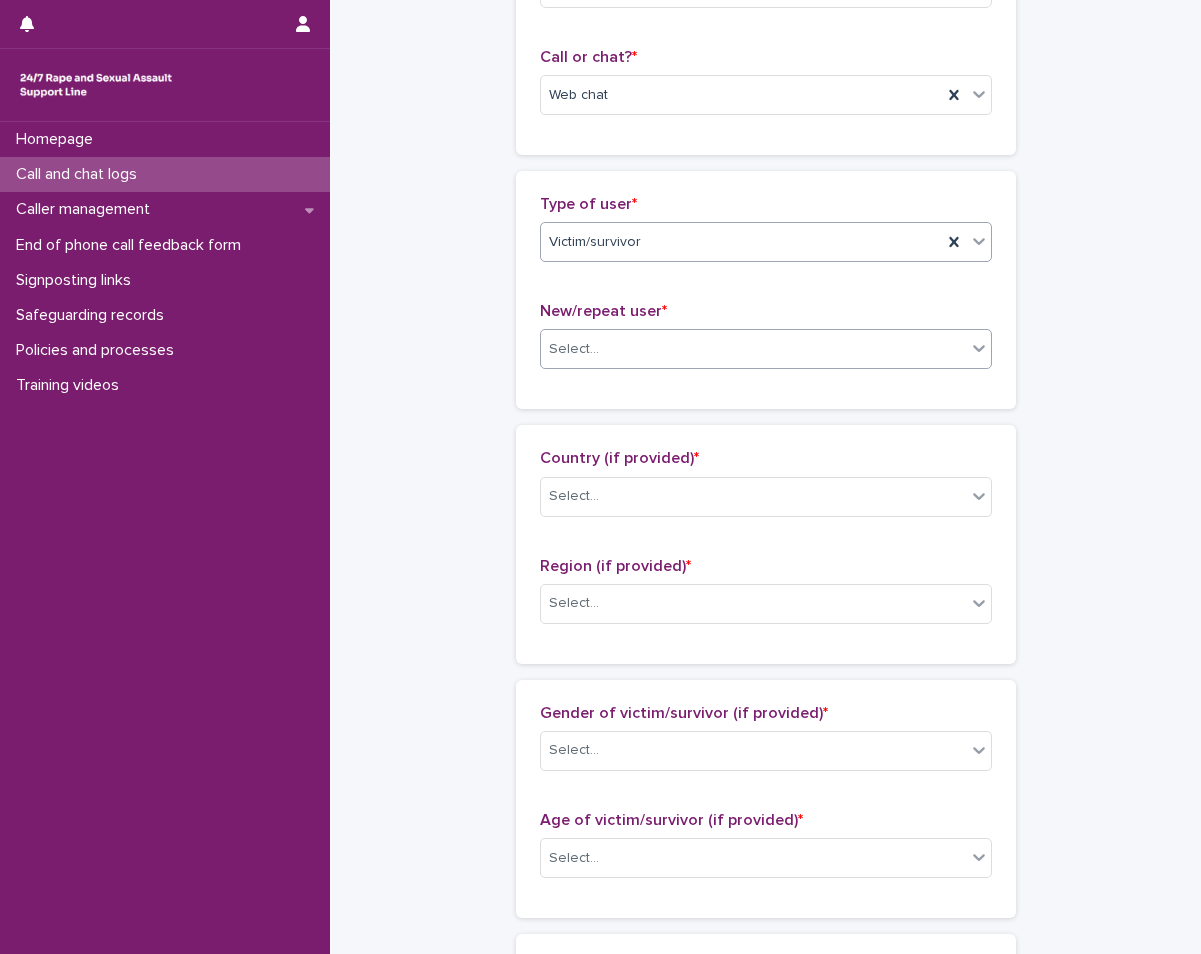 click on "Select..." at bounding box center (753, 349) 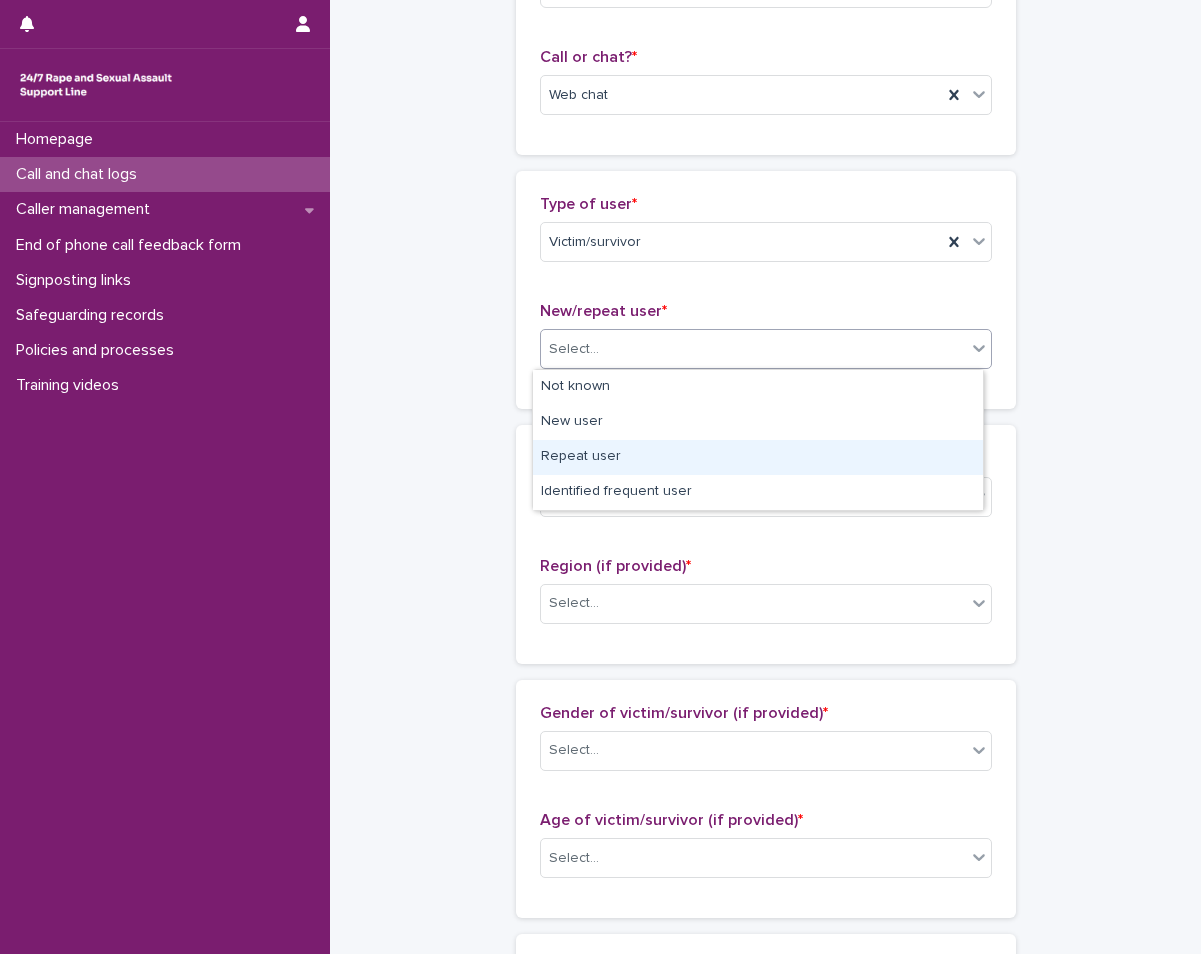 click on "Repeat user" at bounding box center [758, 457] 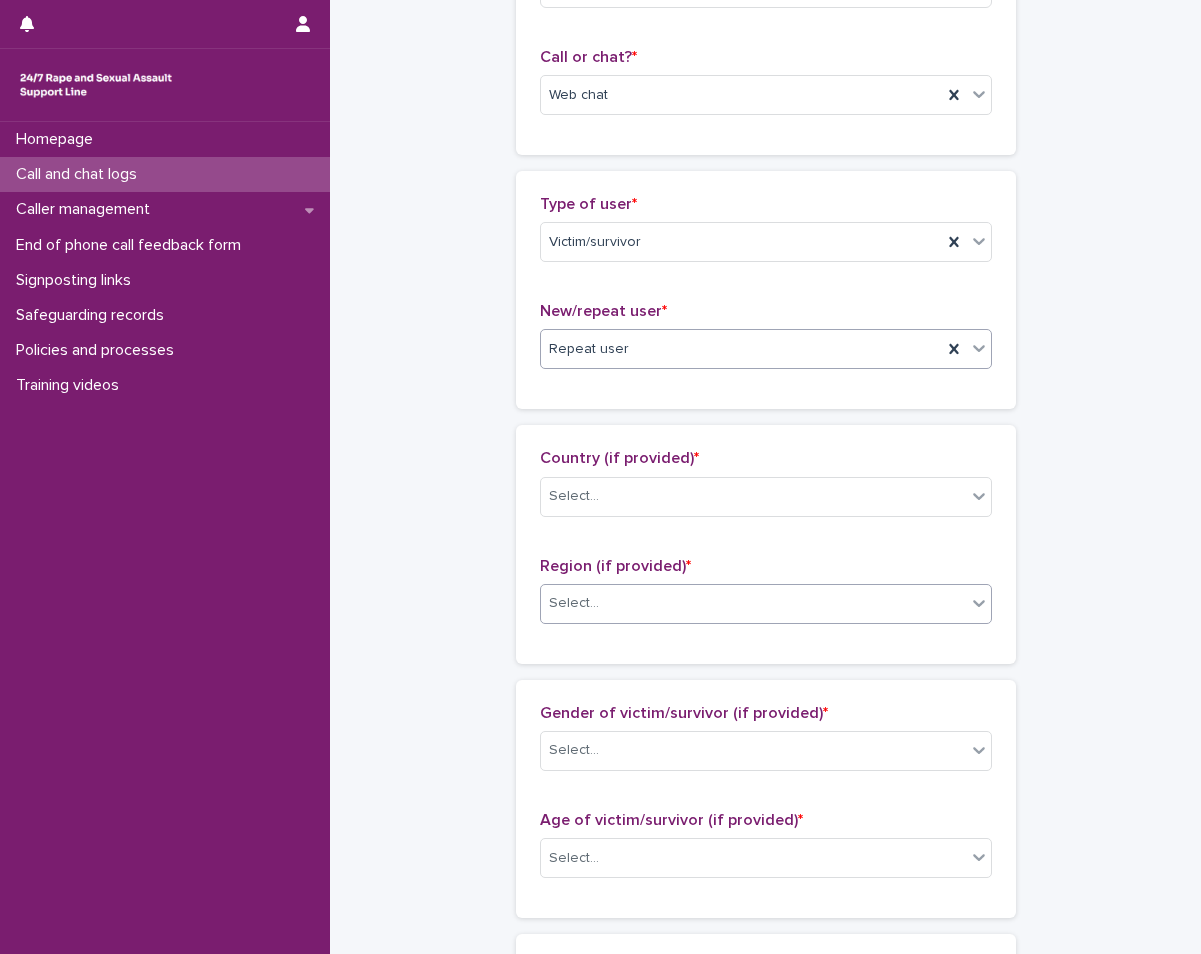 scroll, scrollTop: 500, scrollLeft: 0, axis: vertical 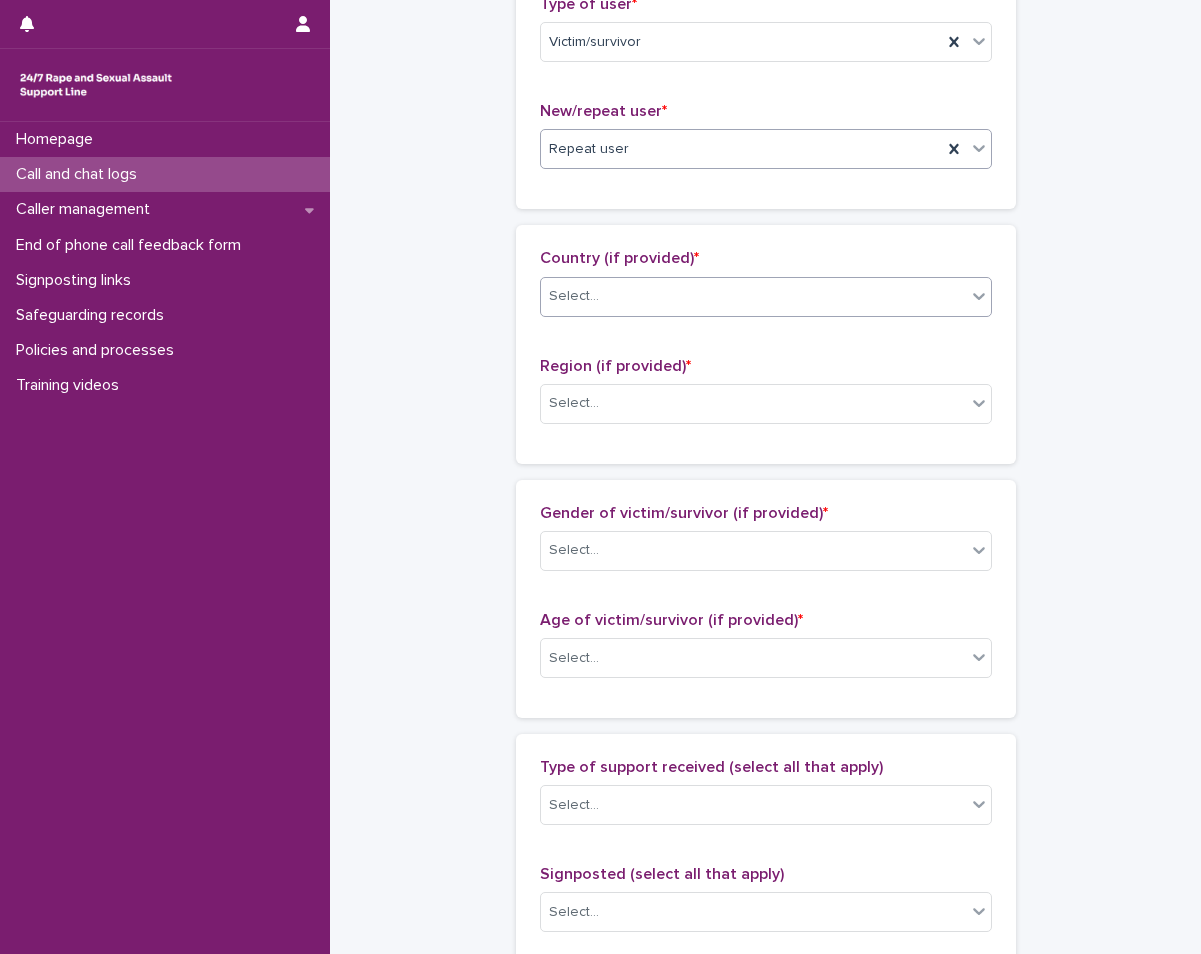 click on "Select..." at bounding box center [753, 296] 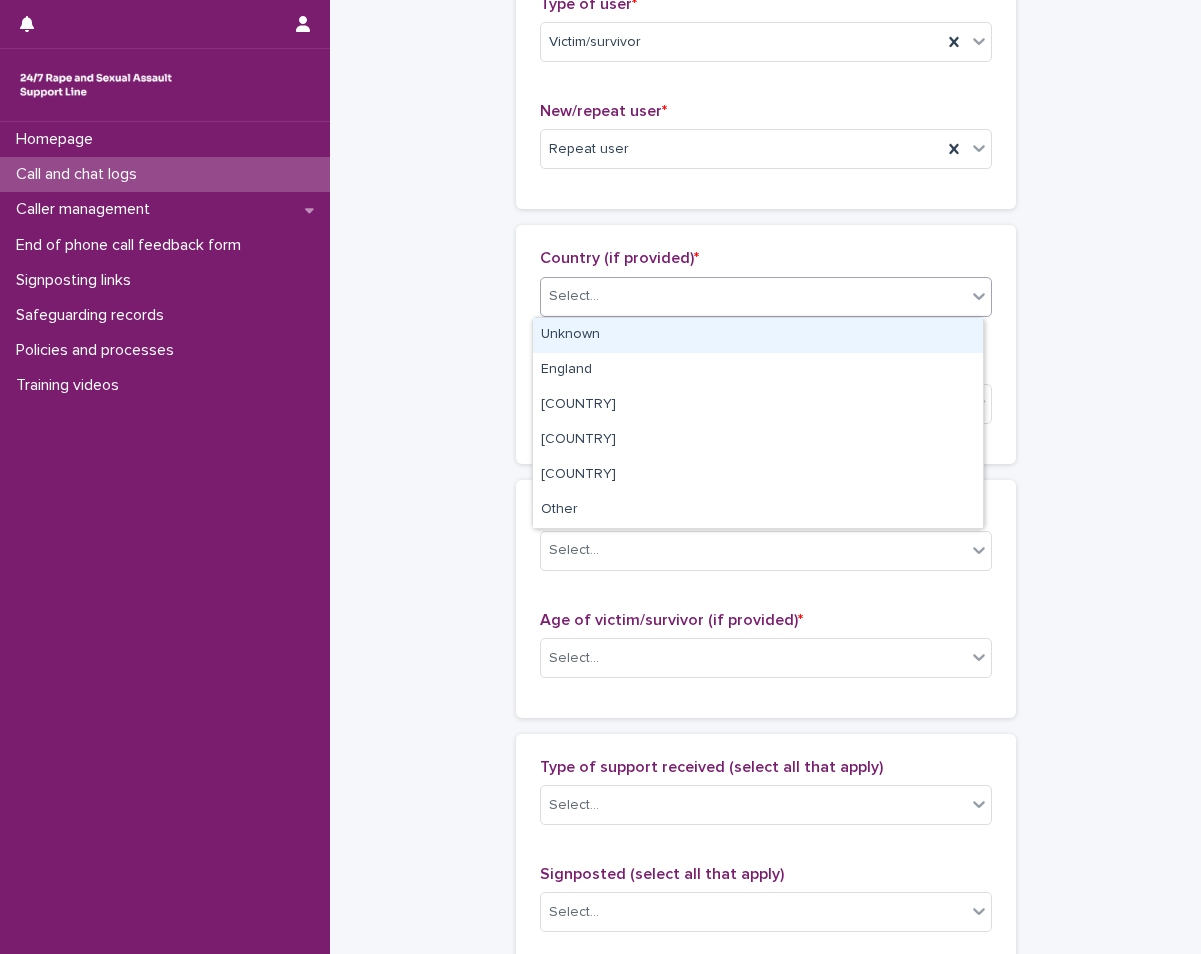 click on "Unknown" at bounding box center (758, 335) 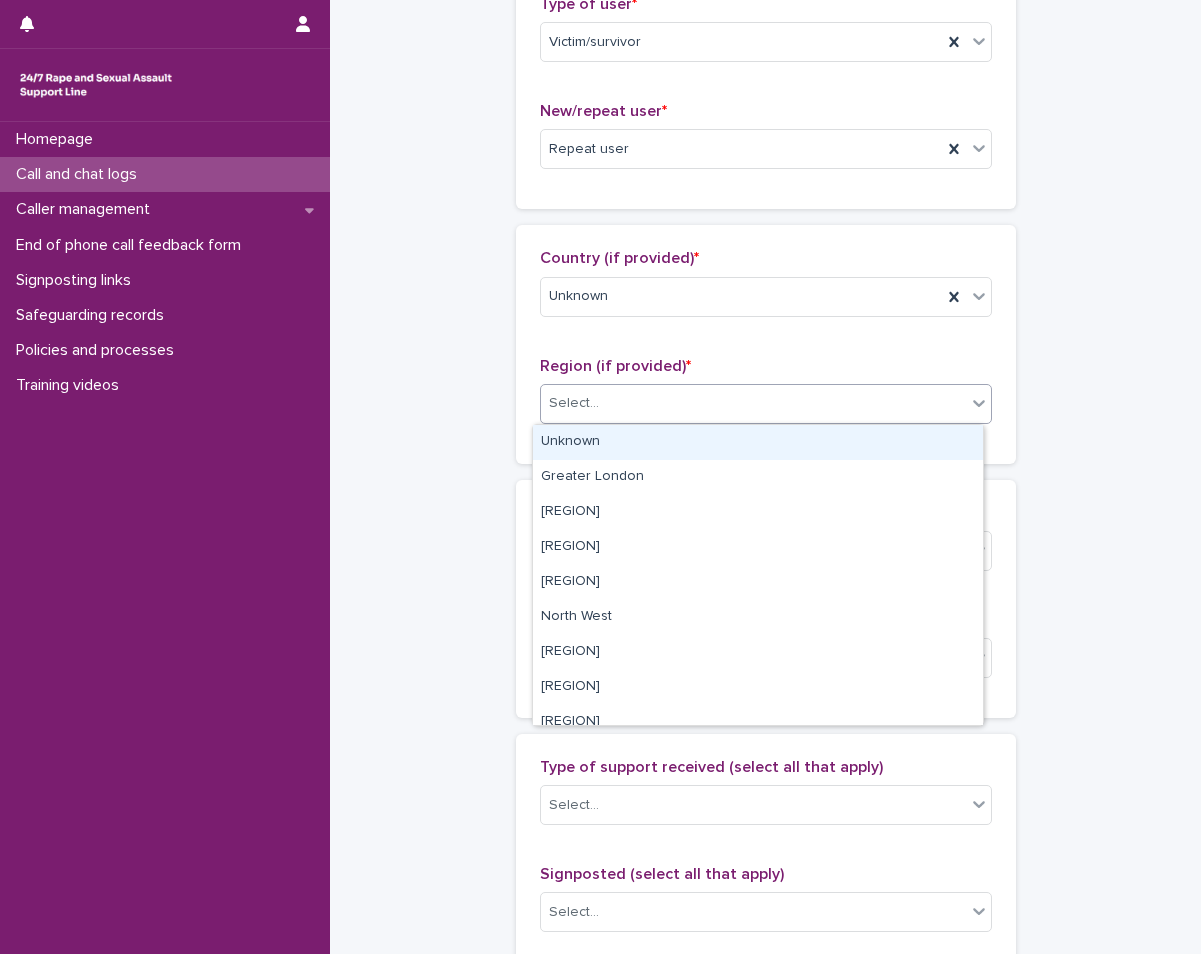 click on "Select..." at bounding box center (753, 403) 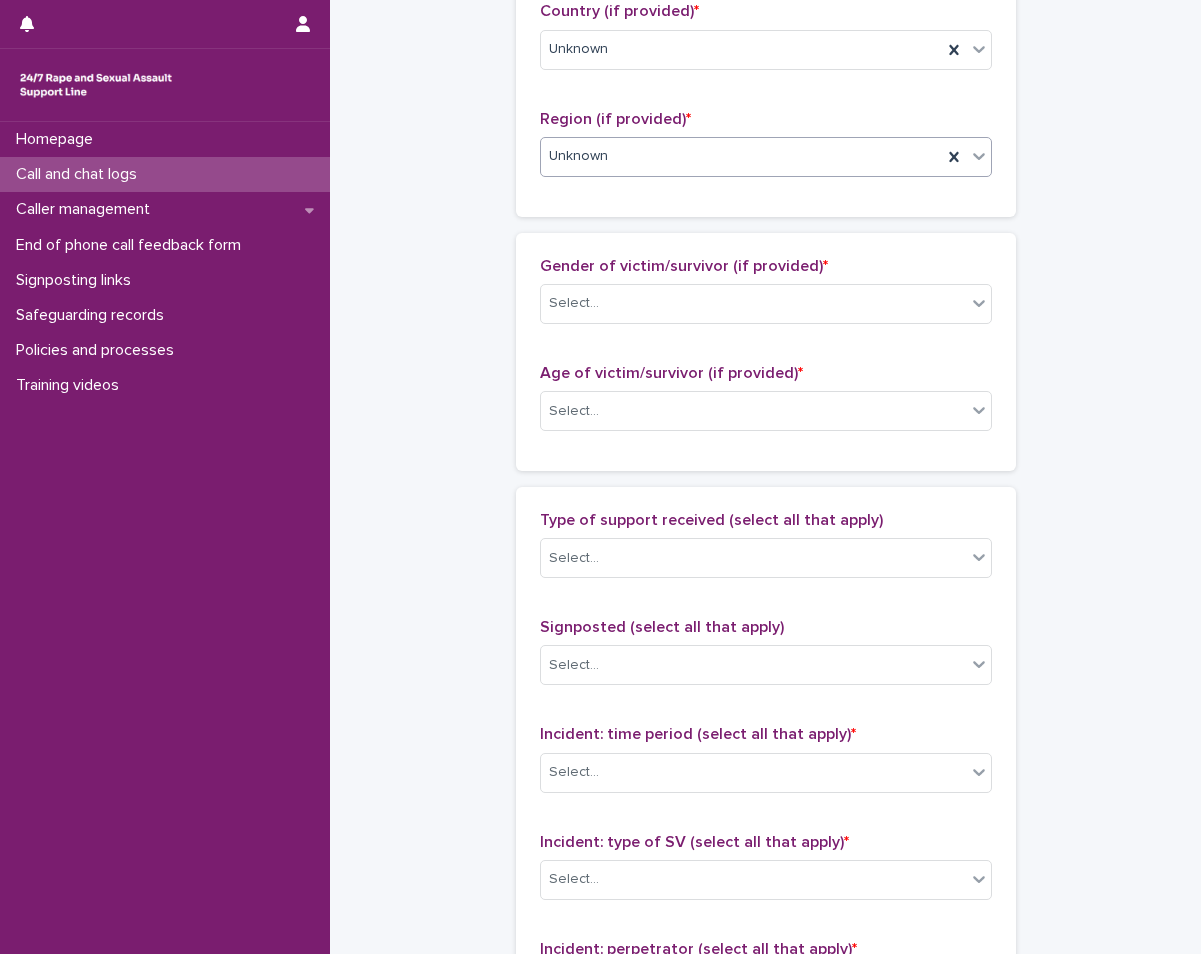 scroll, scrollTop: 800, scrollLeft: 0, axis: vertical 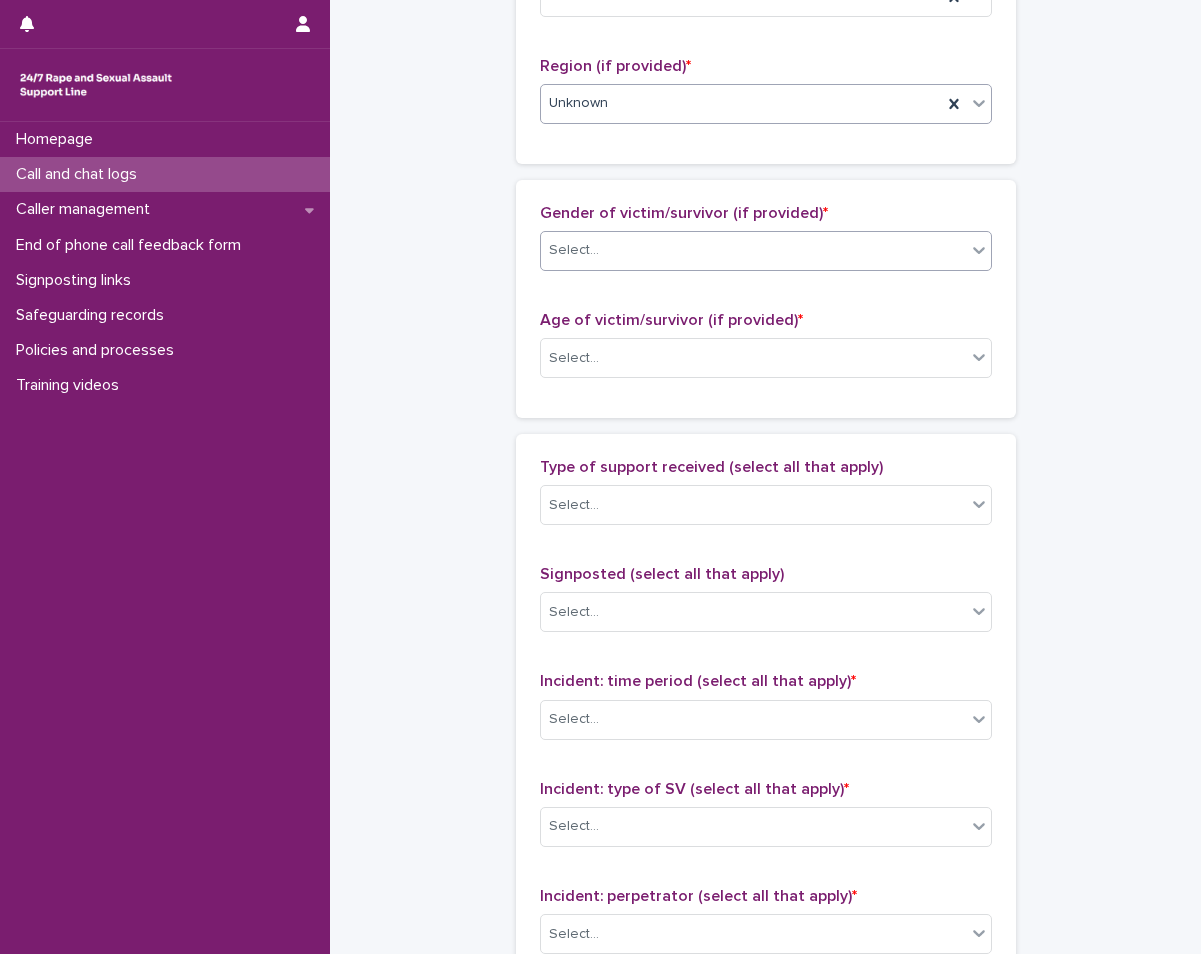 click on "Select..." at bounding box center [753, 250] 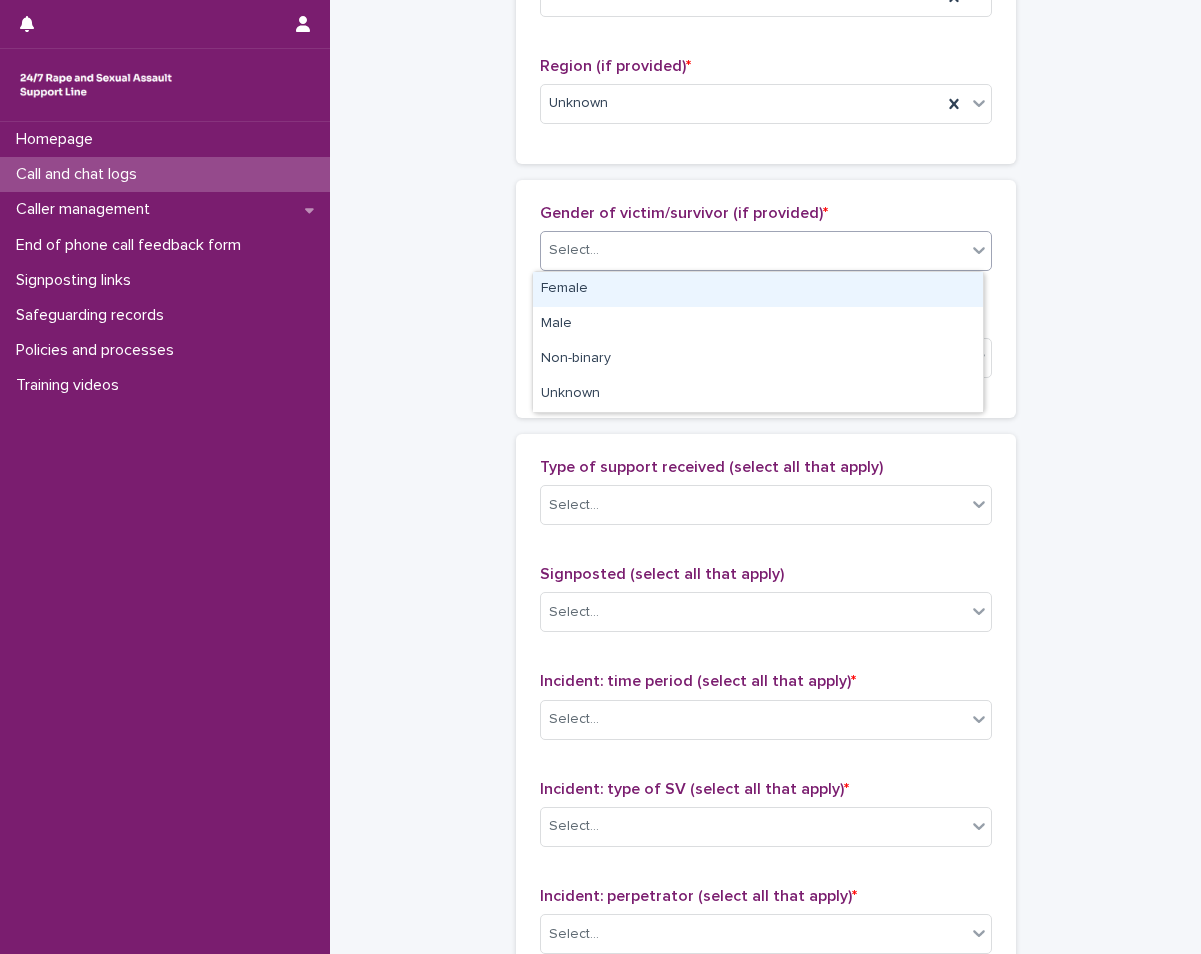 click on "Female" at bounding box center (758, 289) 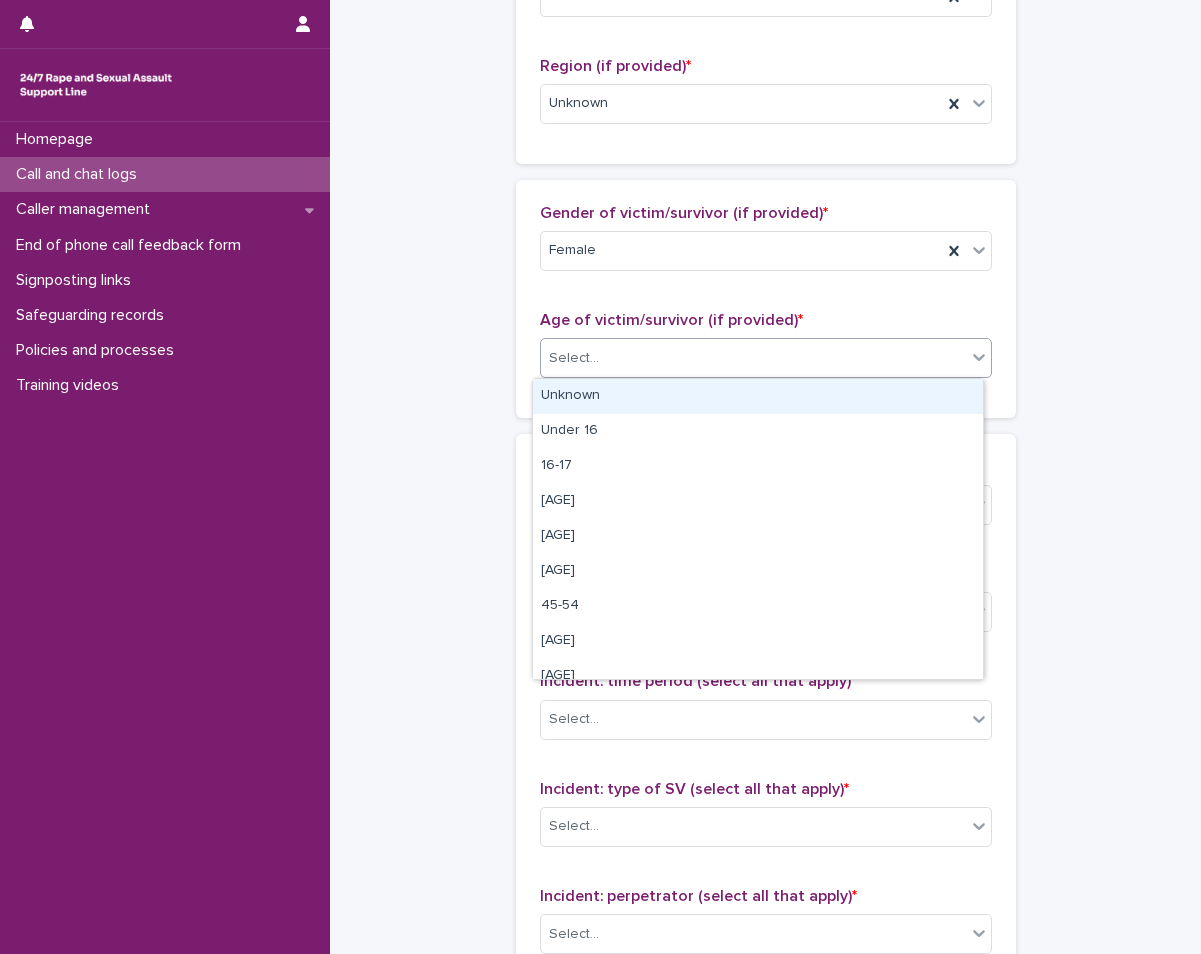 click on "Select..." at bounding box center (753, 358) 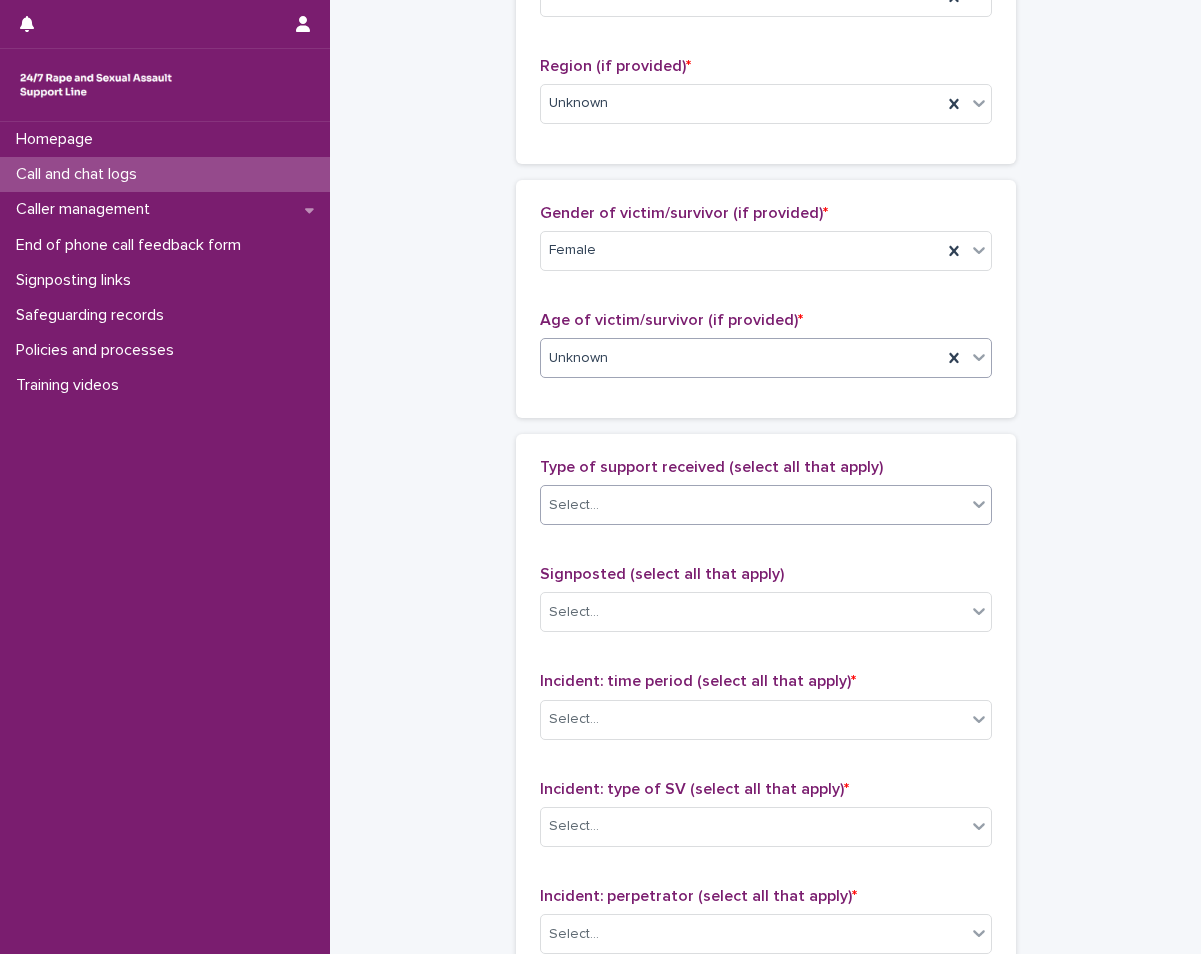 click on "Select..." at bounding box center (753, 505) 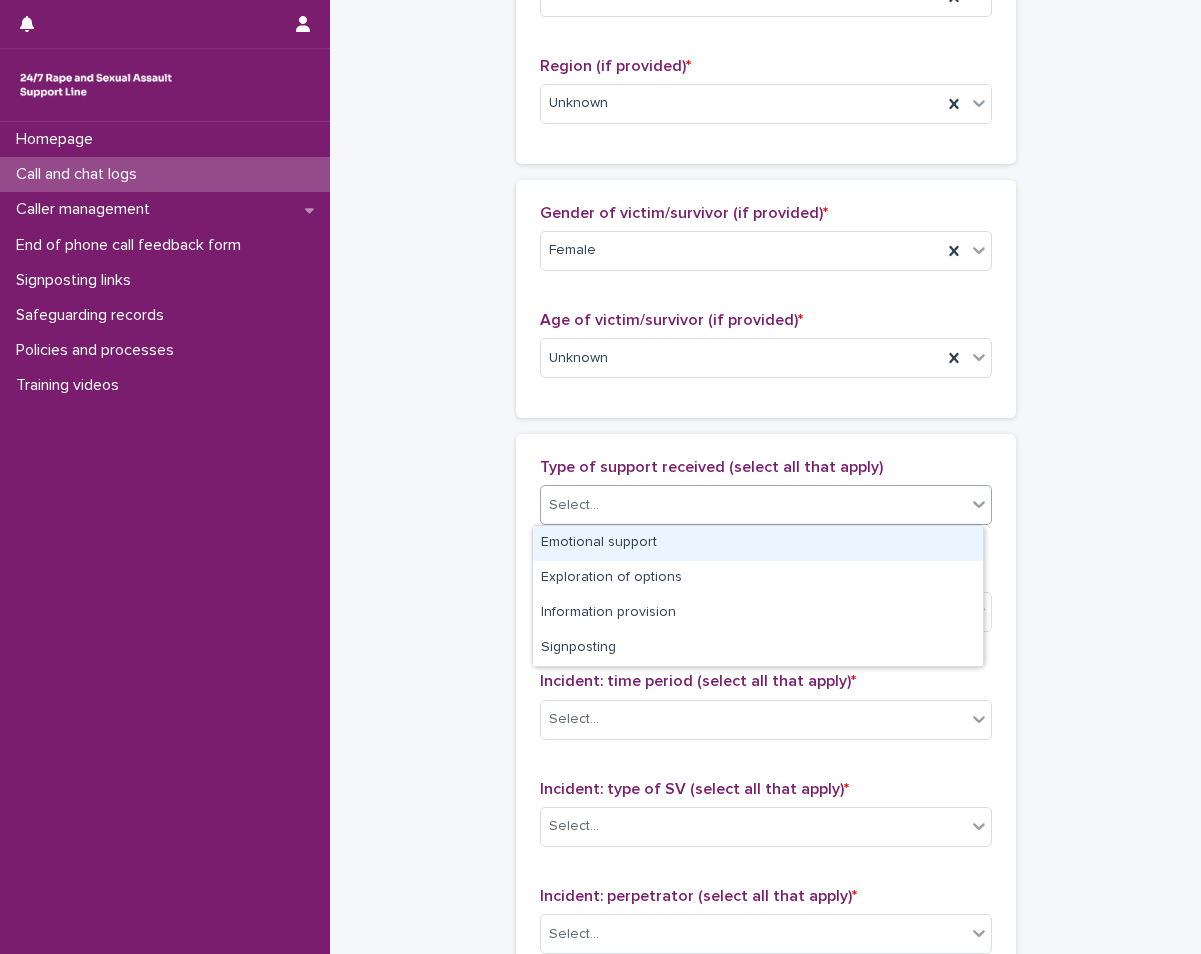 click on "Emotional support" at bounding box center [758, 543] 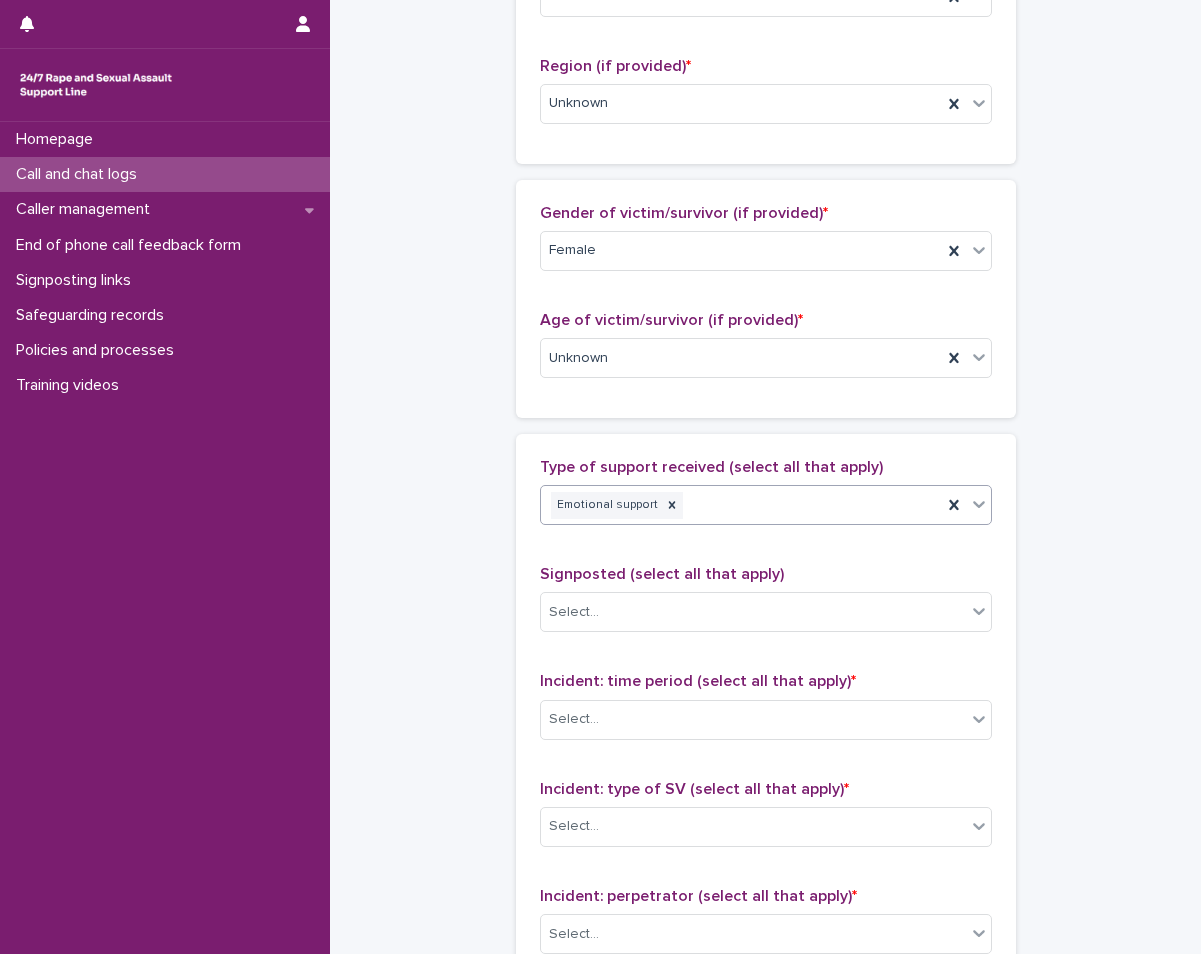 scroll, scrollTop: 1100, scrollLeft: 0, axis: vertical 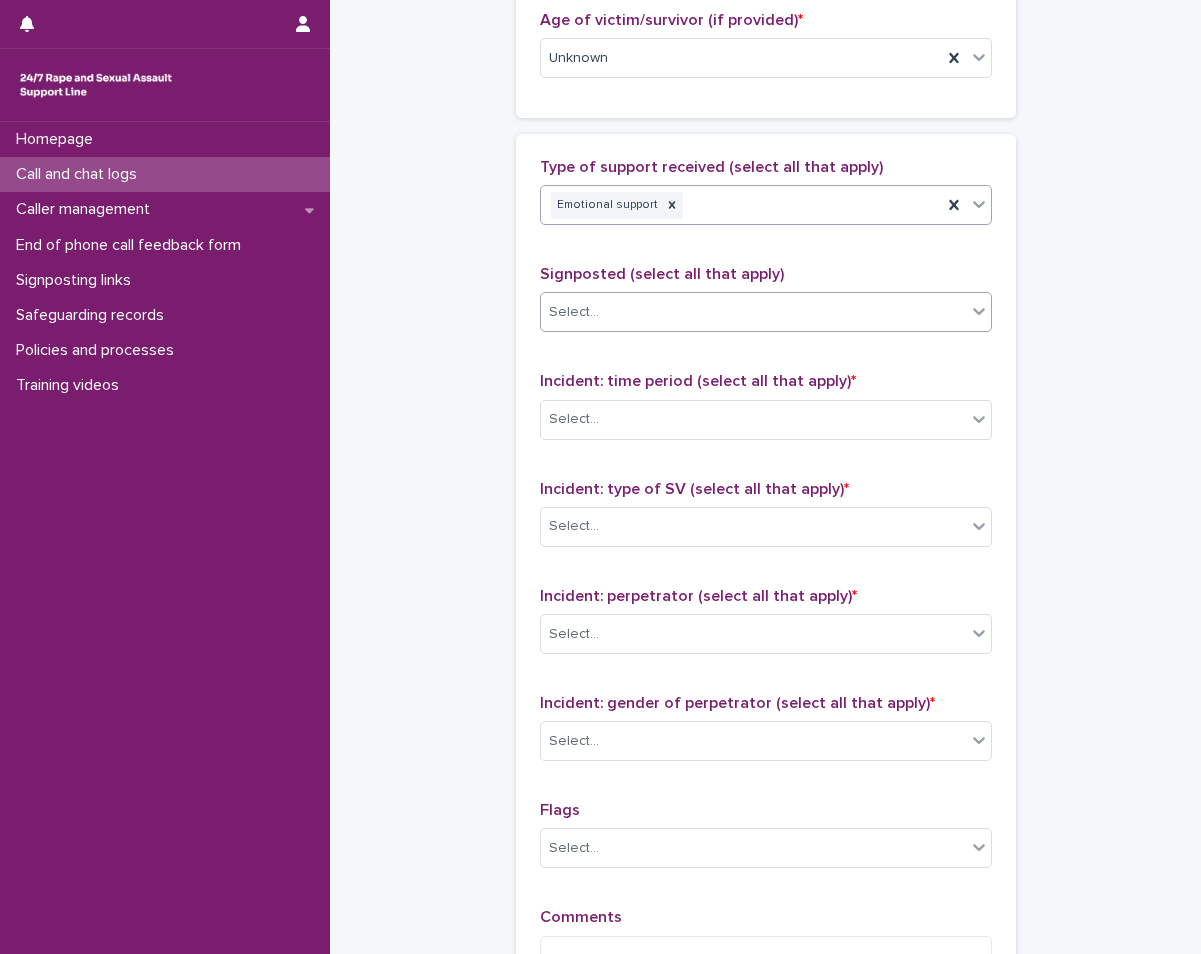click on "Select..." at bounding box center [753, 312] 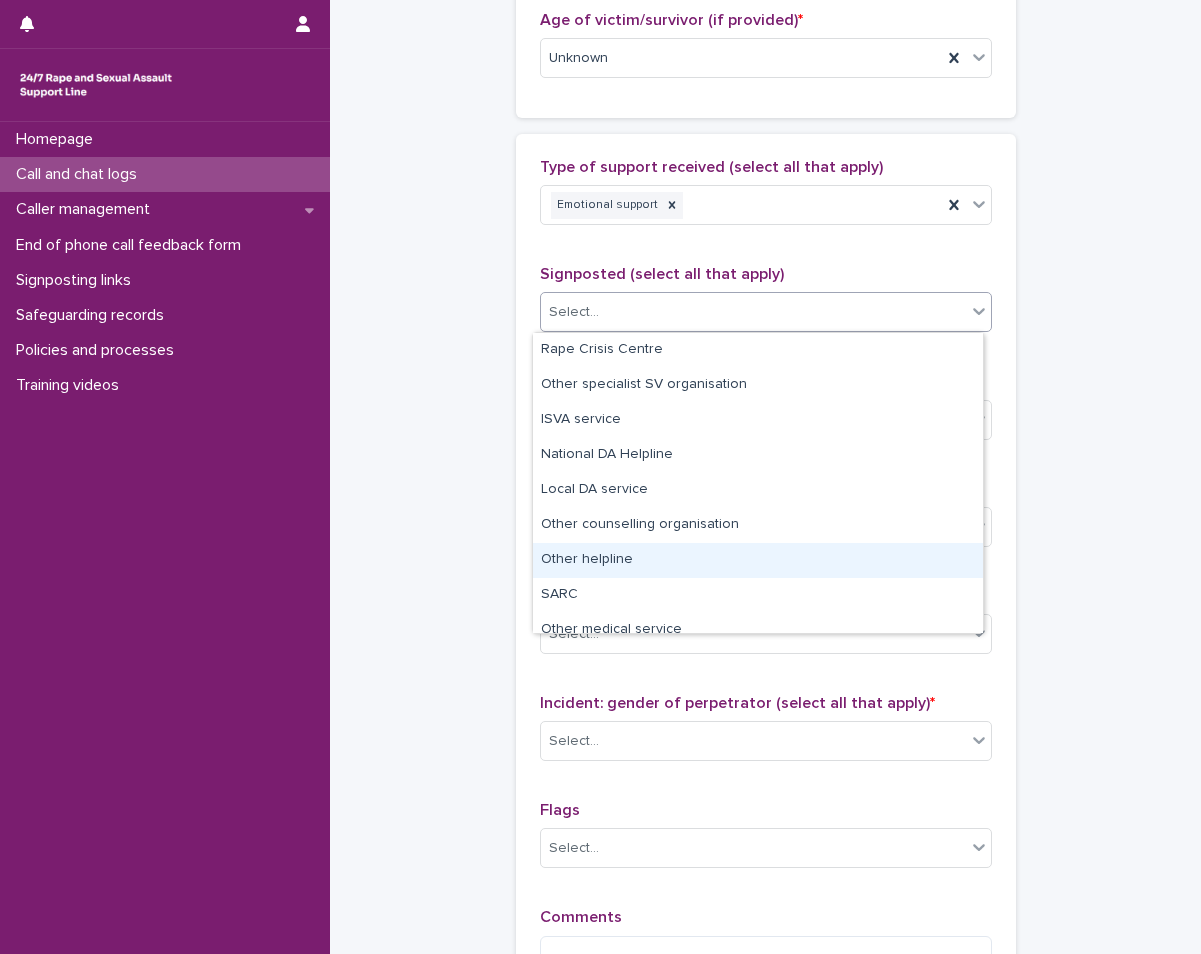 scroll, scrollTop: 120, scrollLeft: 0, axis: vertical 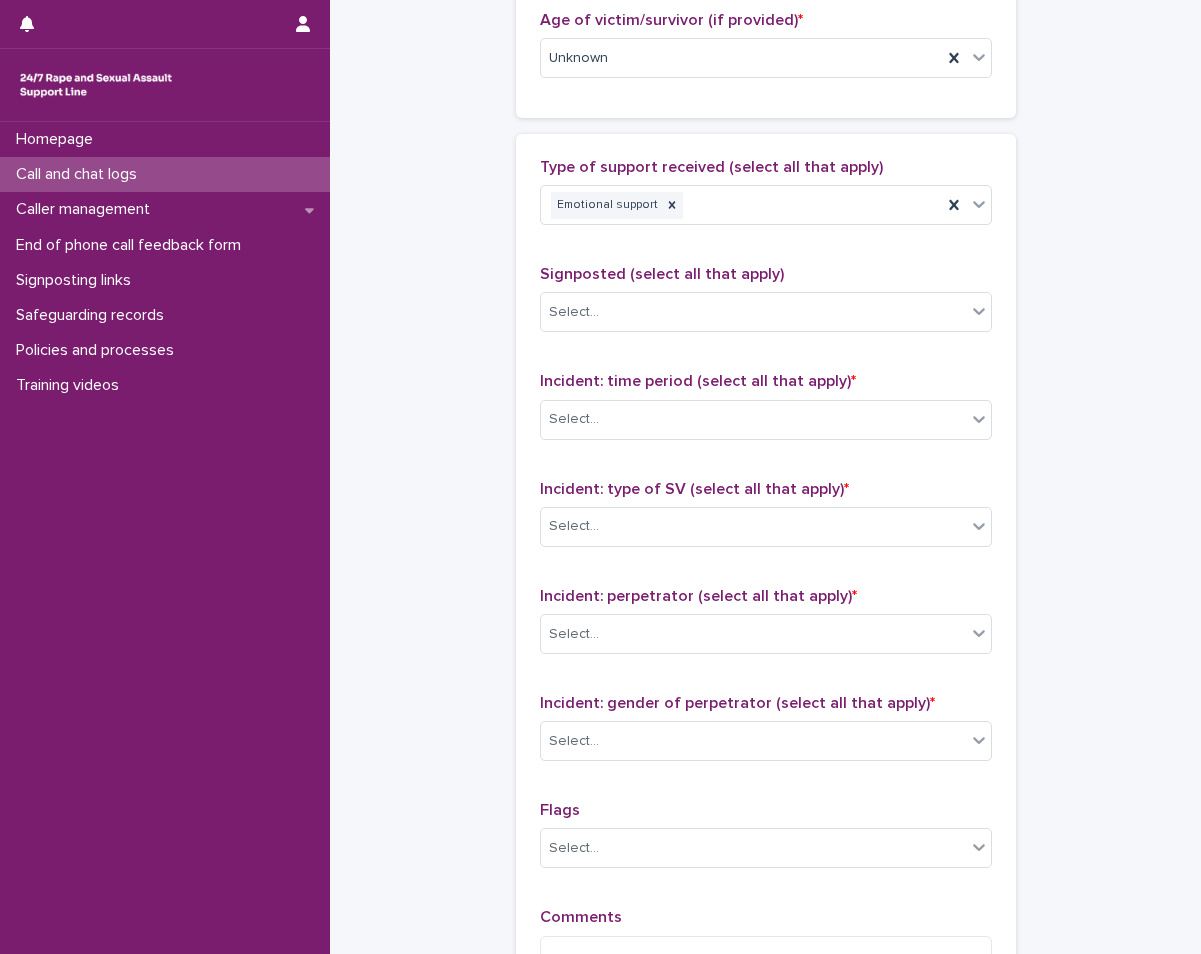 click on "**********" at bounding box center (765, -16) 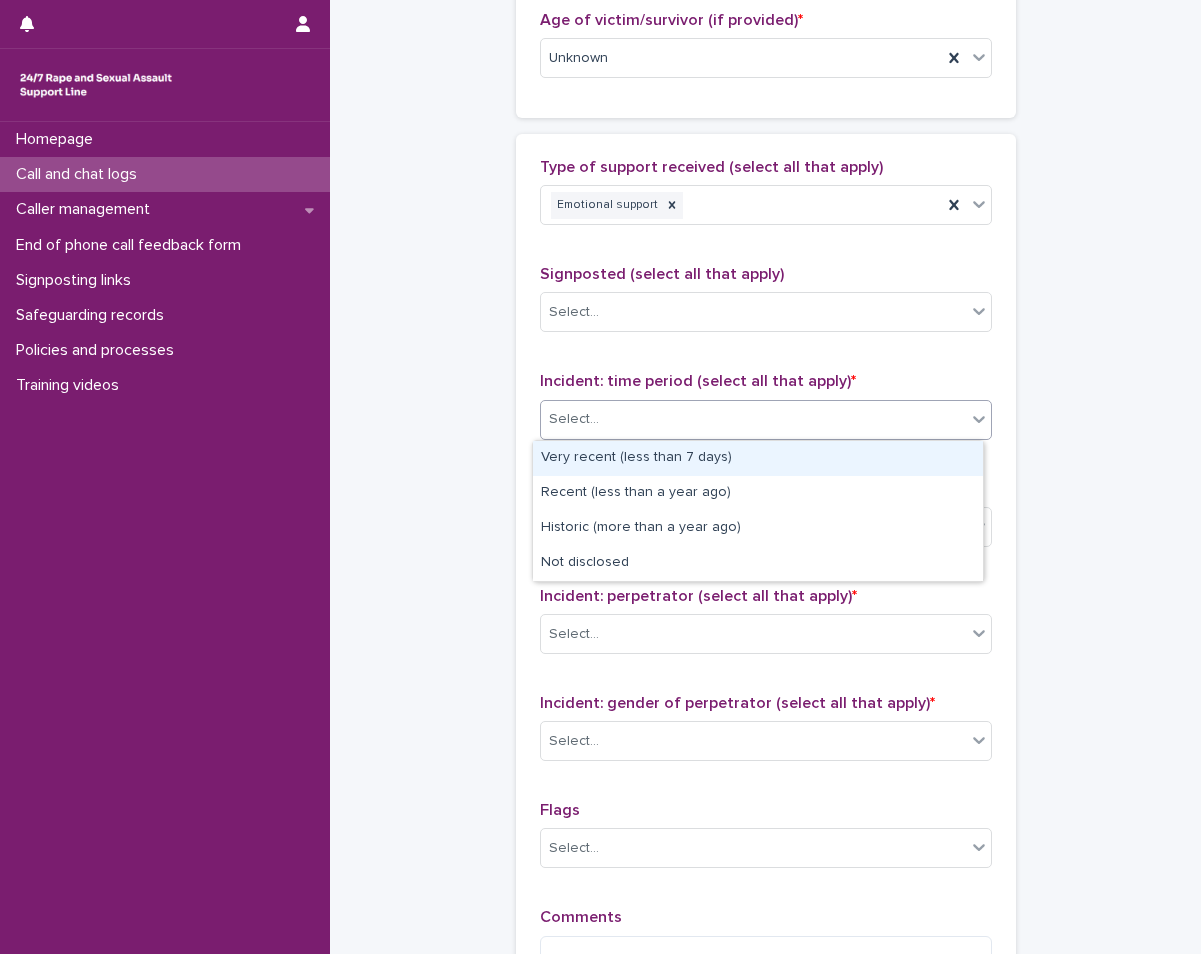 click on "Select..." at bounding box center [753, 419] 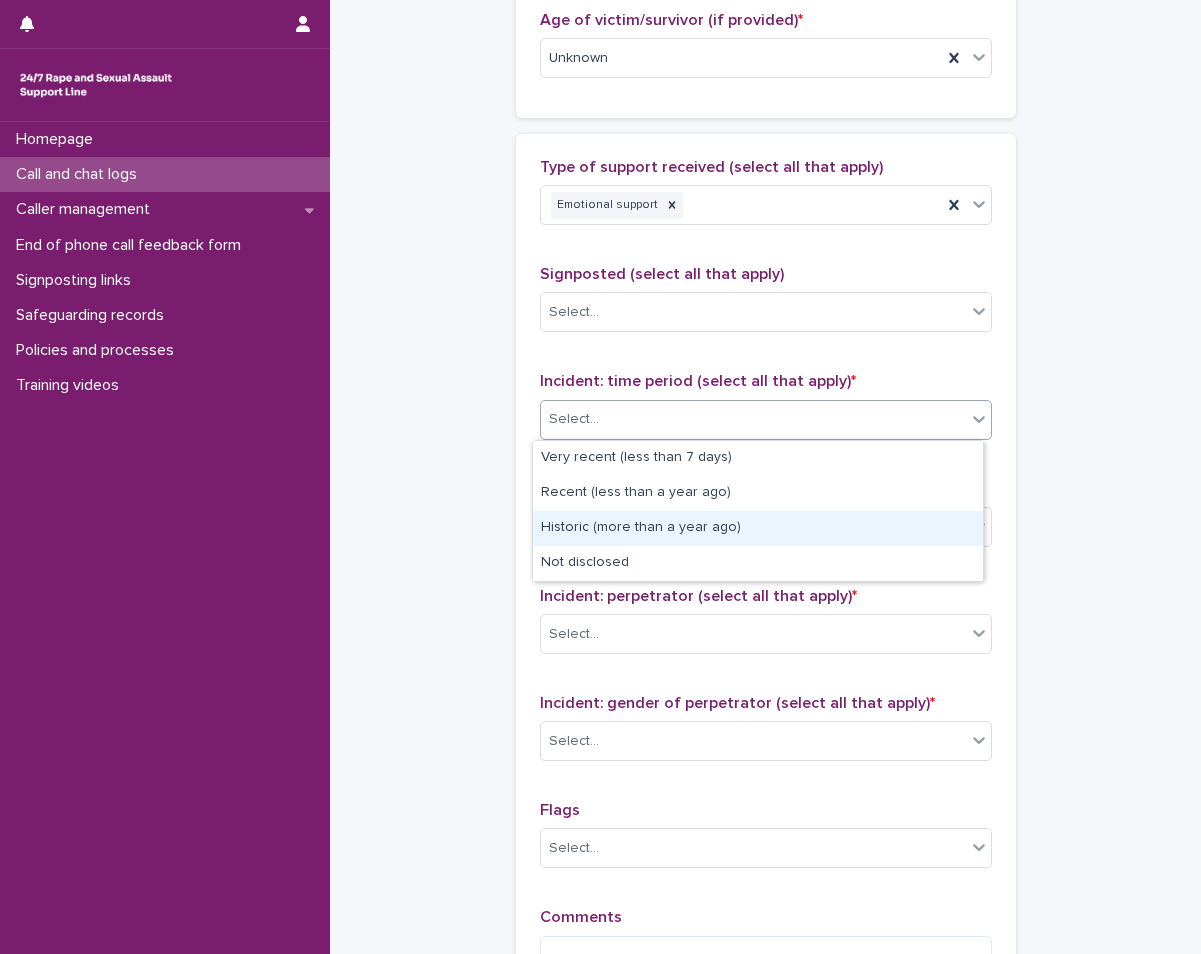 click on "Historic (more than a year ago)" at bounding box center [758, 528] 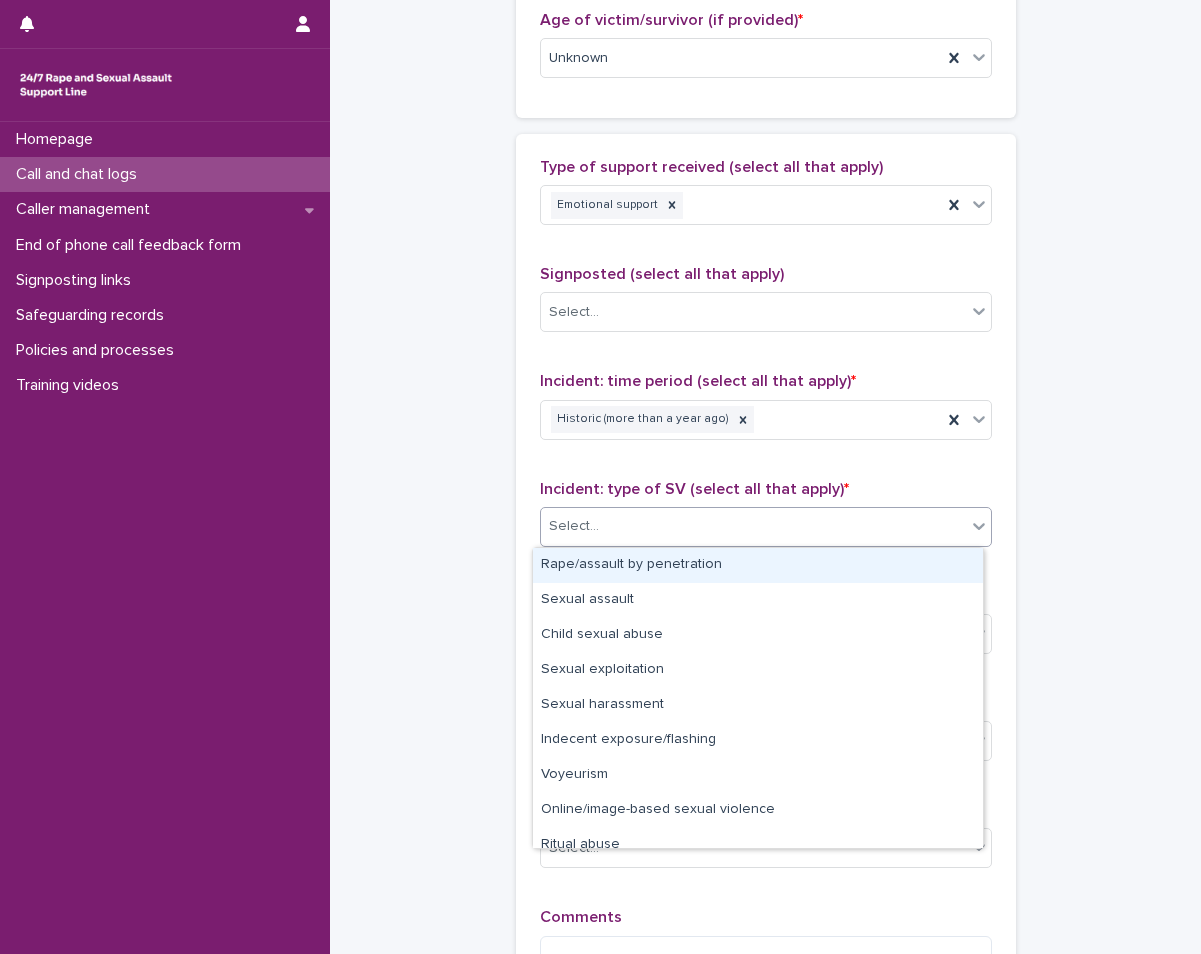 click on "Select..." at bounding box center [753, 526] 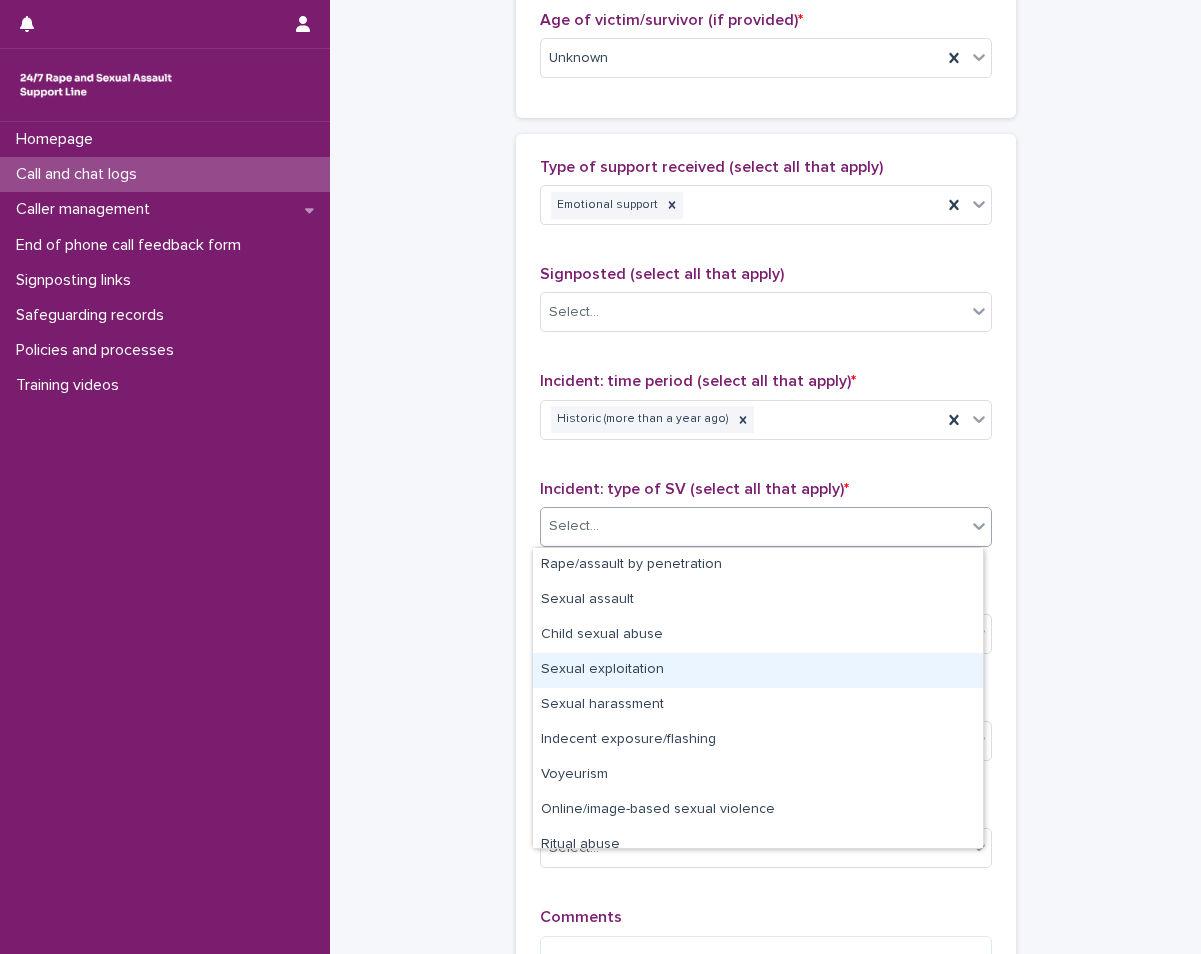 scroll, scrollTop: 50, scrollLeft: 0, axis: vertical 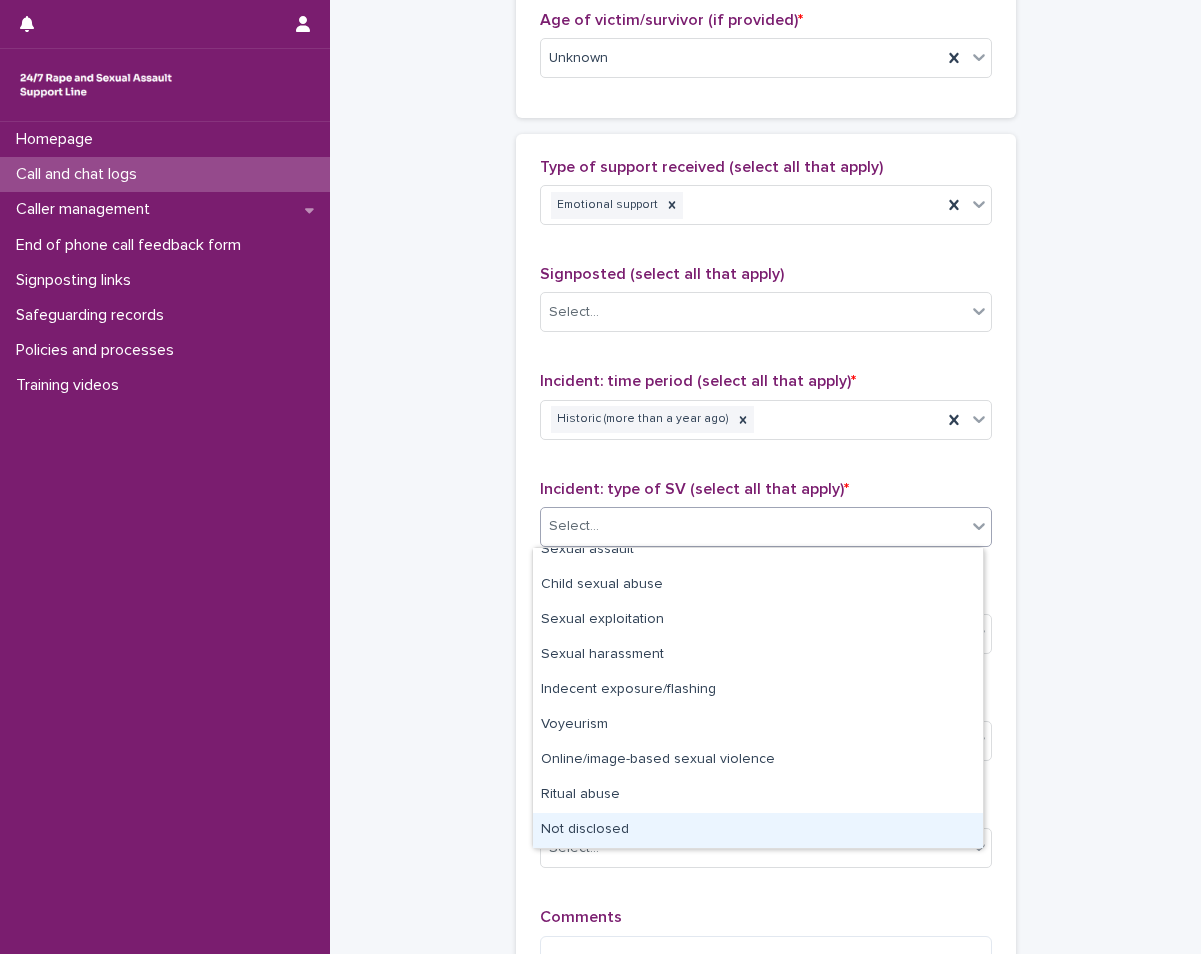 click on "Not disclosed" at bounding box center (758, 830) 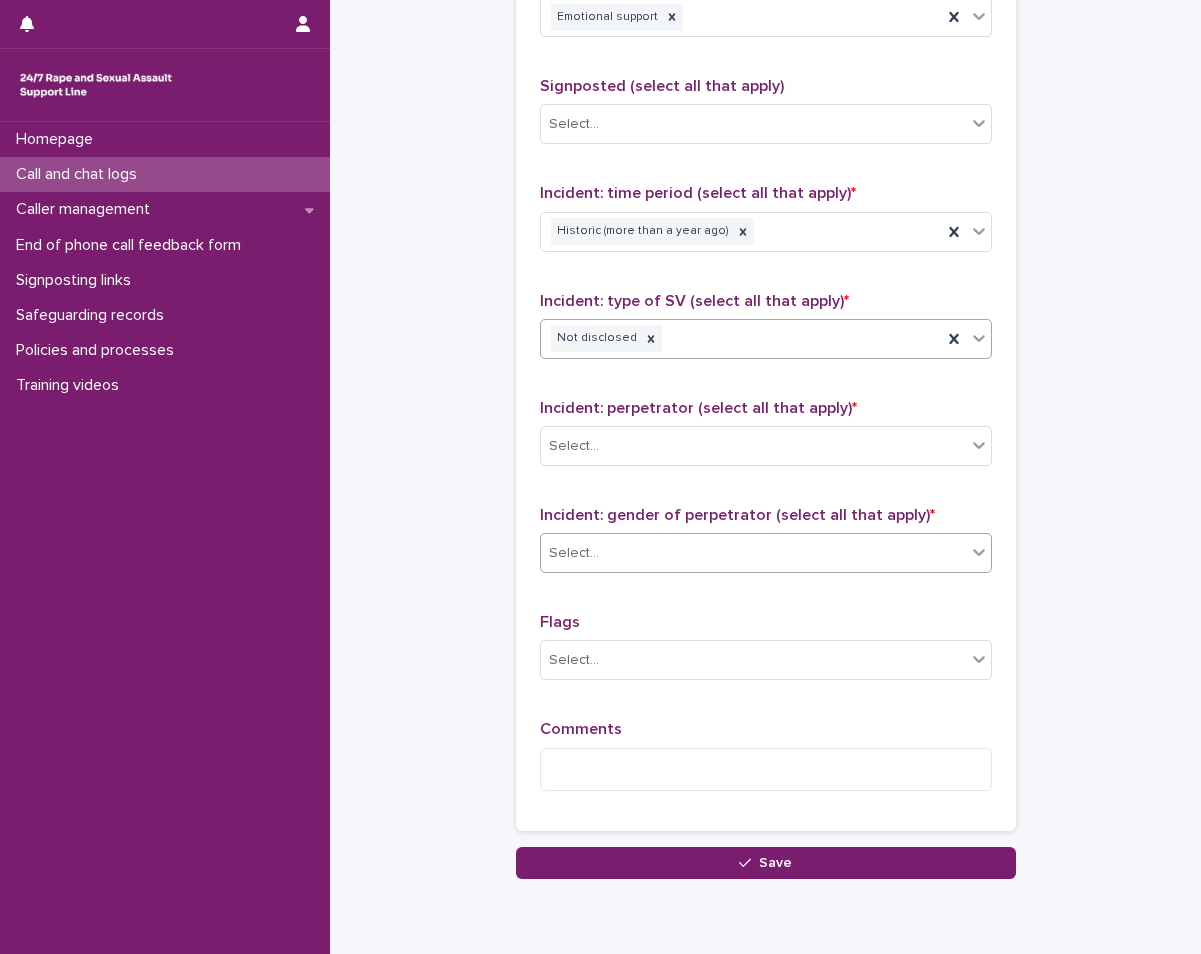 scroll, scrollTop: 1369, scrollLeft: 0, axis: vertical 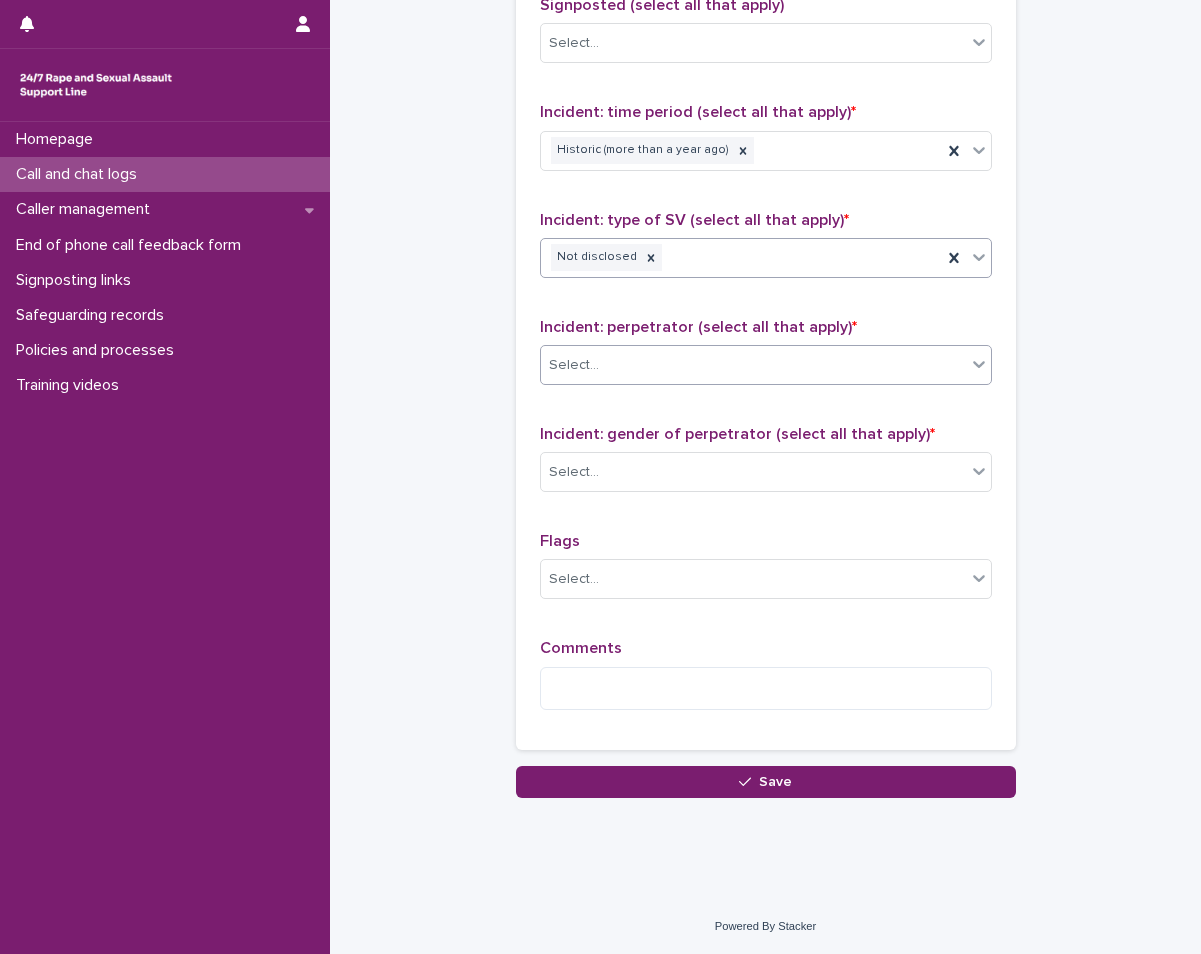 click on "Select..." at bounding box center [753, 365] 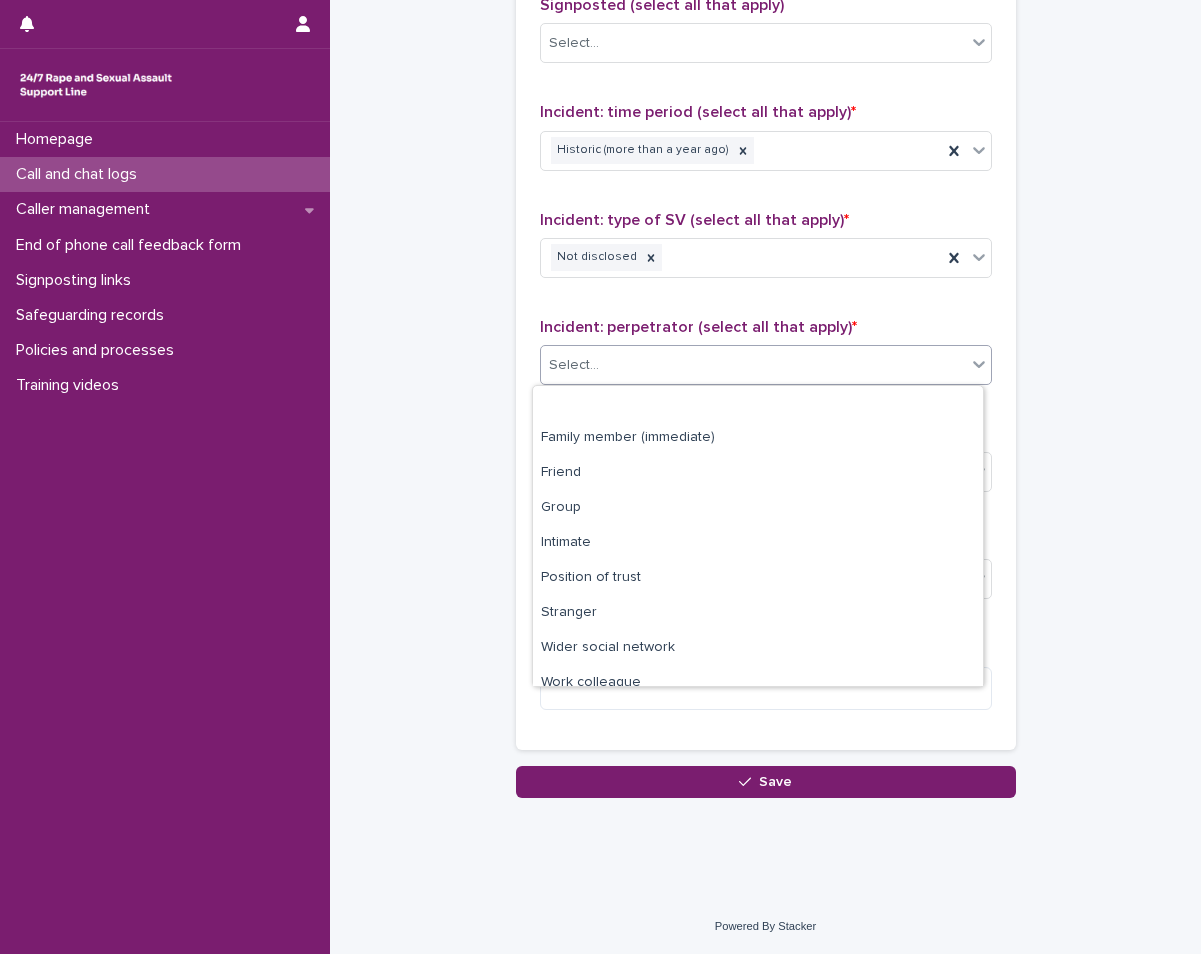 scroll, scrollTop: 85, scrollLeft: 0, axis: vertical 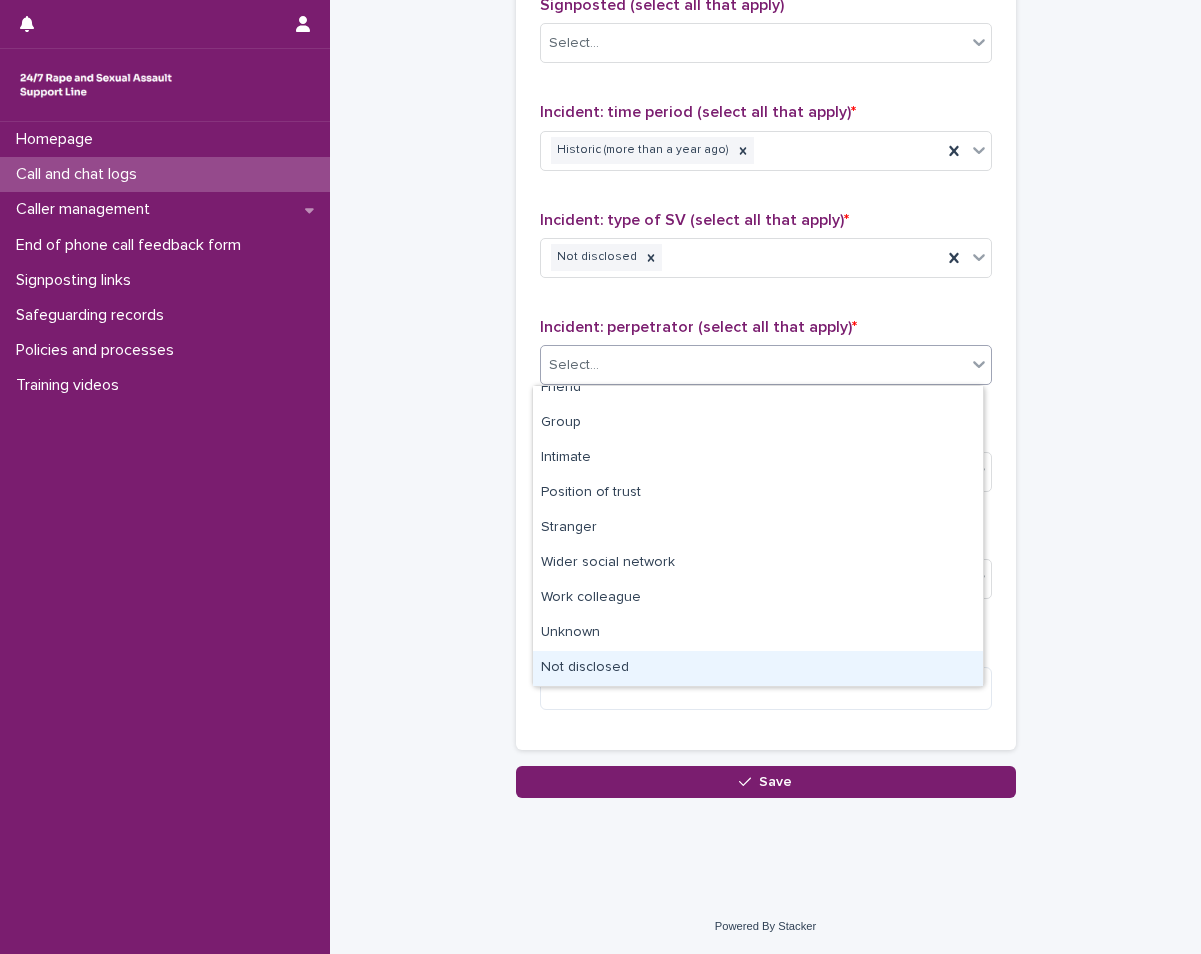 click on "Not disclosed" at bounding box center (758, 668) 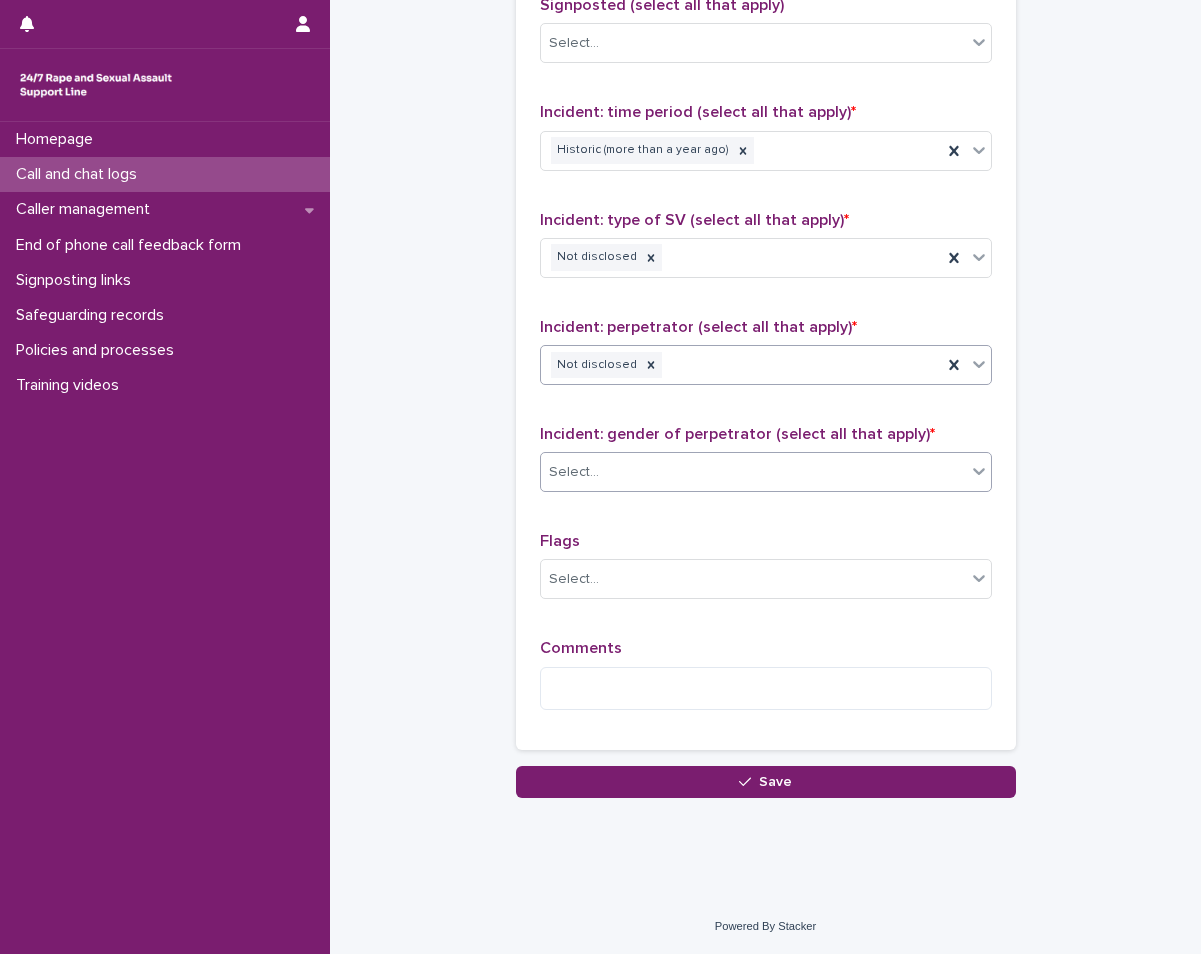 click on "Select..." at bounding box center (753, 472) 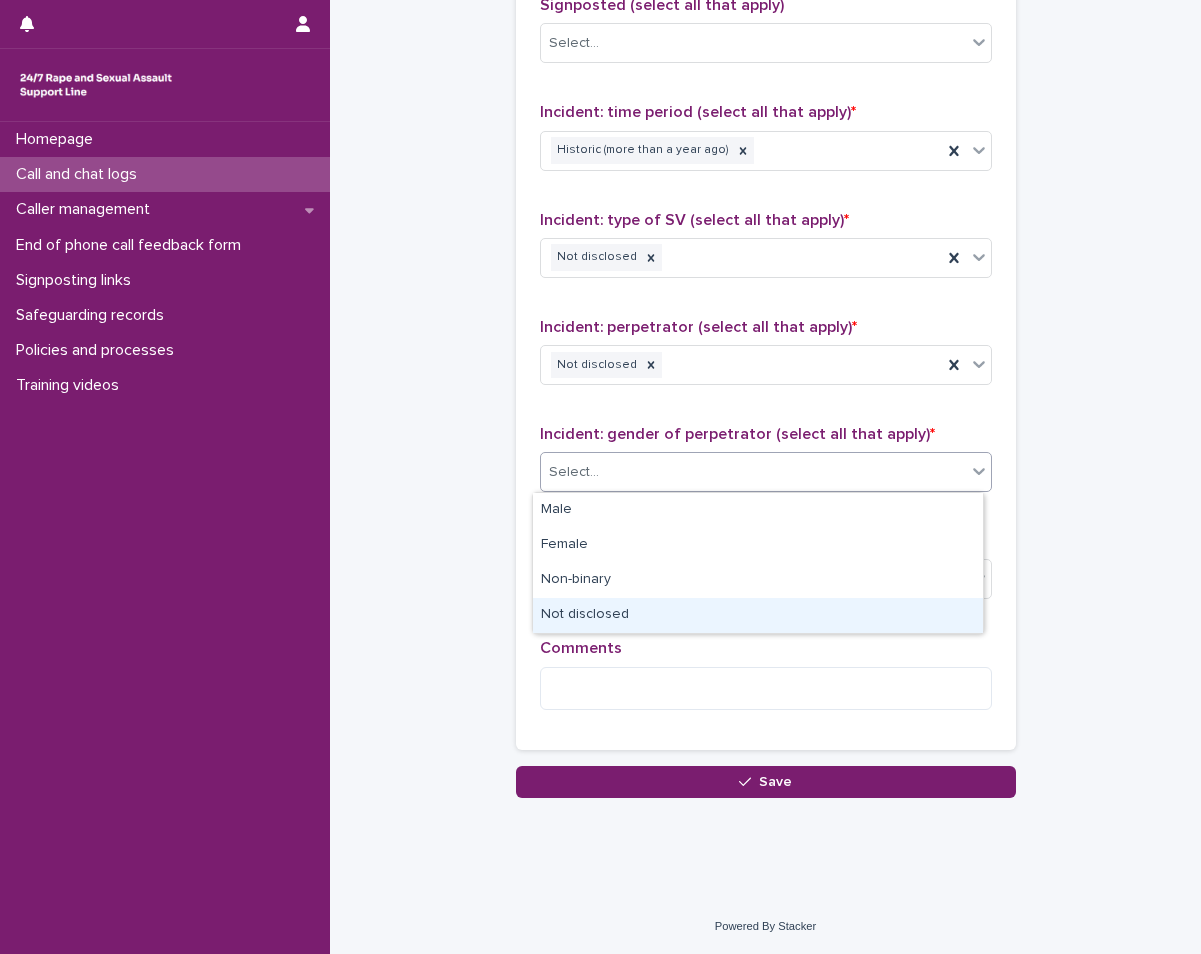 click on "Not disclosed" at bounding box center (758, 615) 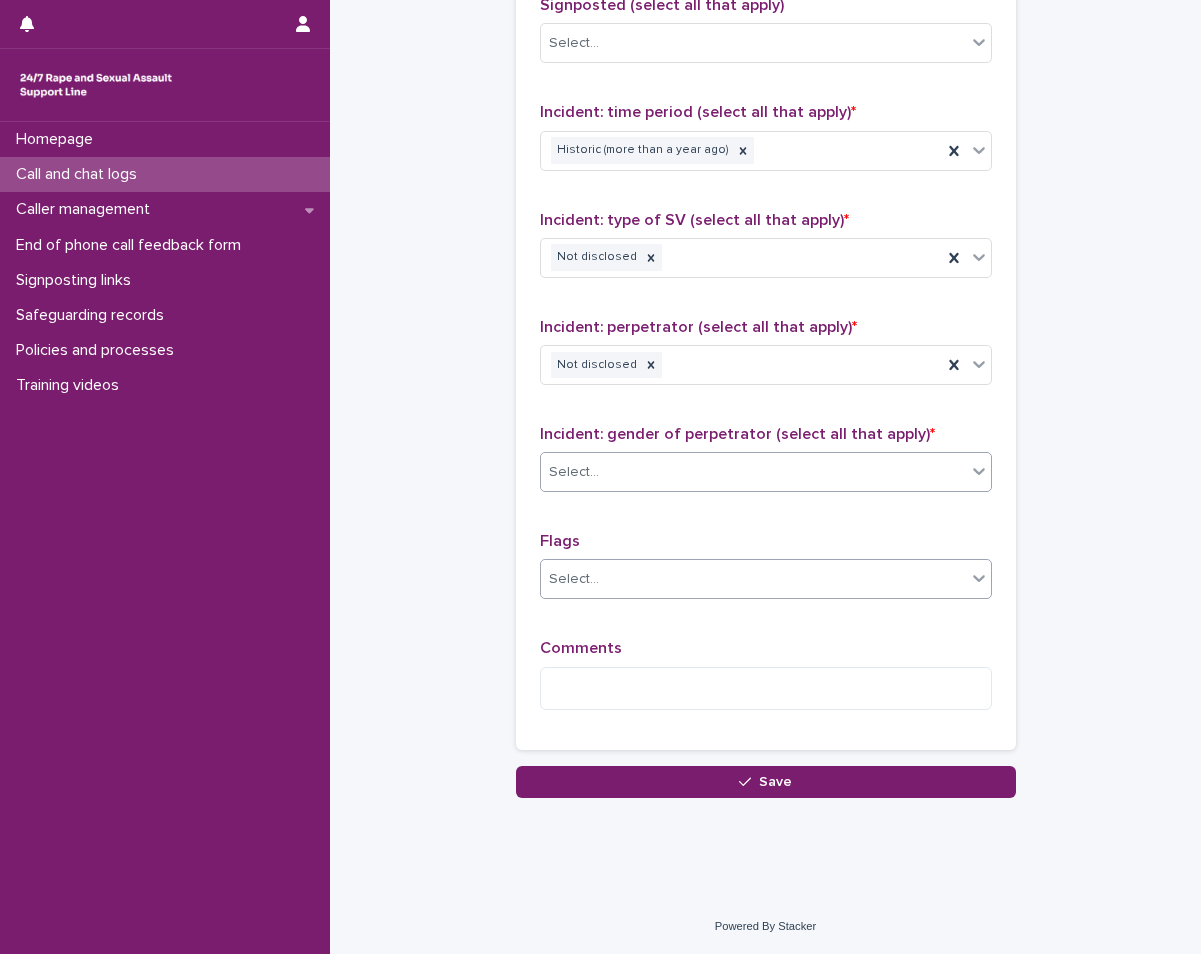 click on "Select..." at bounding box center (753, 579) 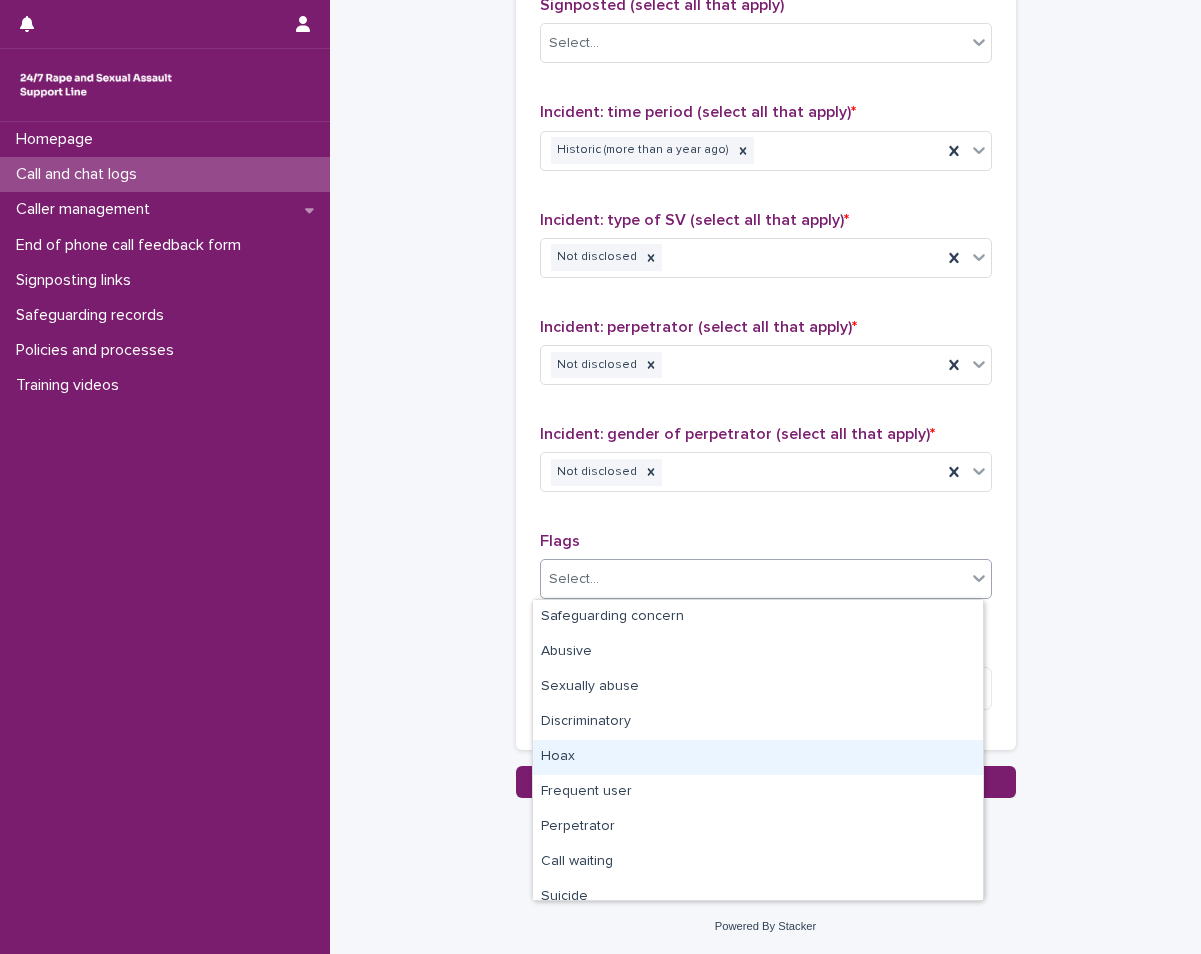 click on "**********" at bounding box center [765, -285] 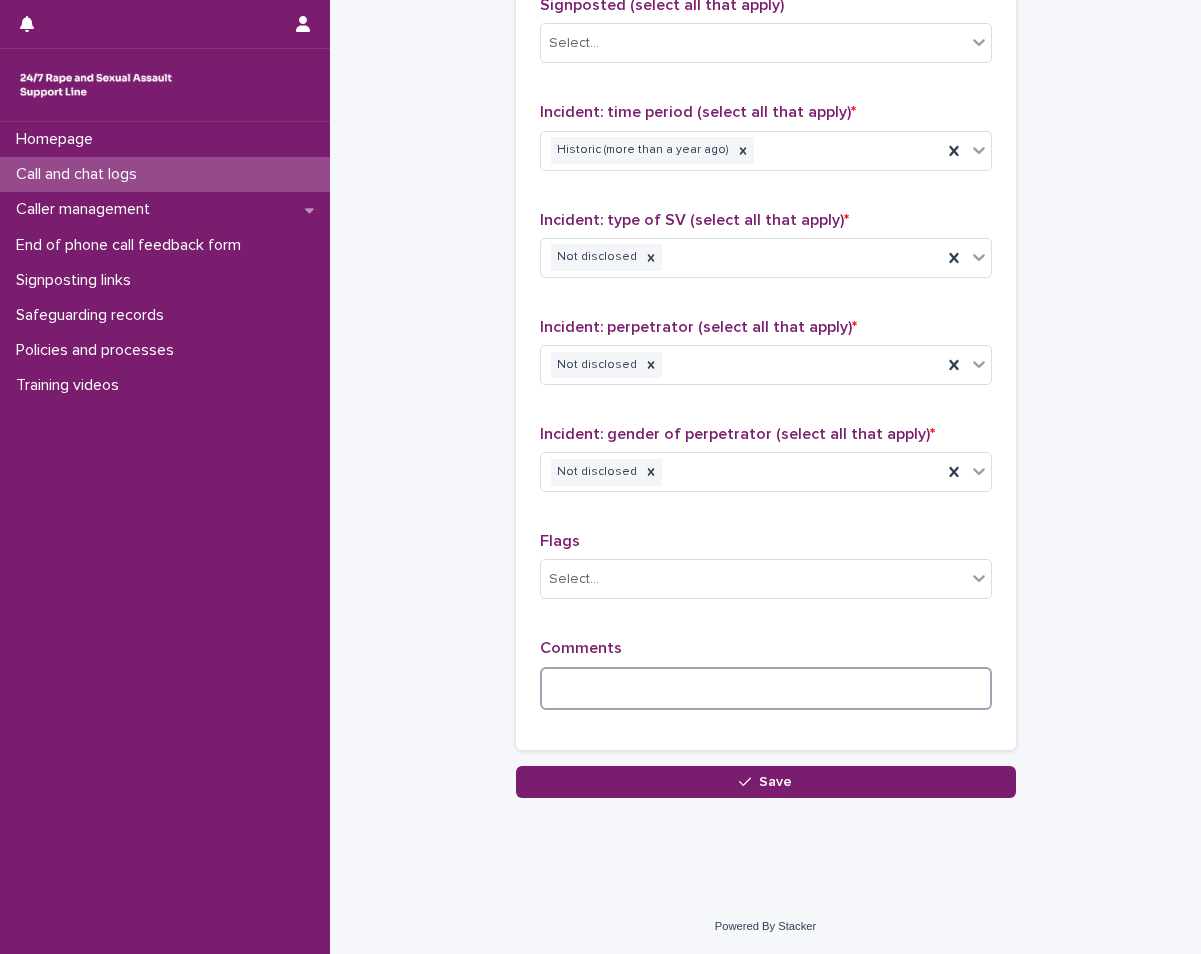 click at bounding box center (766, 688) 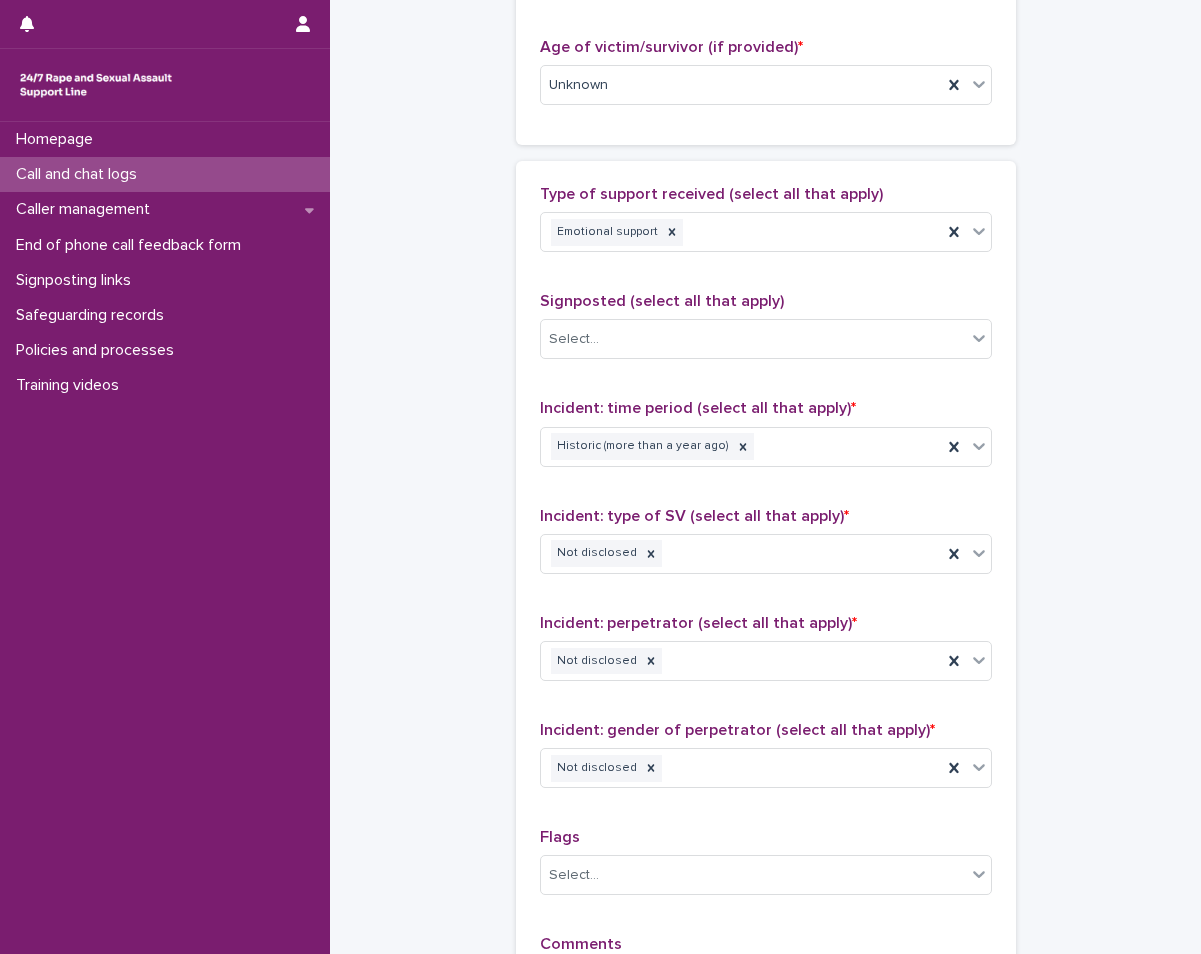 scroll, scrollTop: 1386, scrollLeft: 0, axis: vertical 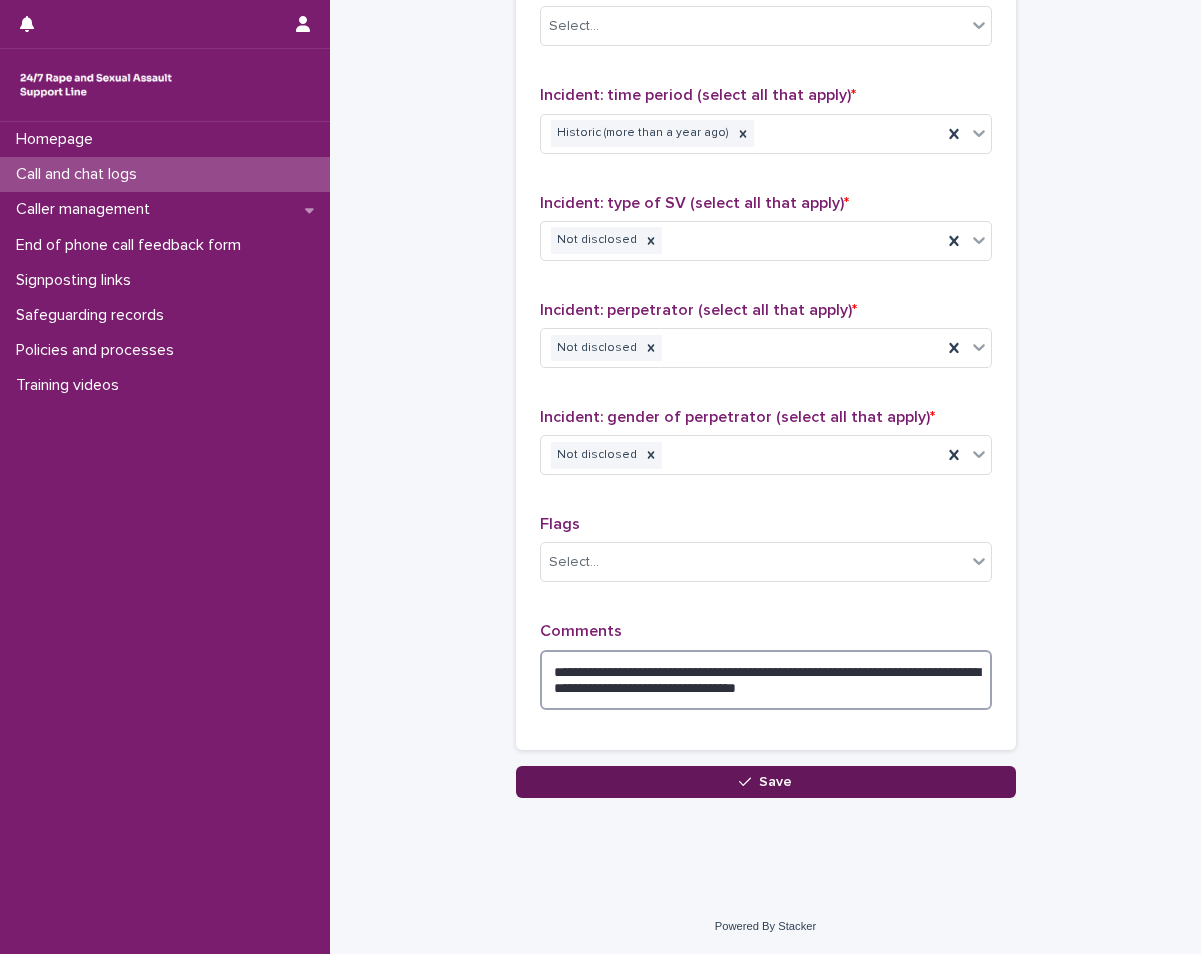 type on "**********" 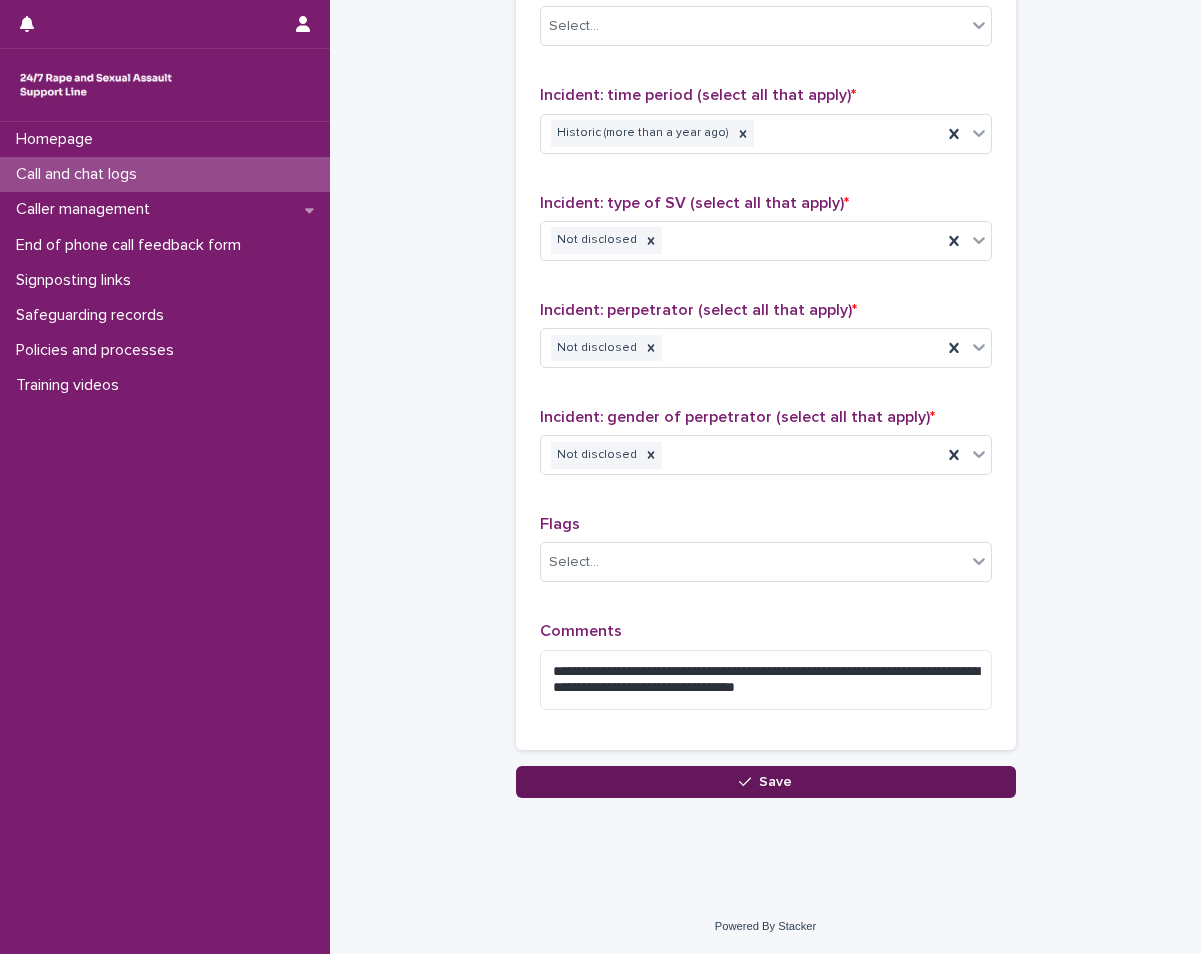 click on "Save" at bounding box center [766, 782] 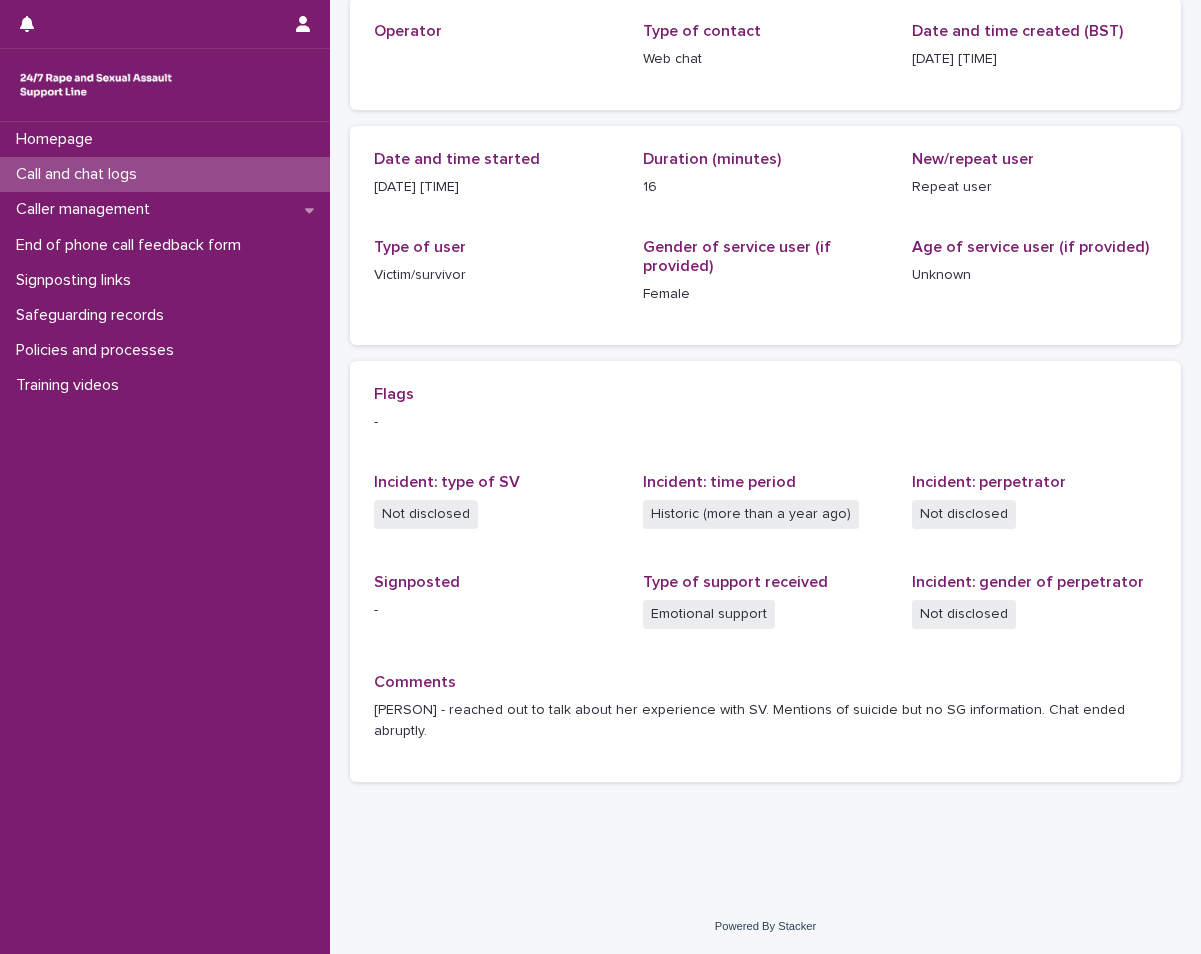 scroll, scrollTop: 0, scrollLeft: 0, axis: both 